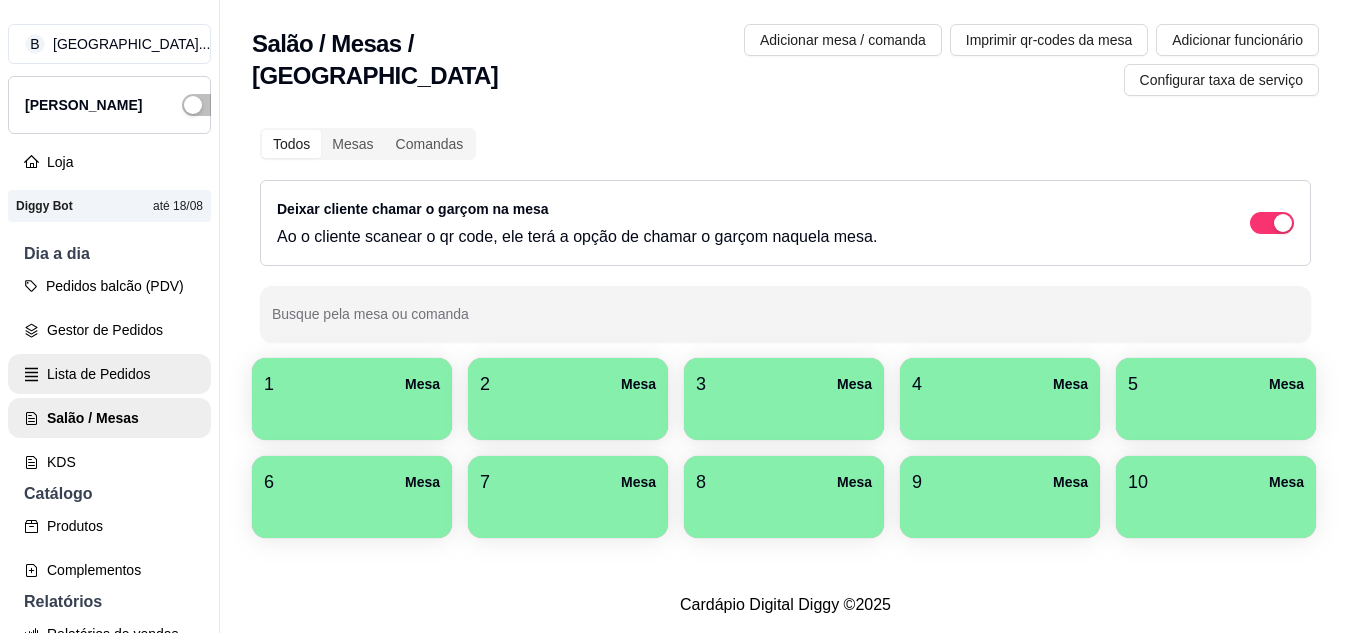scroll, scrollTop: 0, scrollLeft: 0, axis: both 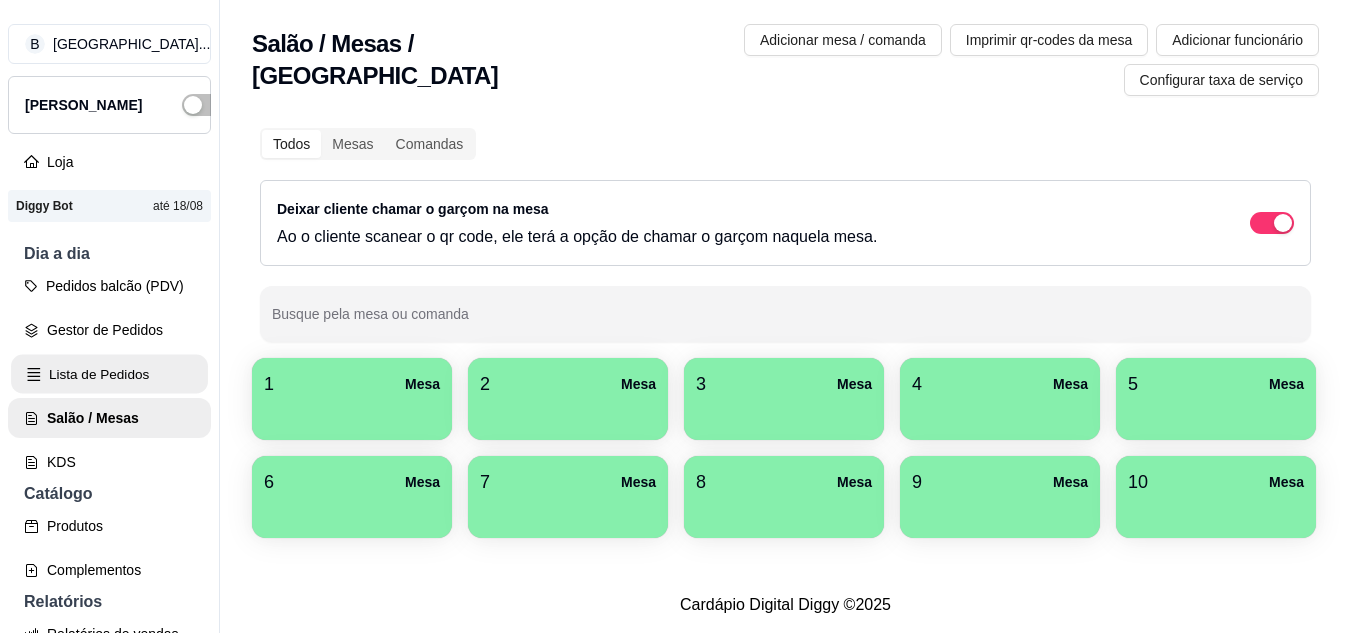 click on "Lista de Pedidos" at bounding box center (109, 374) 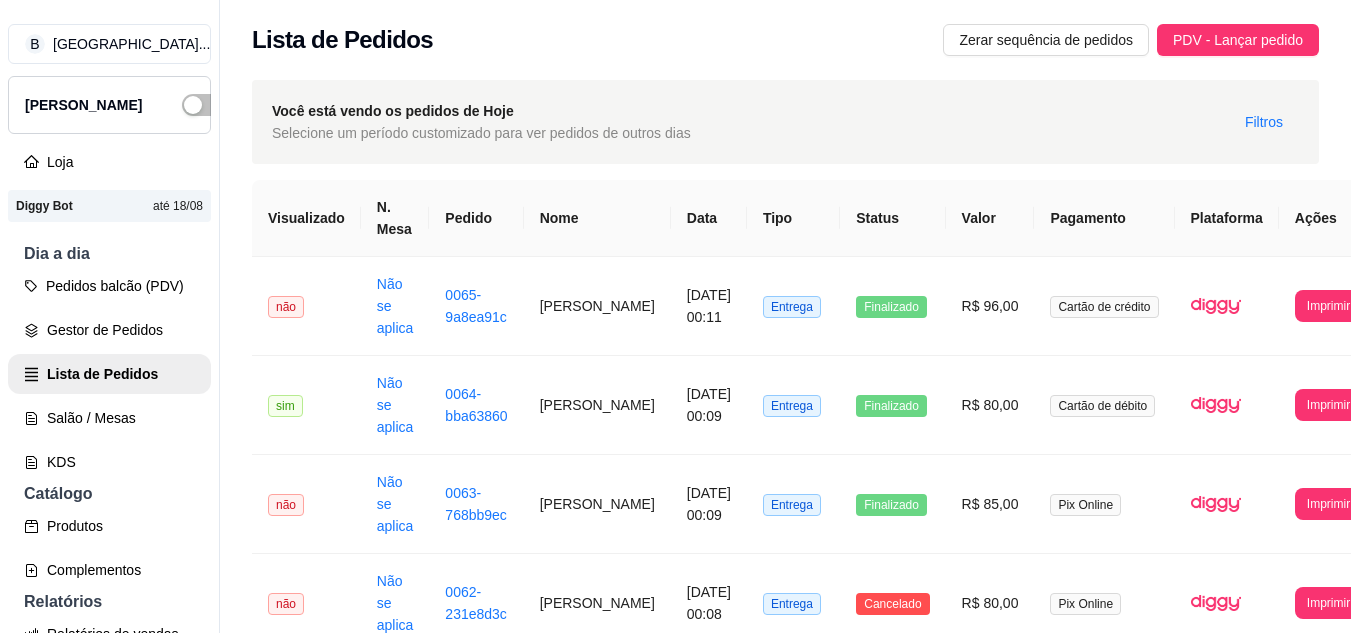 click on "Lista de Pedidos Zerar sequência de pedidos PDV - Lançar pedido" at bounding box center [785, 34] 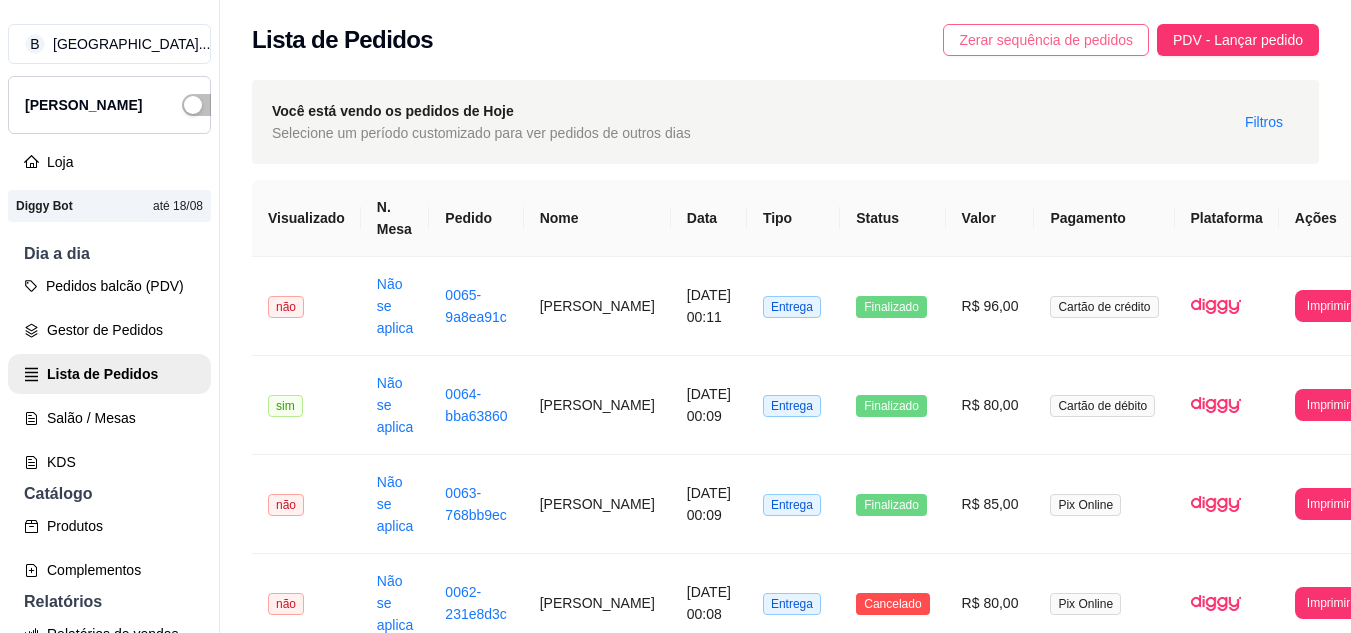 click on "Zerar sequência de pedidos" at bounding box center (1046, 40) 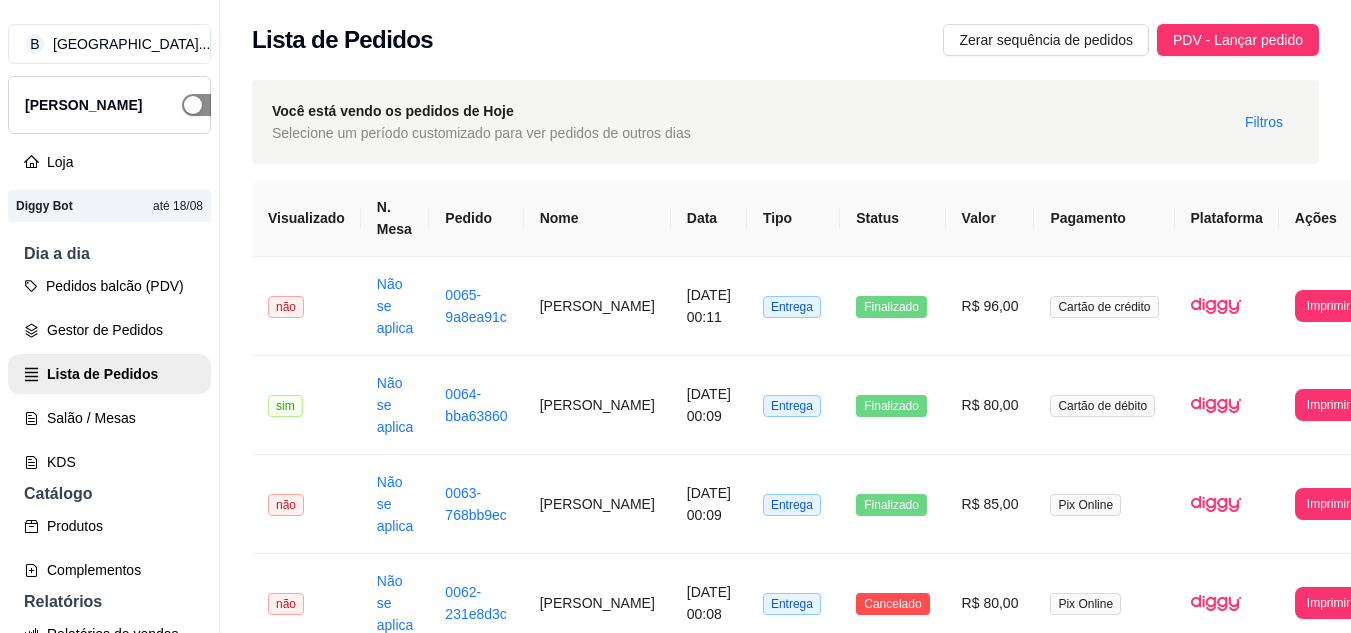 click at bounding box center (204, 105) 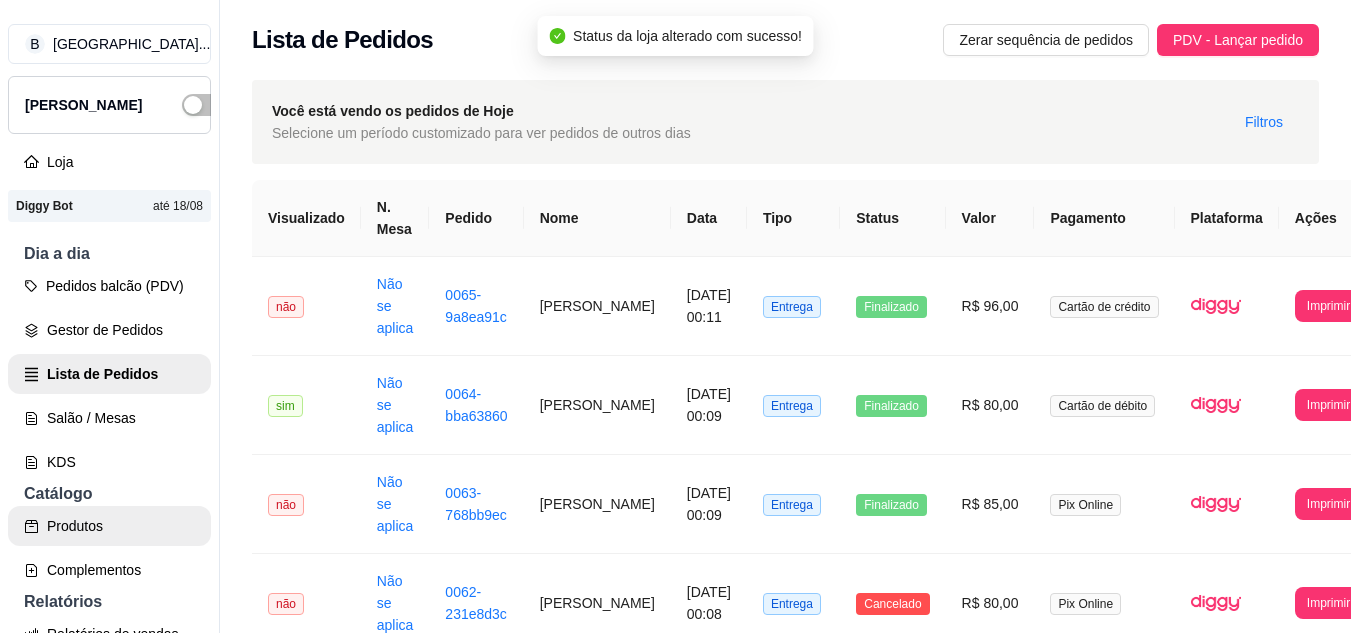 click on "Produtos" at bounding box center (109, 526) 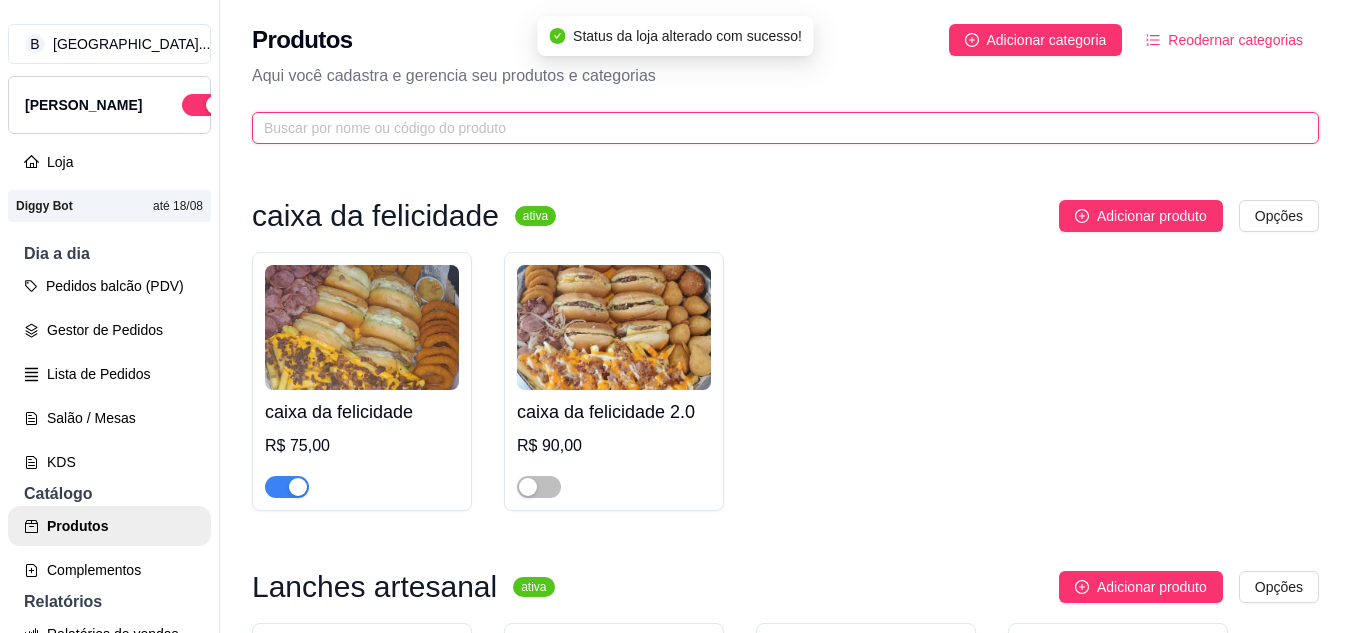 click at bounding box center (777, 128) 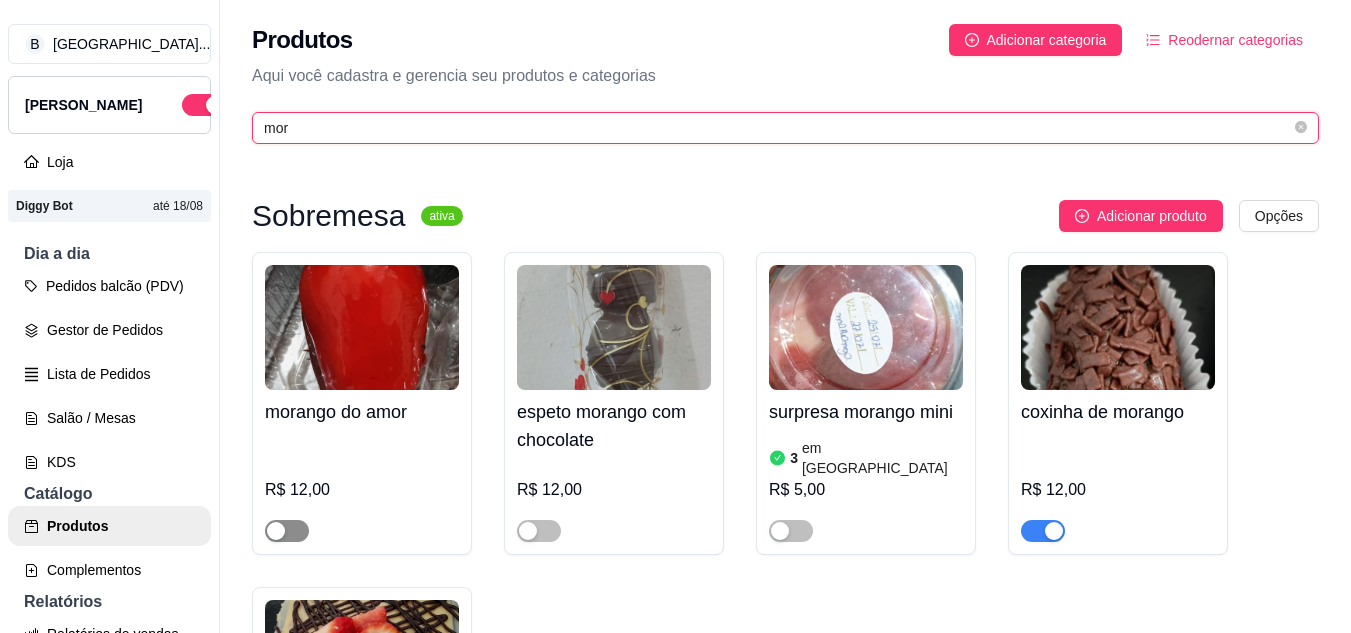 type on "mor" 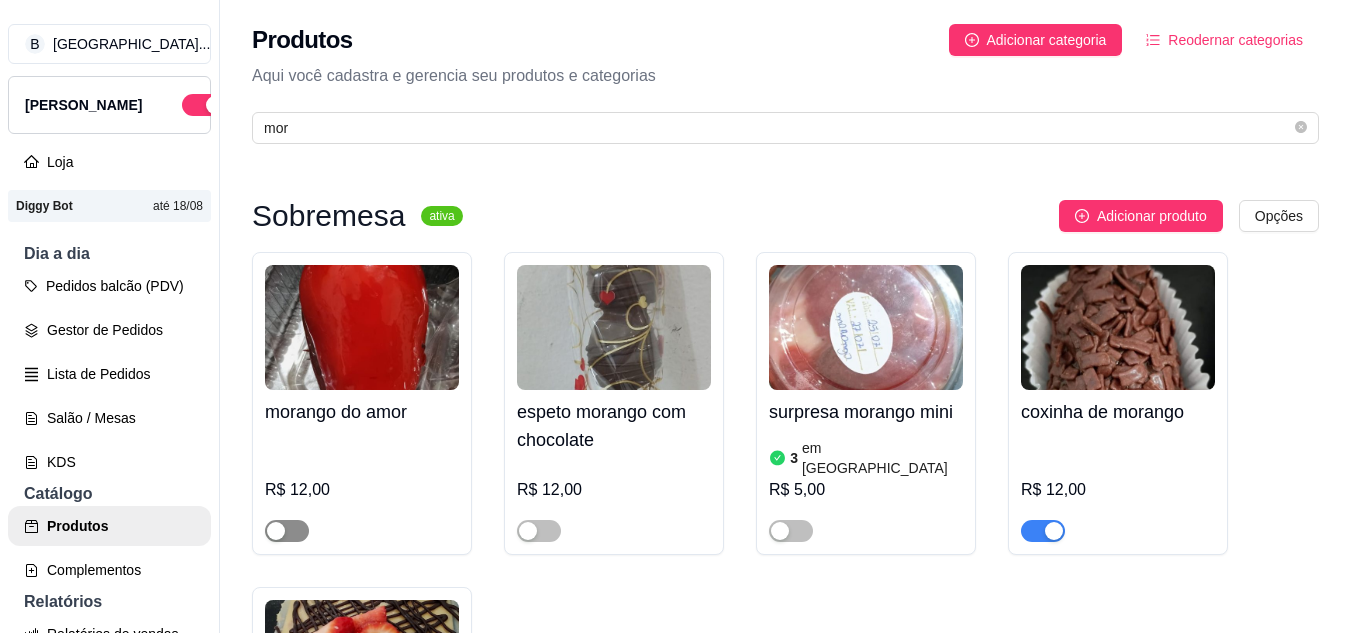 click at bounding box center (287, 531) 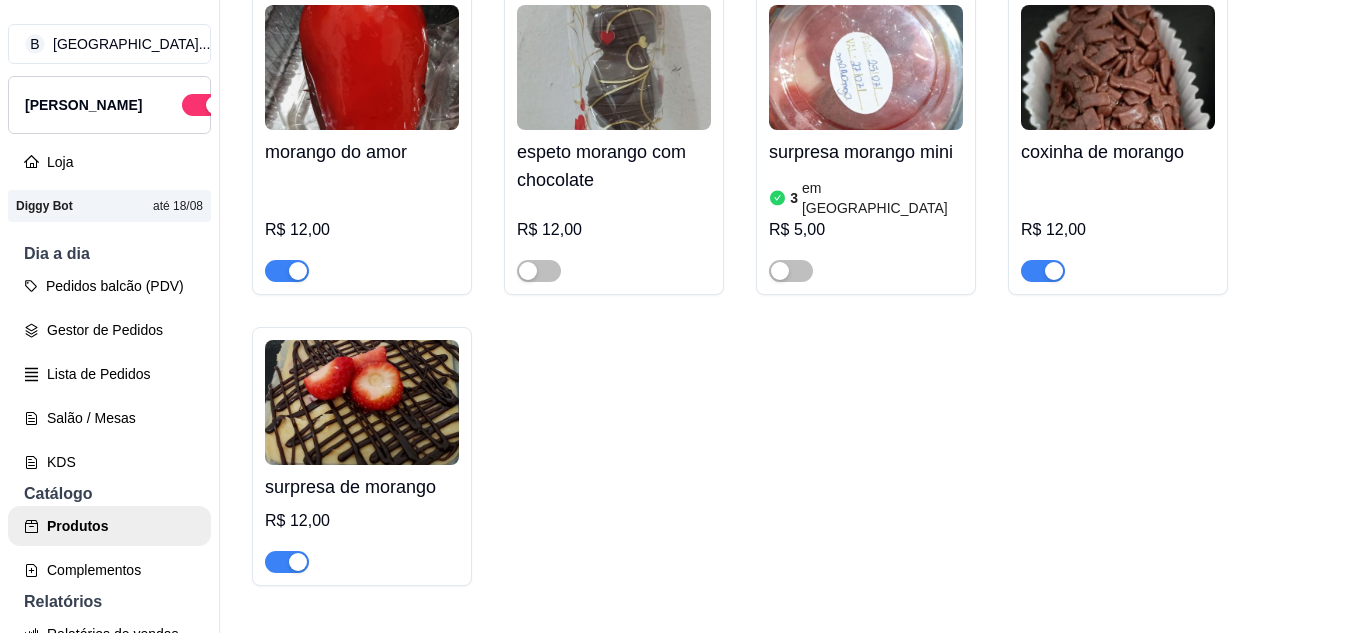 scroll, scrollTop: 300, scrollLeft: 0, axis: vertical 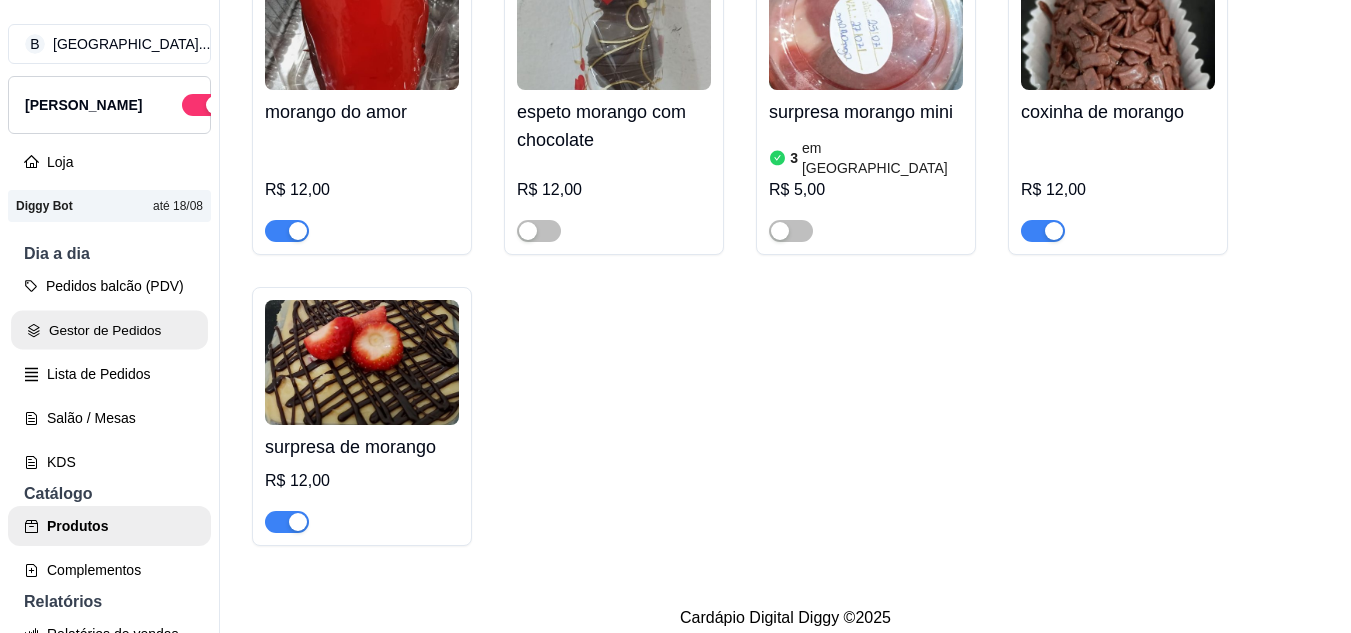 click on "Gestor de Pedidos" at bounding box center (109, 330) 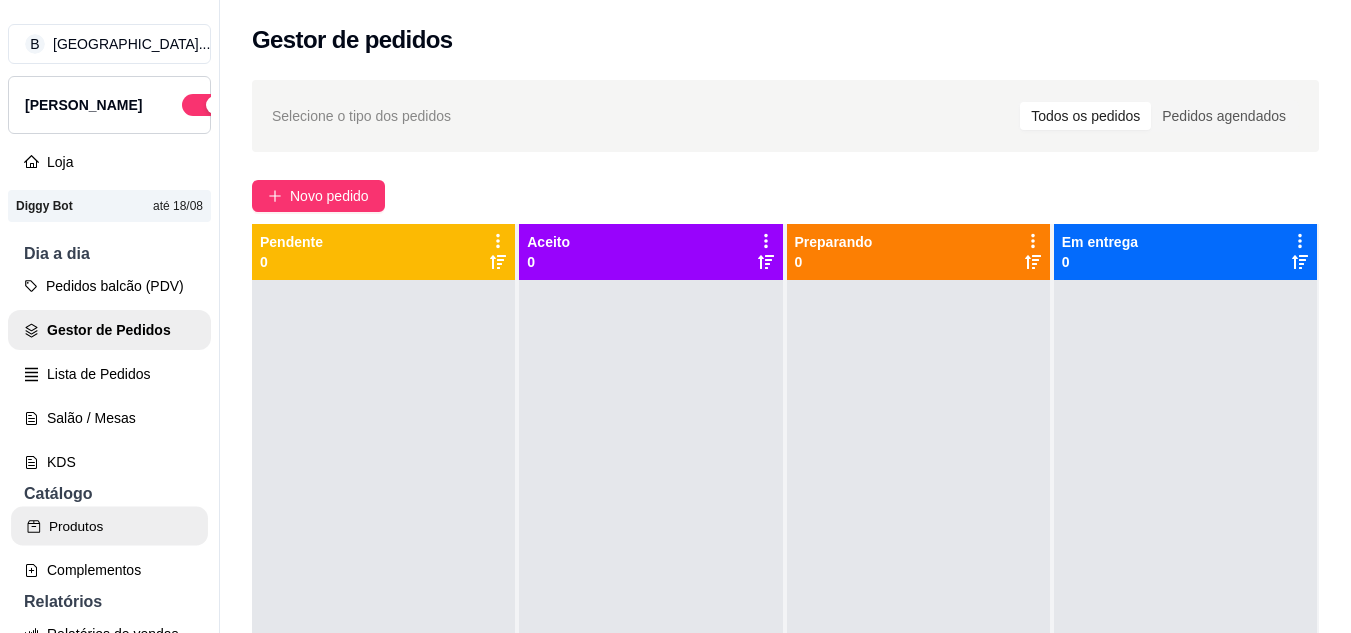 click on "Produtos" at bounding box center [109, 526] 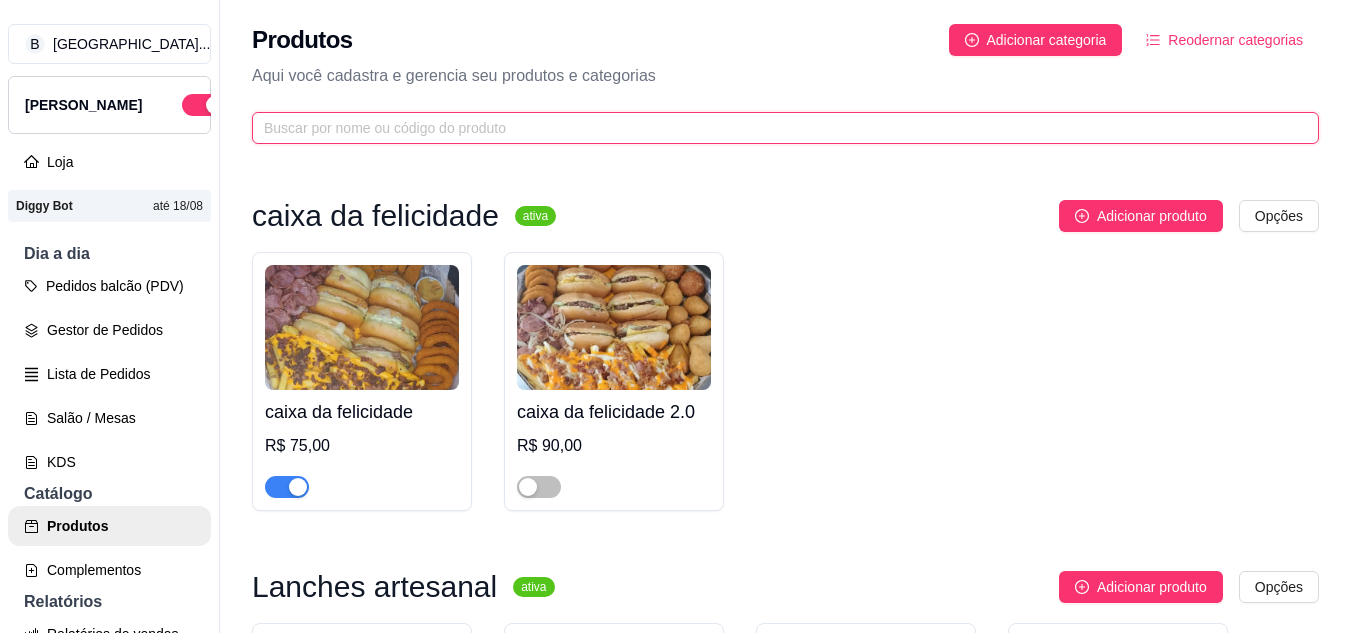 click at bounding box center [777, 128] 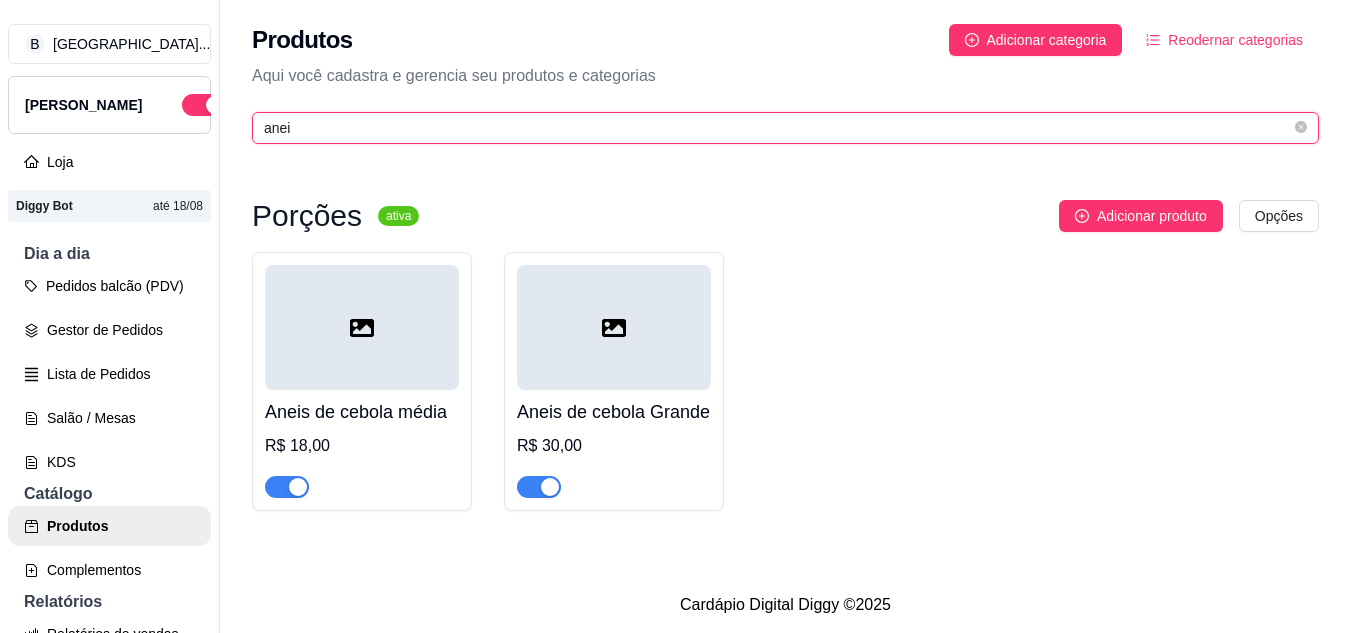 type on "anei" 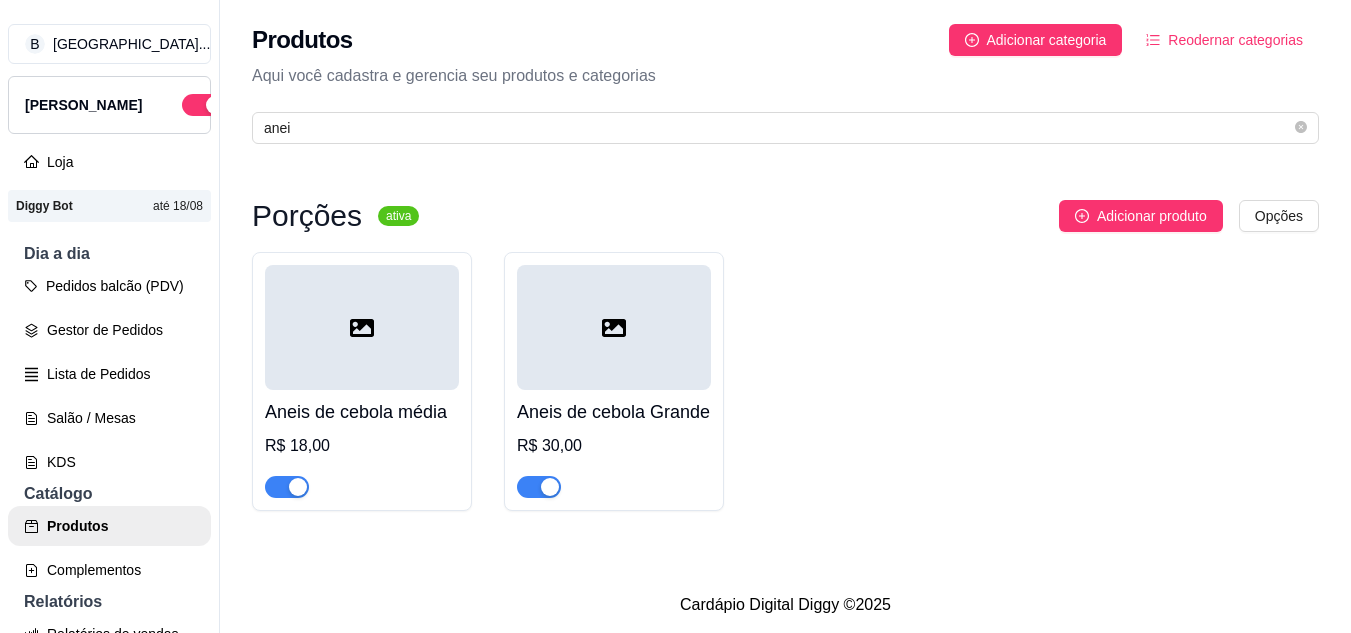 click at bounding box center (287, 487) 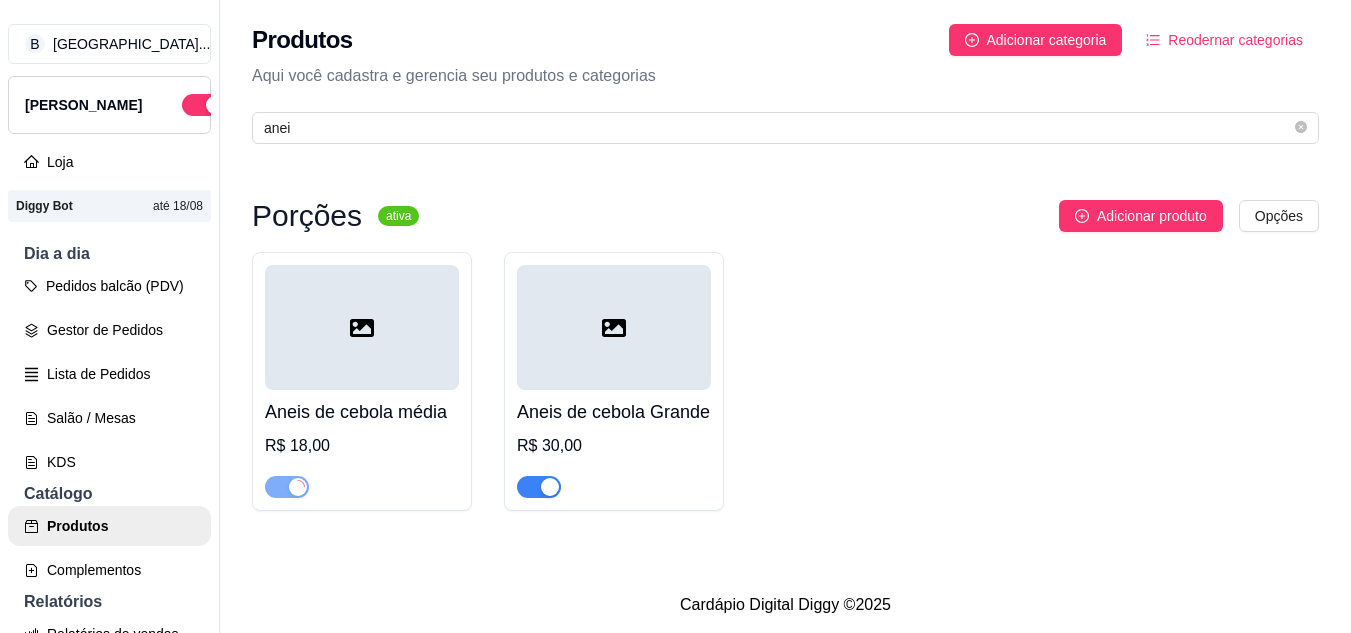 click at bounding box center [550, 487] 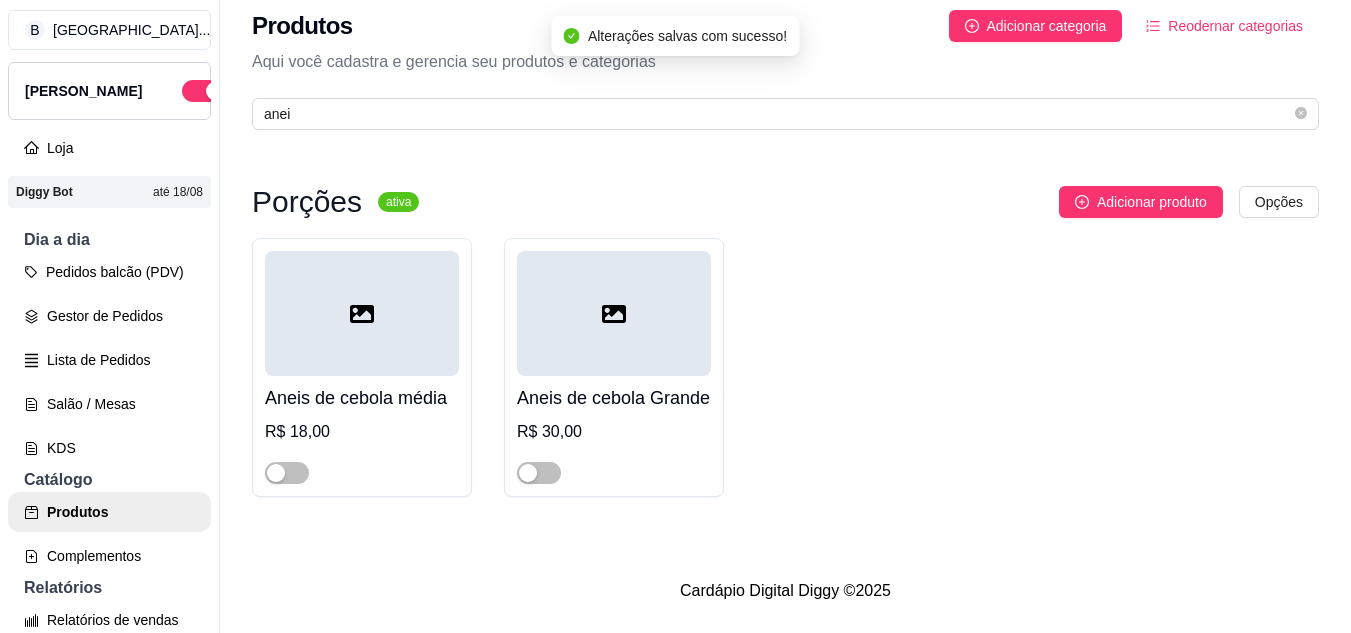 scroll, scrollTop: 32, scrollLeft: 0, axis: vertical 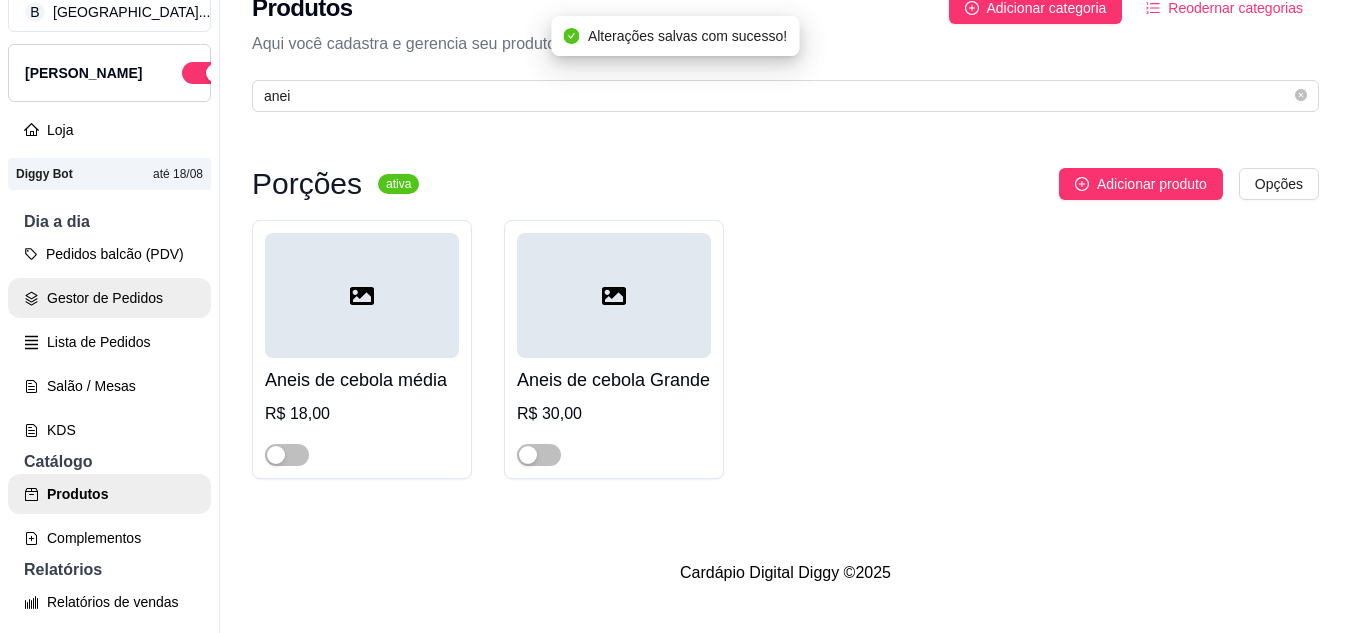 click on "Gestor de Pedidos" at bounding box center (109, 298) 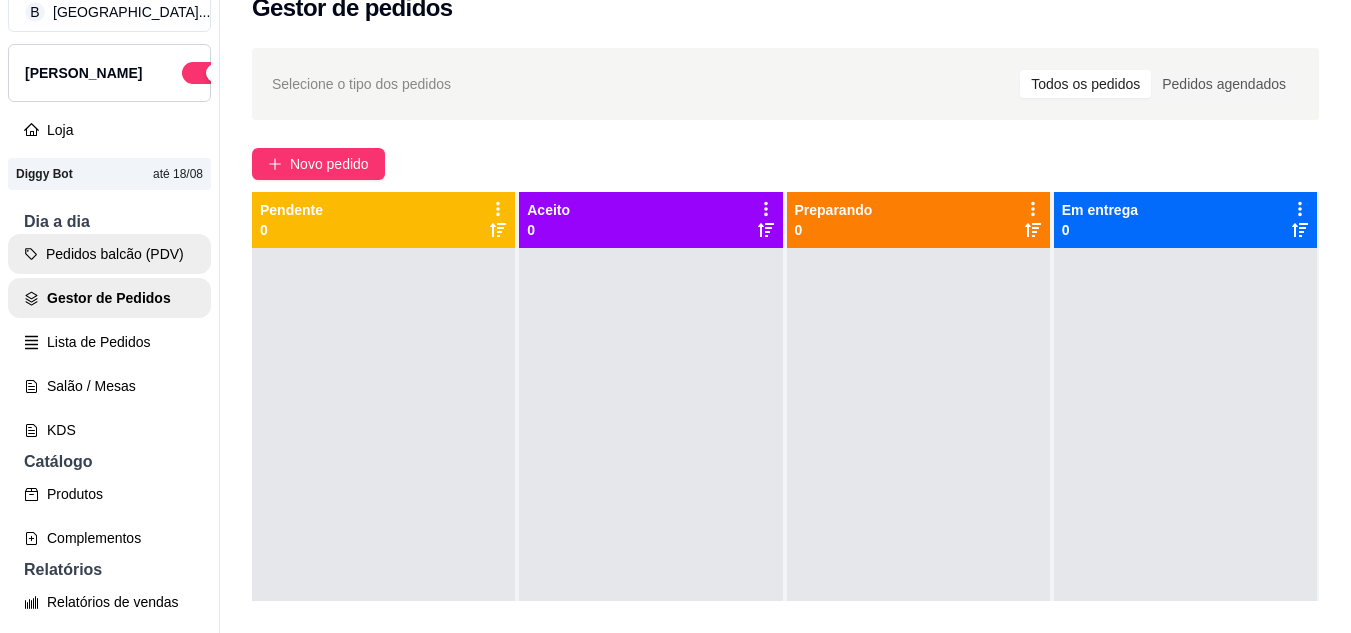 scroll, scrollTop: 0, scrollLeft: 0, axis: both 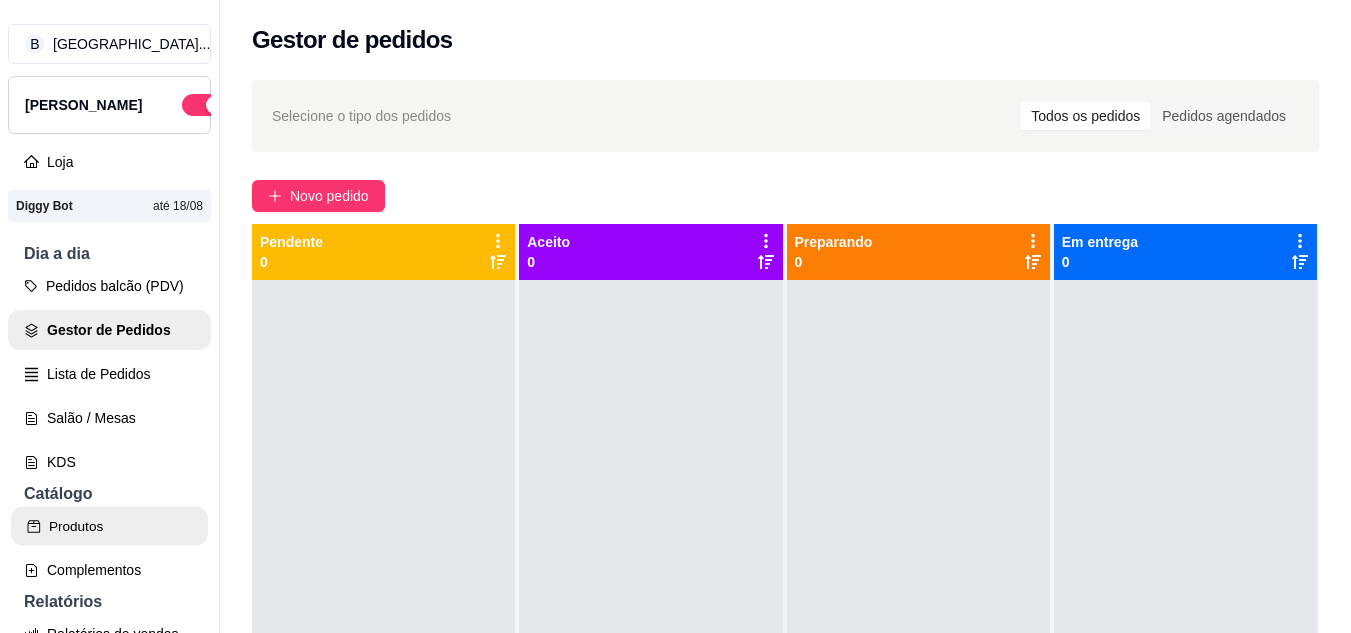 click on "Produtos" at bounding box center [109, 526] 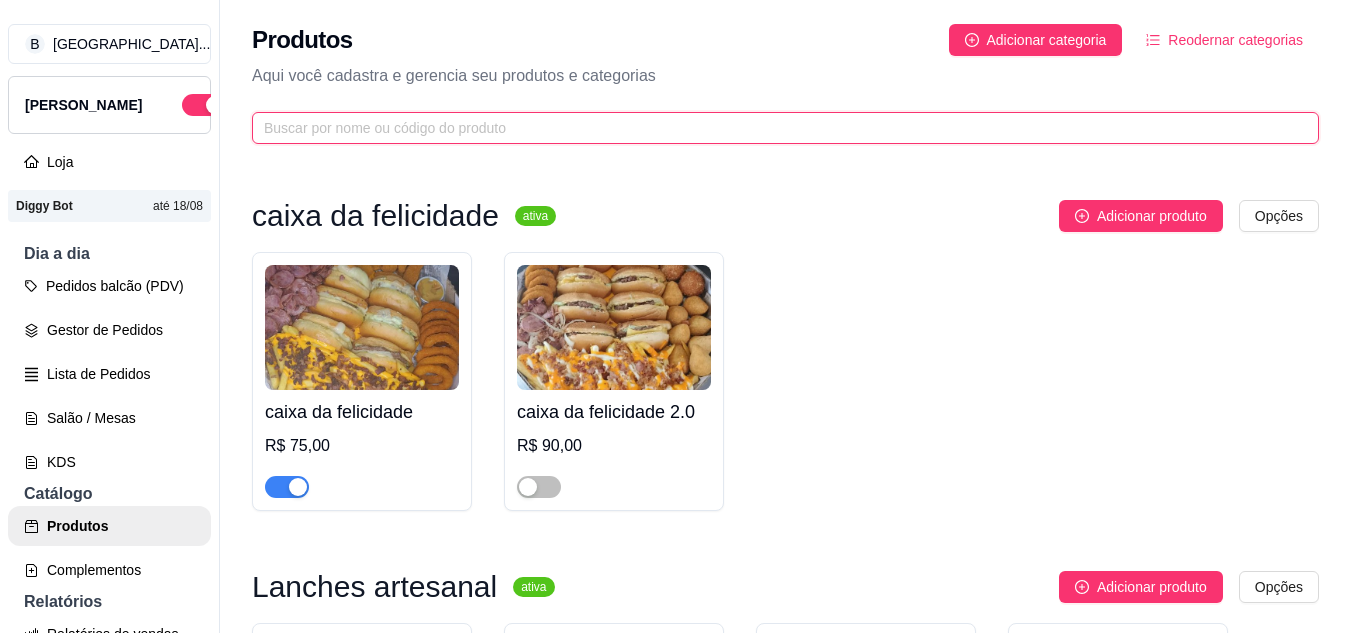 click at bounding box center (777, 128) 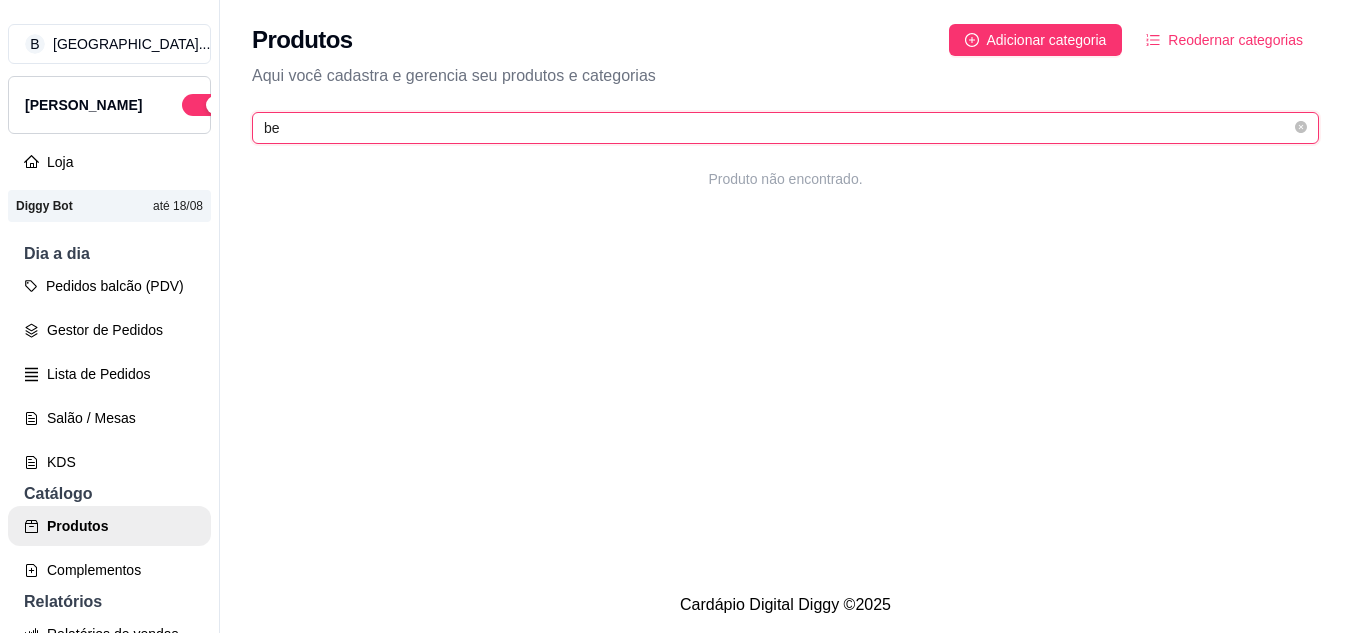 type on "b" 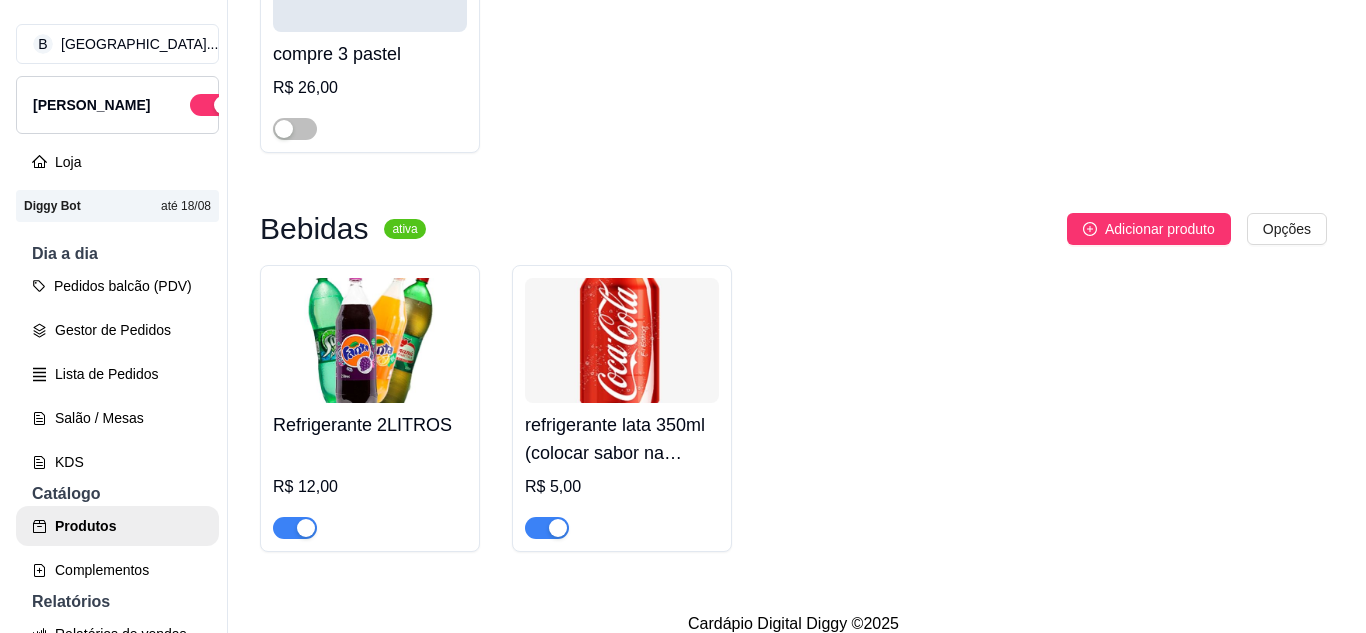 scroll, scrollTop: 1590, scrollLeft: 0, axis: vertical 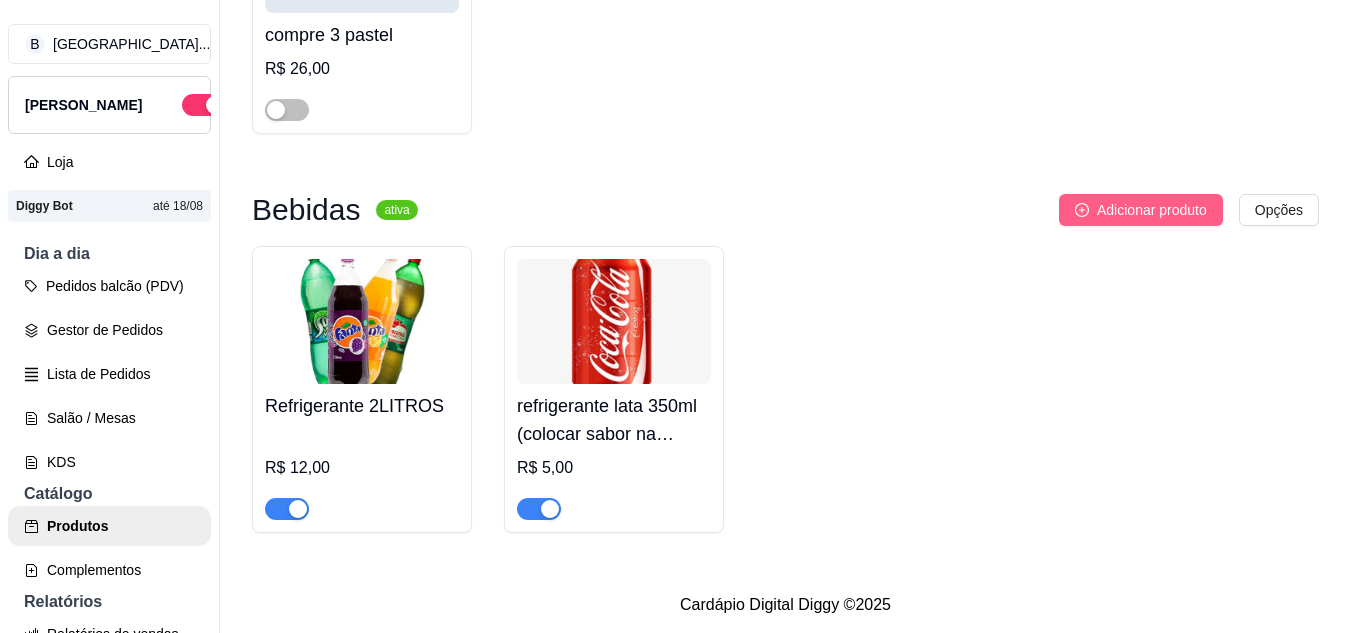 type on "re" 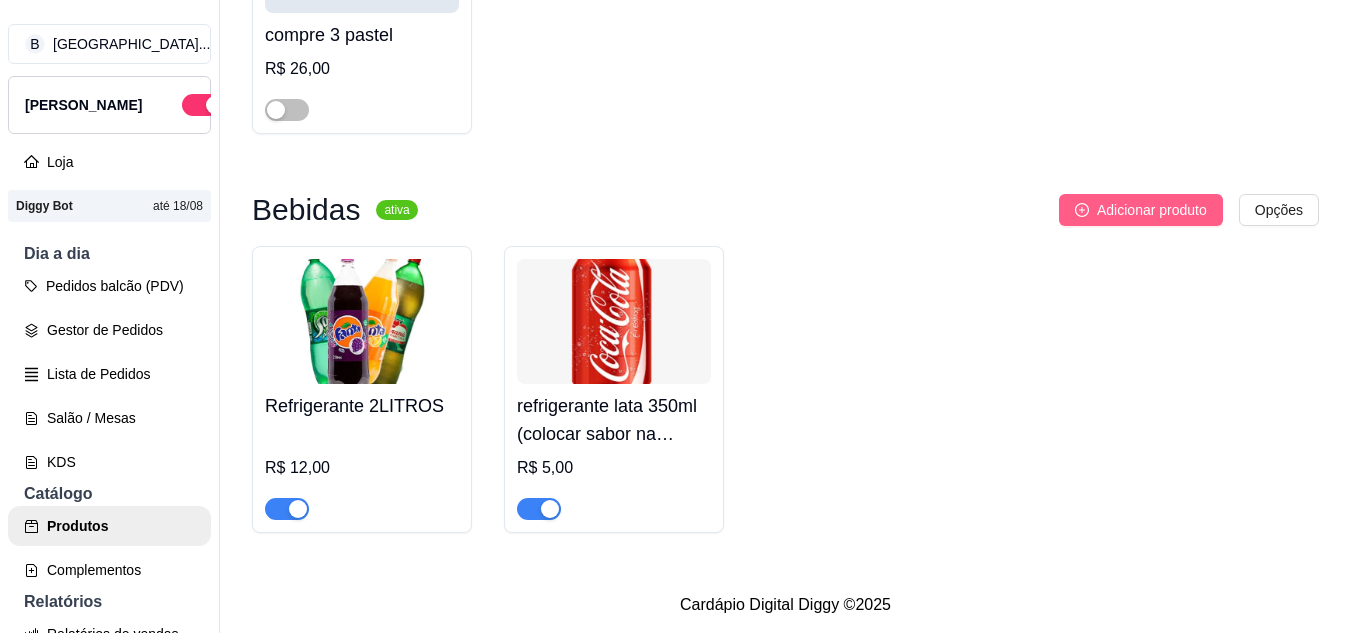 click on "Adicionar produto" at bounding box center [1141, 210] 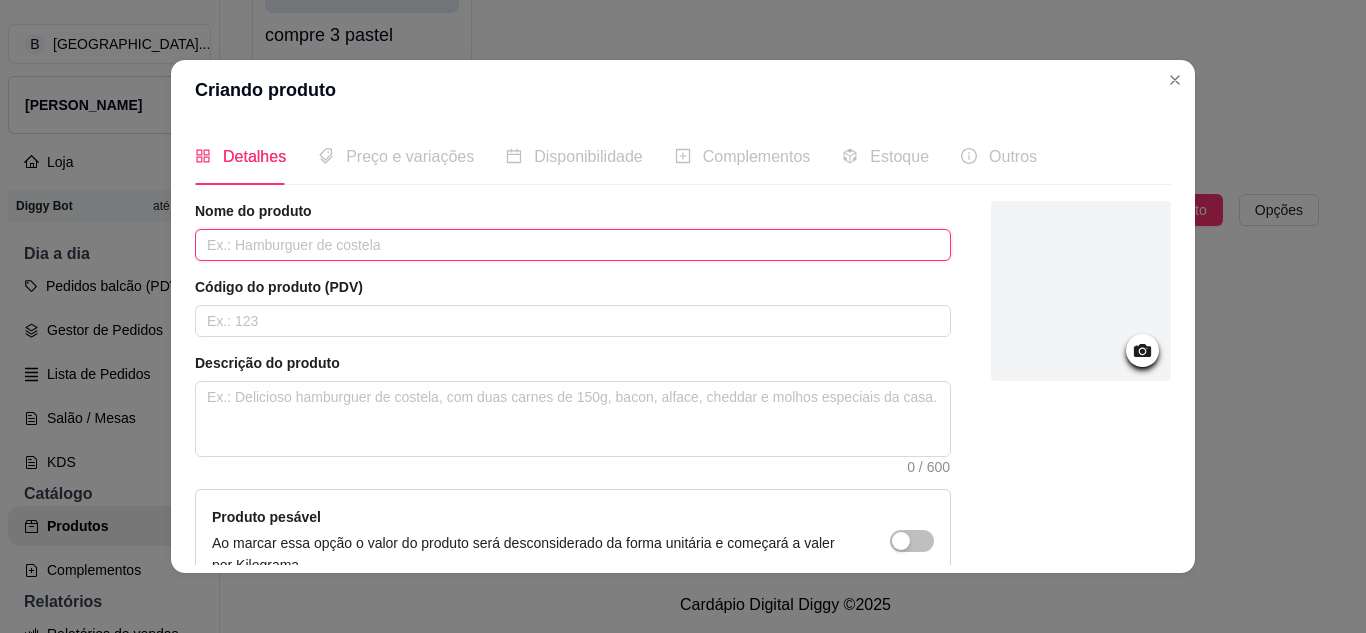 click at bounding box center (573, 245) 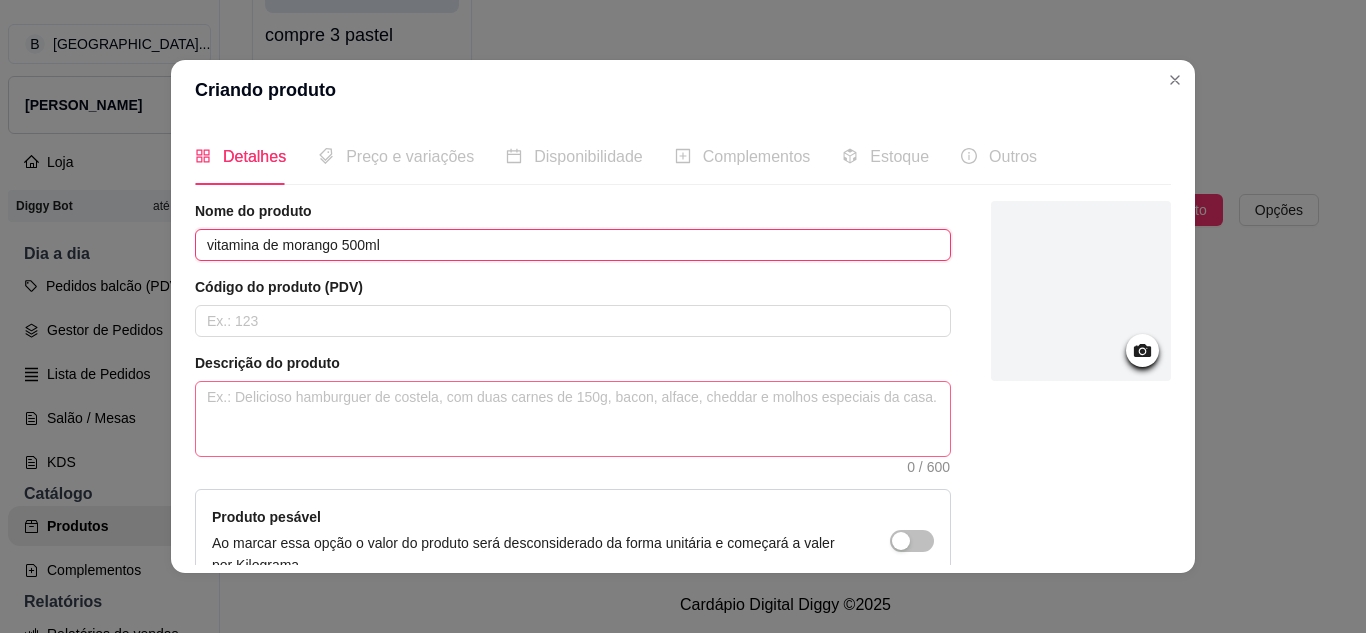 type on "vitamina de morango 500ml" 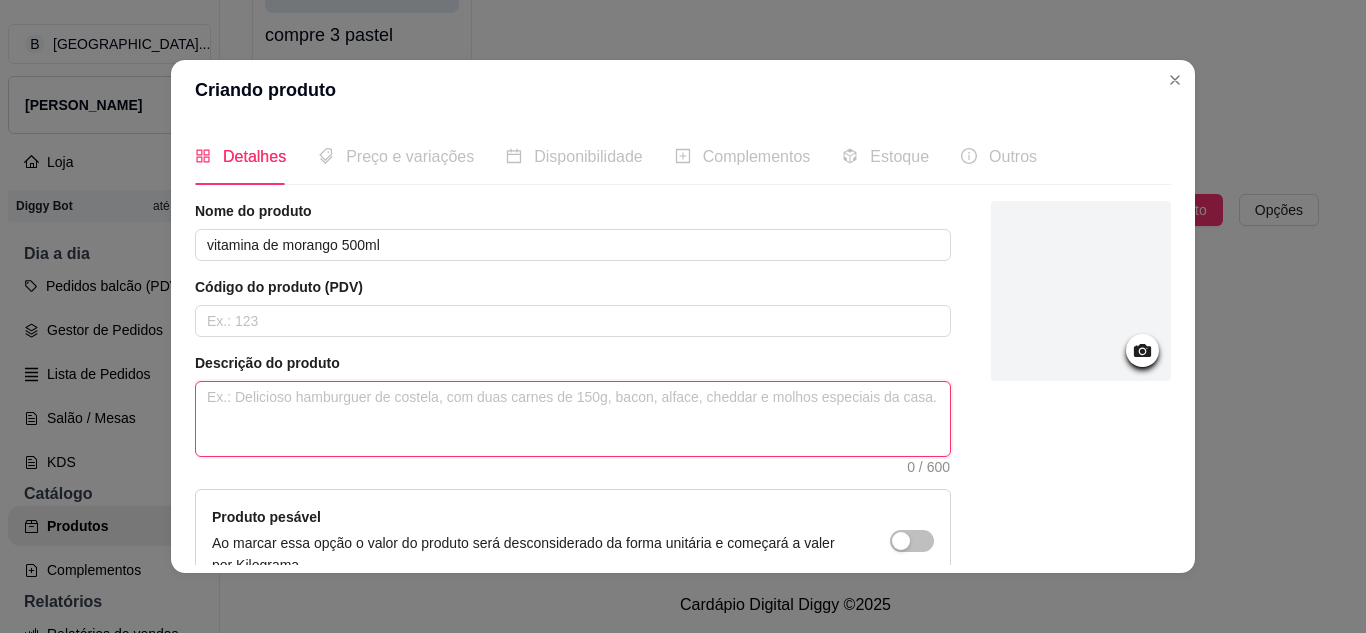 click at bounding box center (573, 419) 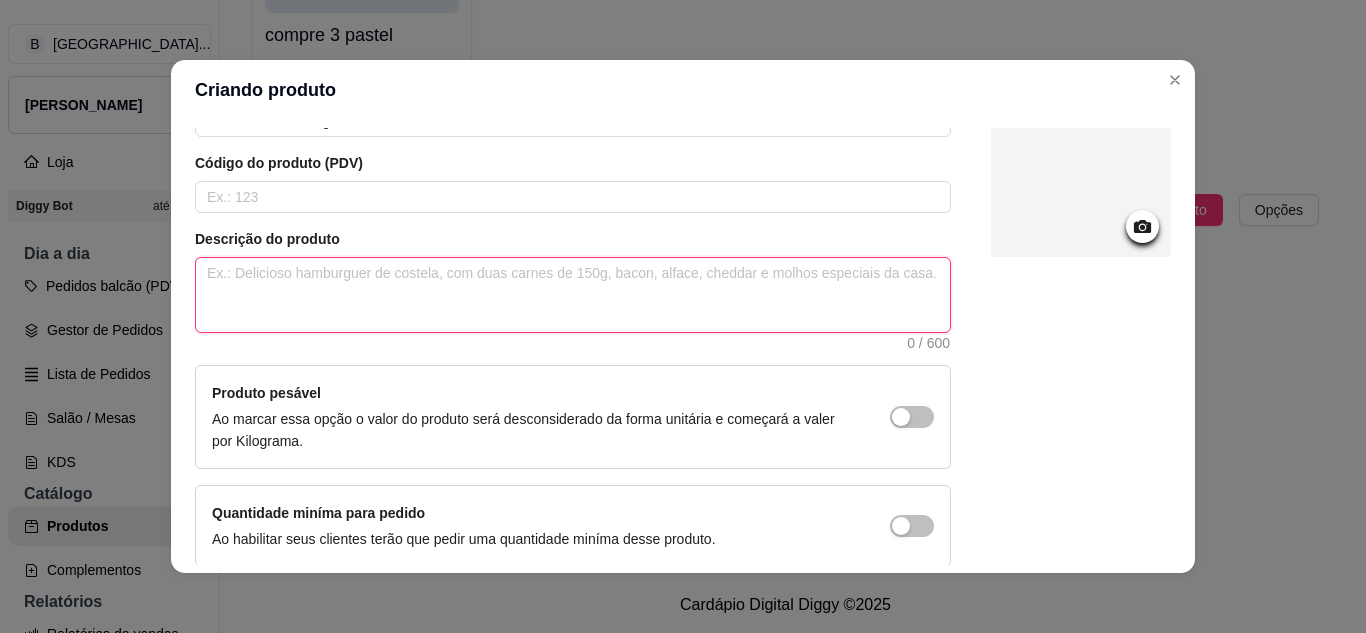scroll, scrollTop: 0, scrollLeft: 0, axis: both 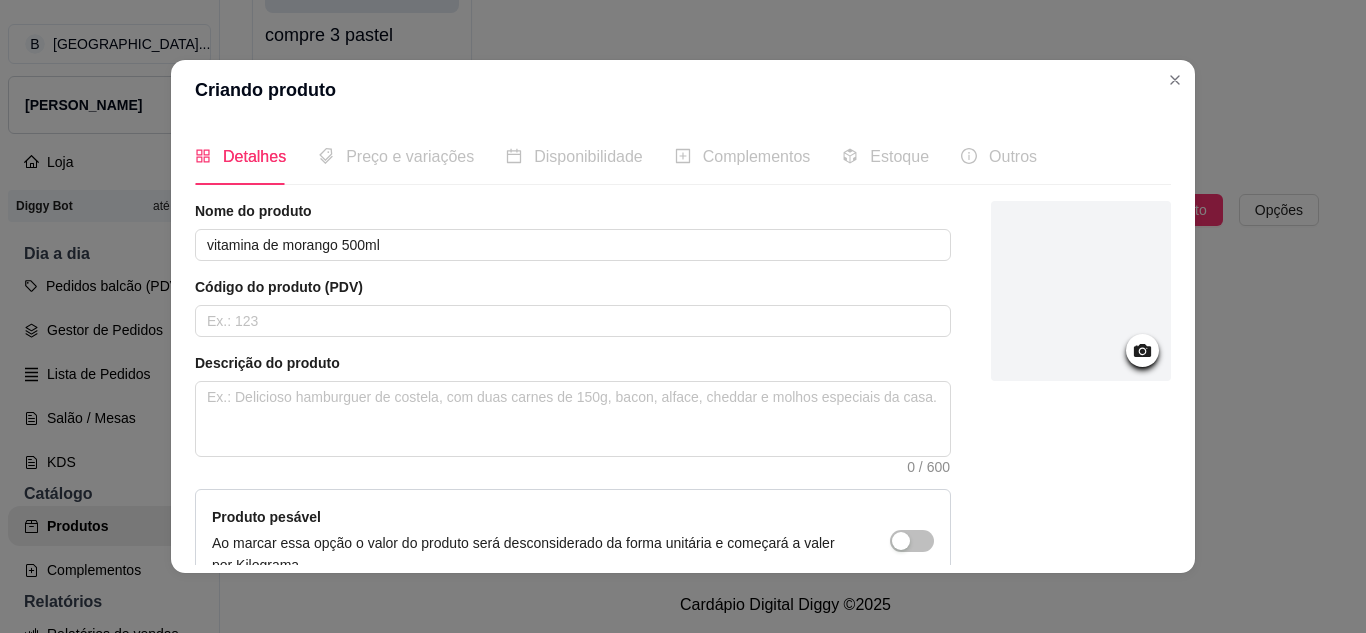 click 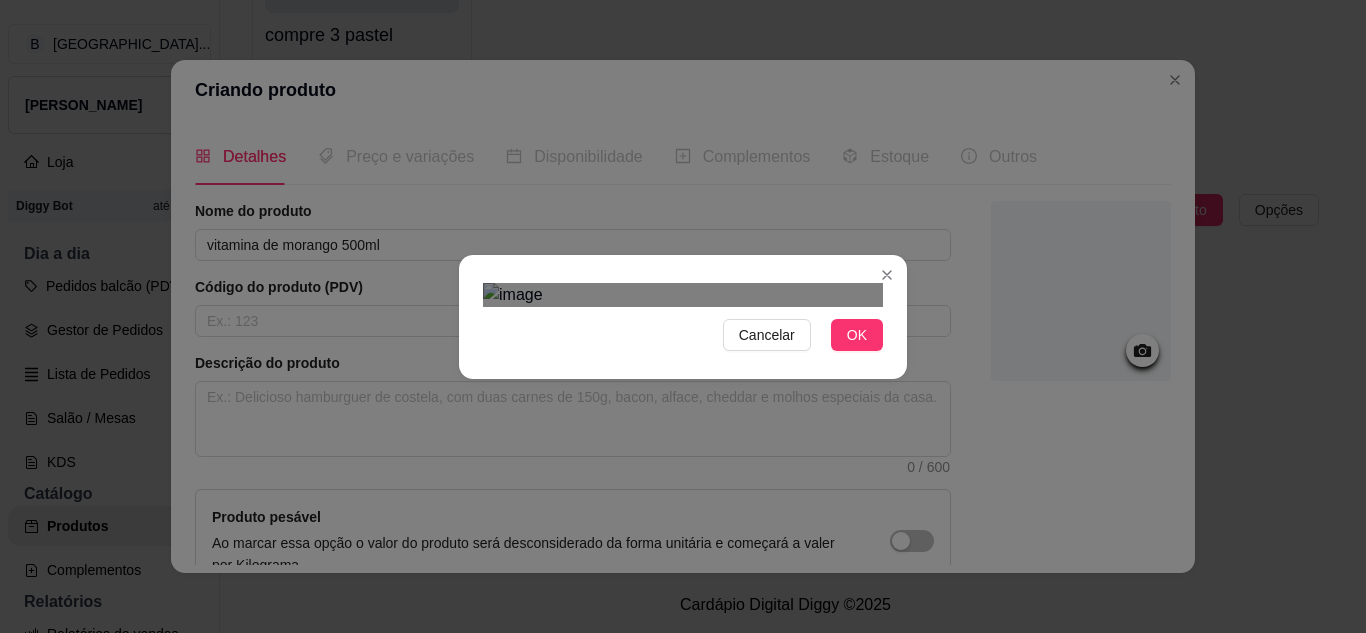 click on "Cancelar OK" at bounding box center [683, 317] 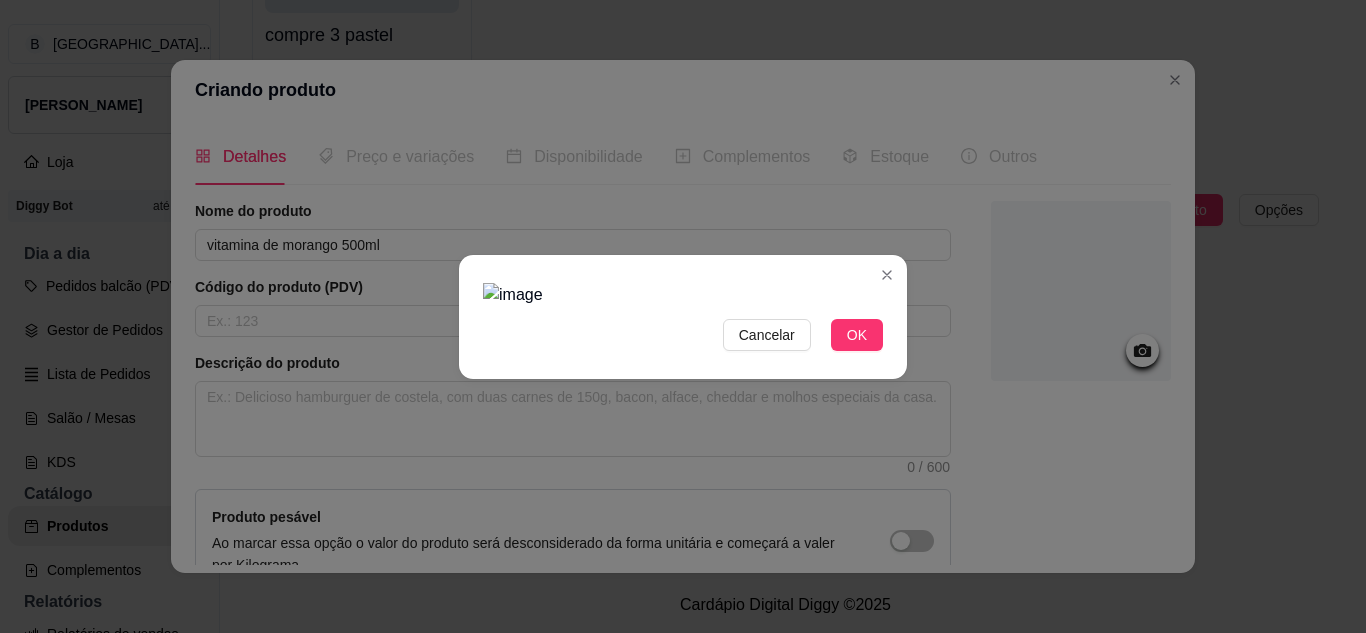 click at bounding box center (683, 295) 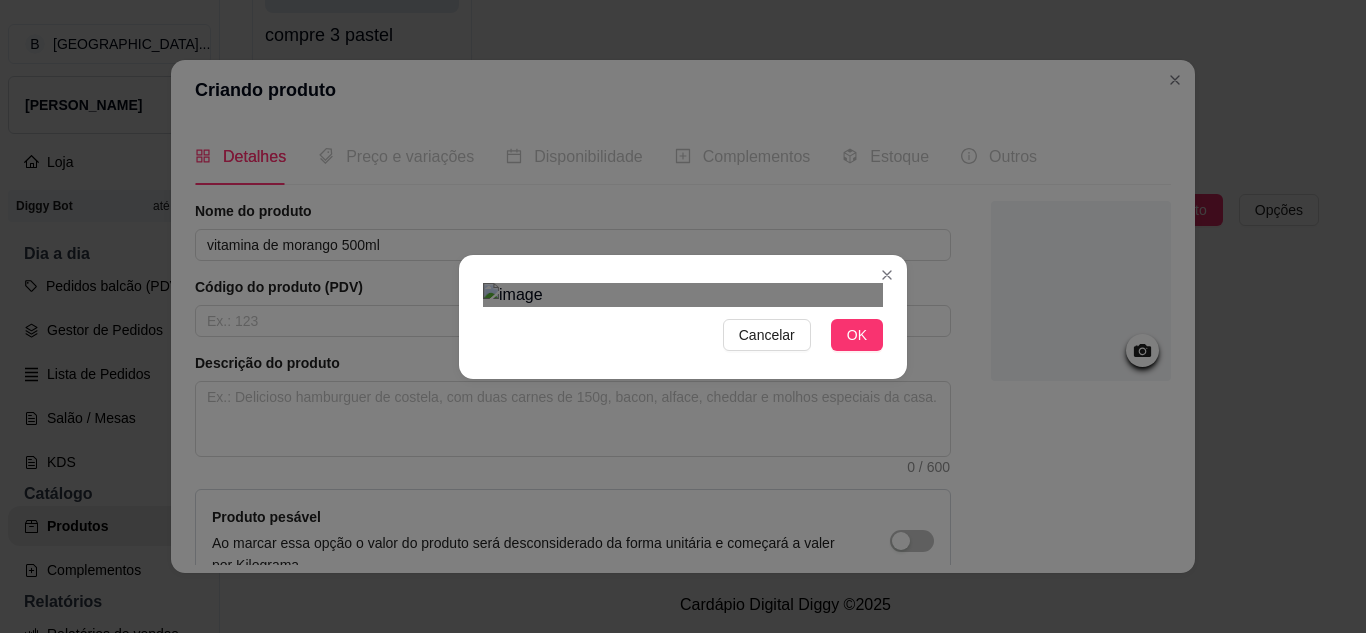 click on "[GEOGRAPHIC_DATA] ... Loja Aberta Loja Diggy Bot até 18/08   Dia a dia Pedidos balcão (PDV) Gestor de Pedidos Lista de Pedidos Salão / Mesas KDS Catálogo Produtos Complementos Relatórios Relatórios de vendas Relatório de clientes Relatório de fidelidade novo Gerenciar Entregadores novo Nota Fiscal (NFC-e) Controle de caixa Controle de fiado Cupons Clientes Estoque Configurações Diggy Planos Precisa de ajuda? Sair Produtos Adicionar categoria Reodernar categorias Aqui você cadastra e gerencia seu produtos e categorias re Coxinhas  ativa Adicionar produto Opções 5 bolinho de calabresa c/ cheddar sem massa    R$ 12,00 Porções  ativa Adicionar produto Opções Calabresa Grande acebolada 500g    R$ 37,00 Calabresa Média acebolada 300g    R$ 20,00 Sobremesa  ativa Adicionar produto Opções surpresa morango mini    3 em estoque R$ 5,00 surpresa de morango    R$ 12,00 Promoção  ativa Adicionar produto Opções compre 3 pastel    R$ 26,00 Bebidas  ativa Adicionar produto Opções   R$ 12,00" at bounding box center [683, 316] 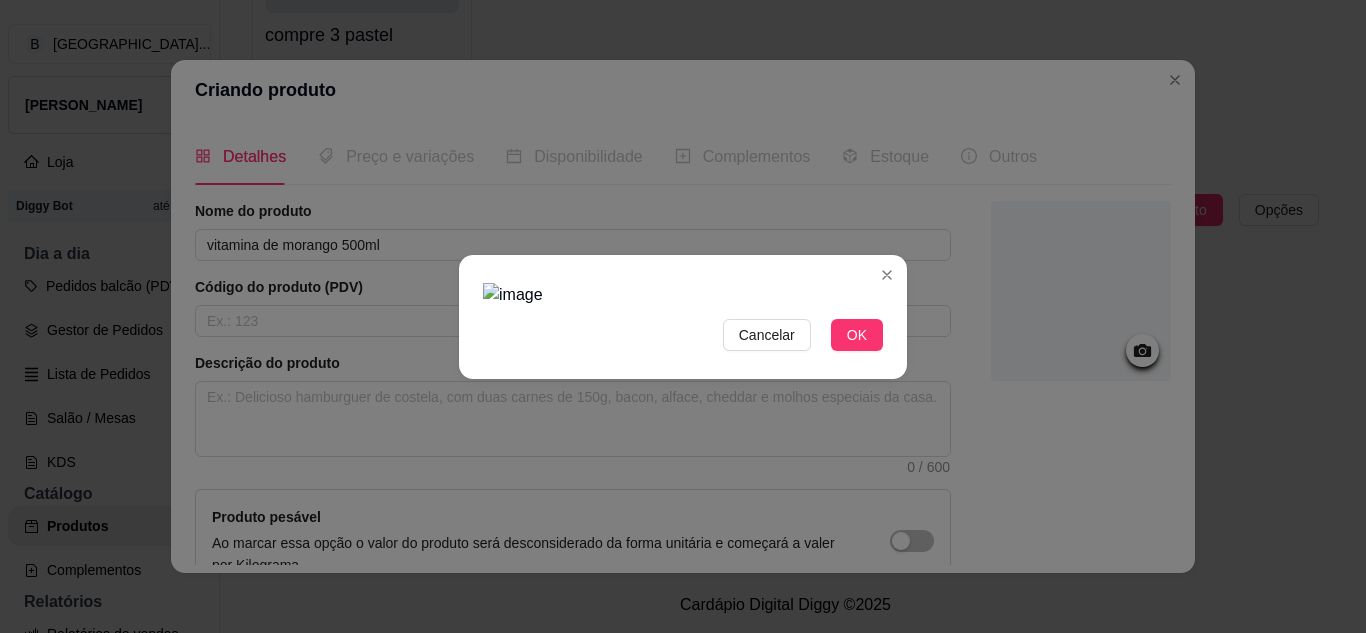 scroll, scrollTop: 0, scrollLeft: 0, axis: both 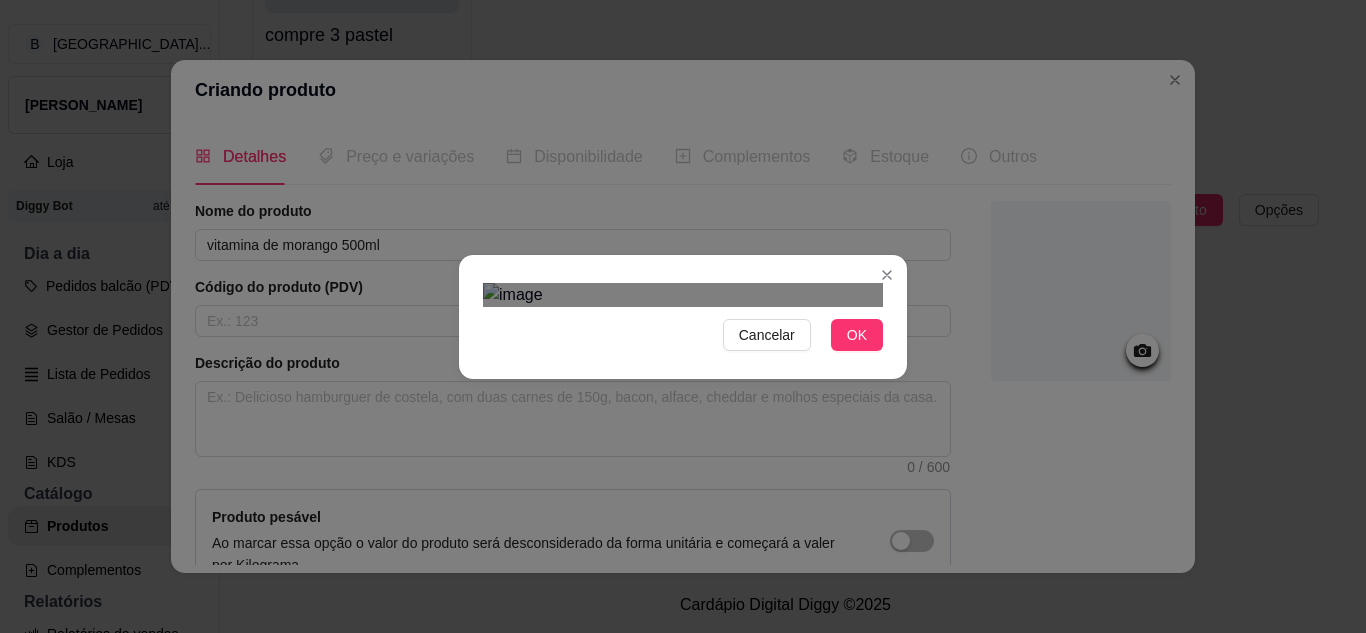 click at bounding box center [683, 295] 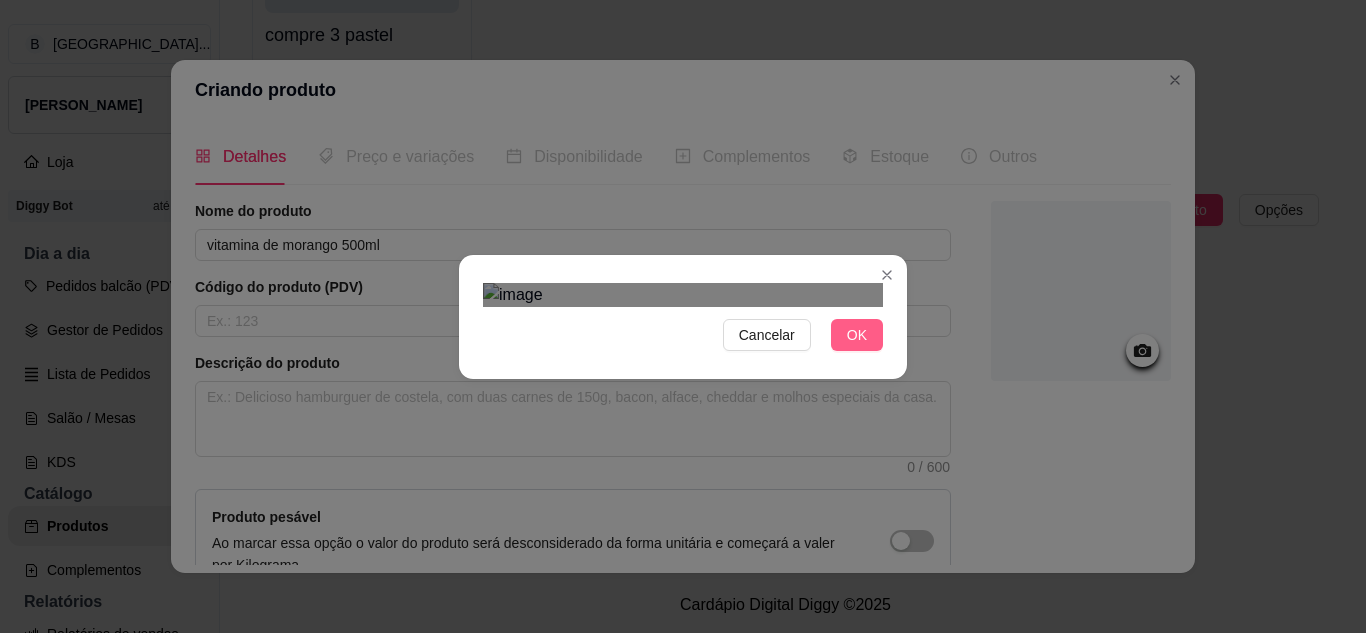 click on "OK" at bounding box center (857, 335) 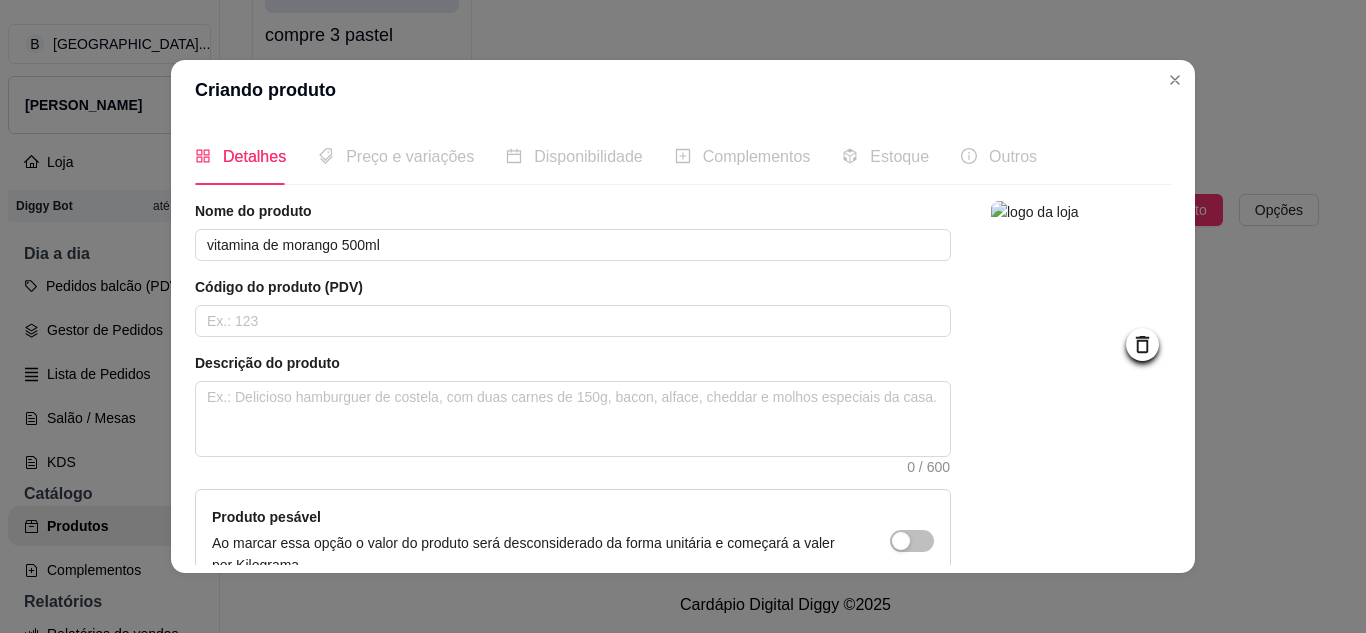 scroll, scrollTop: 4, scrollLeft: 0, axis: vertical 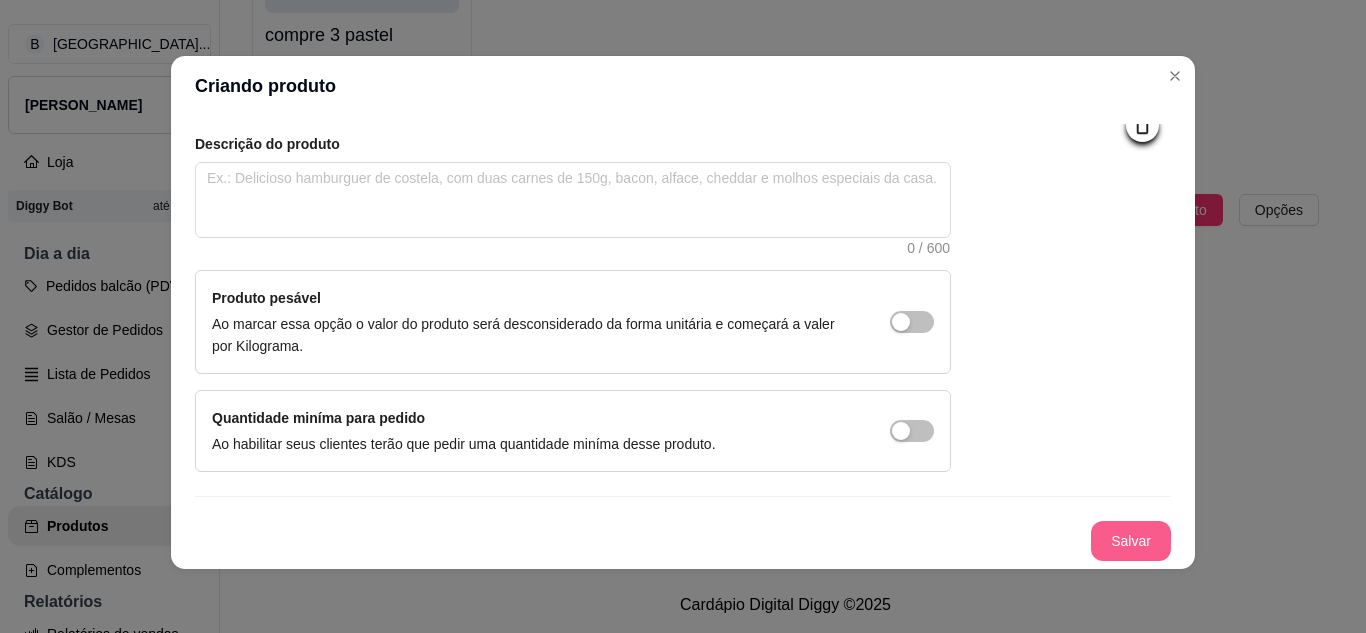 click on "Salvar" at bounding box center [1131, 541] 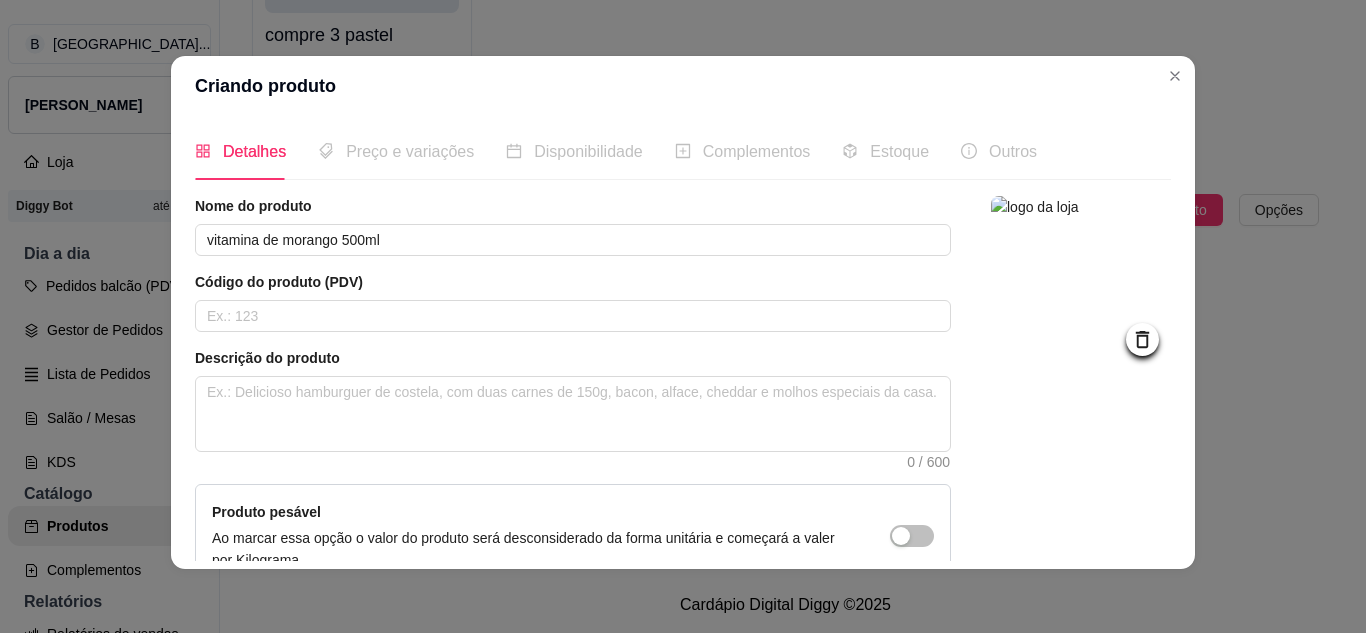 scroll, scrollTop: 0, scrollLeft: 0, axis: both 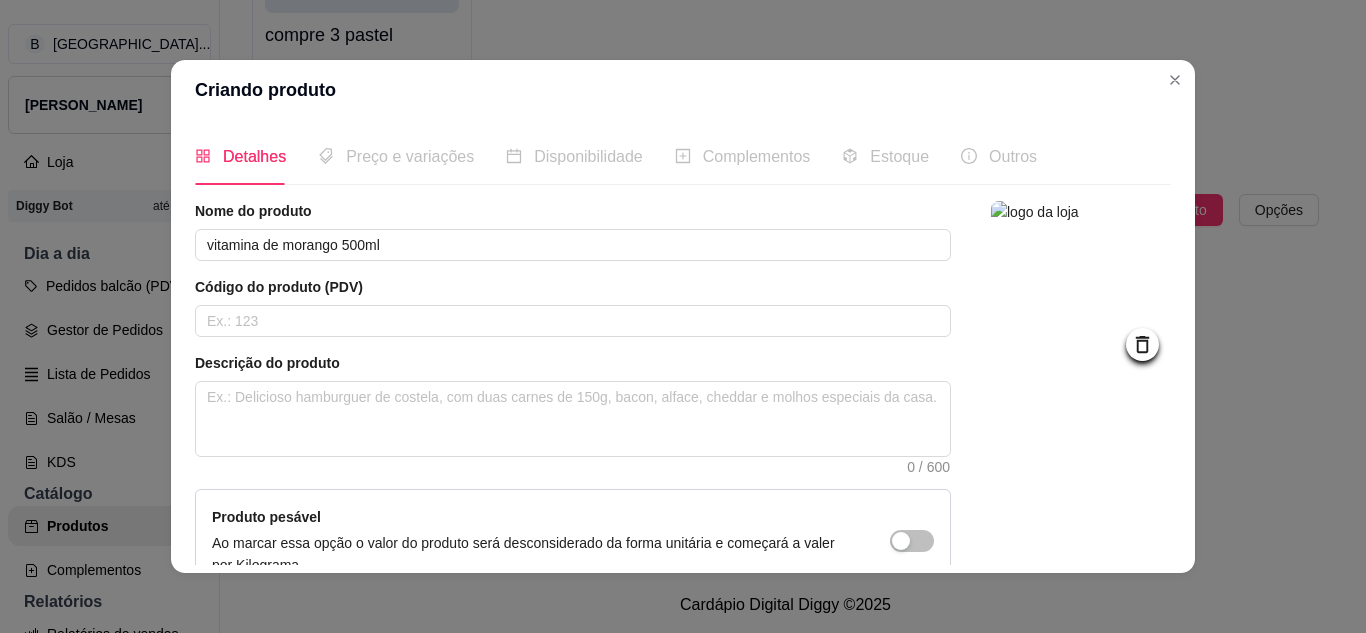 type 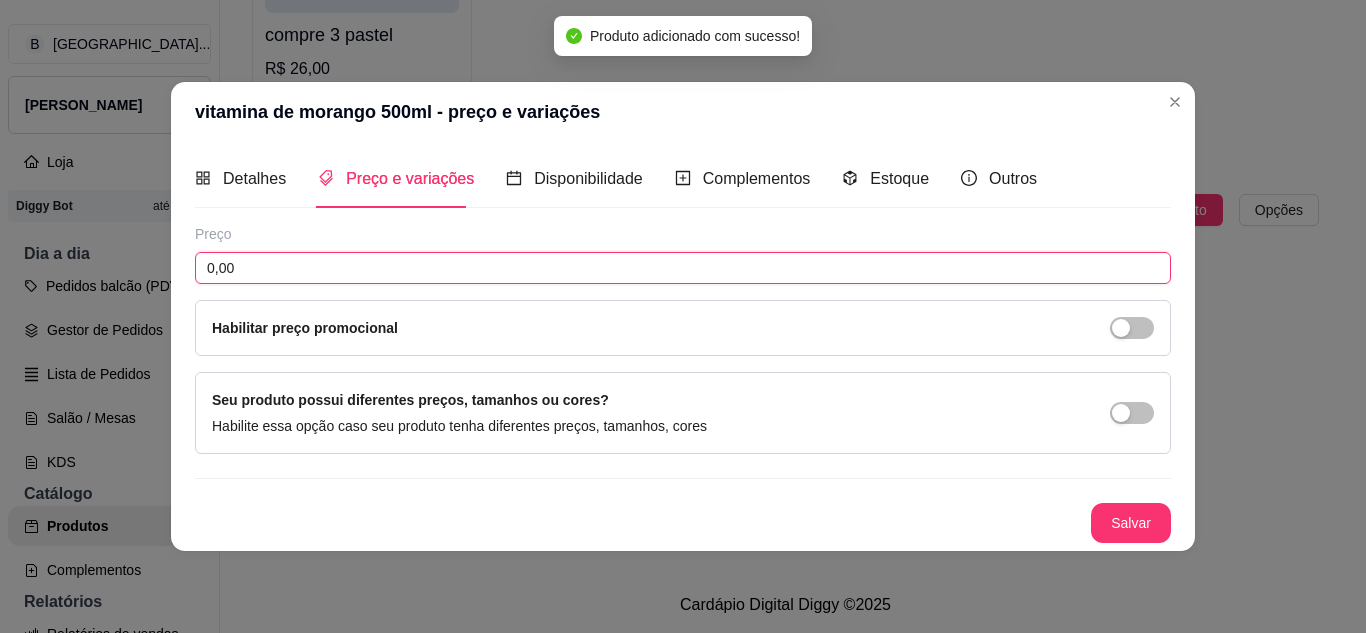 click on "0,00" at bounding box center [683, 268] 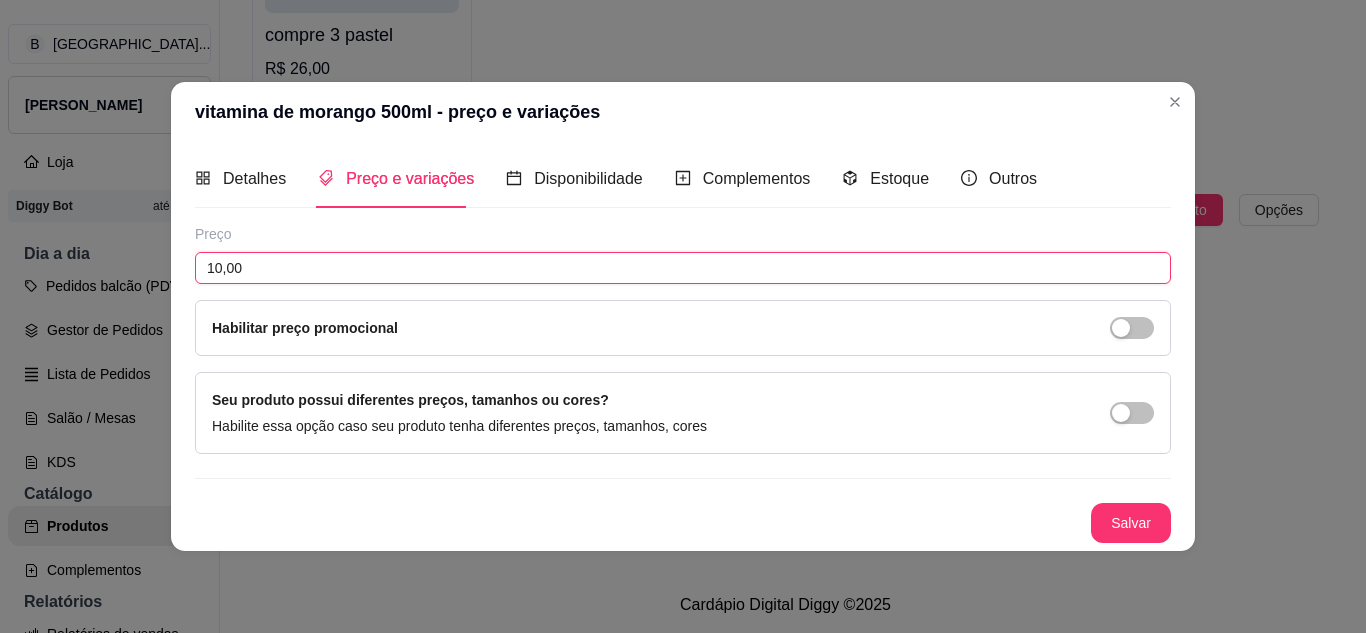 type on "10,00" 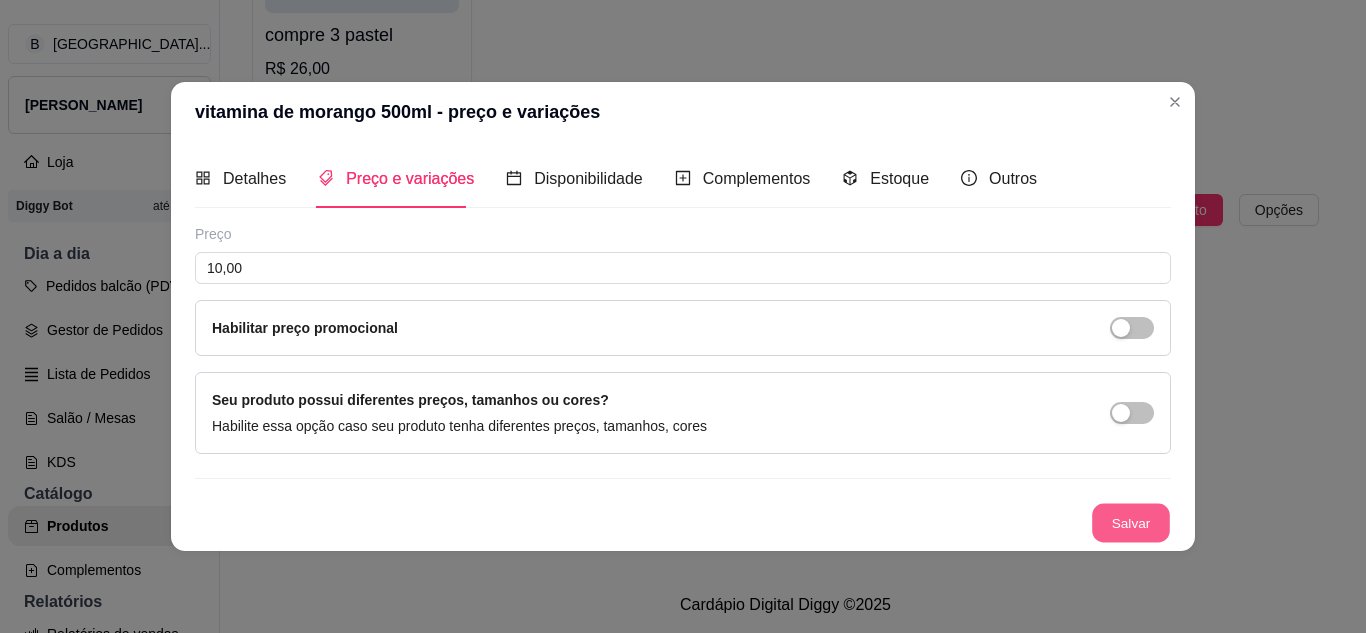 click on "Salvar" at bounding box center [1131, 522] 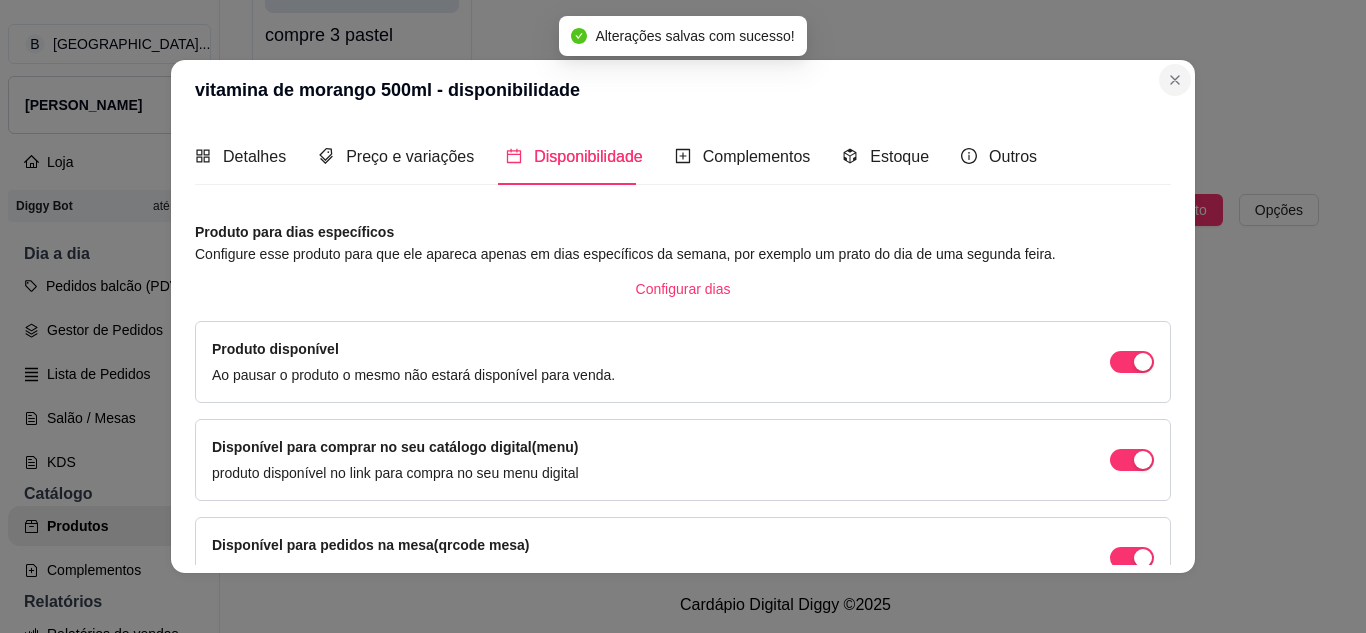 click on "vitamina de morango 500ml  - disponibilidade" at bounding box center [683, 90] 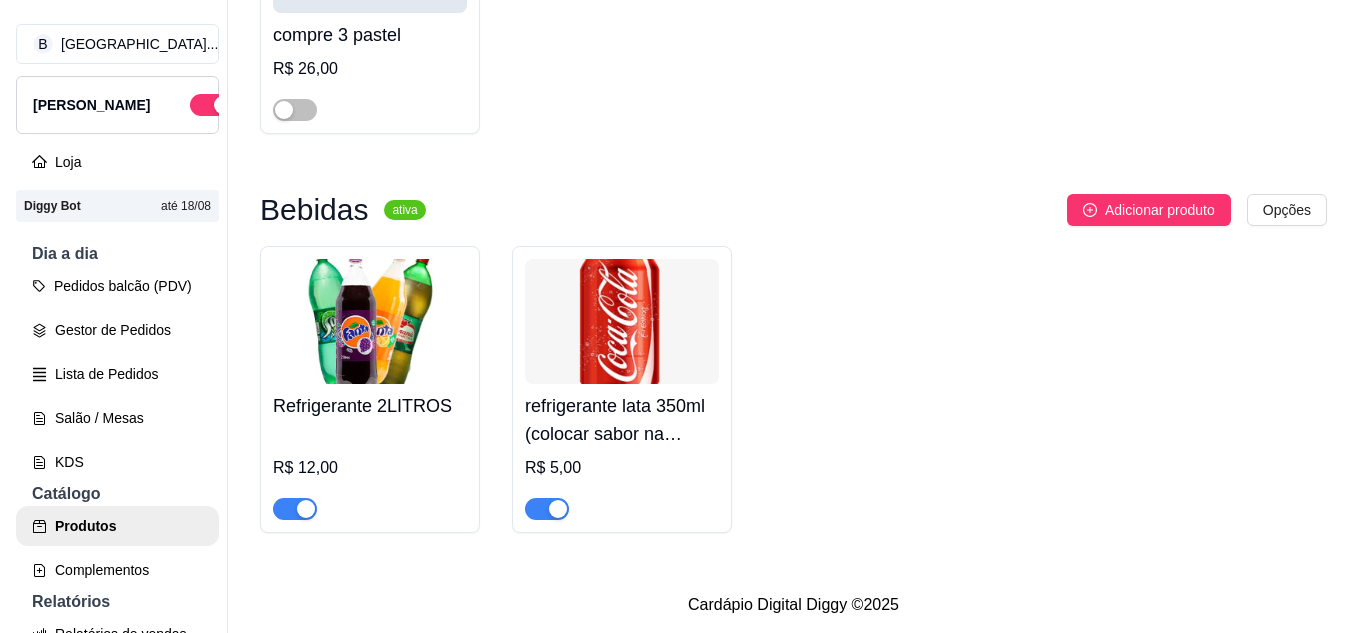 scroll, scrollTop: 32, scrollLeft: 0, axis: vertical 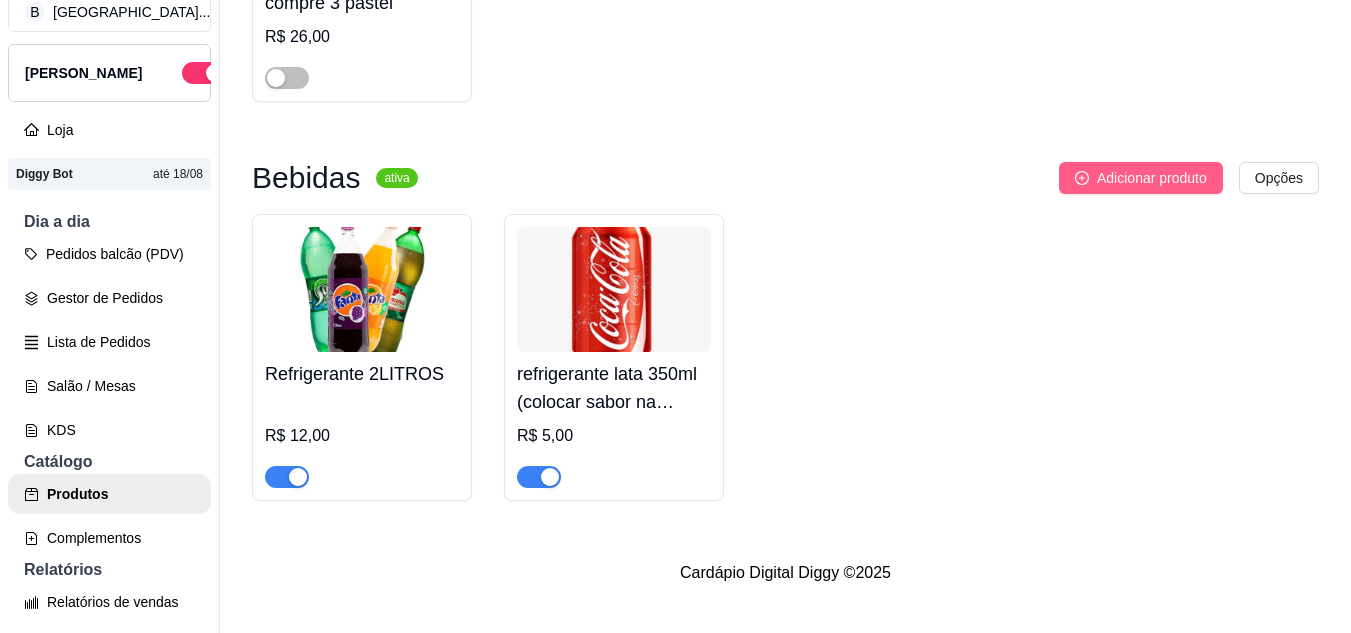 click on "Adicionar produto" at bounding box center (1141, 178) 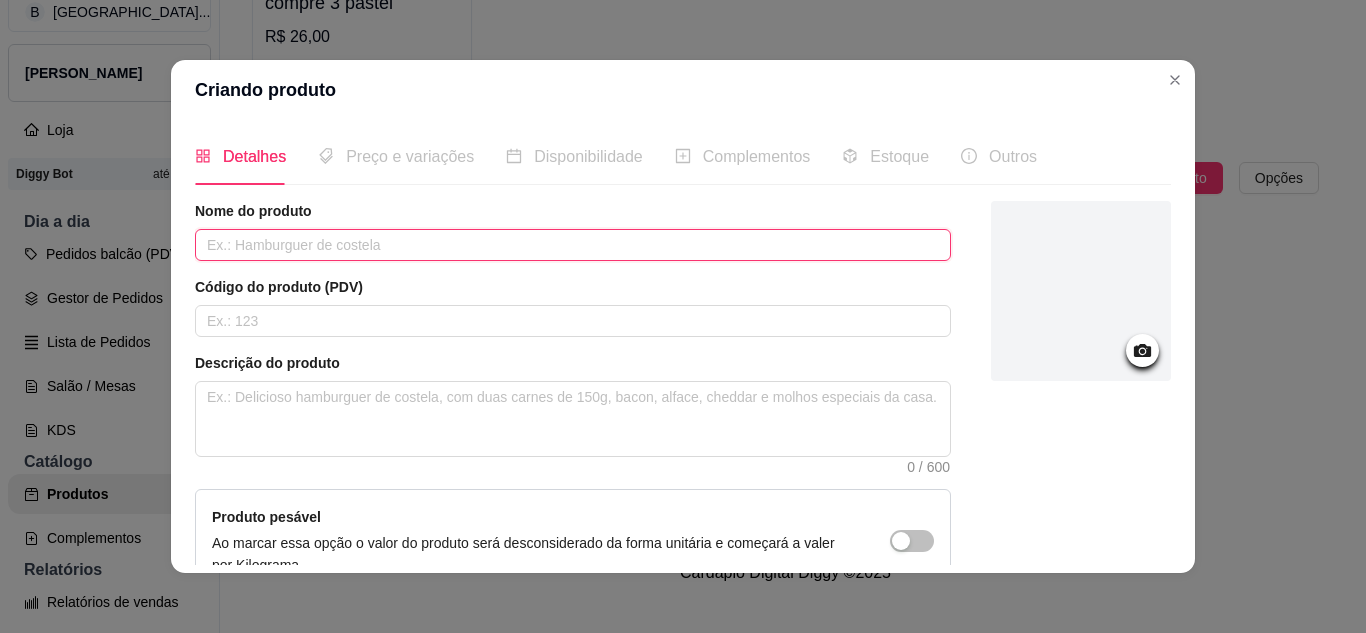 click at bounding box center [573, 245] 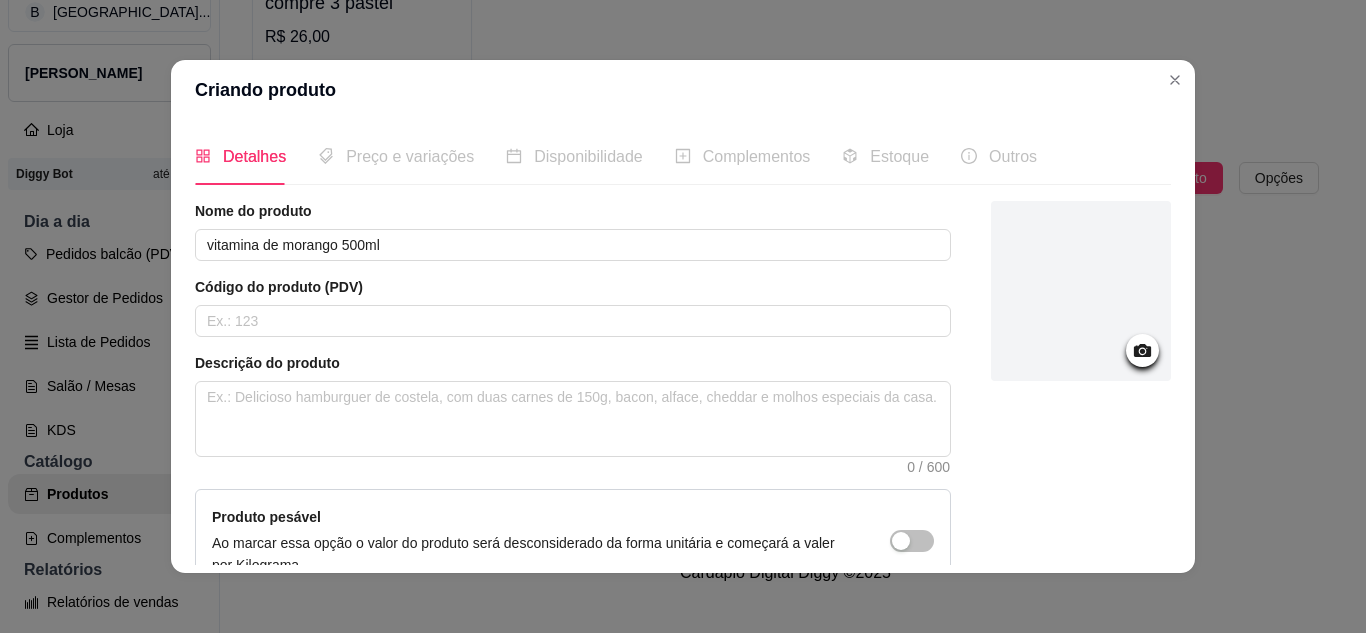 click 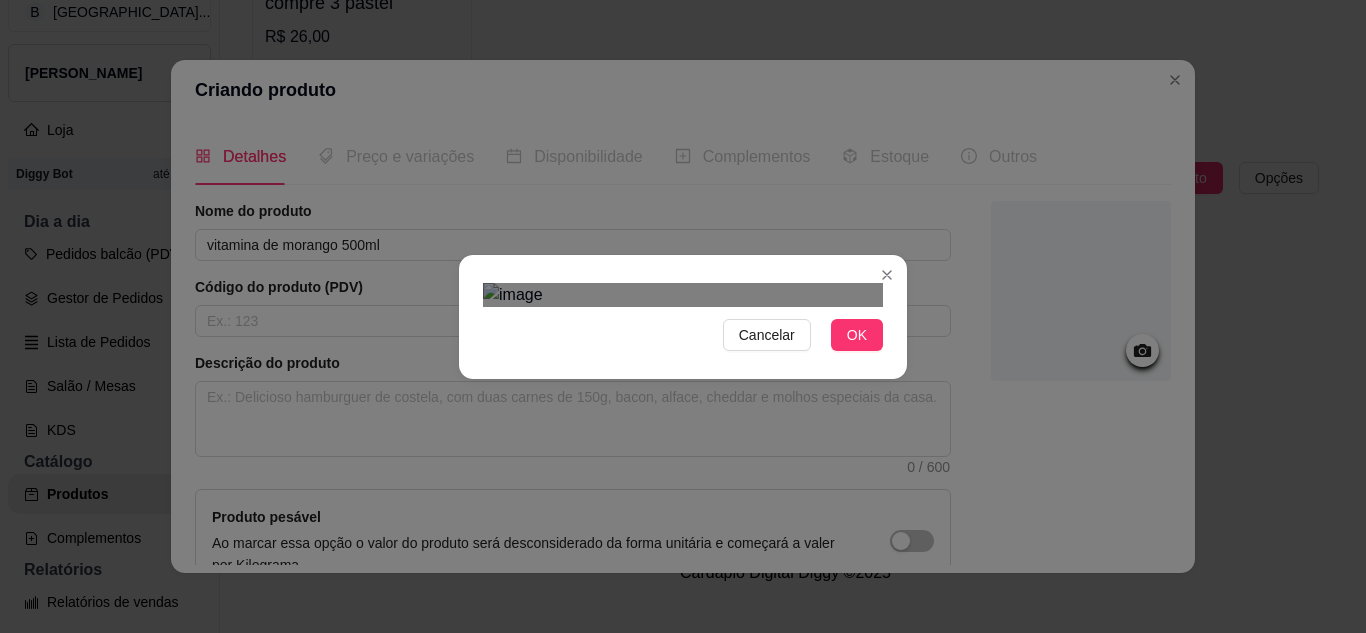 click on "Cancelar OK" at bounding box center (683, 316) 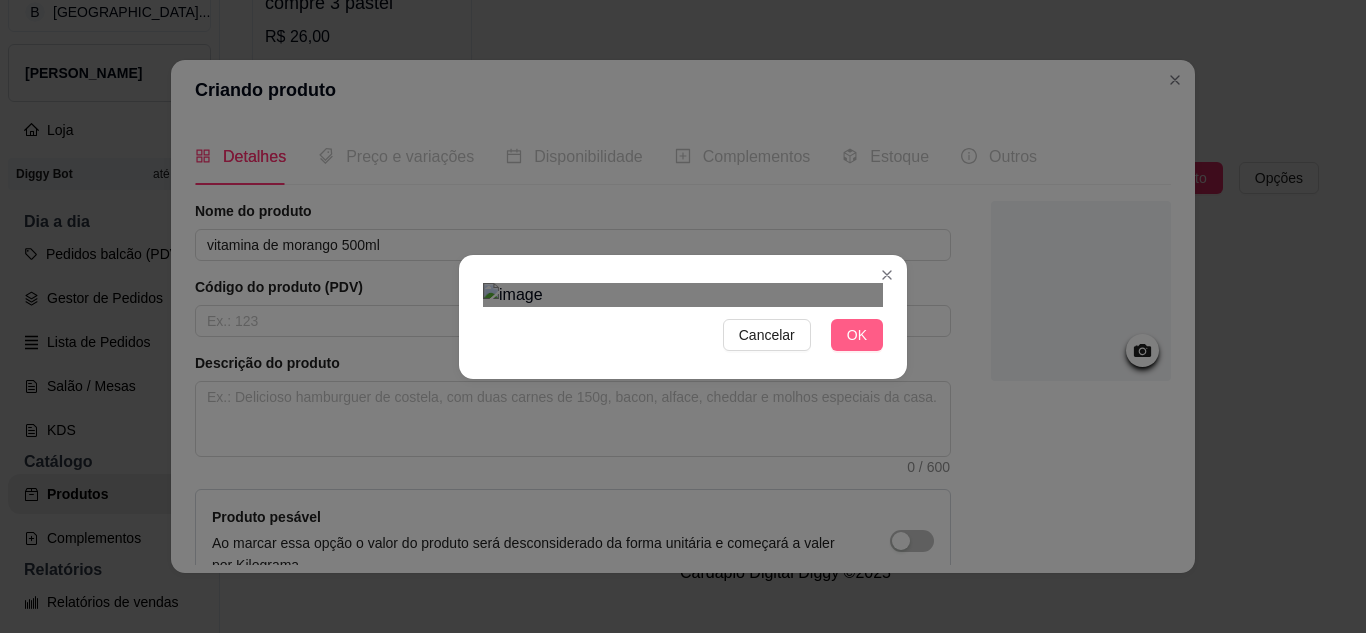 click on "OK" at bounding box center (857, 335) 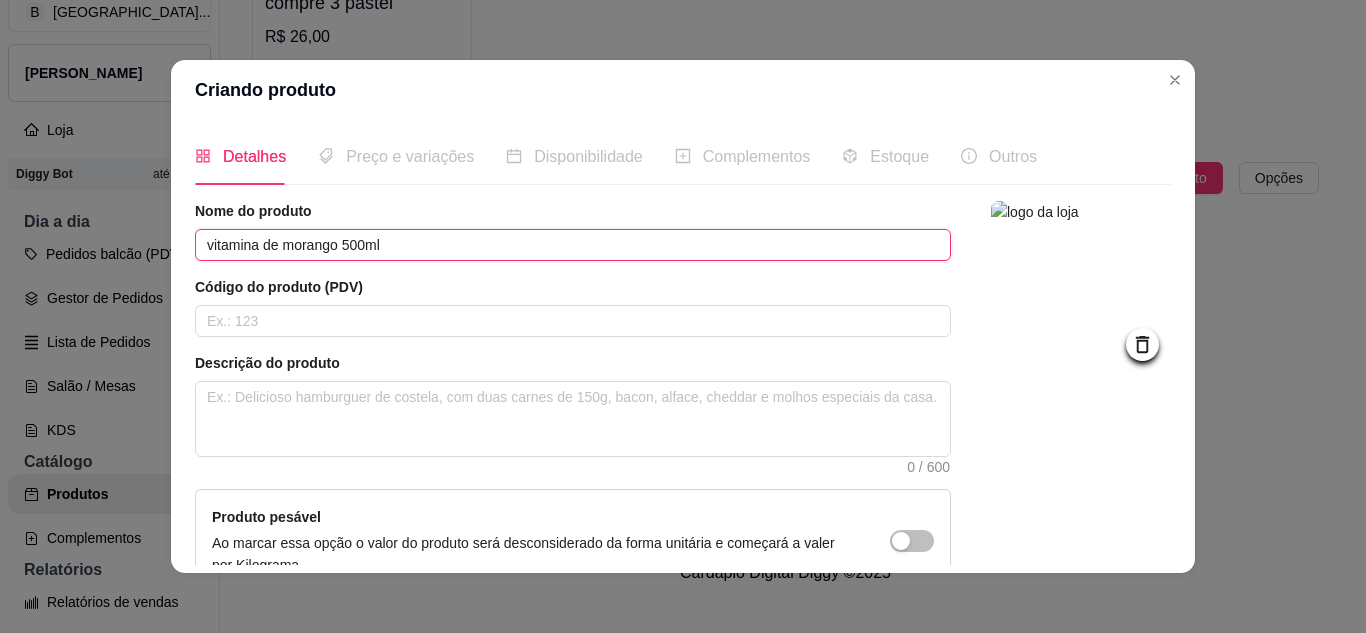 click on "vitamina de morango 500ml" at bounding box center [573, 245] 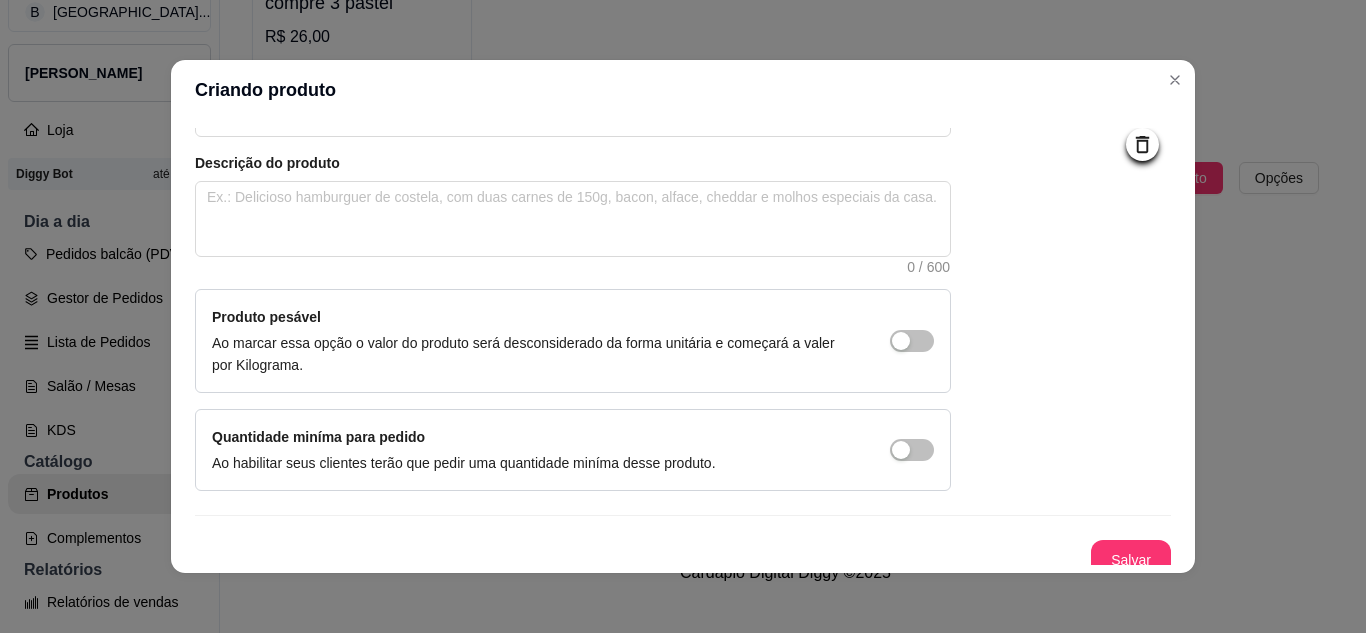 scroll, scrollTop: 215, scrollLeft: 0, axis: vertical 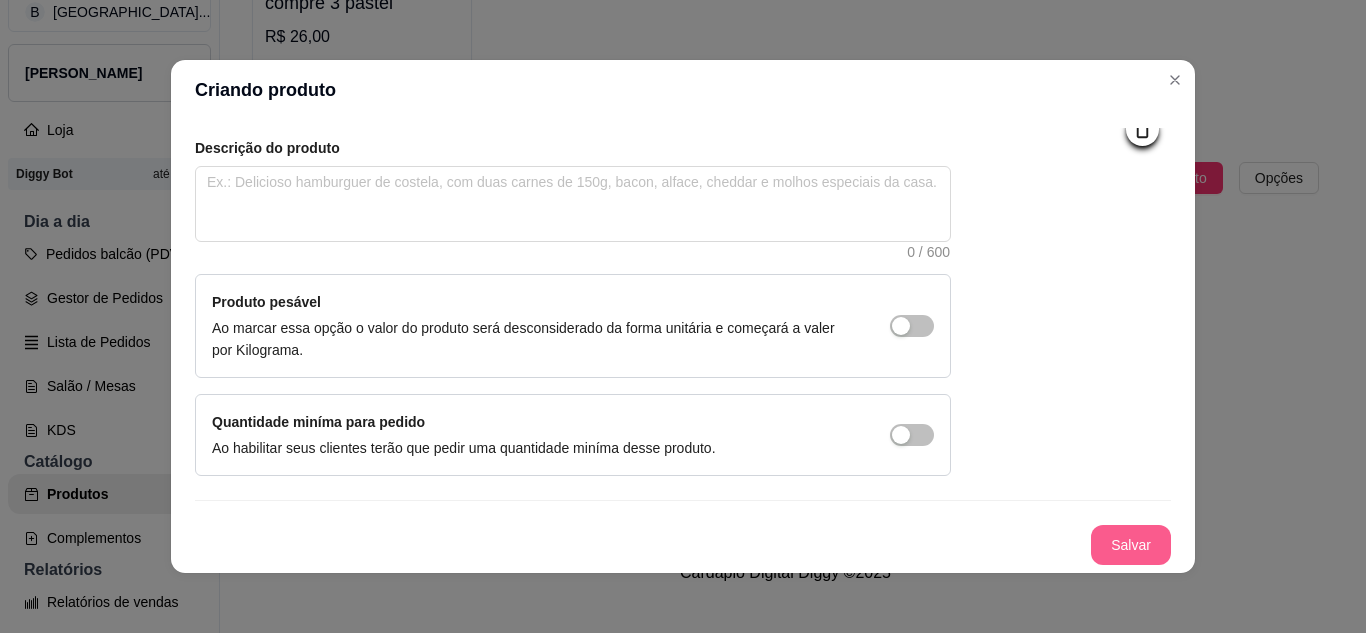 type on "2 vitamina de morango 500ml" 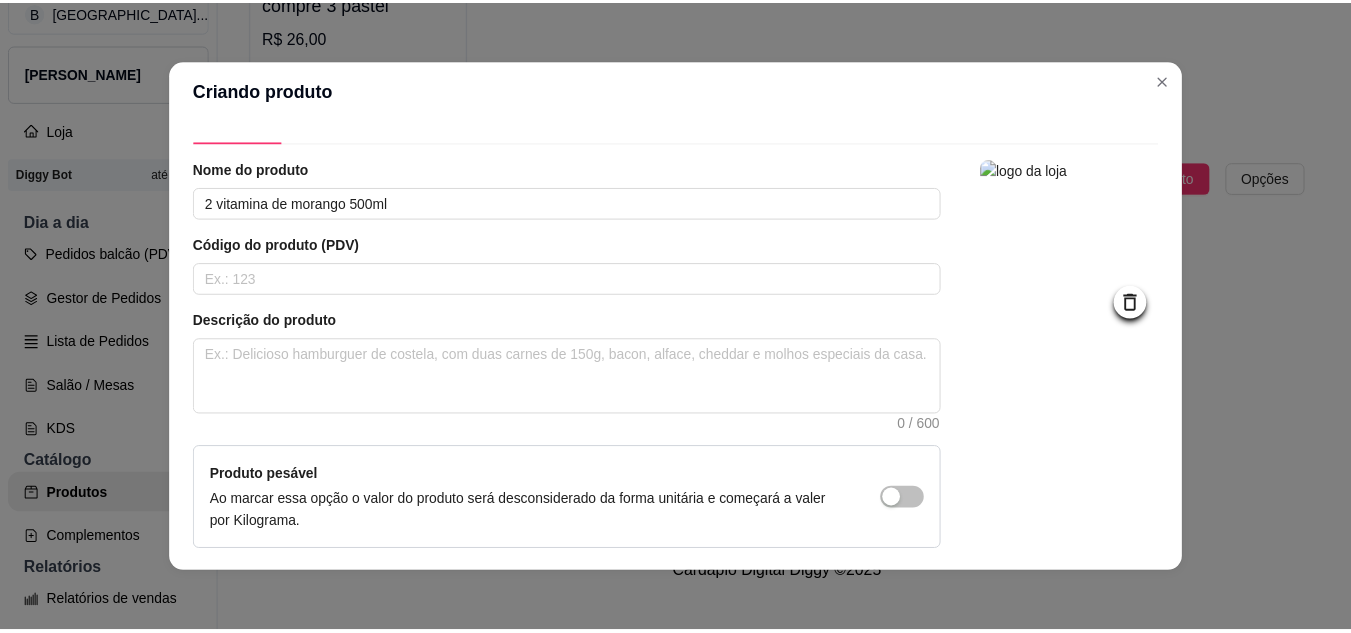scroll, scrollTop: 0, scrollLeft: 0, axis: both 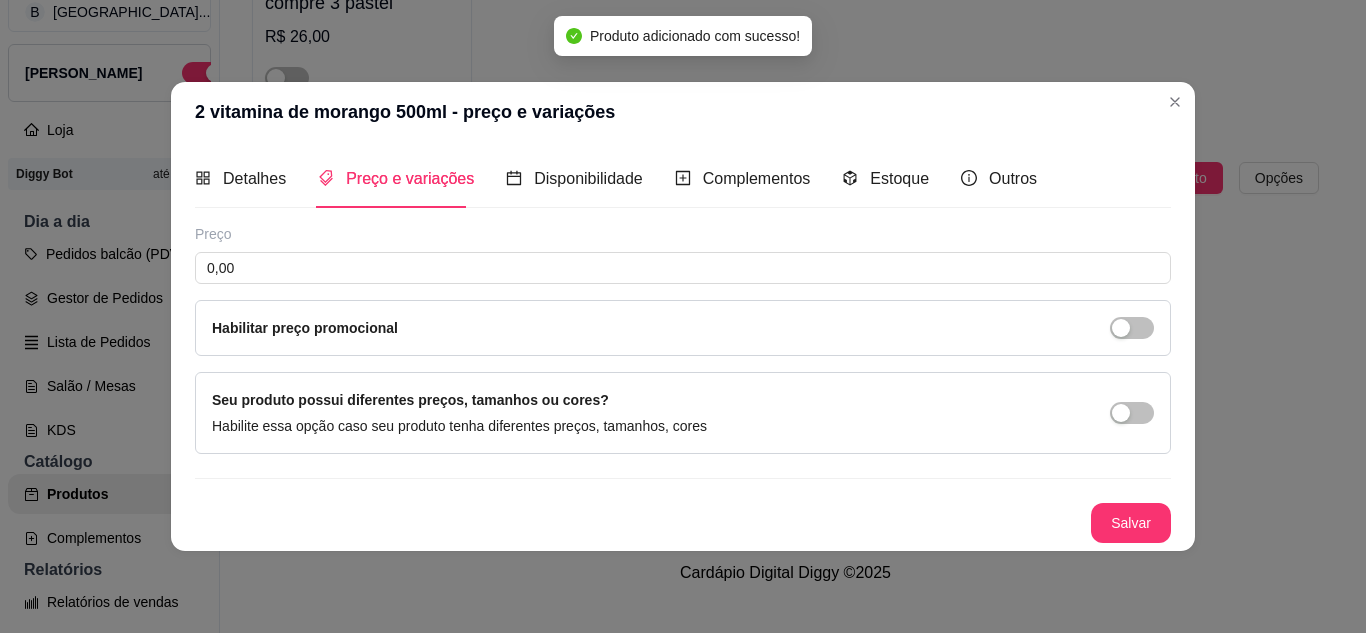 type 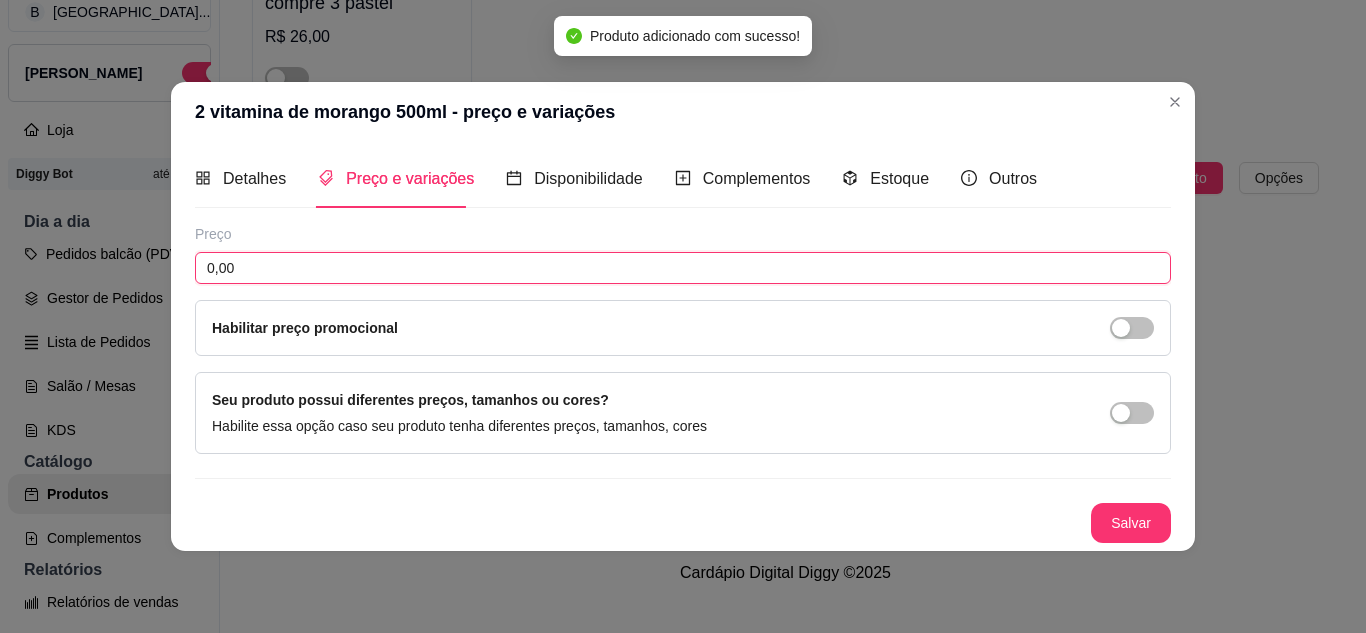 click on "0,00" at bounding box center (683, 268) 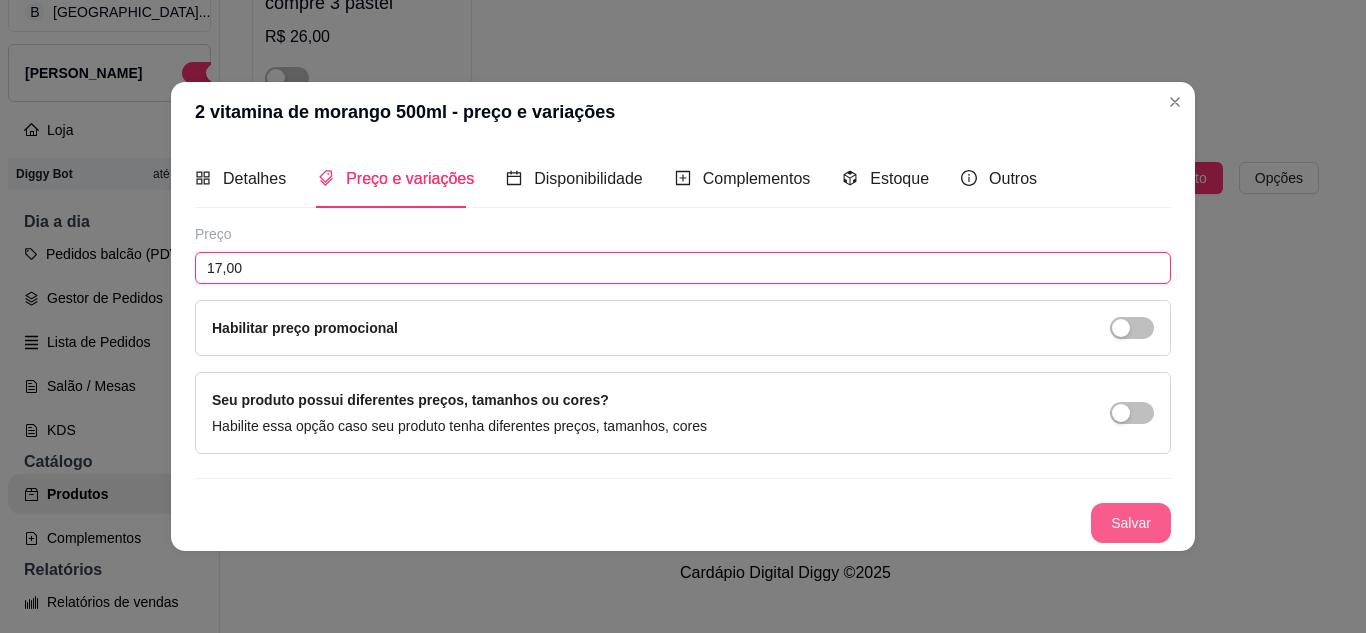 type on "17,00" 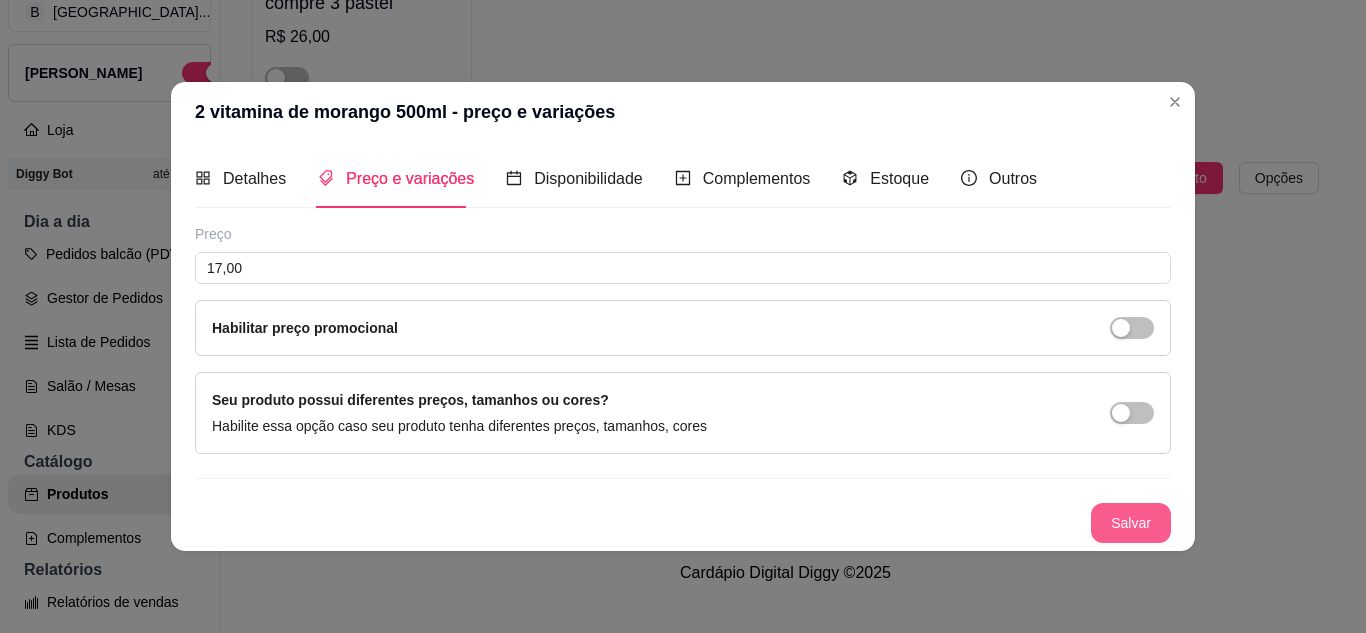 click on "Salvar" at bounding box center [1131, 523] 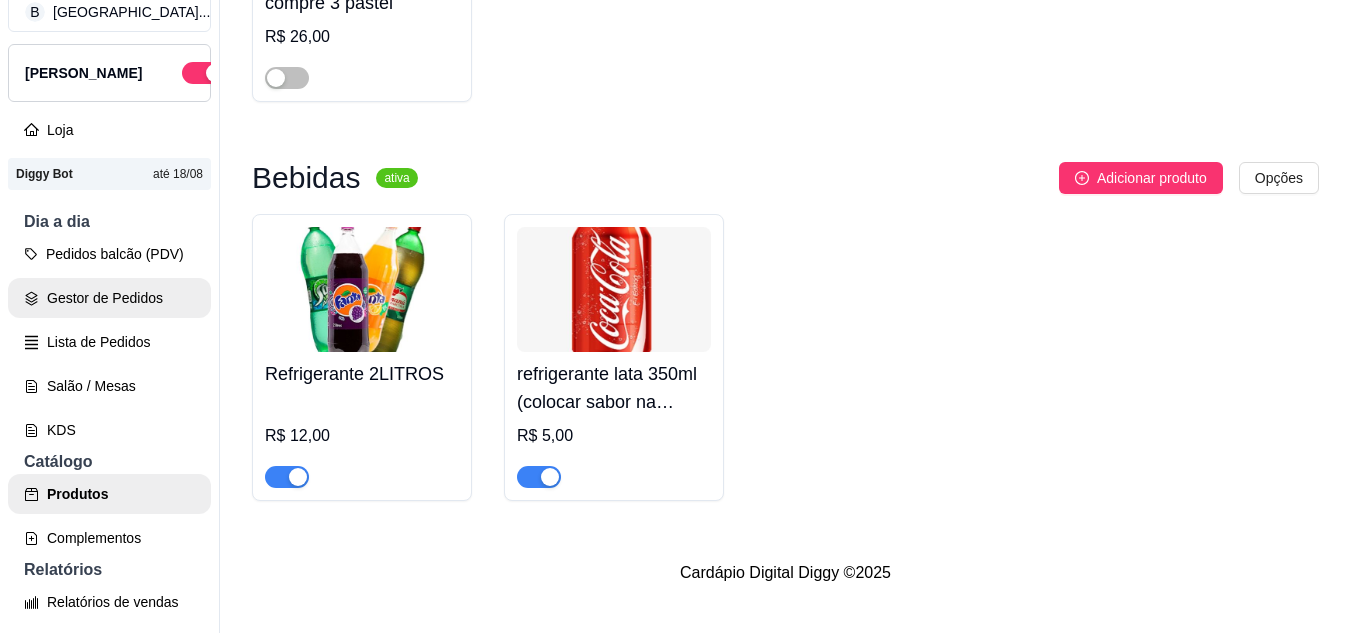 click 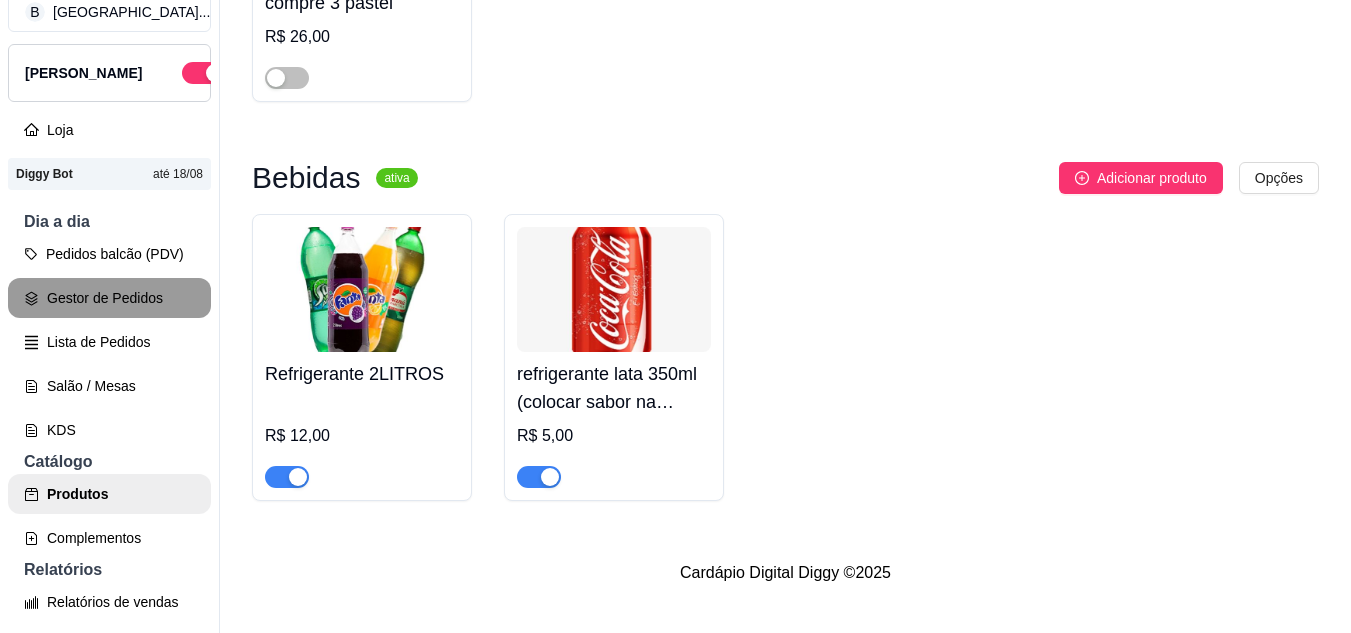 scroll, scrollTop: 0, scrollLeft: 0, axis: both 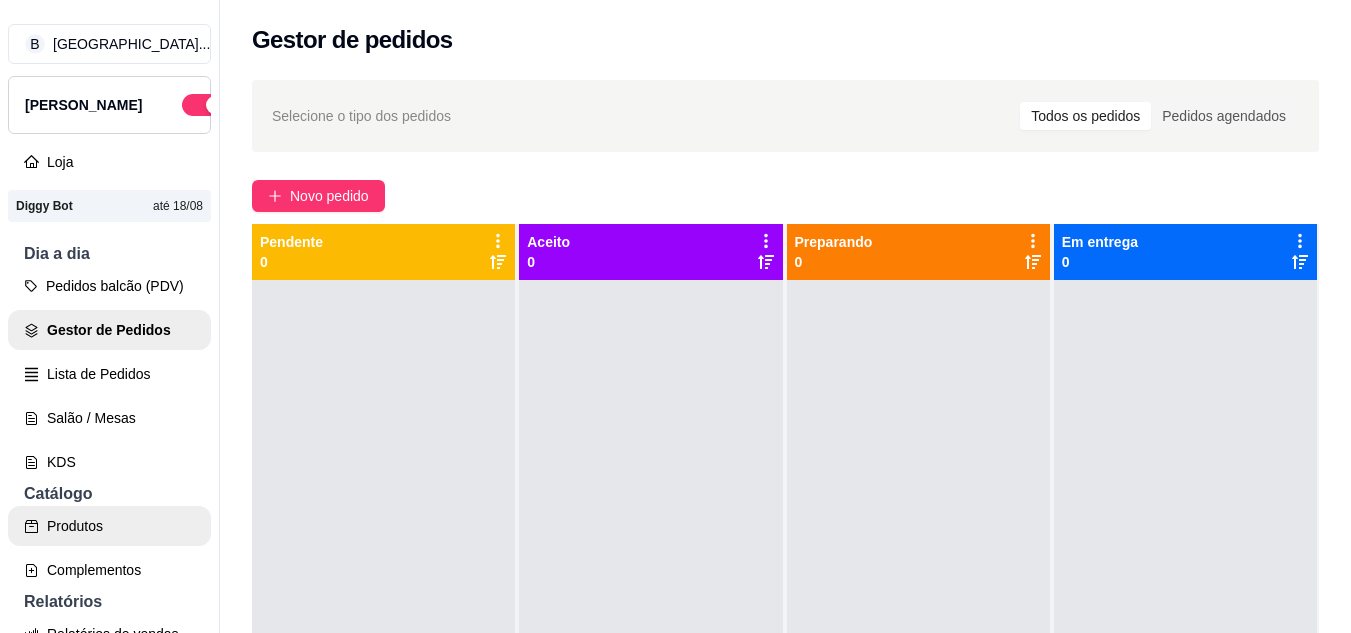 click on "Produtos" at bounding box center (109, 526) 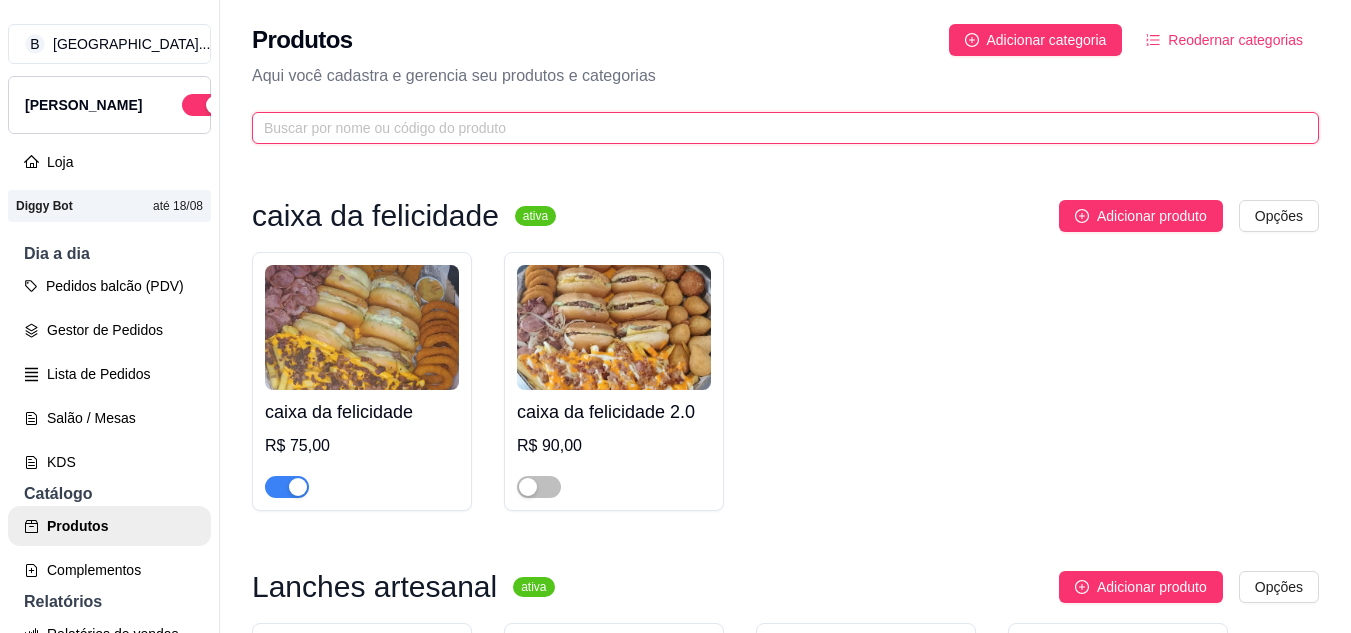 click at bounding box center [777, 128] 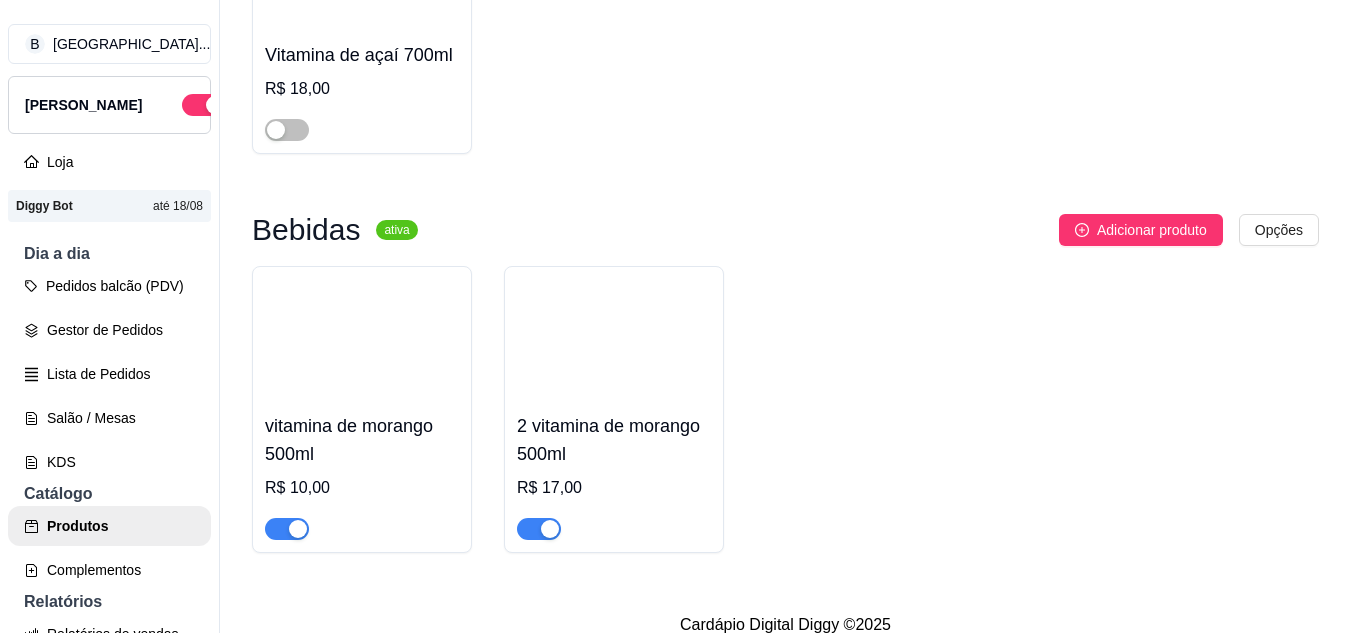 scroll, scrollTop: 394, scrollLeft: 0, axis: vertical 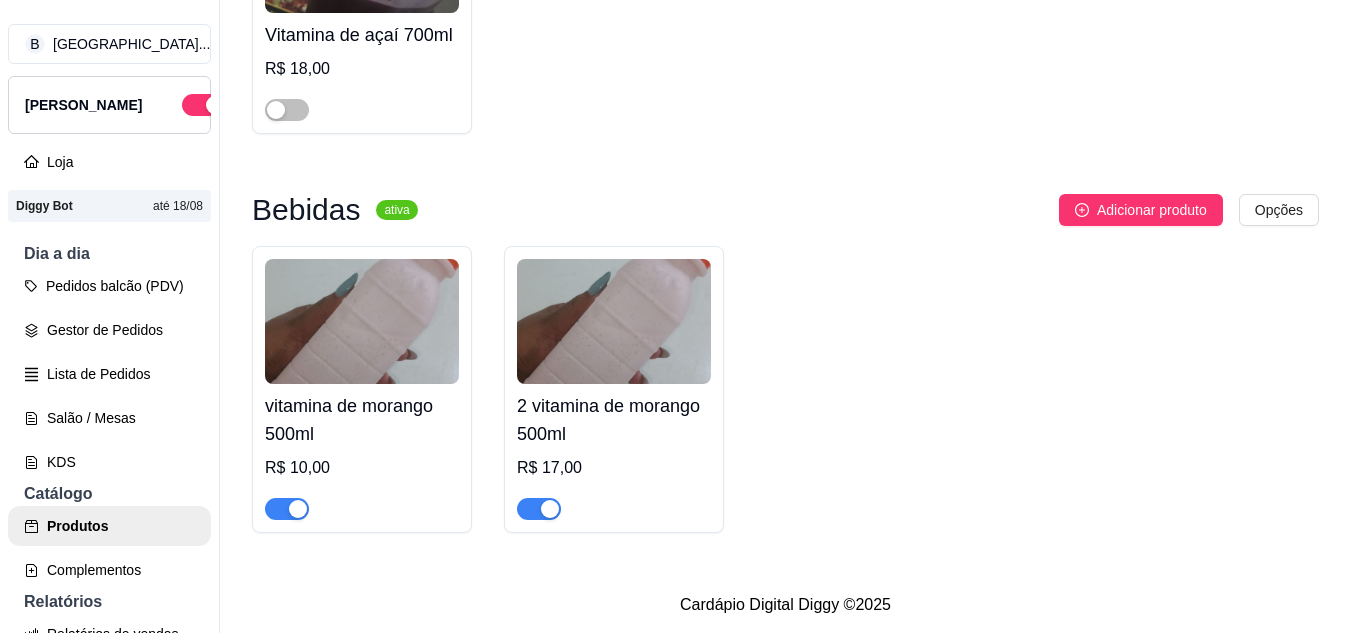 type on "vita" 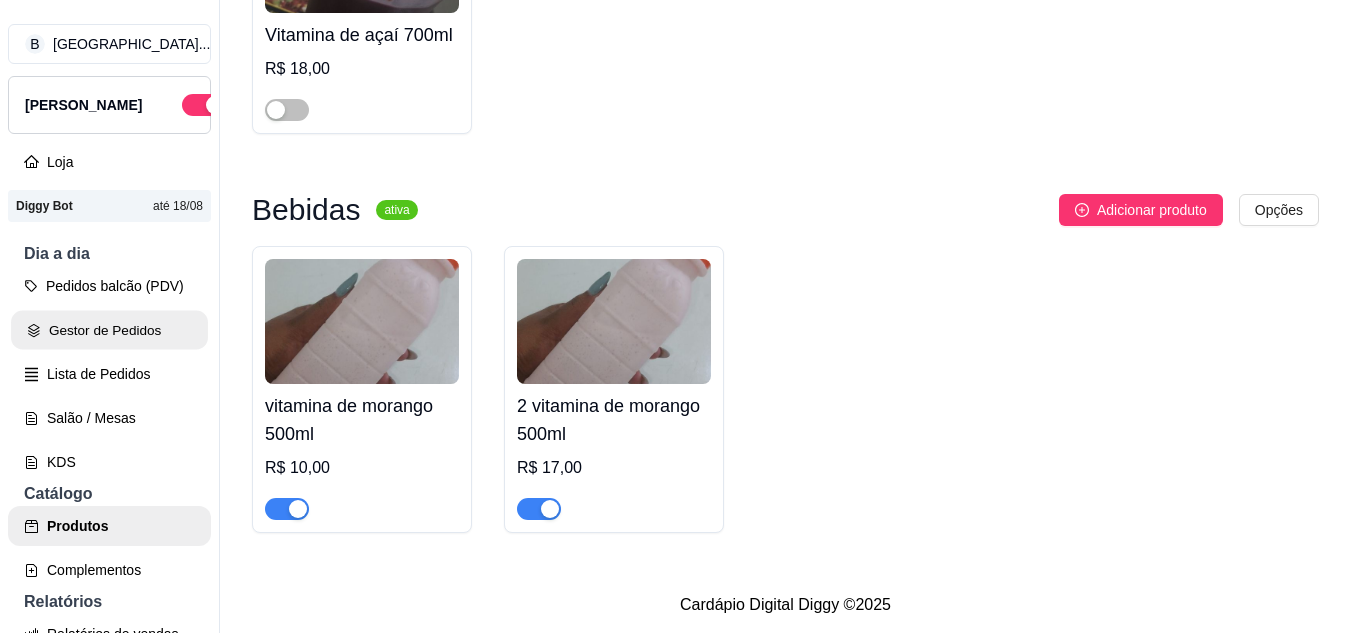 click on "Gestor de Pedidos" at bounding box center (109, 330) 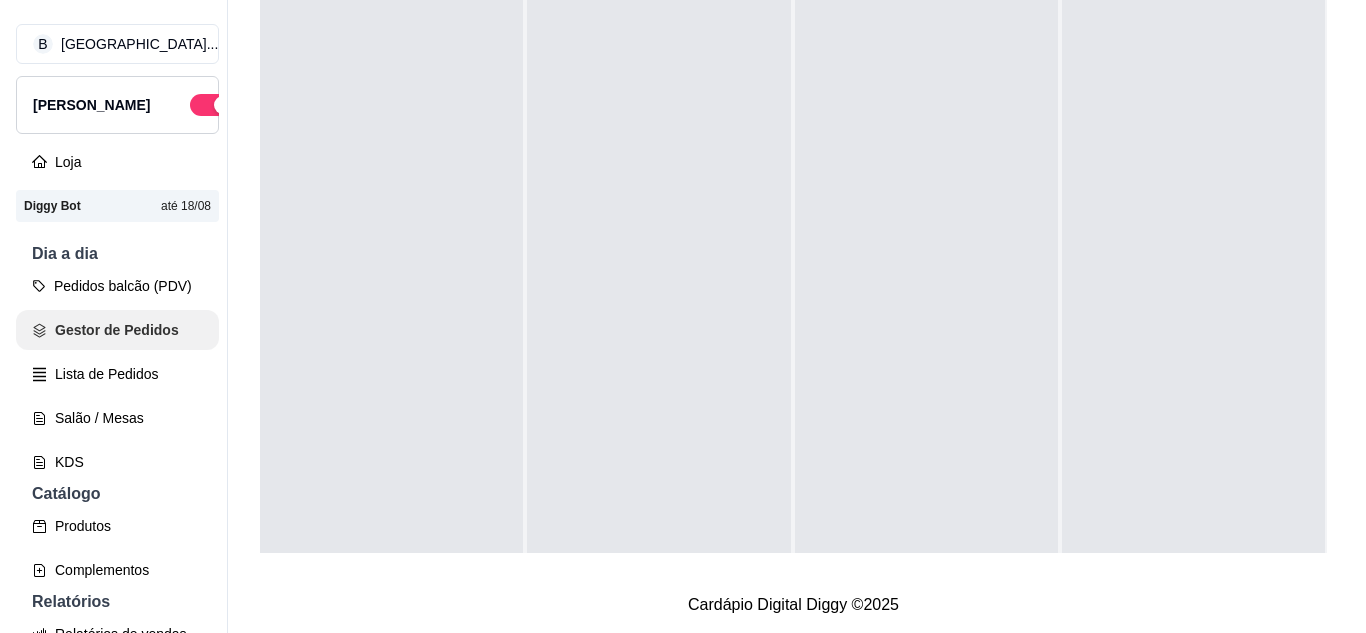 scroll, scrollTop: 0, scrollLeft: 0, axis: both 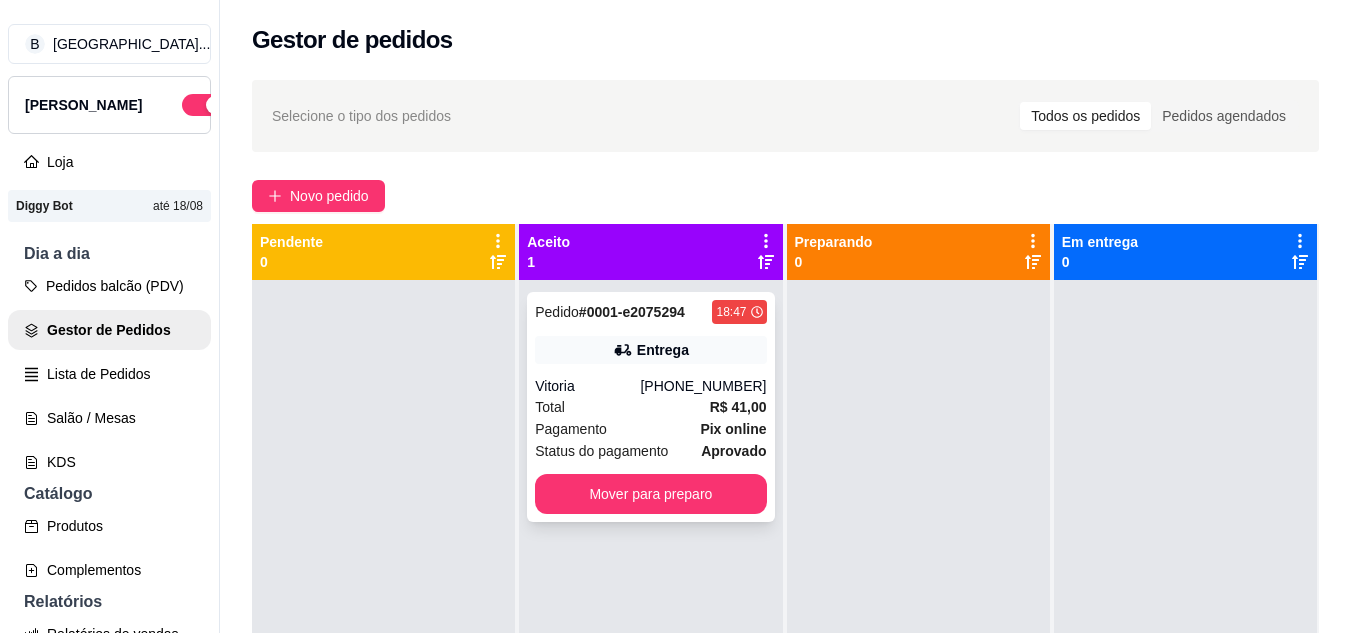 click on "Vitoria" at bounding box center (587, 386) 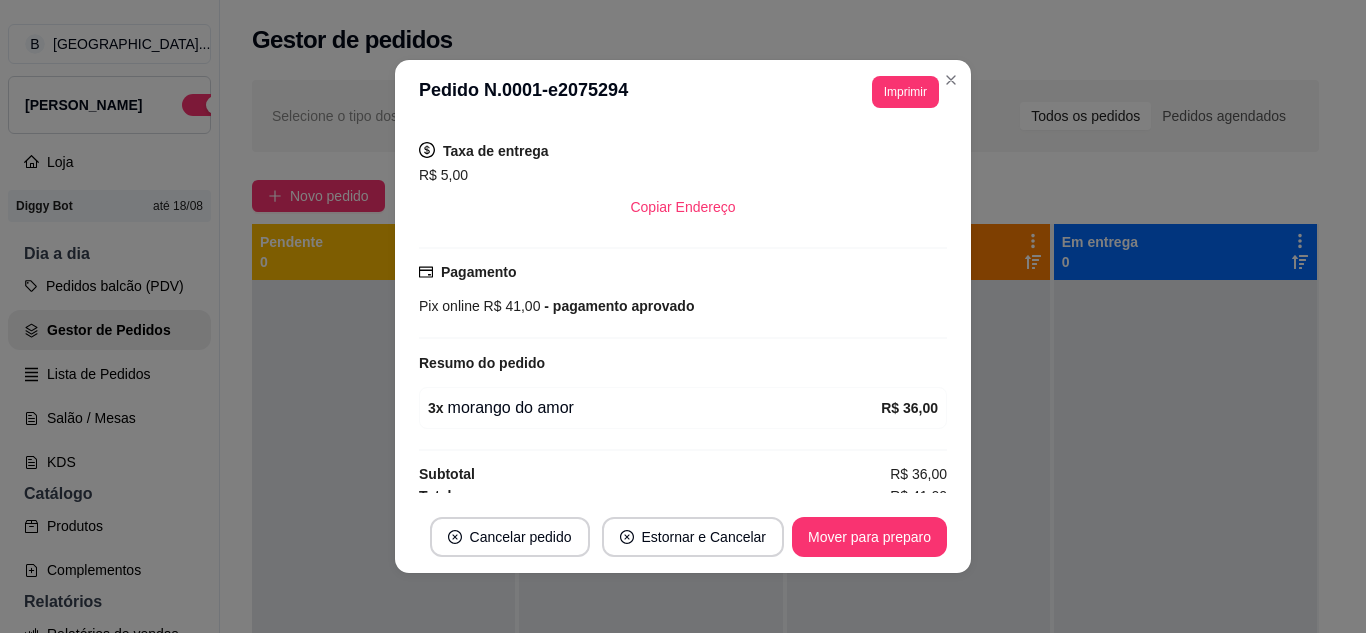 scroll, scrollTop: 416, scrollLeft: 0, axis: vertical 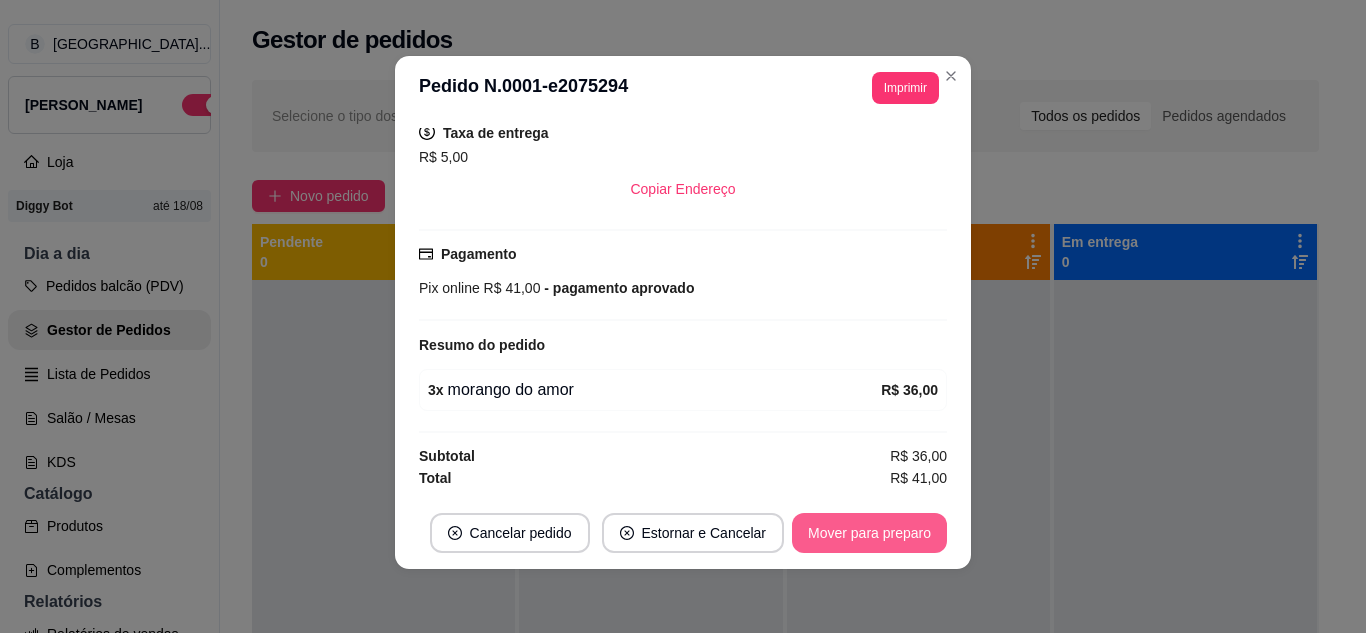 click on "Mover para preparo" at bounding box center [869, 533] 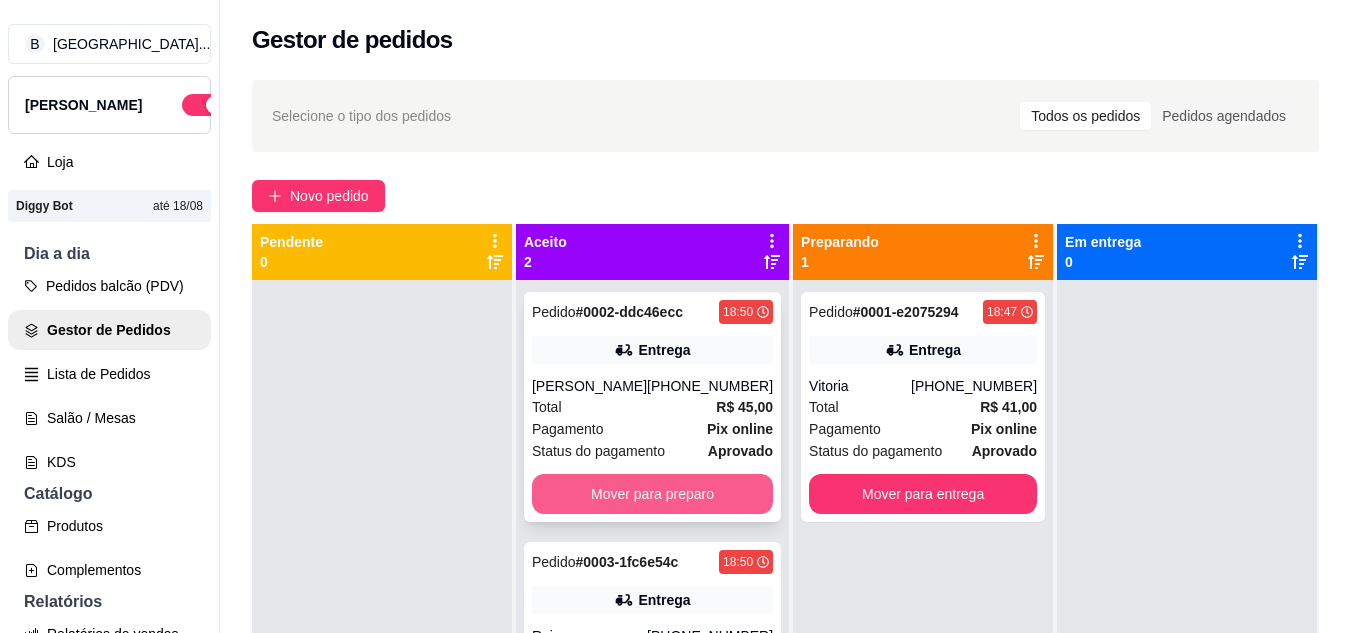 click on "Mover para preparo" at bounding box center (652, 494) 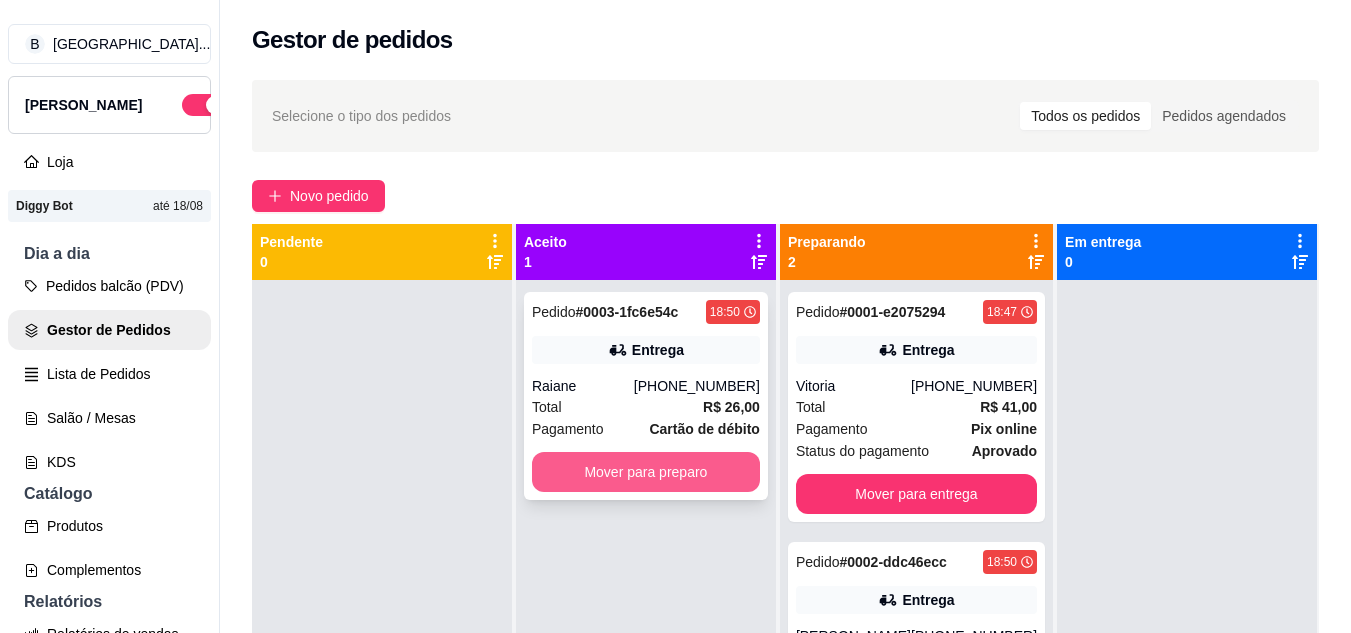 click on "Mover para preparo" at bounding box center (646, 472) 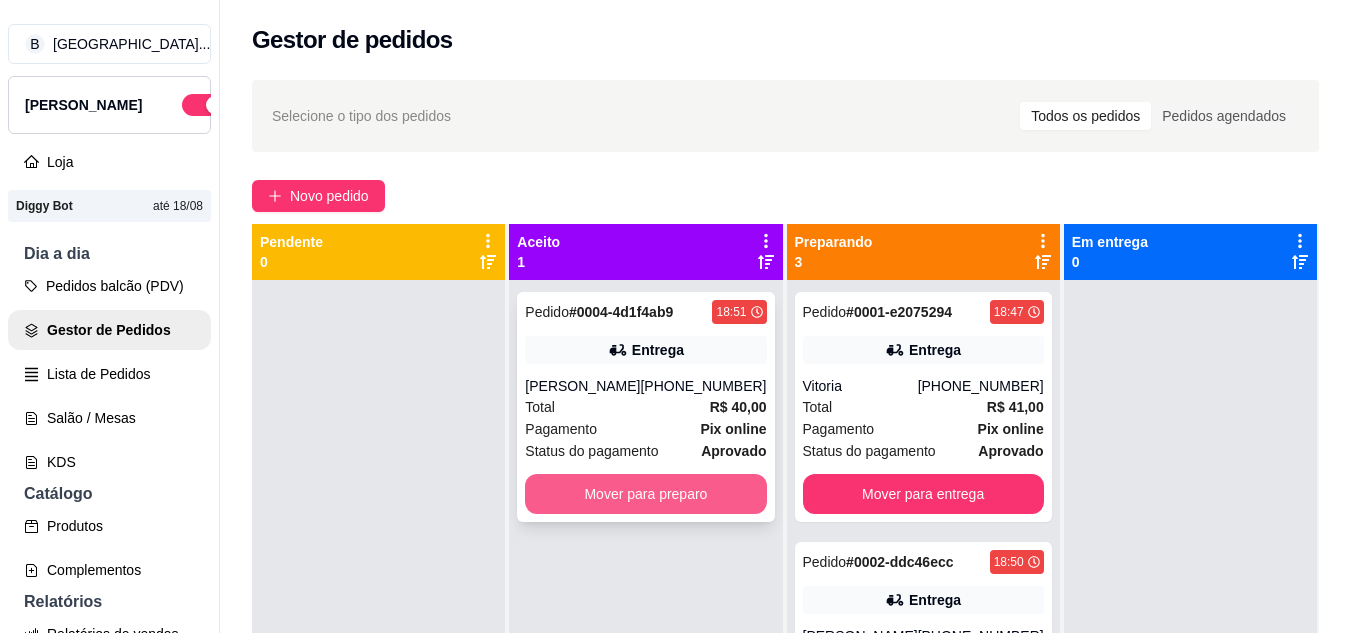 click on "Mover para preparo" at bounding box center (645, 494) 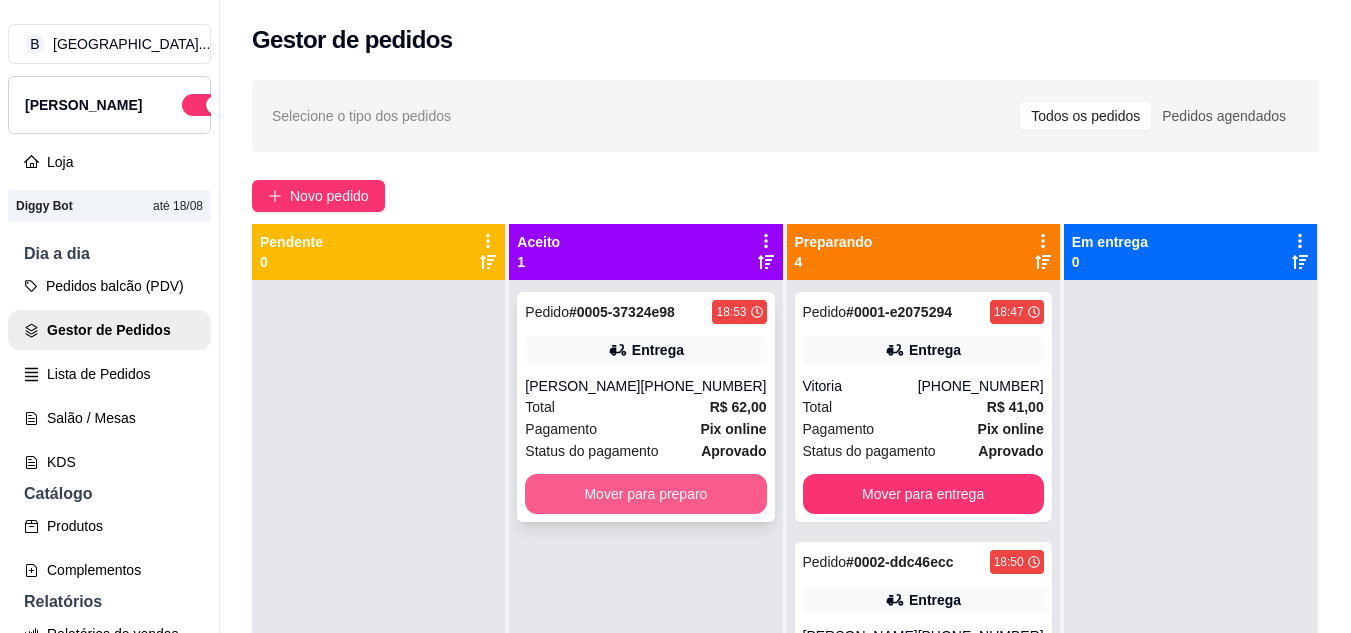 click on "Mover para preparo" at bounding box center [645, 494] 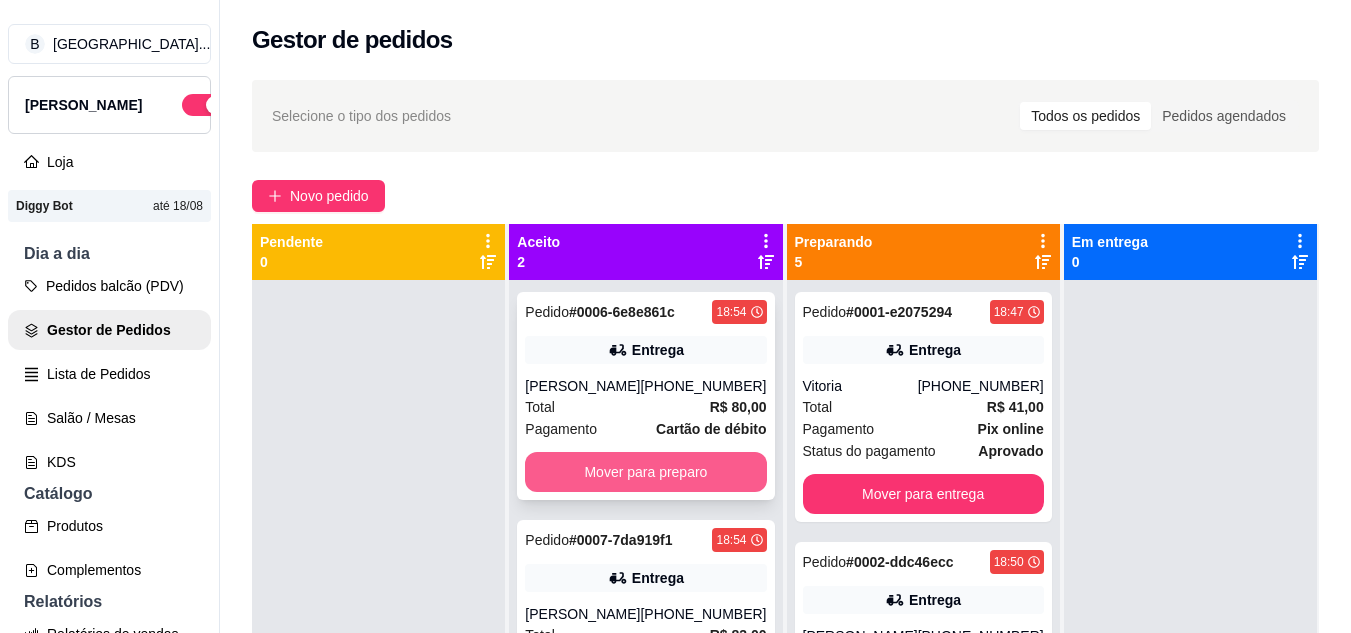 click on "Mover para preparo" at bounding box center (645, 472) 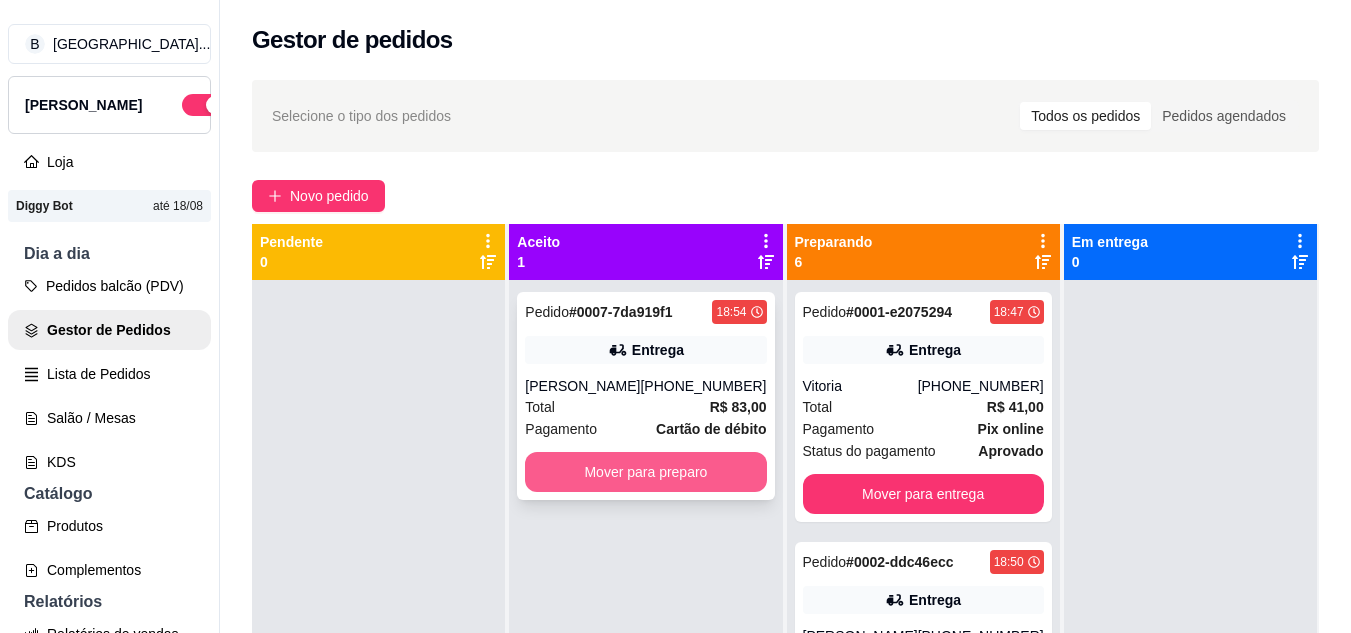 click on "Mover para preparo" at bounding box center (645, 472) 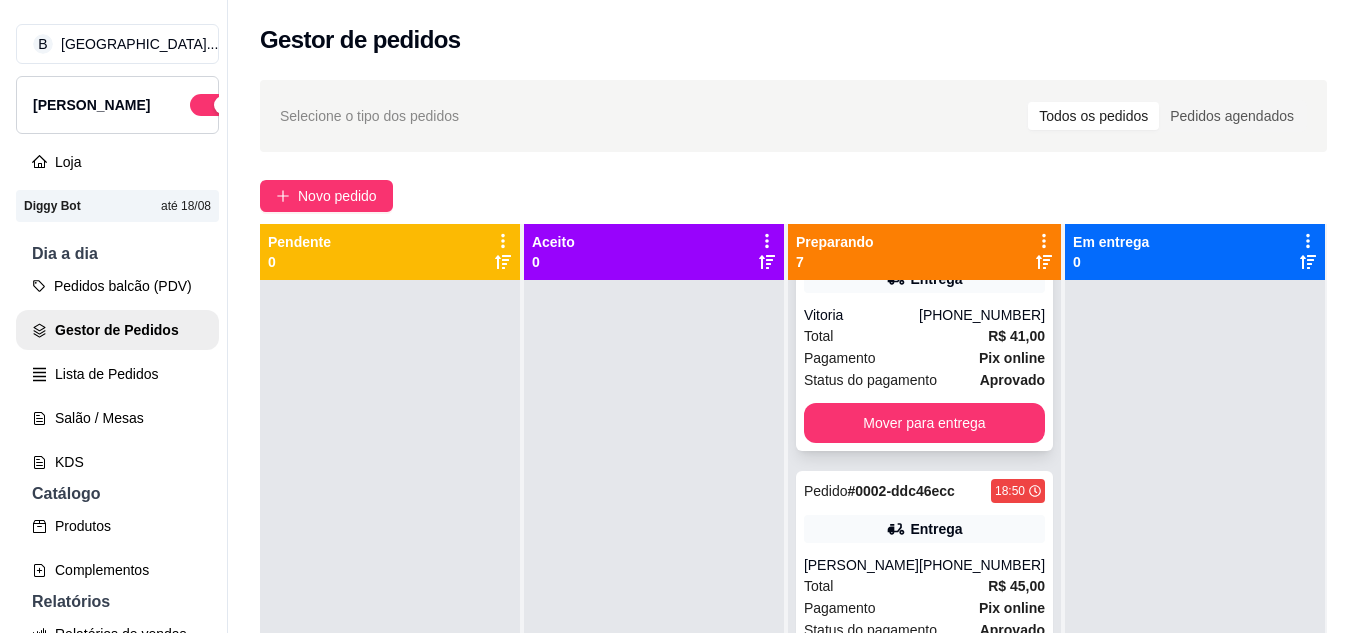 scroll, scrollTop: 100, scrollLeft: 0, axis: vertical 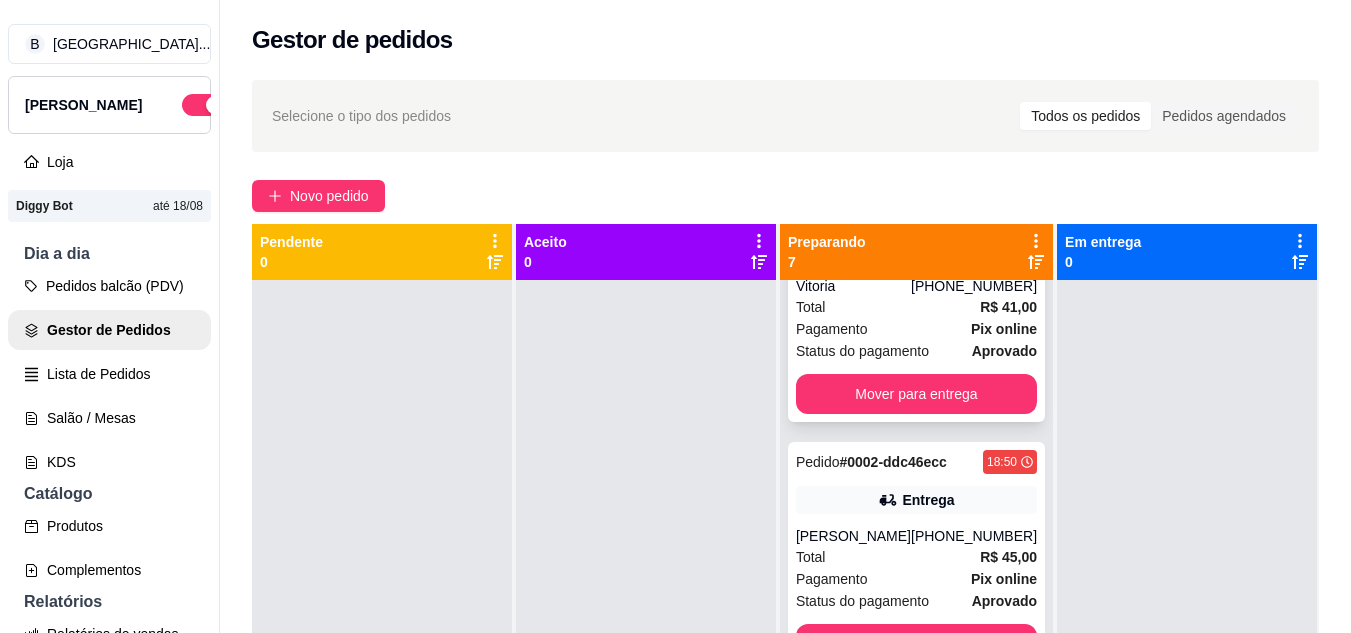 click on "Pagamento Pix online" at bounding box center [916, 329] 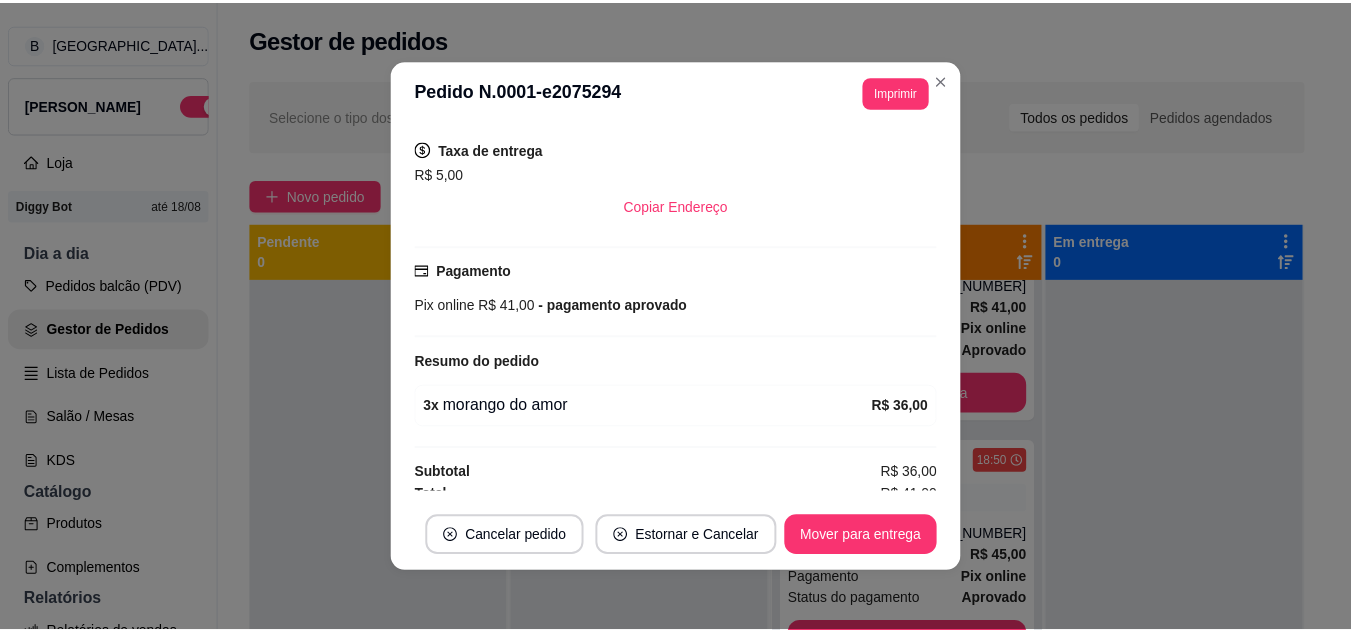 scroll, scrollTop: 416, scrollLeft: 0, axis: vertical 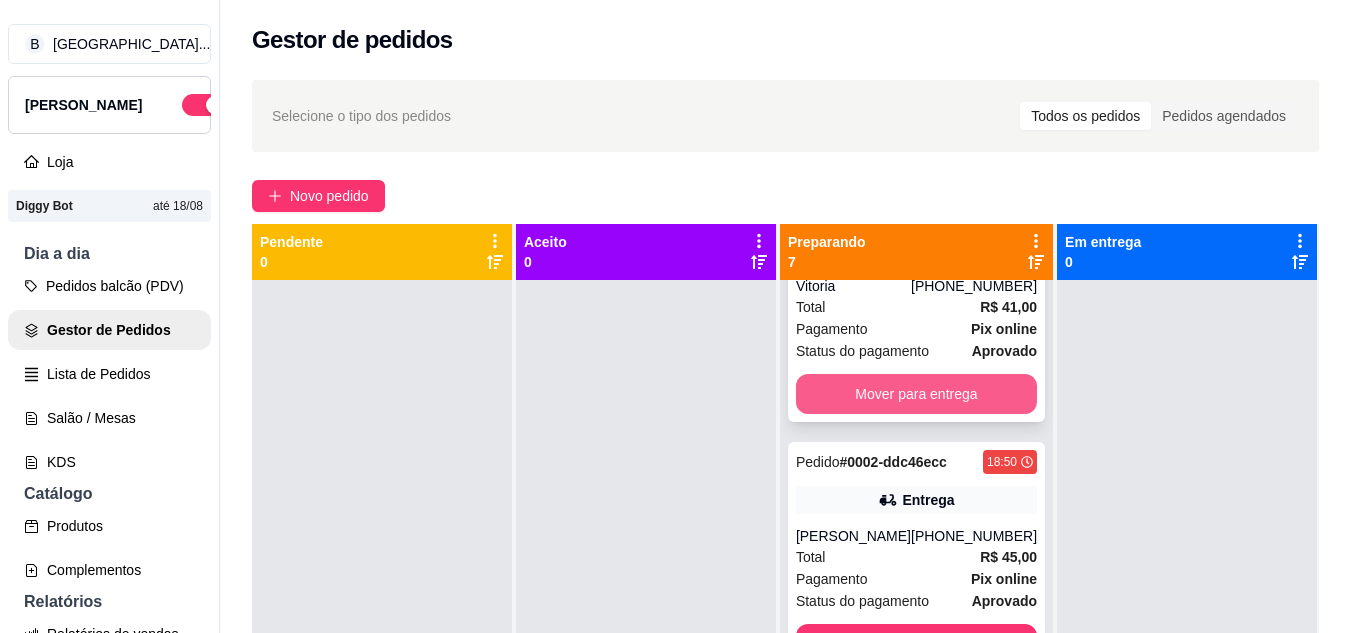 click on "Mover para entrega" at bounding box center [916, 394] 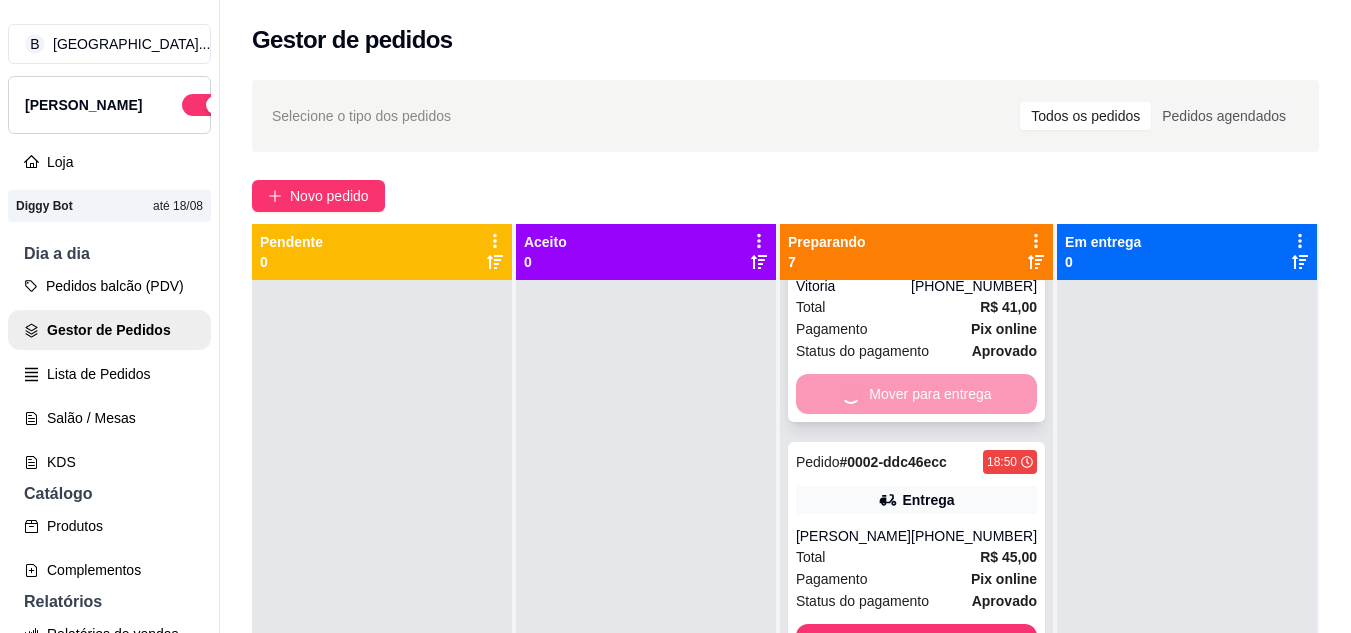 scroll, scrollTop: 0, scrollLeft: 0, axis: both 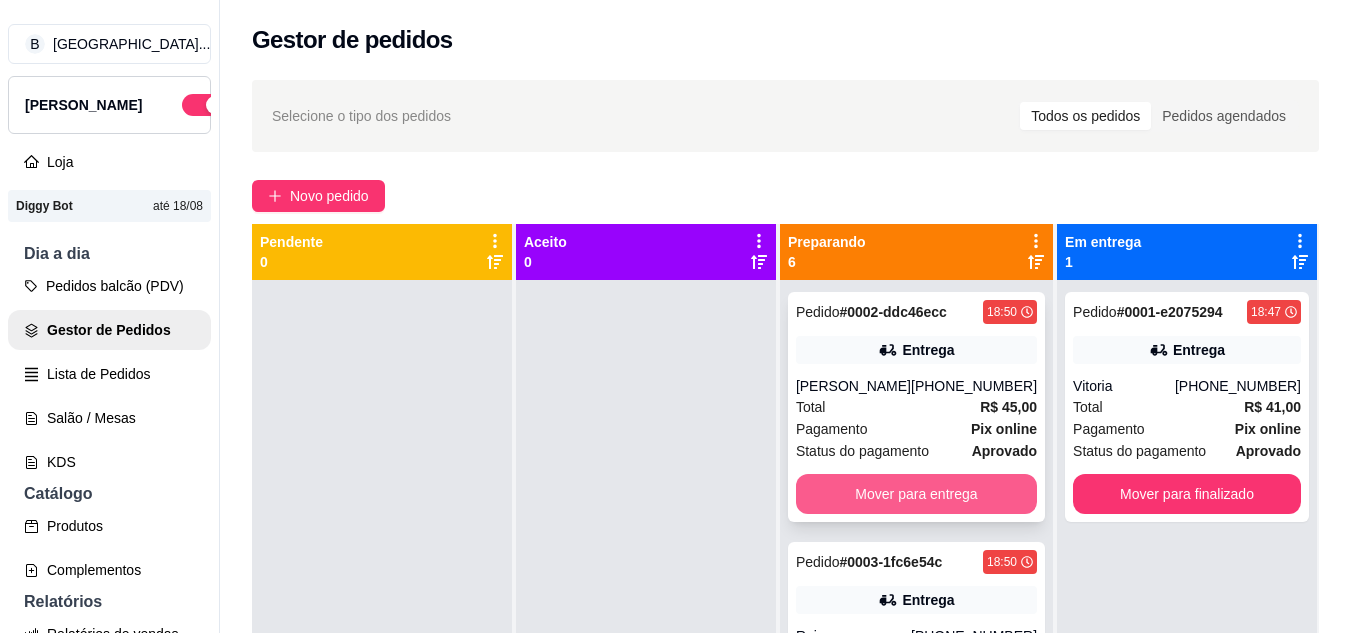 click on "Mover para entrega" at bounding box center [916, 494] 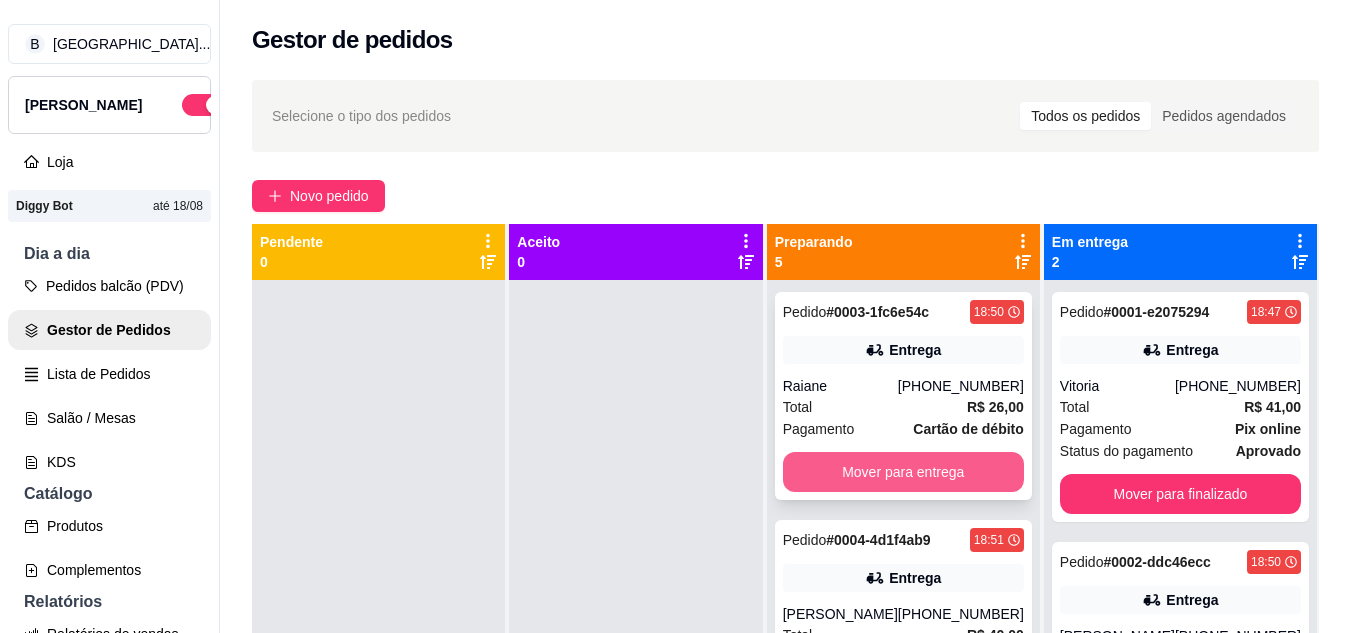 click on "Mover para entrega" at bounding box center [903, 472] 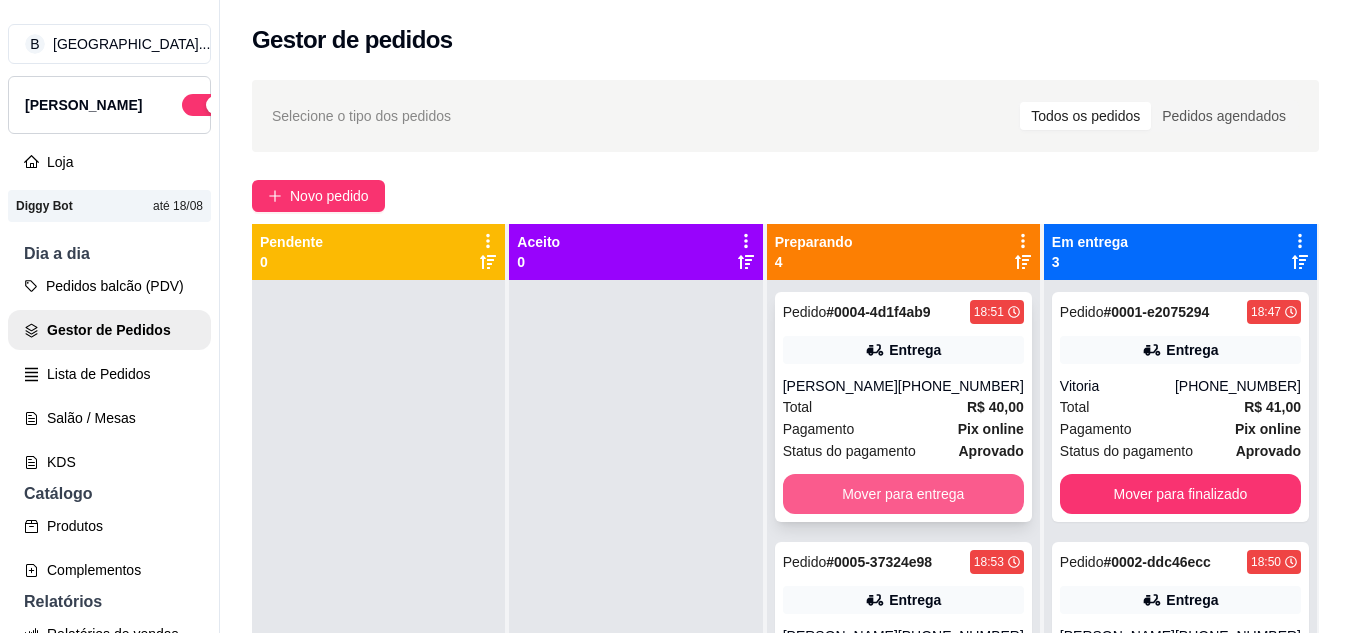 click on "Mover para entrega" at bounding box center [903, 494] 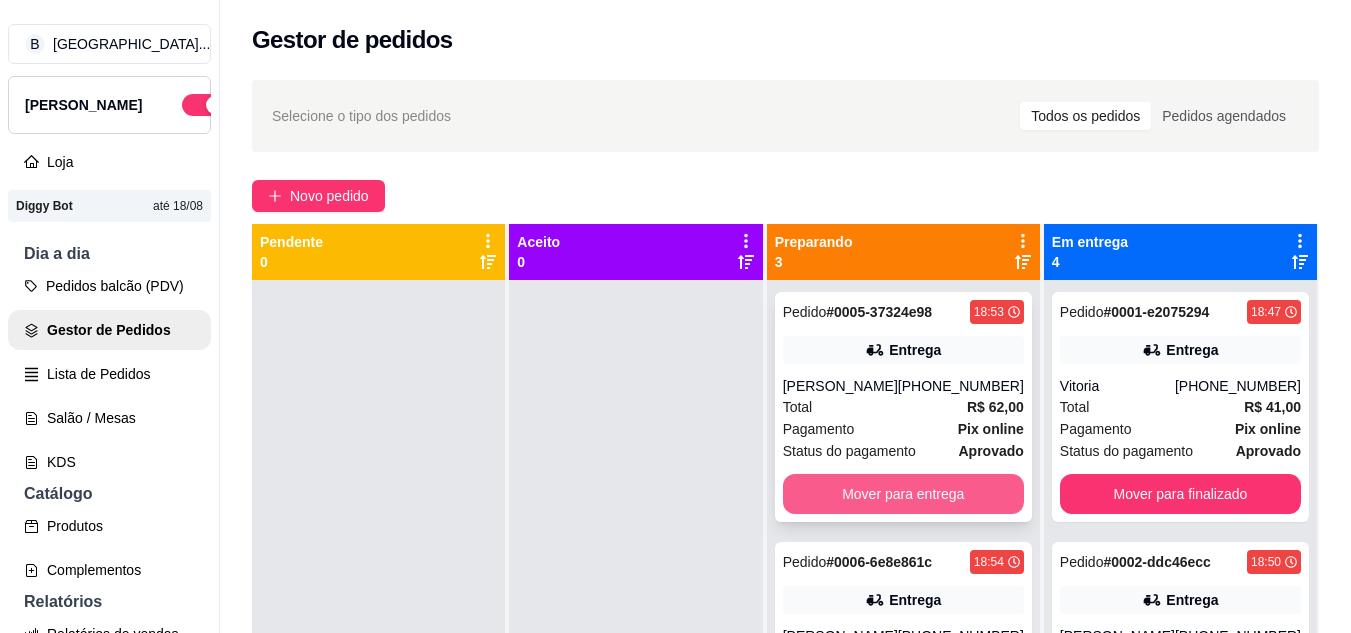 click on "Mover para entrega" at bounding box center [903, 494] 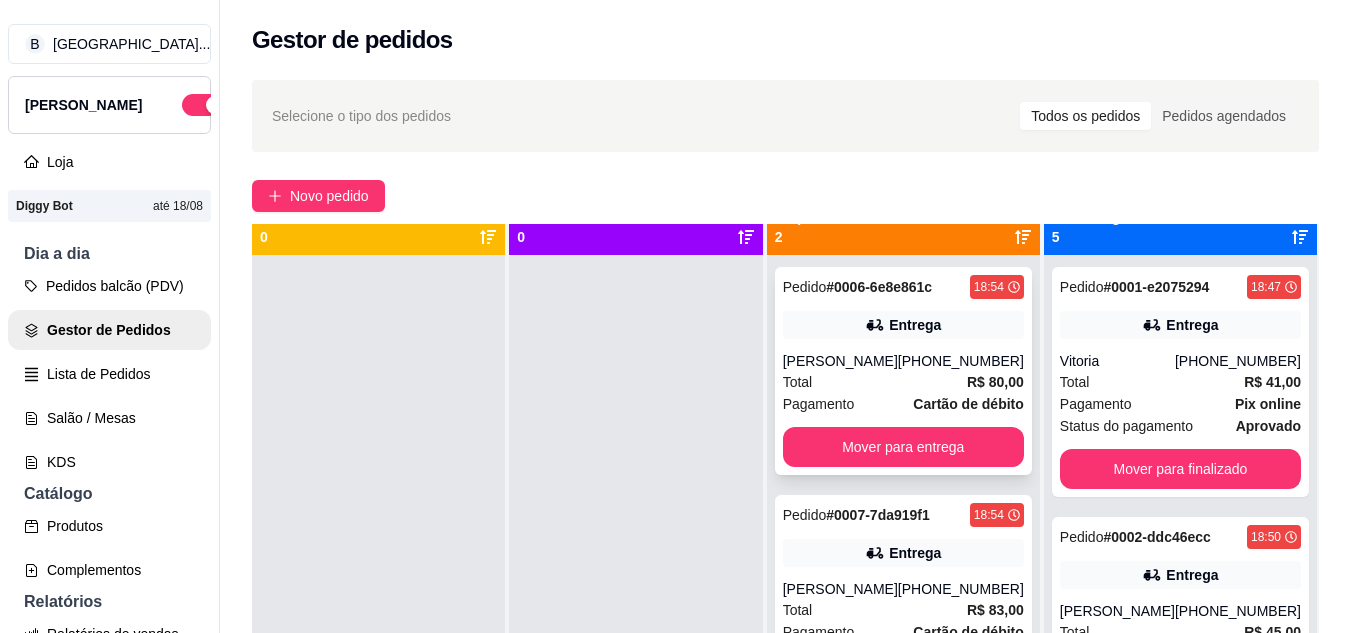 scroll, scrollTop: 56, scrollLeft: 0, axis: vertical 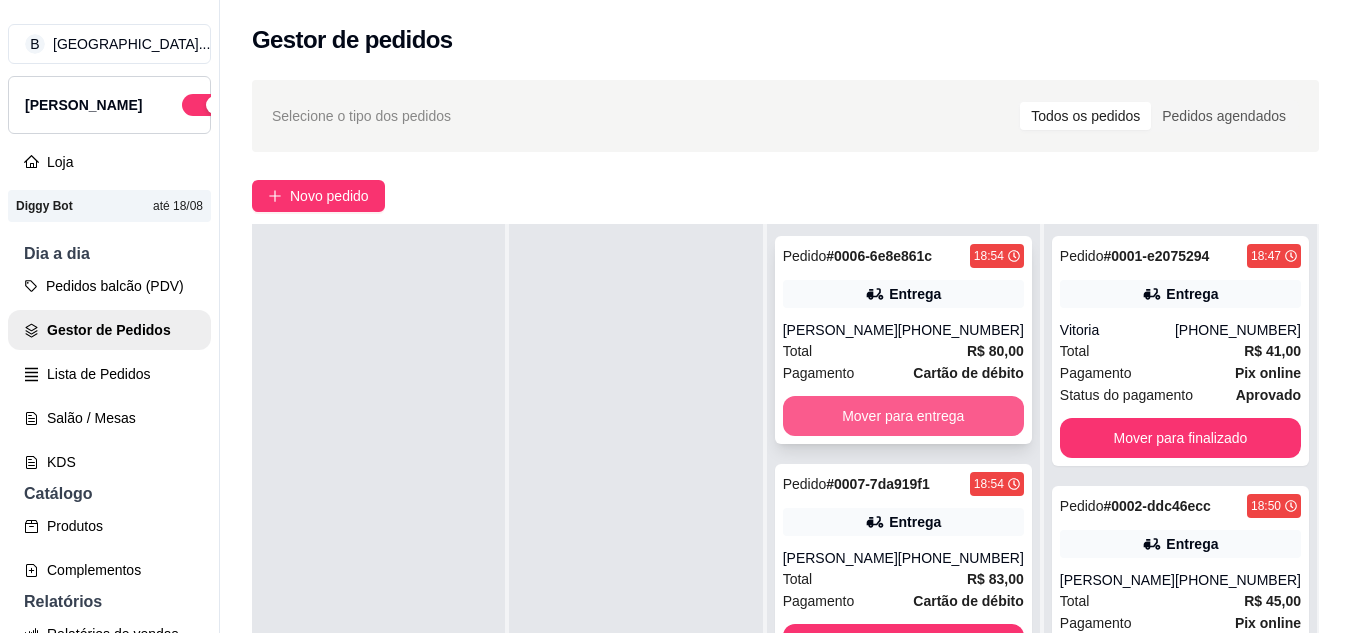 click on "Mover para entrega" at bounding box center [903, 416] 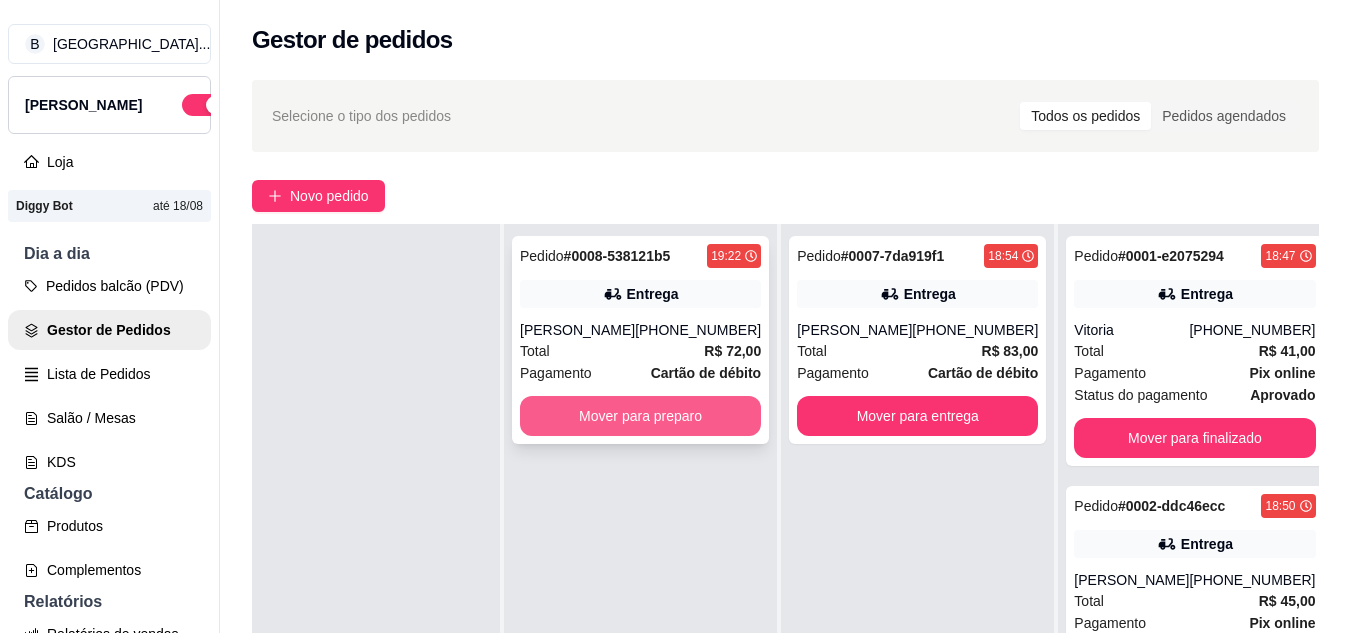 click on "Mover para preparo" at bounding box center [640, 416] 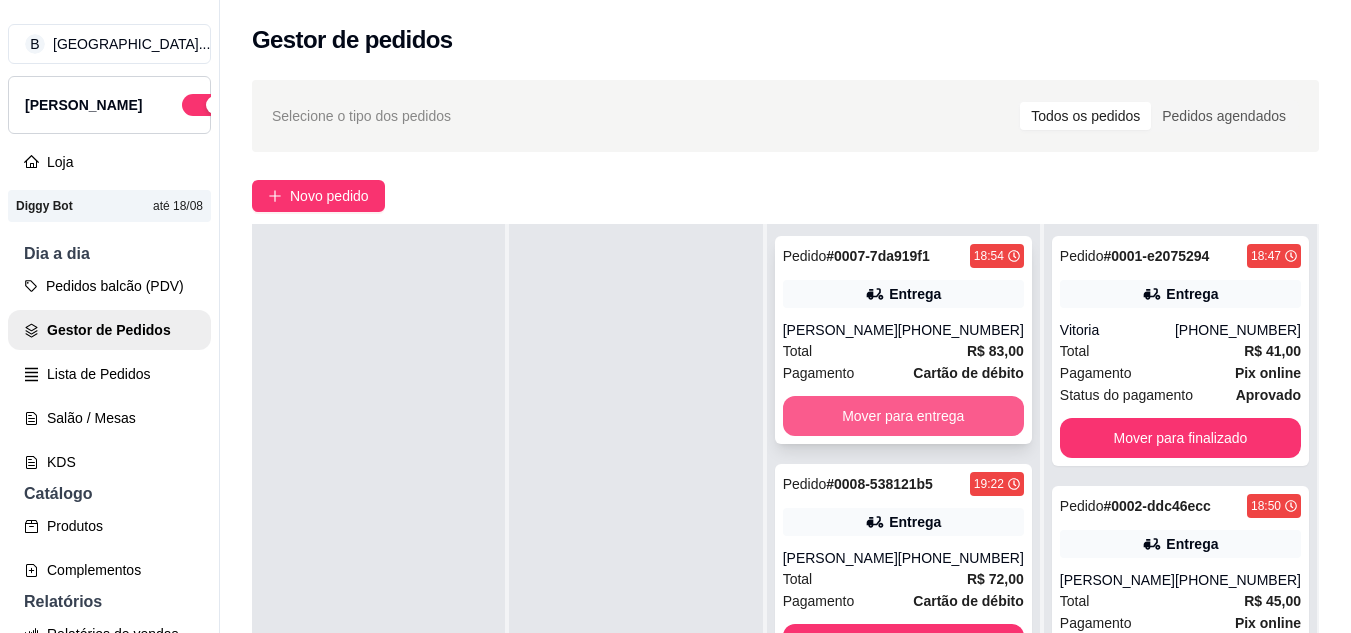 click on "Mover para entrega" at bounding box center [903, 416] 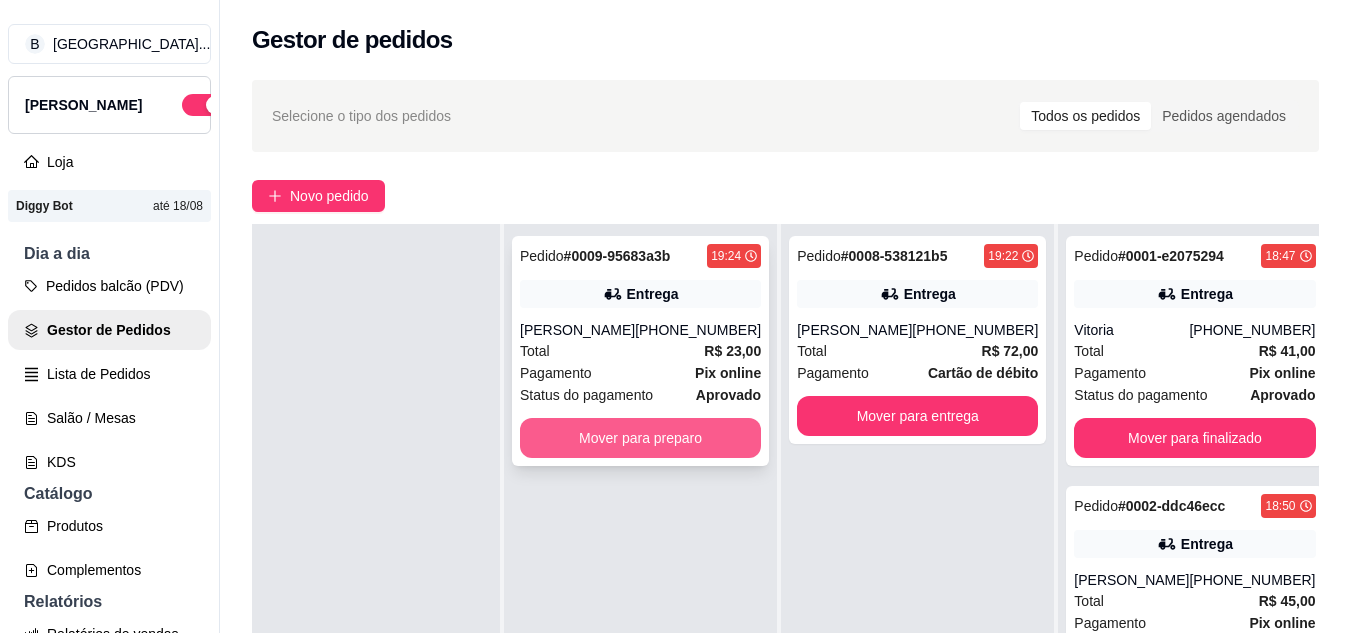 click on "Mover para preparo" at bounding box center (640, 438) 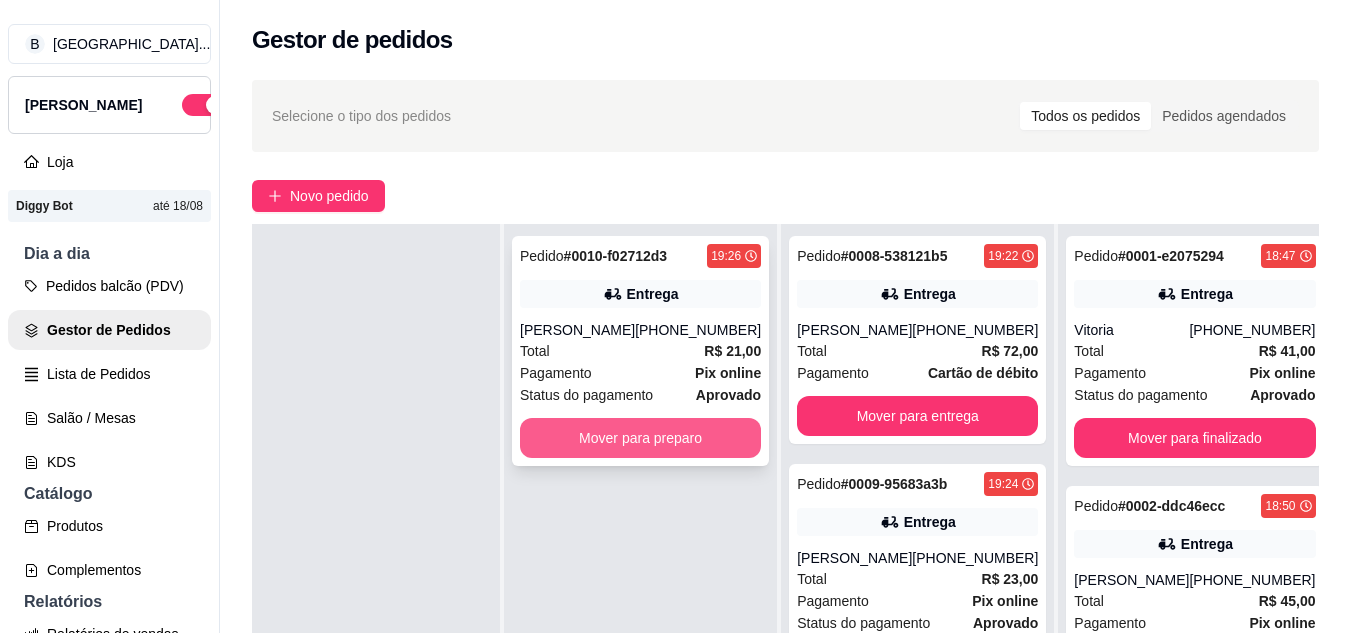 click on "Mover para preparo" at bounding box center [640, 438] 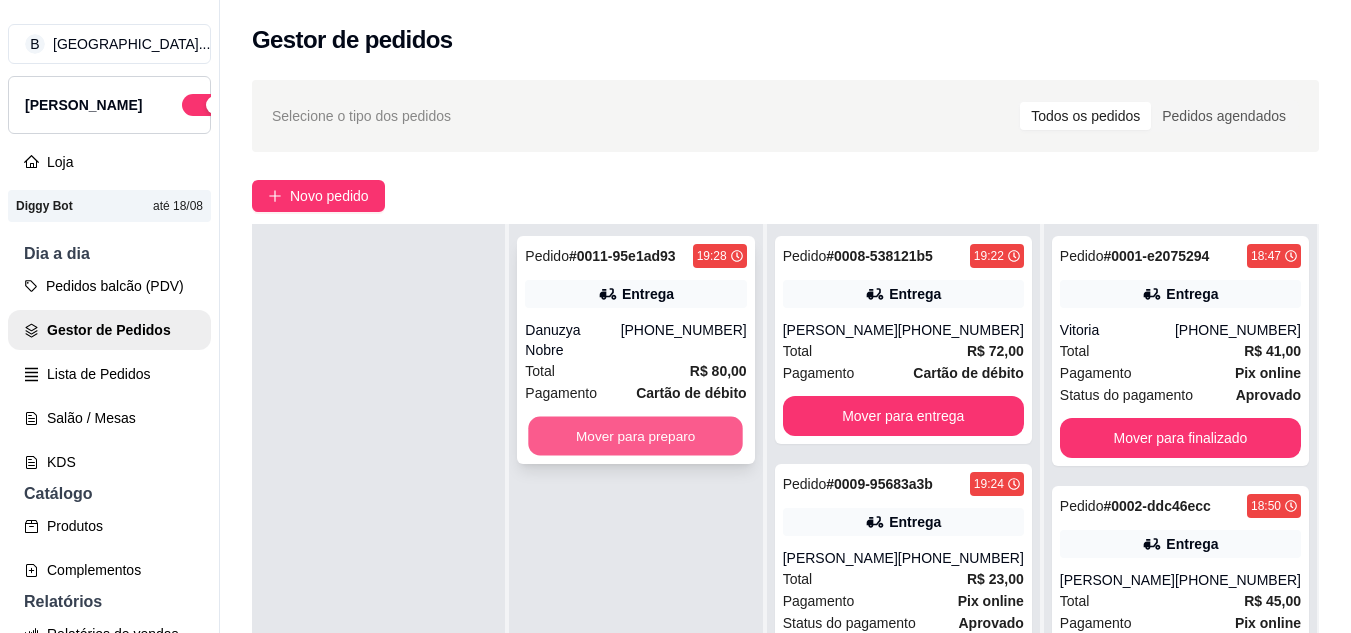 click on "Mover para preparo" at bounding box center (636, 436) 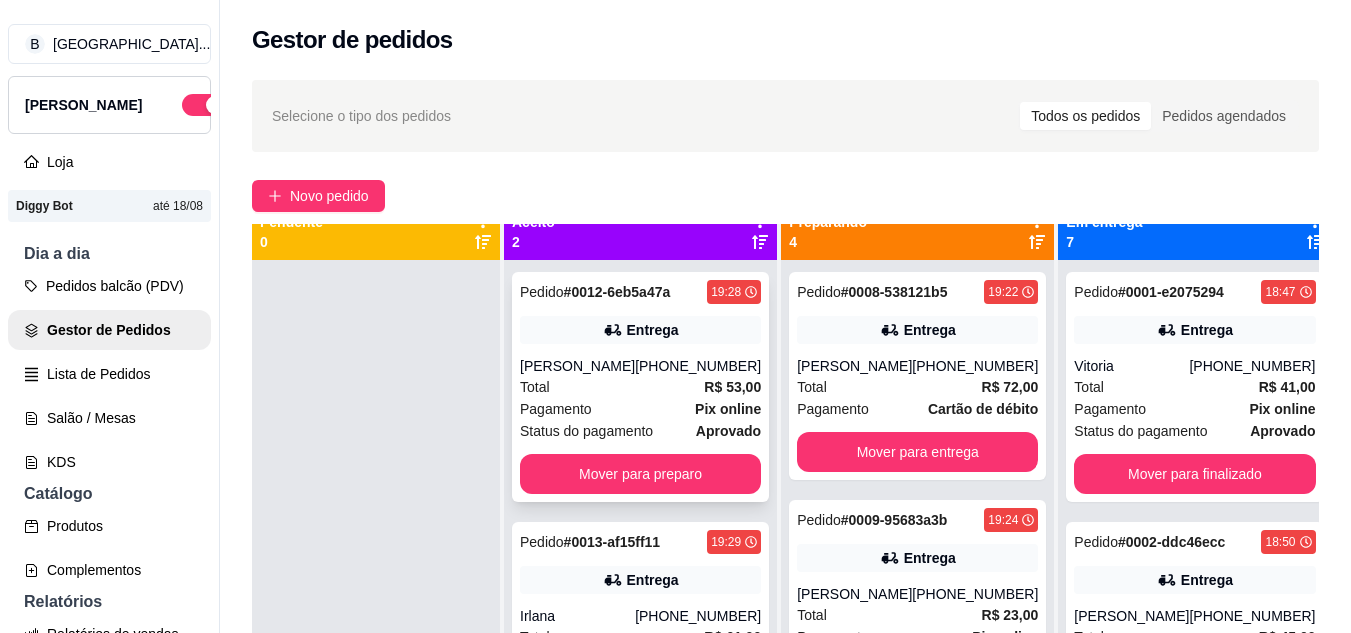 scroll, scrollTop: 0, scrollLeft: 0, axis: both 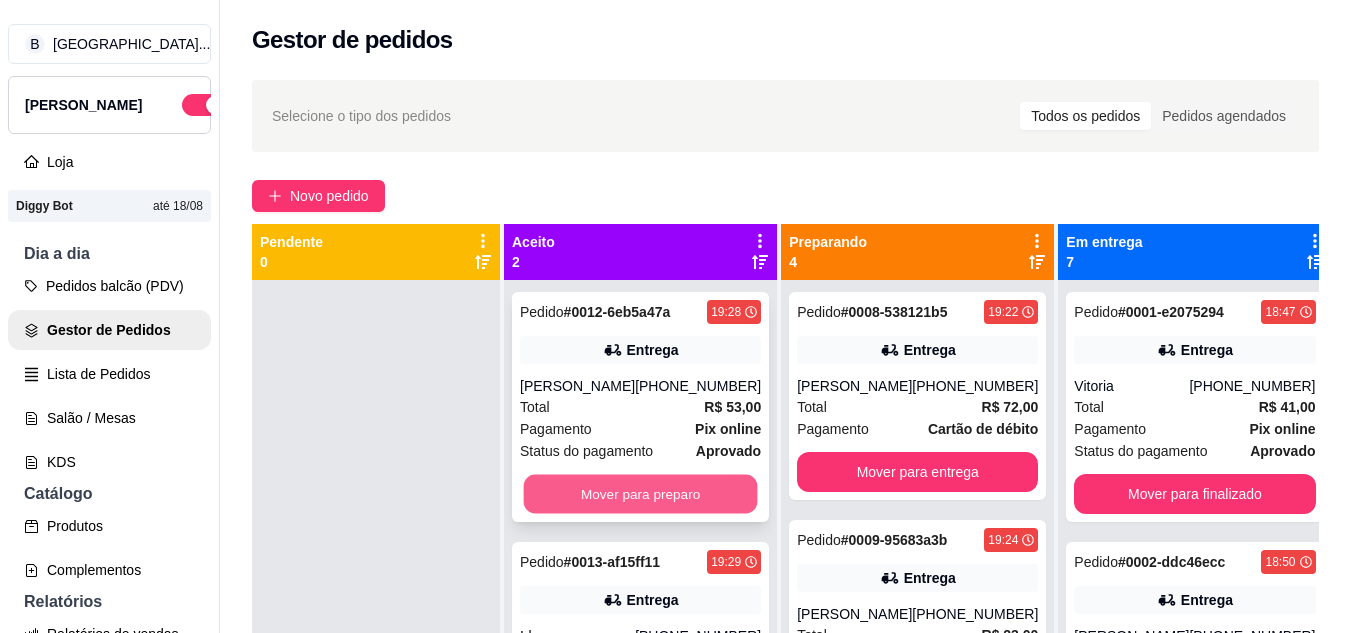 click on "Mover para preparo" at bounding box center (641, 494) 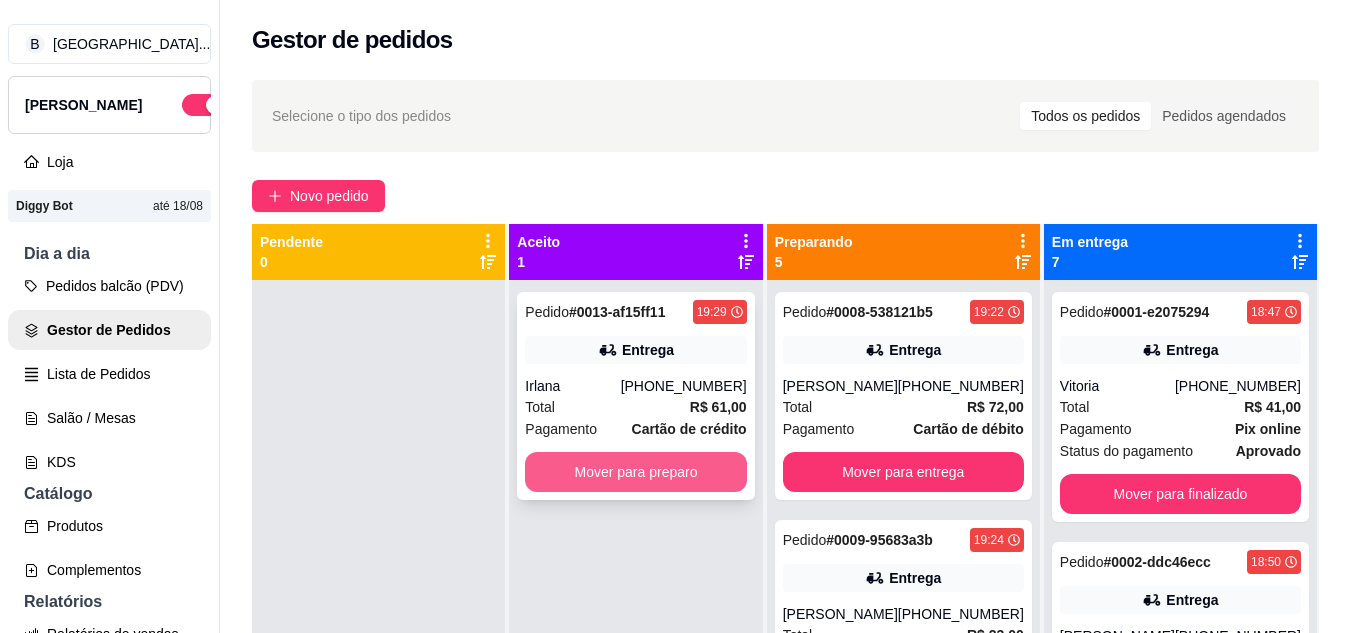 click on "Mover para preparo" at bounding box center [635, 472] 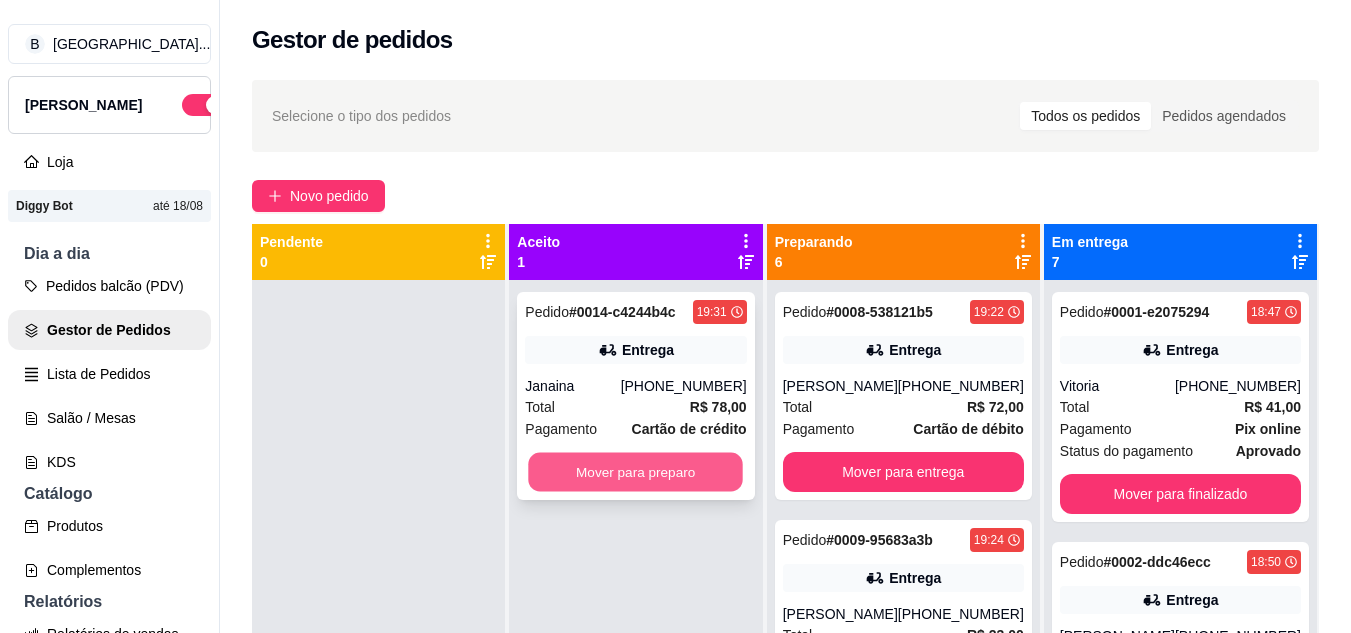 click on "Mover para preparo" at bounding box center (636, 472) 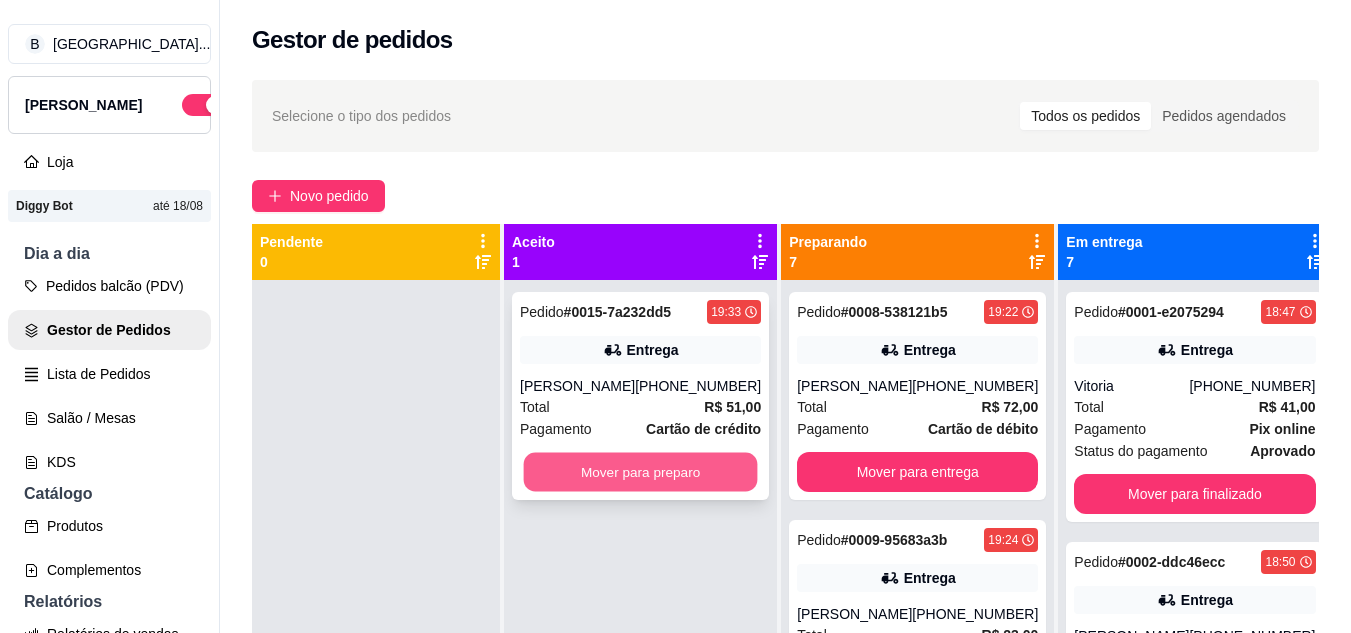 click on "Mover para preparo" at bounding box center (641, 472) 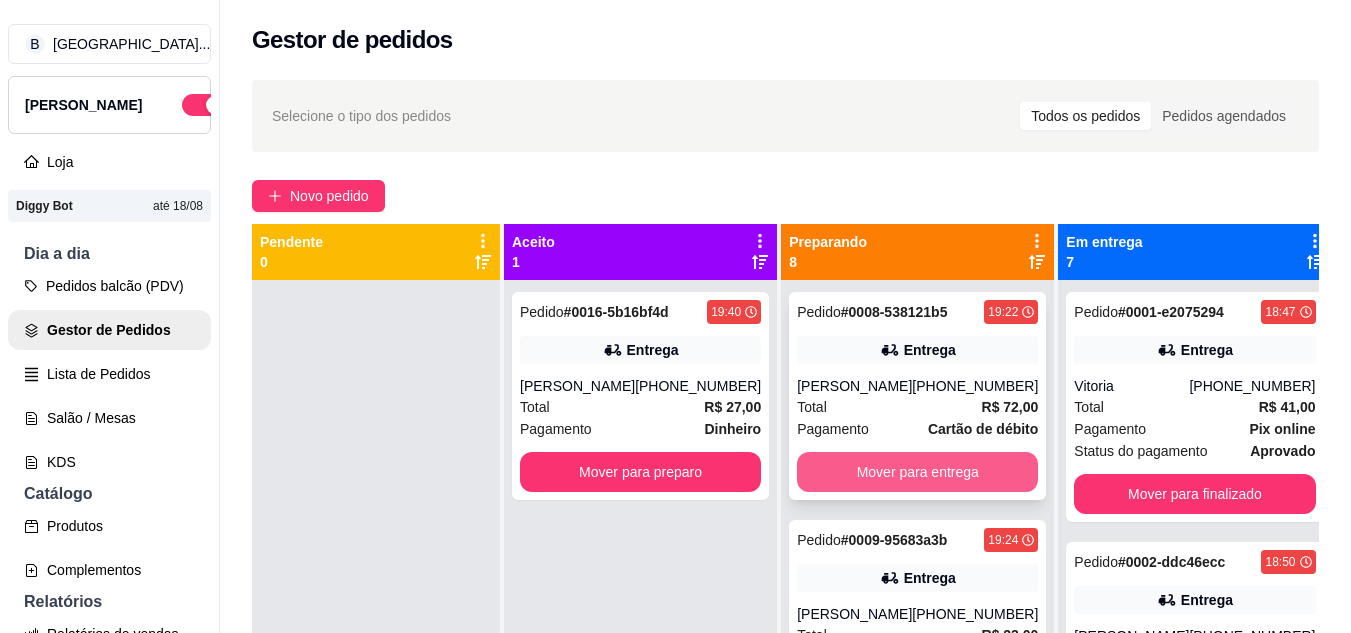 click on "Mover para entrega" at bounding box center [917, 472] 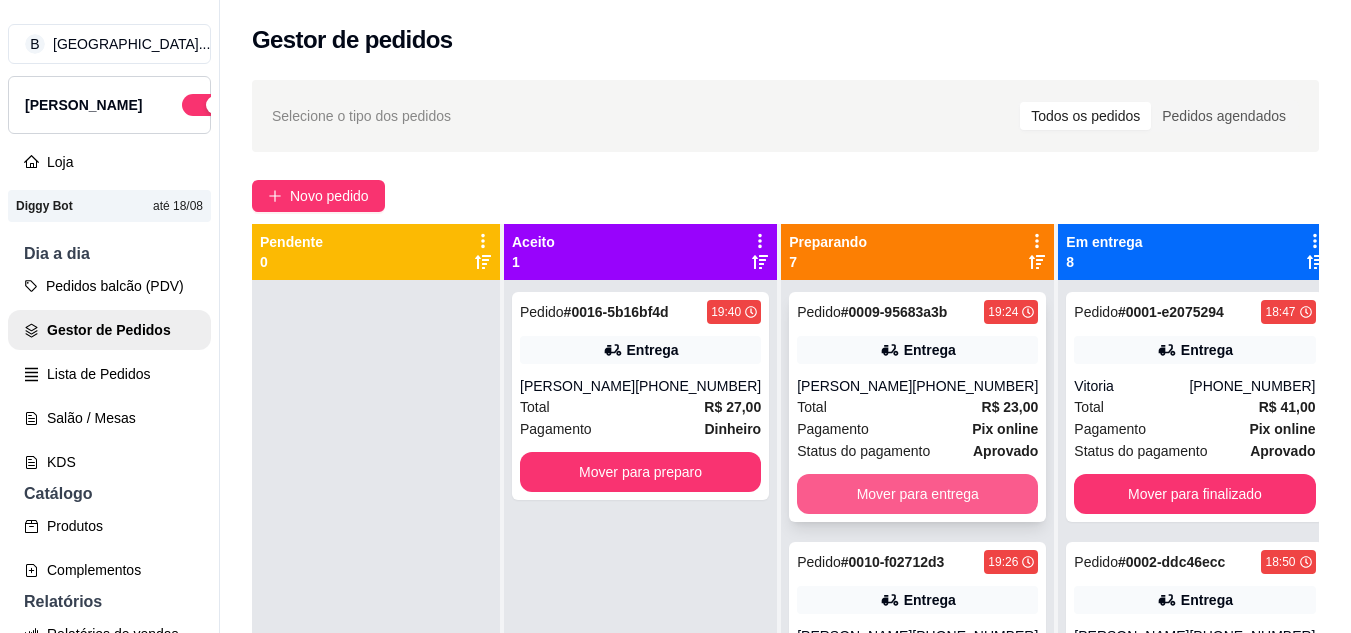 click on "Mover para entrega" at bounding box center [917, 494] 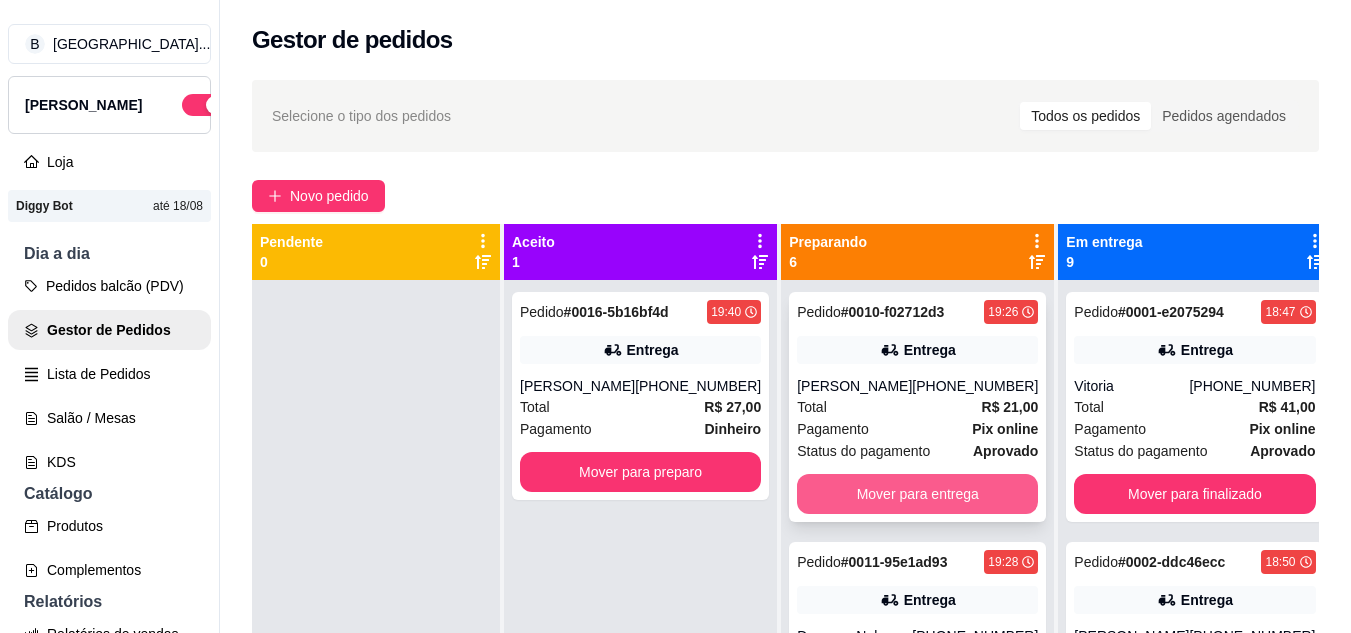 click on "Mover para entrega" at bounding box center [917, 494] 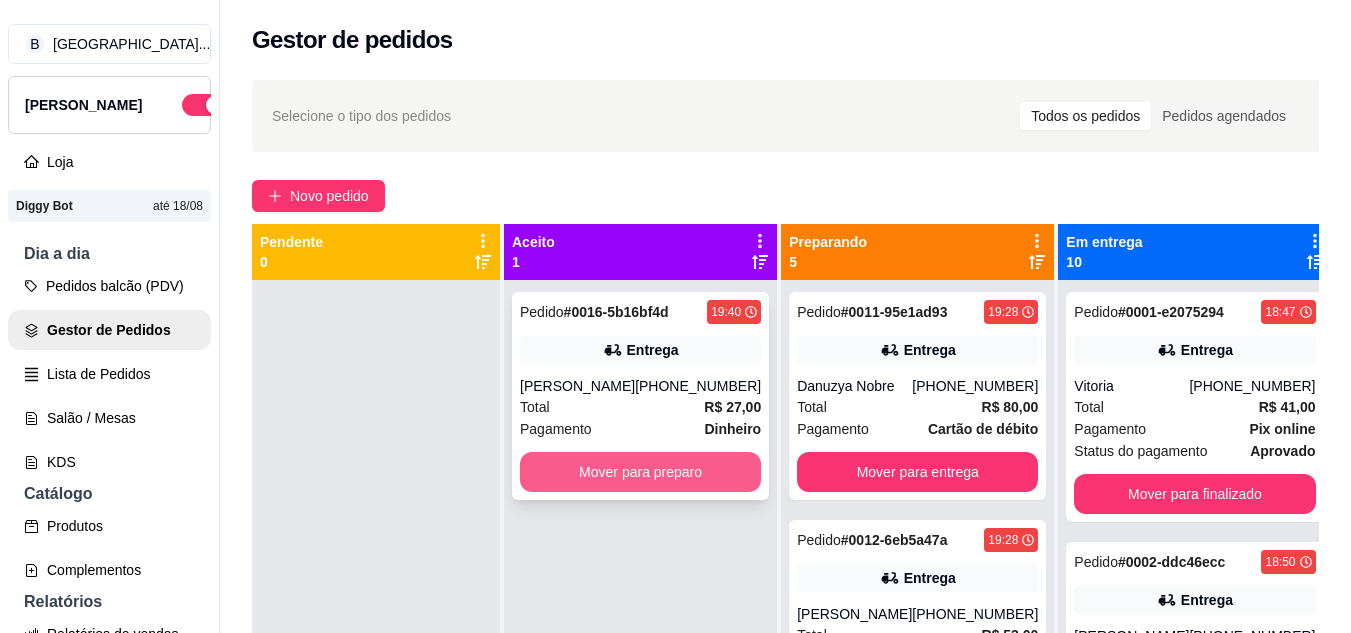 click on "Mover para preparo" at bounding box center [640, 472] 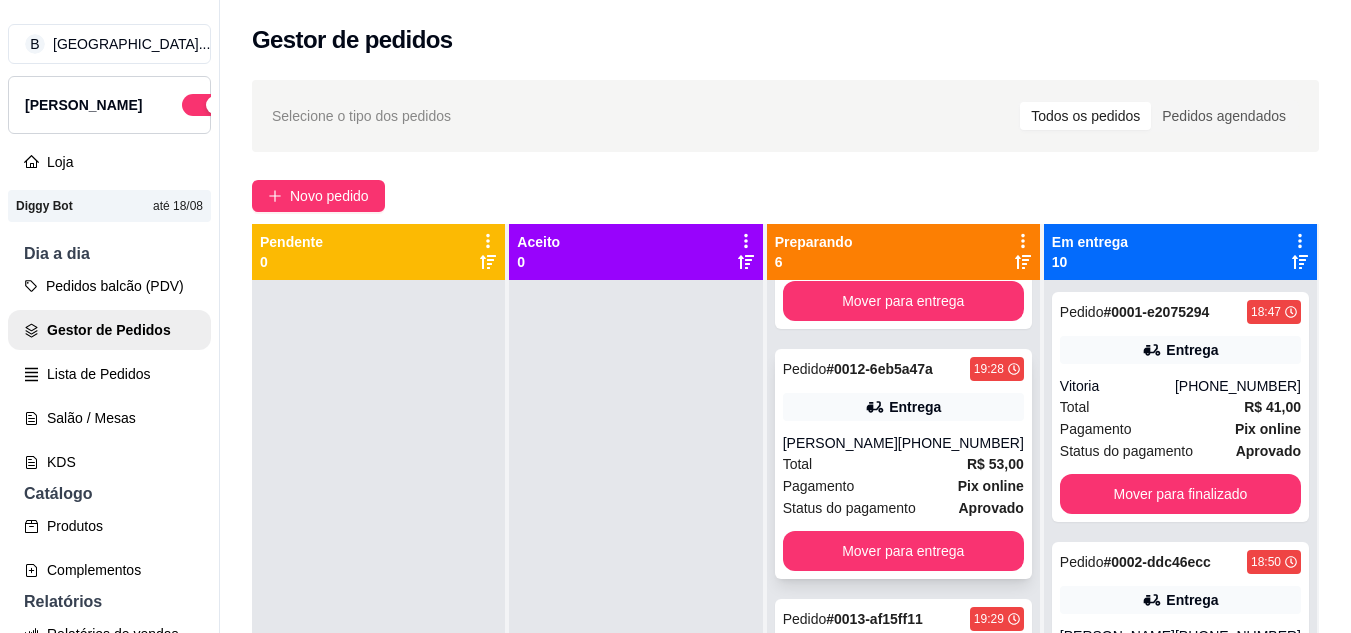 scroll, scrollTop: 200, scrollLeft: 0, axis: vertical 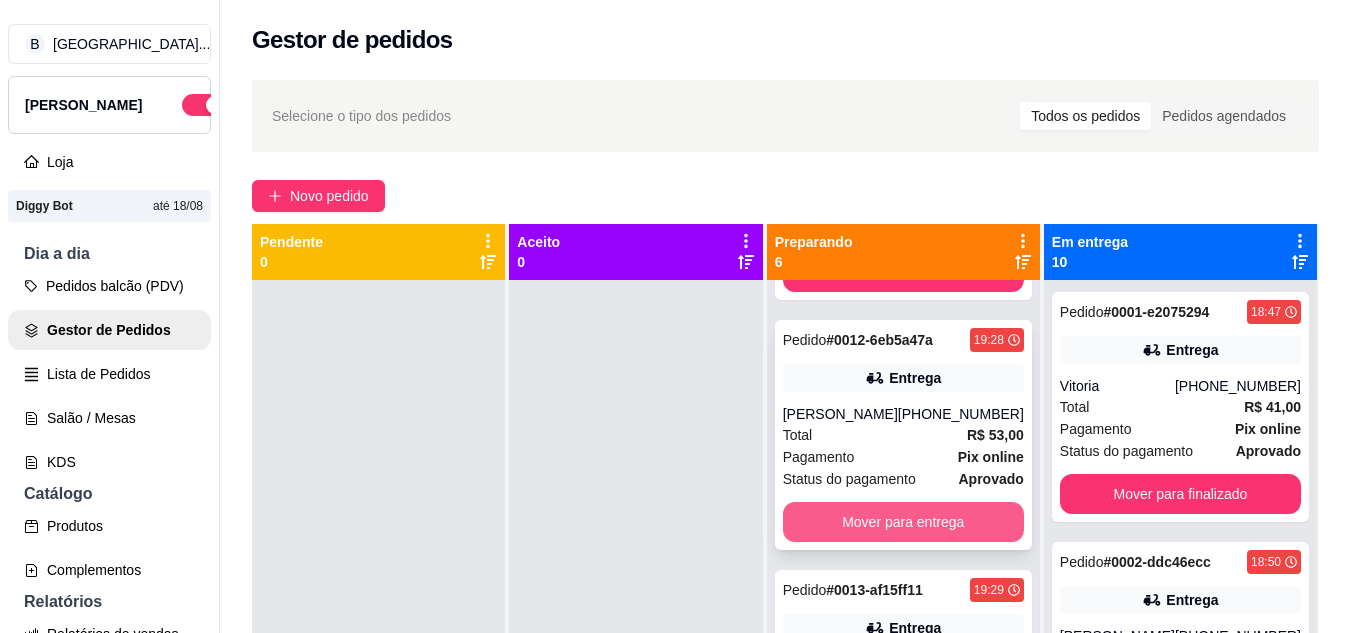 click on "Mover para entrega" at bounding box center [903, 522] 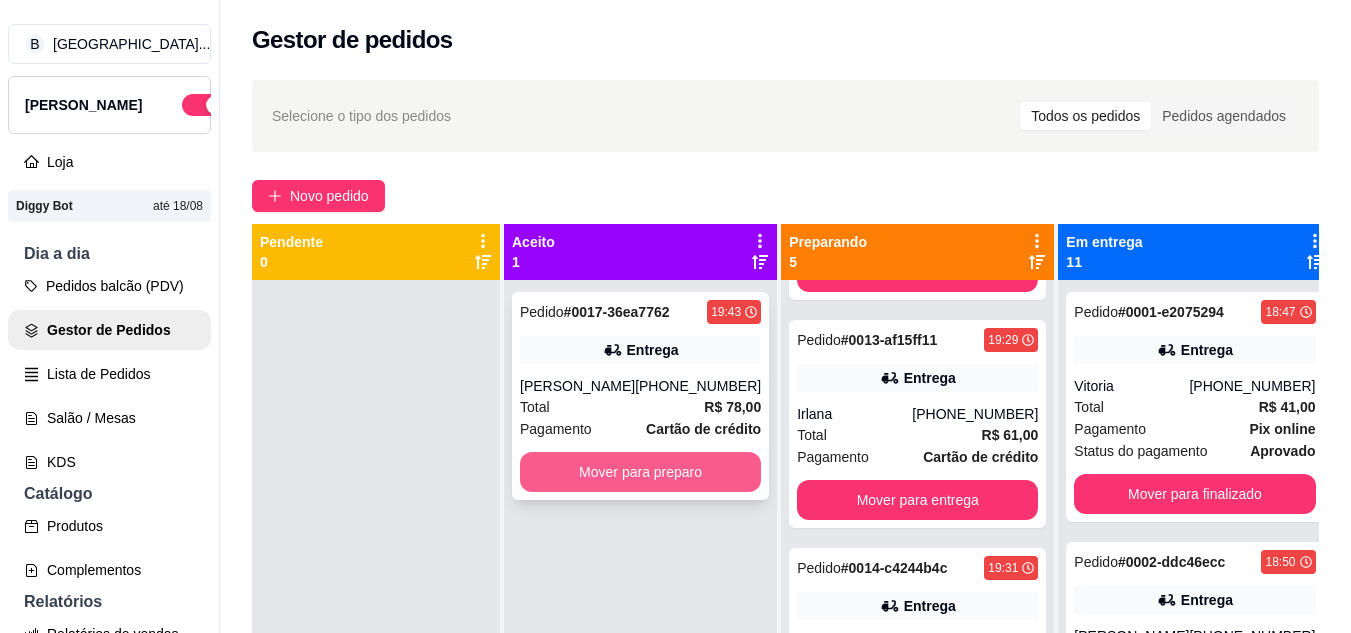 click on "Mover para preparo" at bounding box center (640, 472) 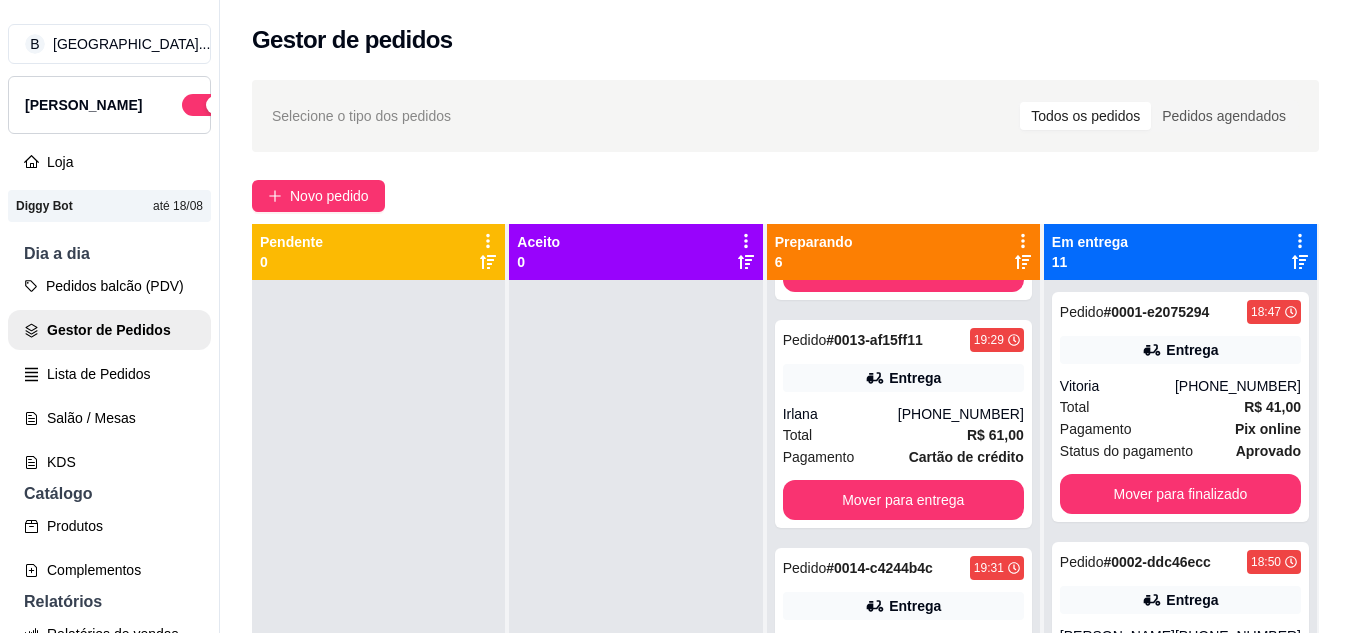 scroll, scrollTop: 0, scrollLeft: 0, axis: both 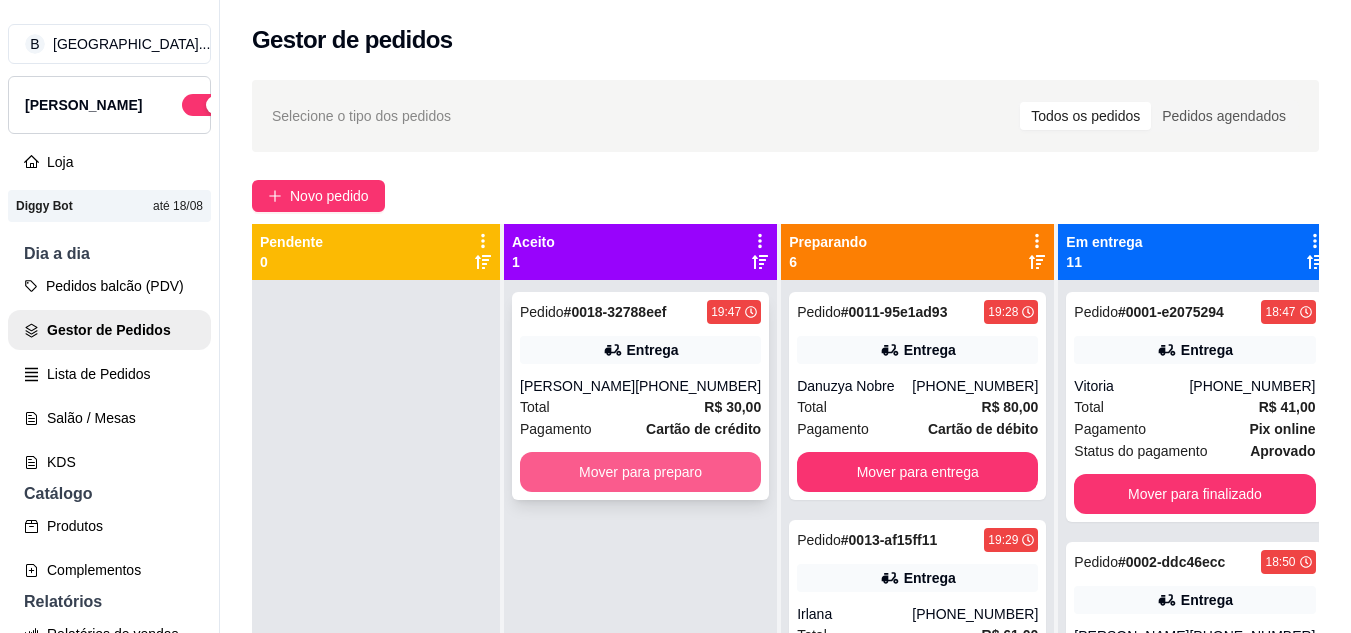 click on "Mover para preparo" at bounding box center (640, 472) 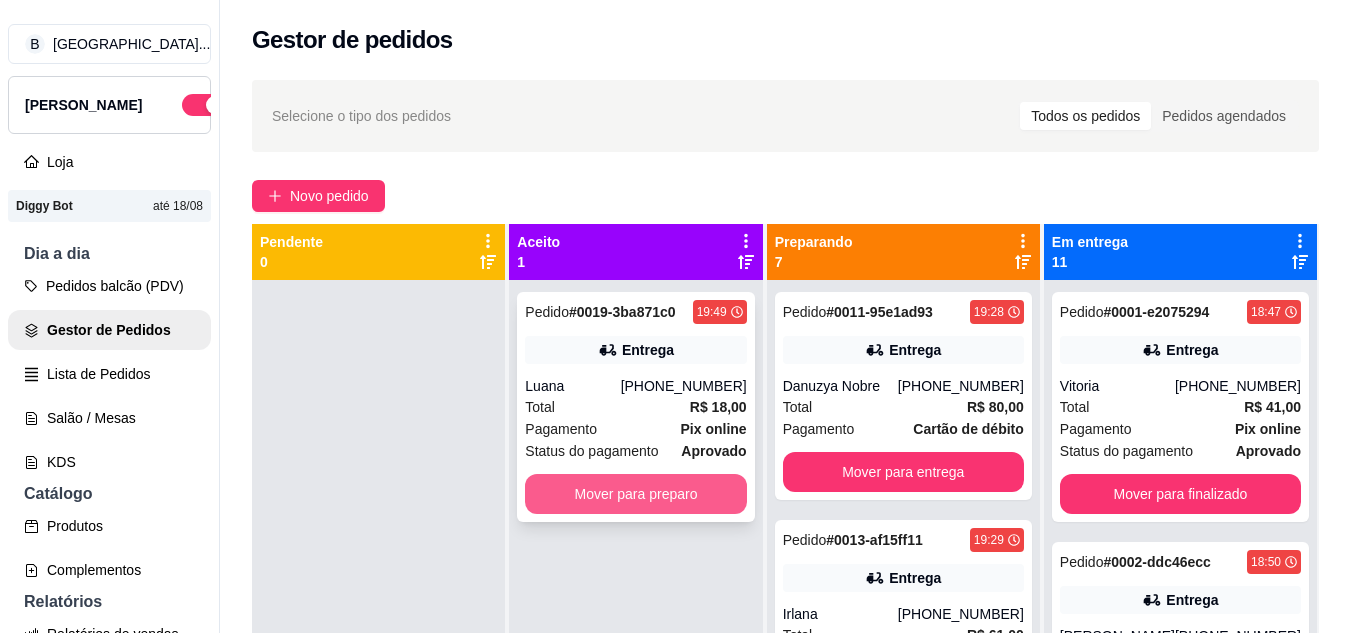 click on "Mover para preparo" at bounding box center [635, 494] 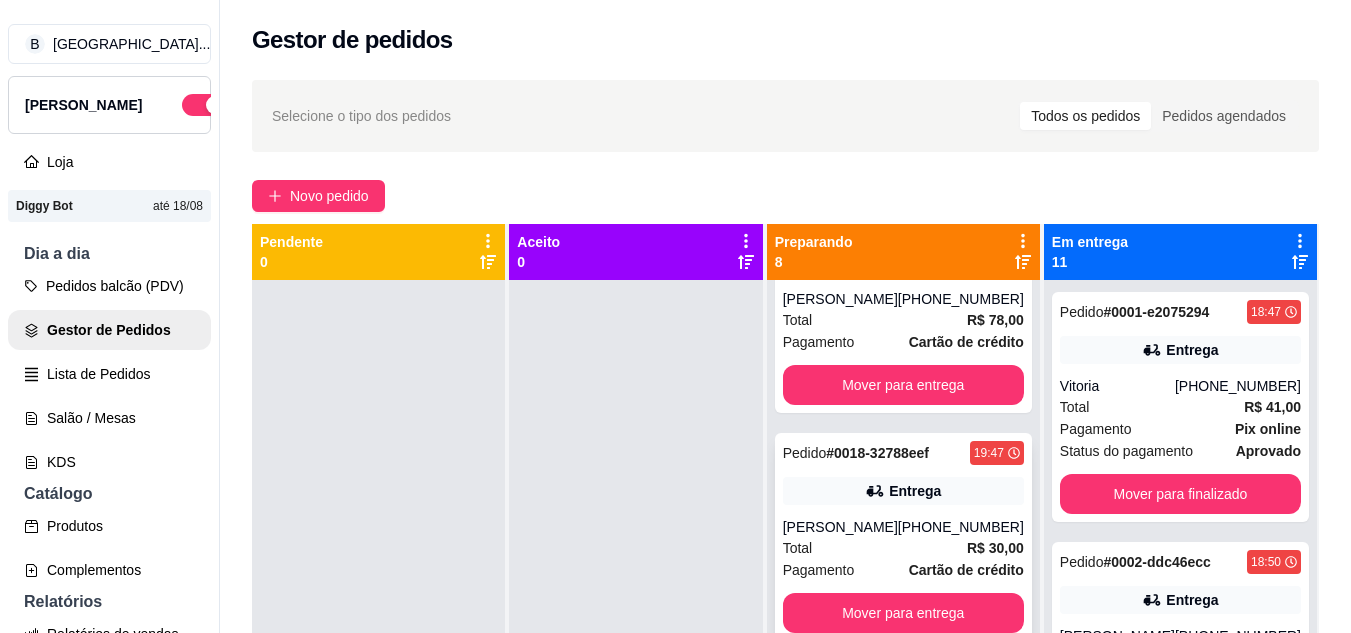 scroll, scrollTop: 1233, scrollLeft: 0, axis: vertical 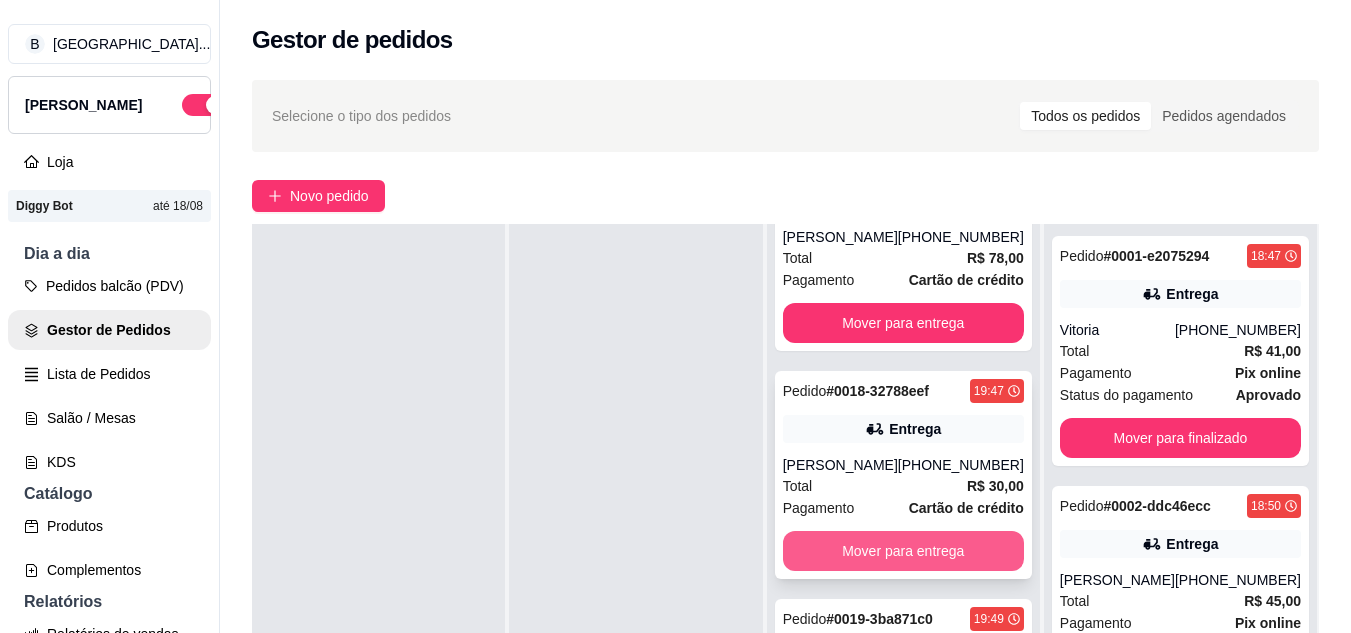 click on "Mover para entrega" at bounding box center [903, 551] 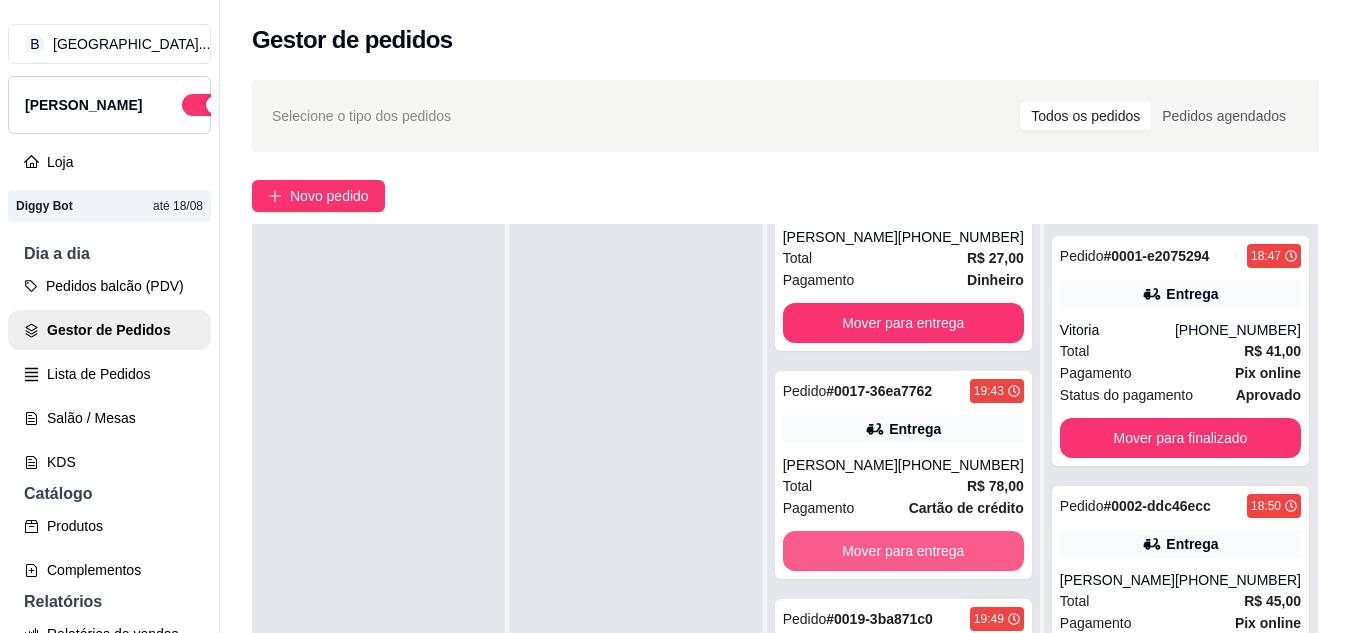 scroll, scrollTop: 1005, scrollLeft: 0, axis: vertical 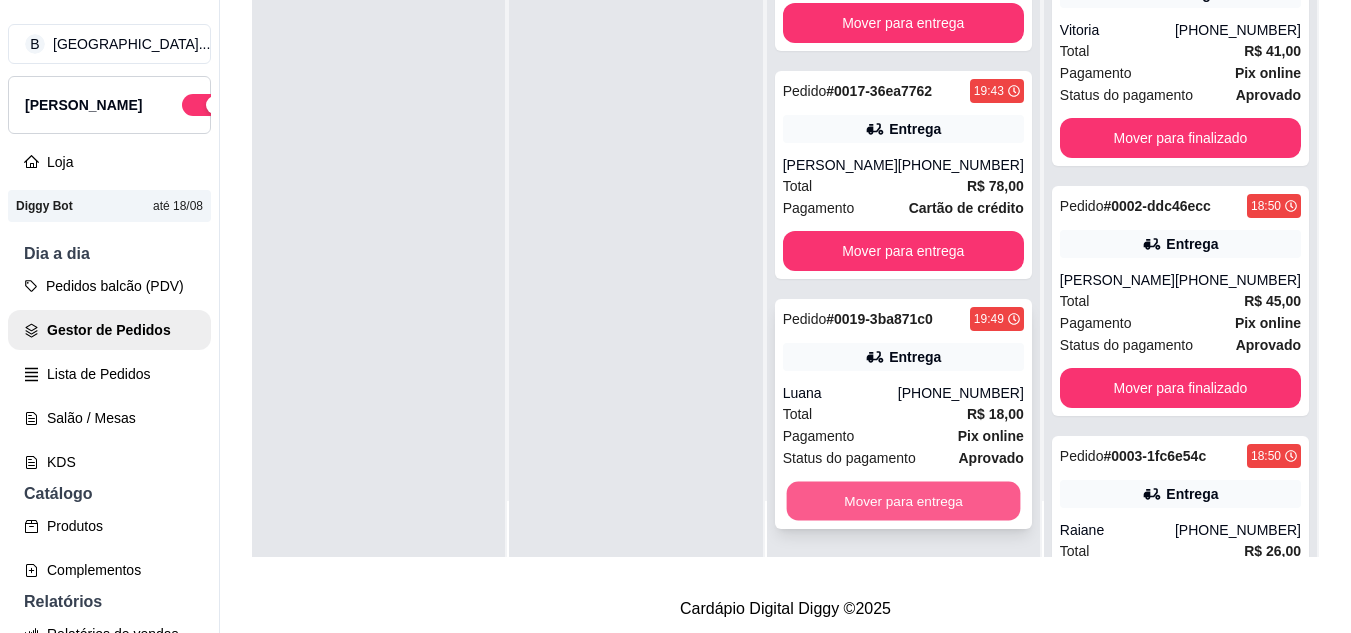 click on "Mover para entrega" at bounding box center (903, 501) 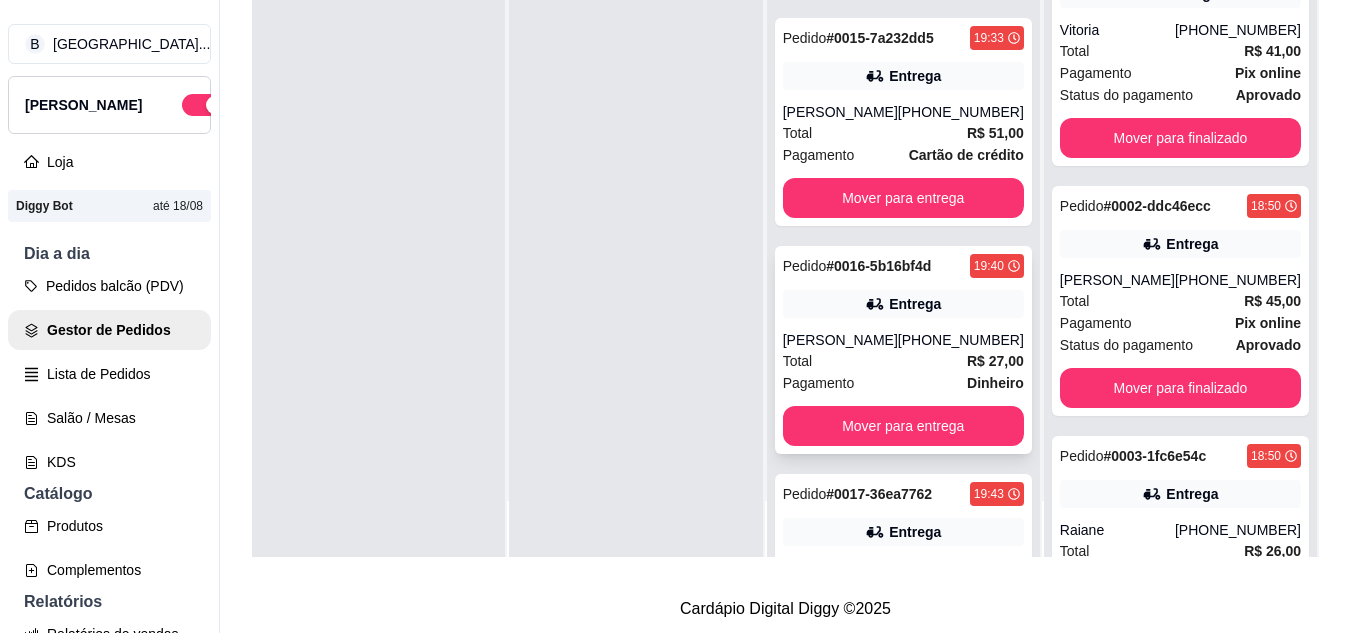 scroll, scrollTop: 555, scrollLeft: 0, axis: vertical 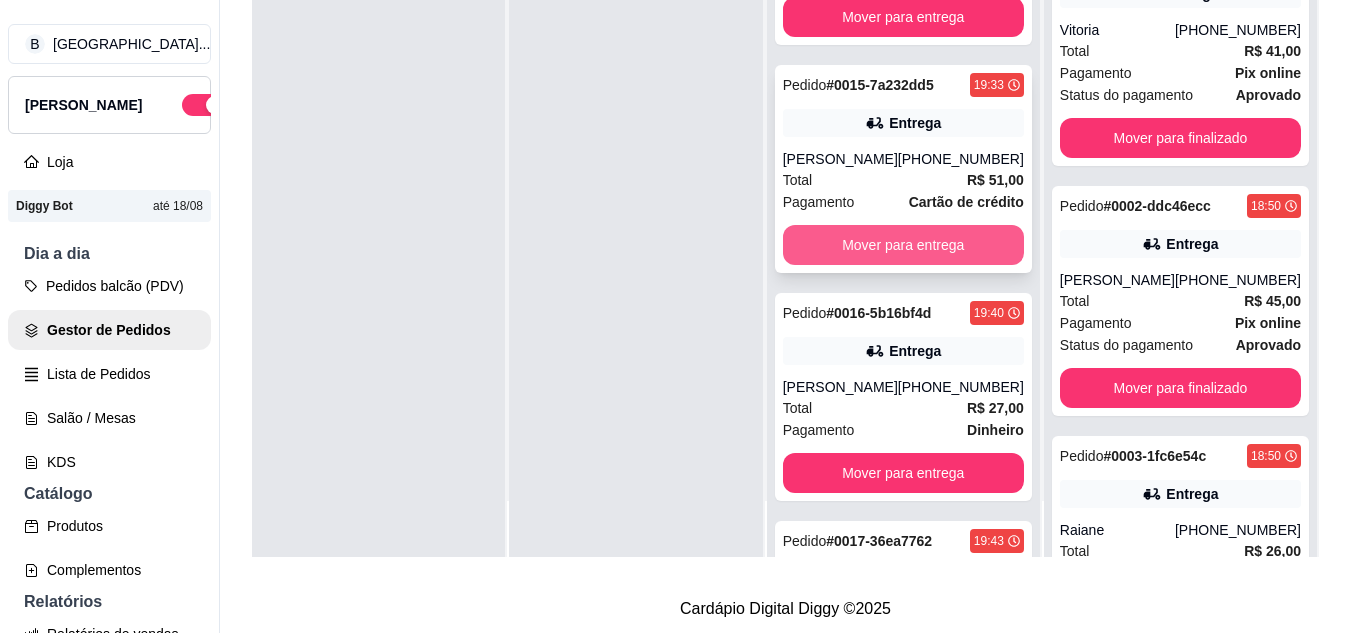 click on "Mover para entrega" at bounding box center (903, 245) 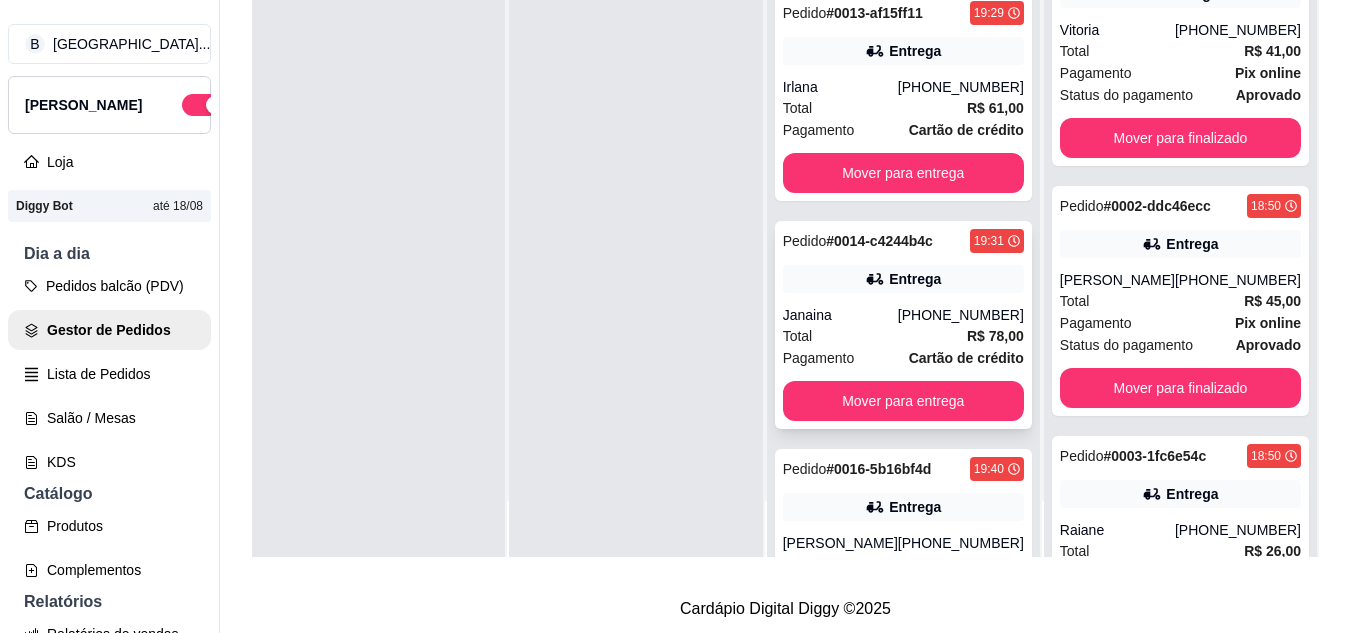 scroll, scrollTop: 127, scrollLeft: 0, axis: vertical 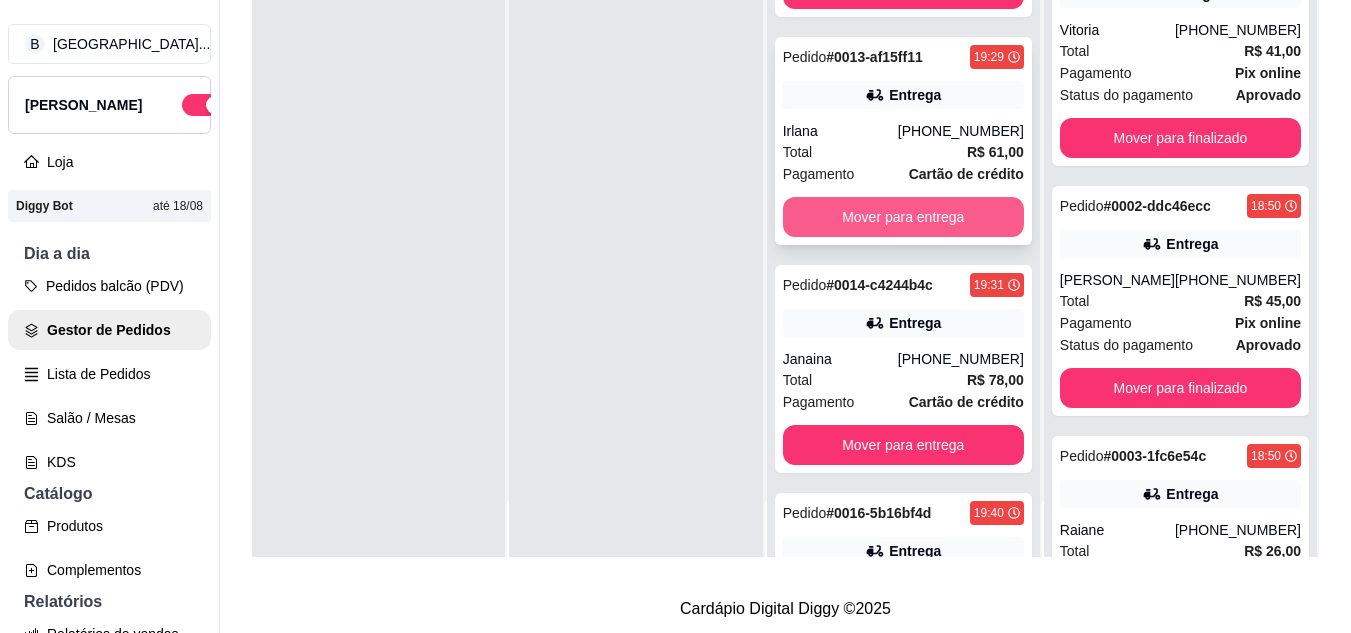 click on "Mover para entrega" at bounding box center [903, 217] 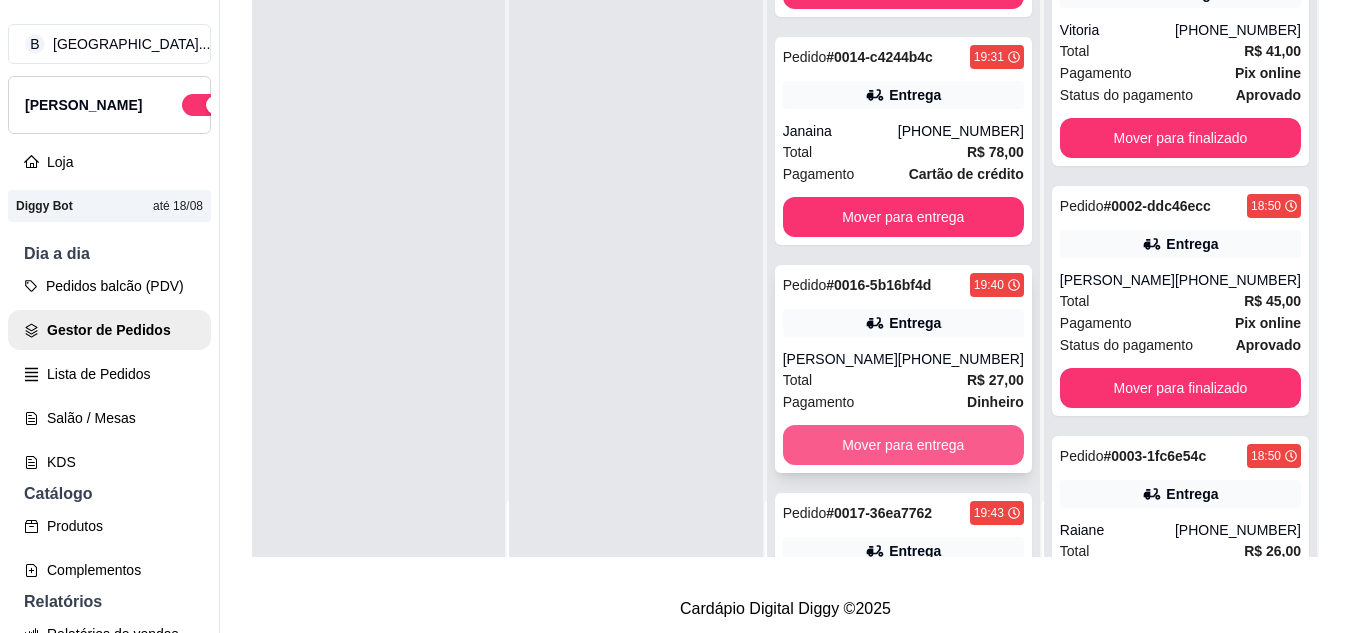 click on "Mover para entrega" at bounding box center (903, 445) 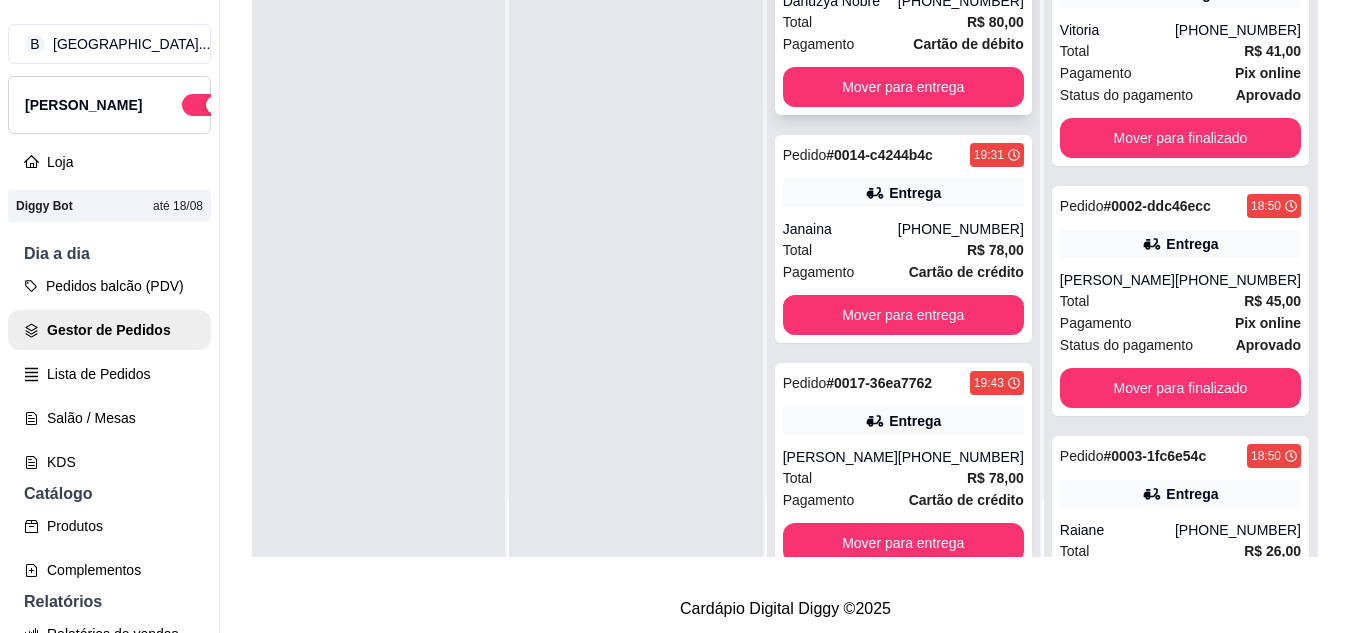 scroll, scrollTop: 0, scrollLeft: 0, axis: both 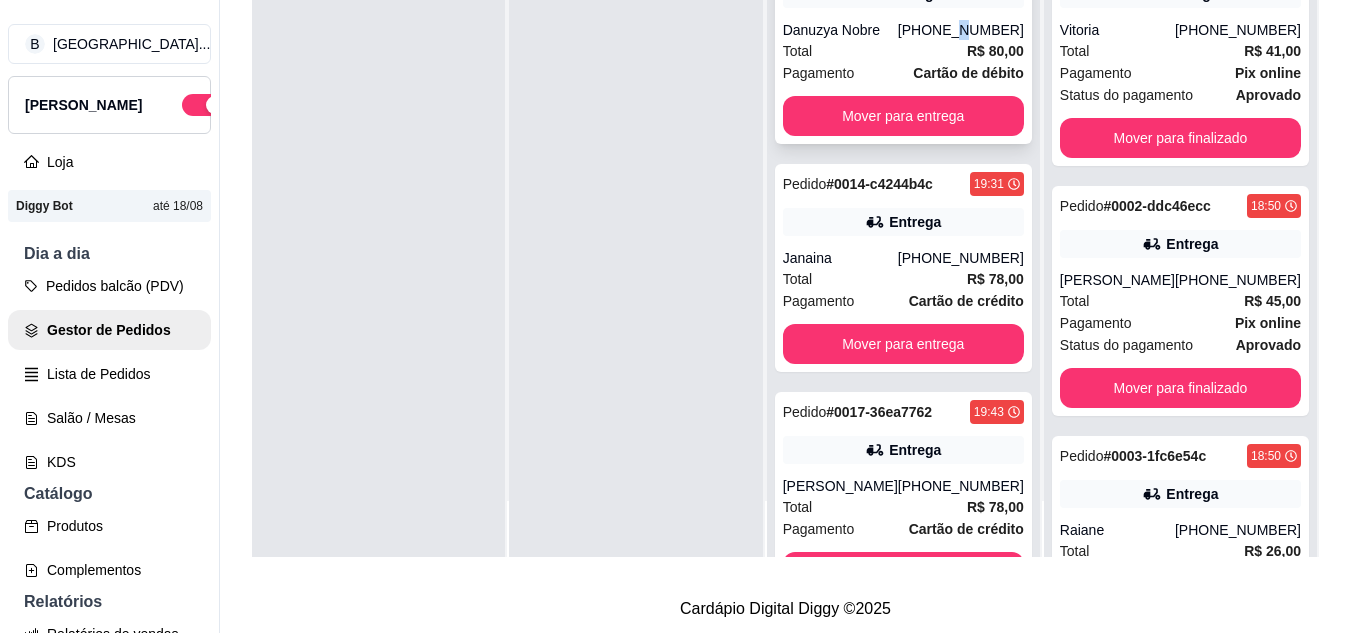 click on "[PHONE_NUMBER]" at bounding box center [961, 30] 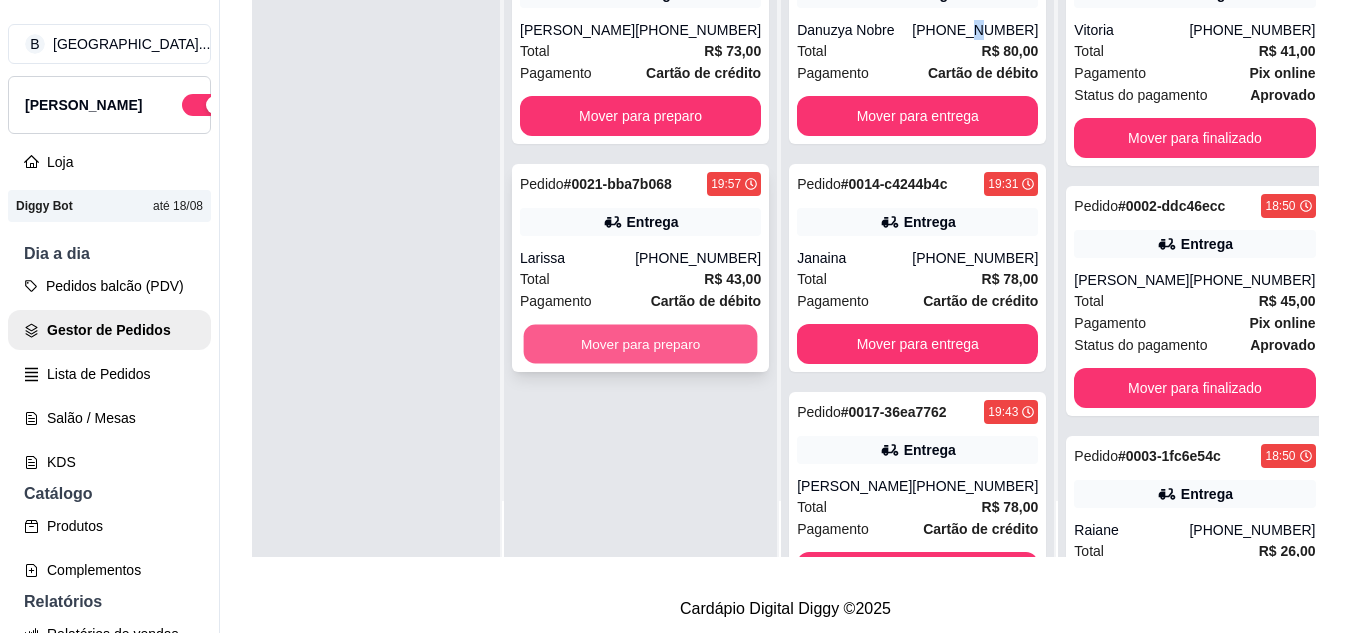 click on "Mover para preparo" at bounding box center [641, 344] 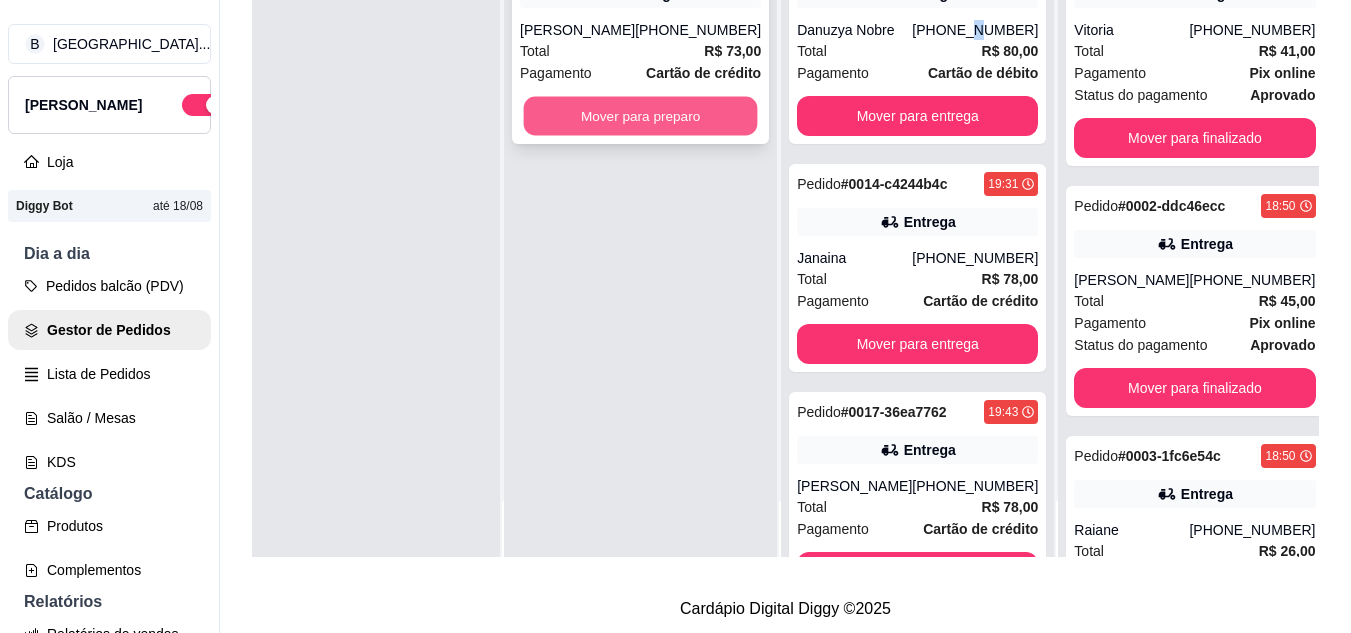 click on "Mover para preparo" at bounding box center [641, 116] 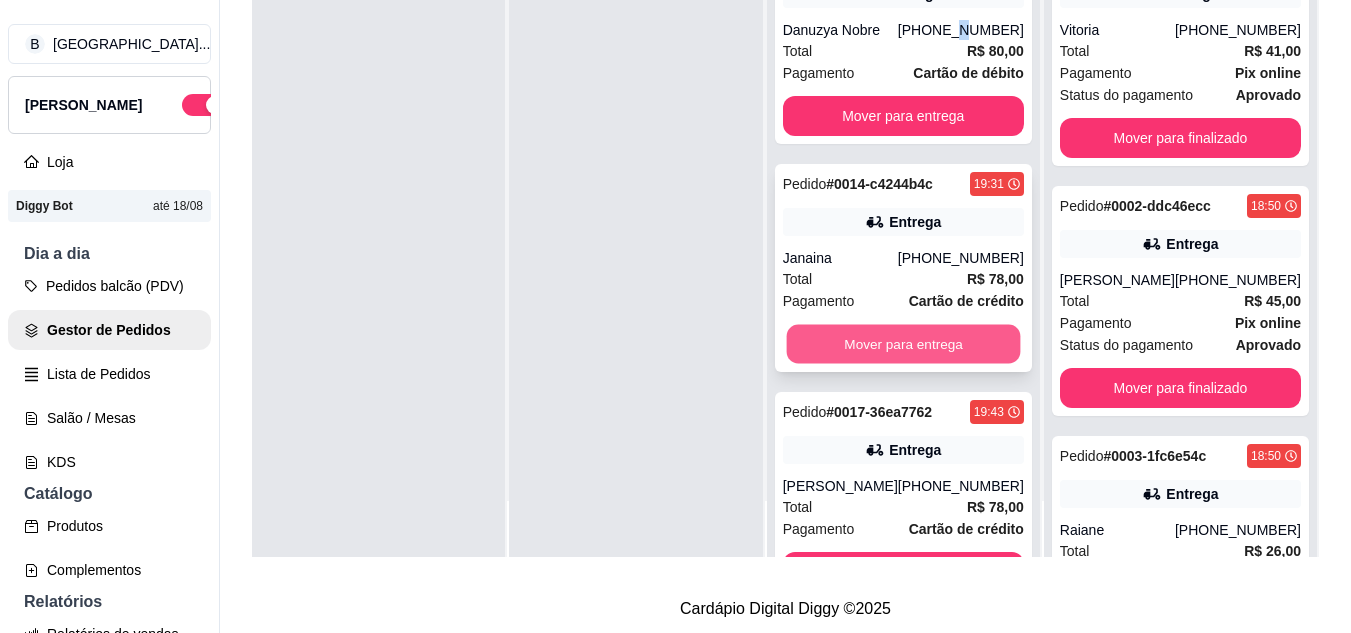 click on "Mover para entrega" at bounding box center (903, 344) 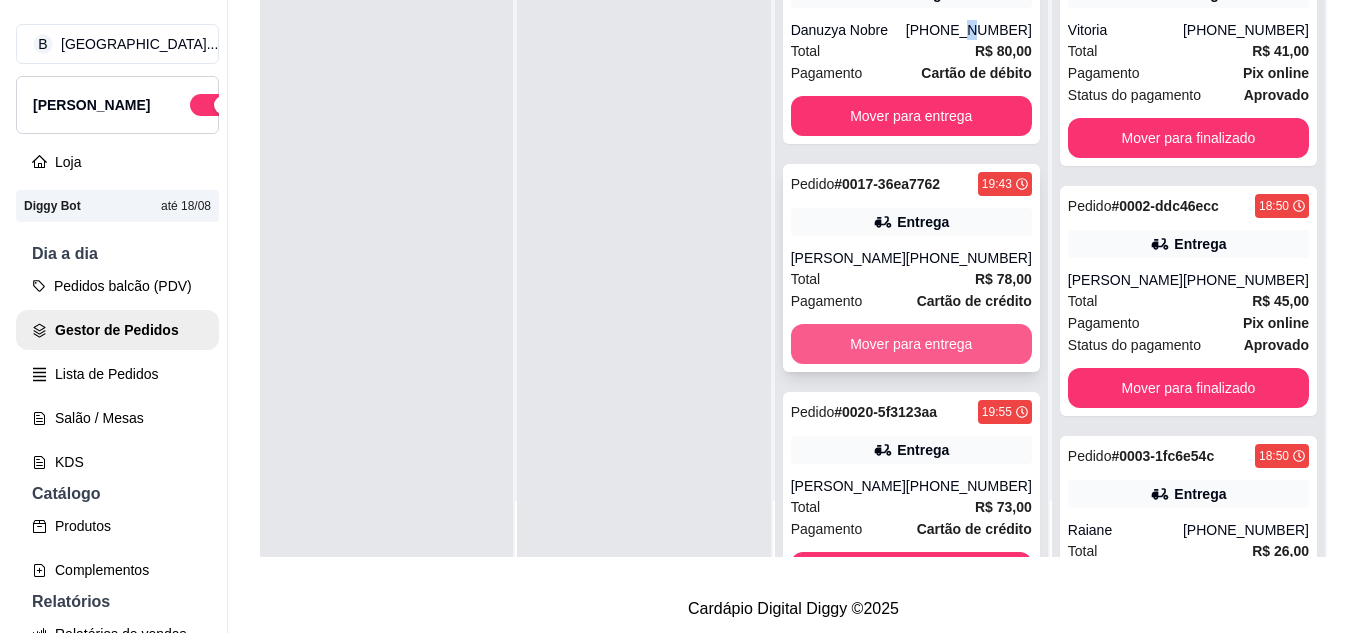 scroll, scrollTop: 0, scrollLeft: 0, axis: both 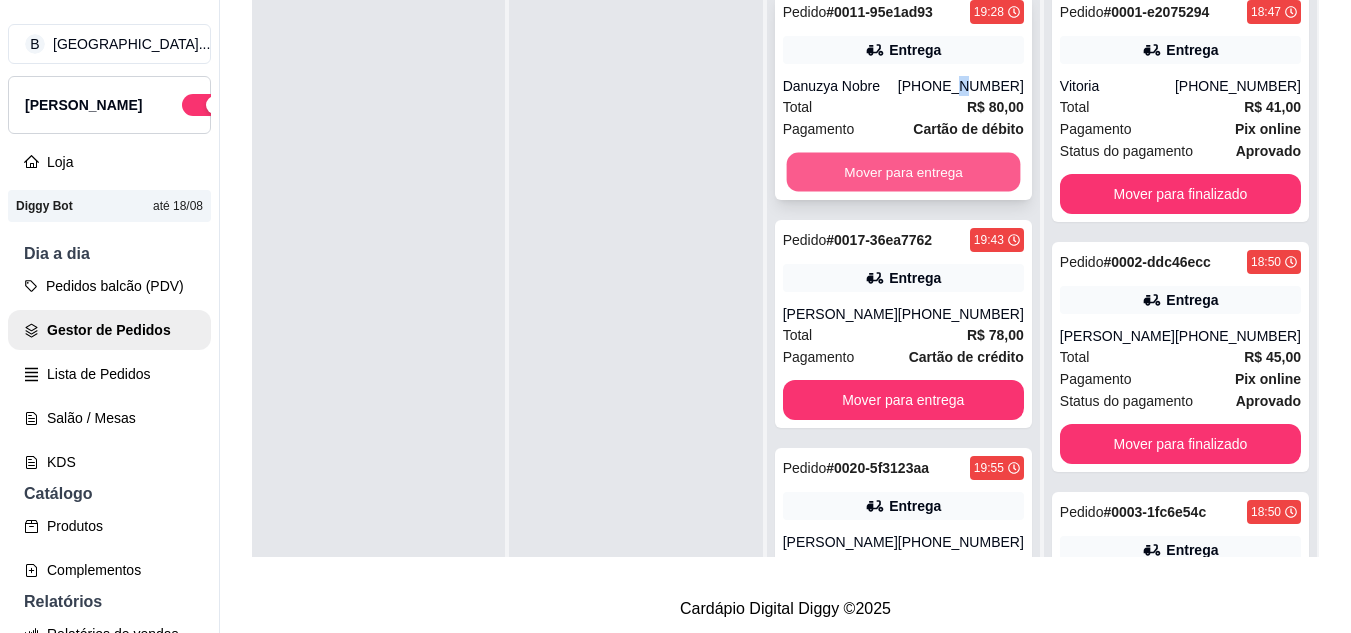 click on "Mover para entrega" at bounding box center [903, 172] 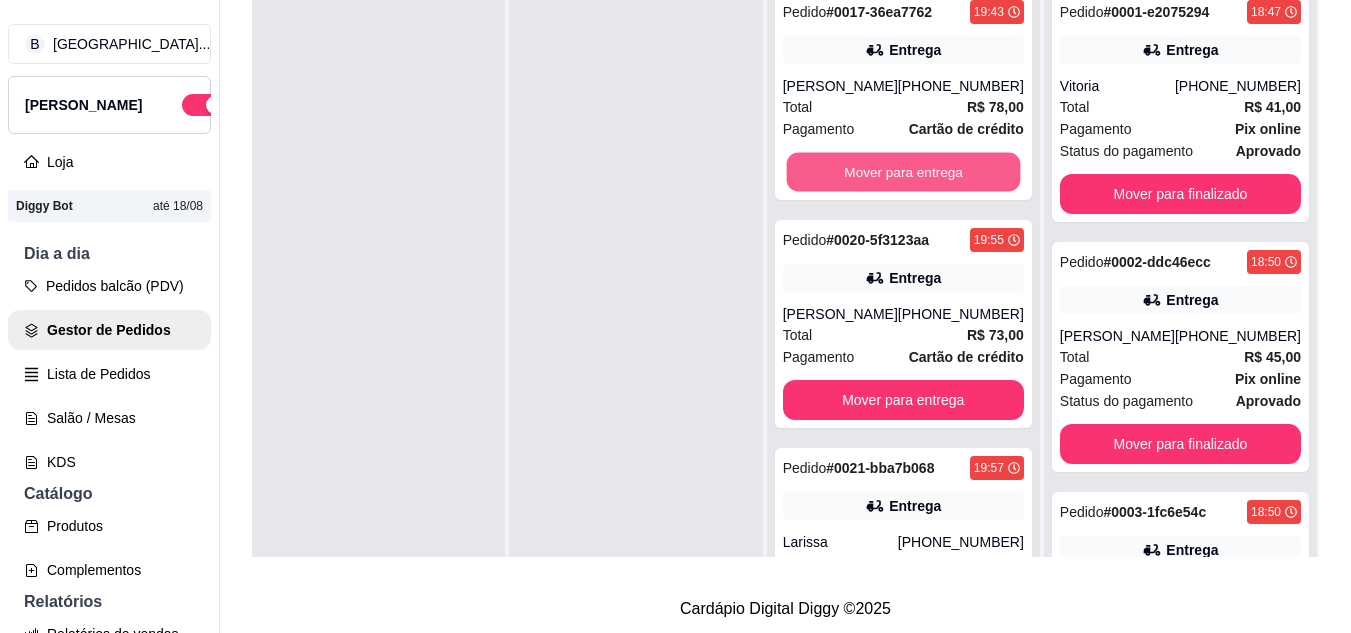 click on "Mover para entrega" at bounding box center (903, 172) 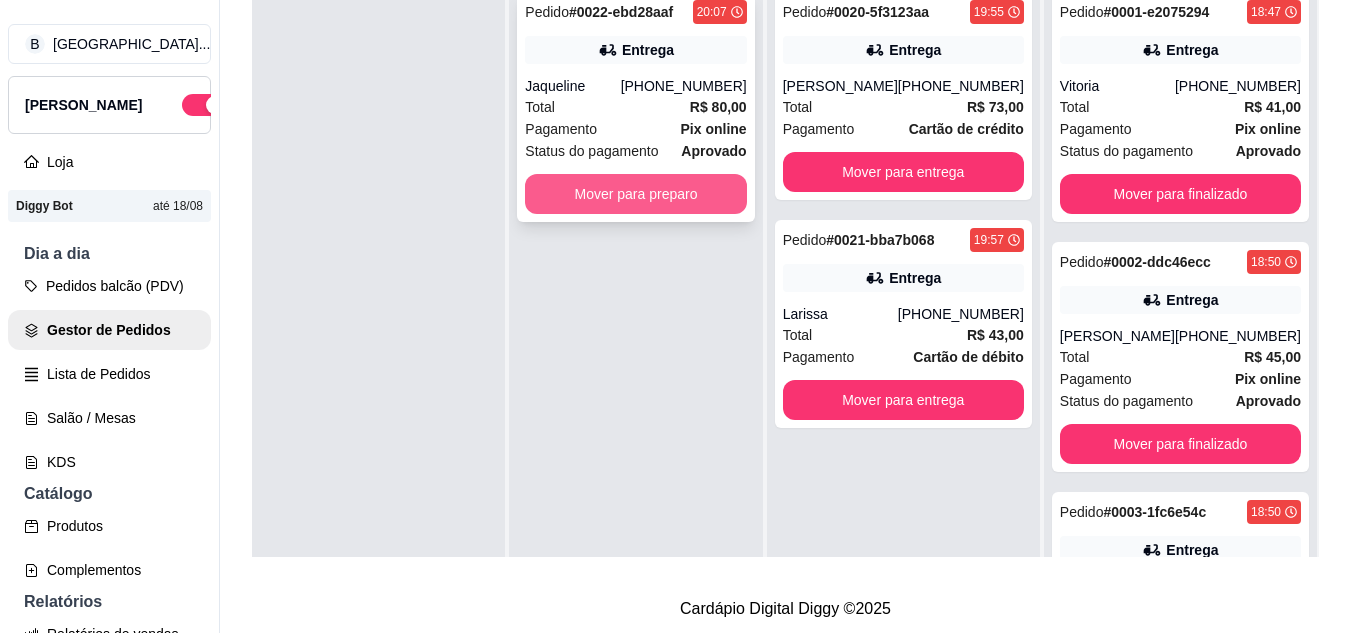 click on "Mover para preparo" at bounding box center [635, 194] 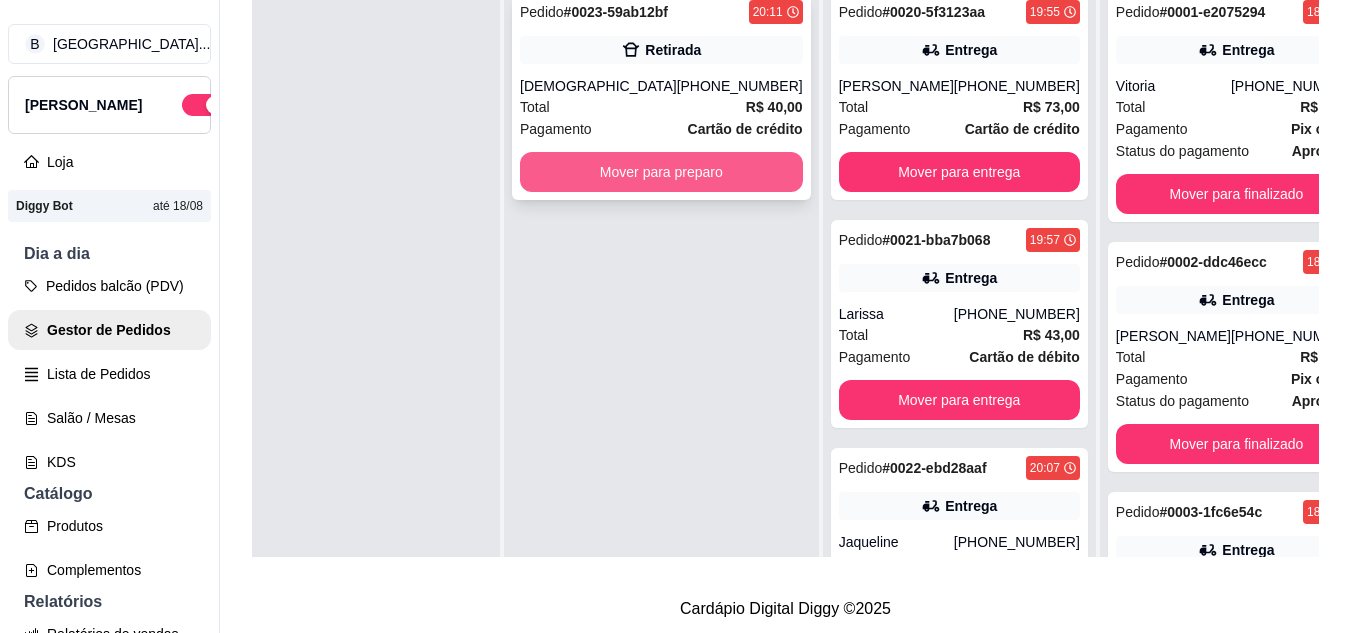 click on "Mover para preparo" at bounding box center [661, 172] 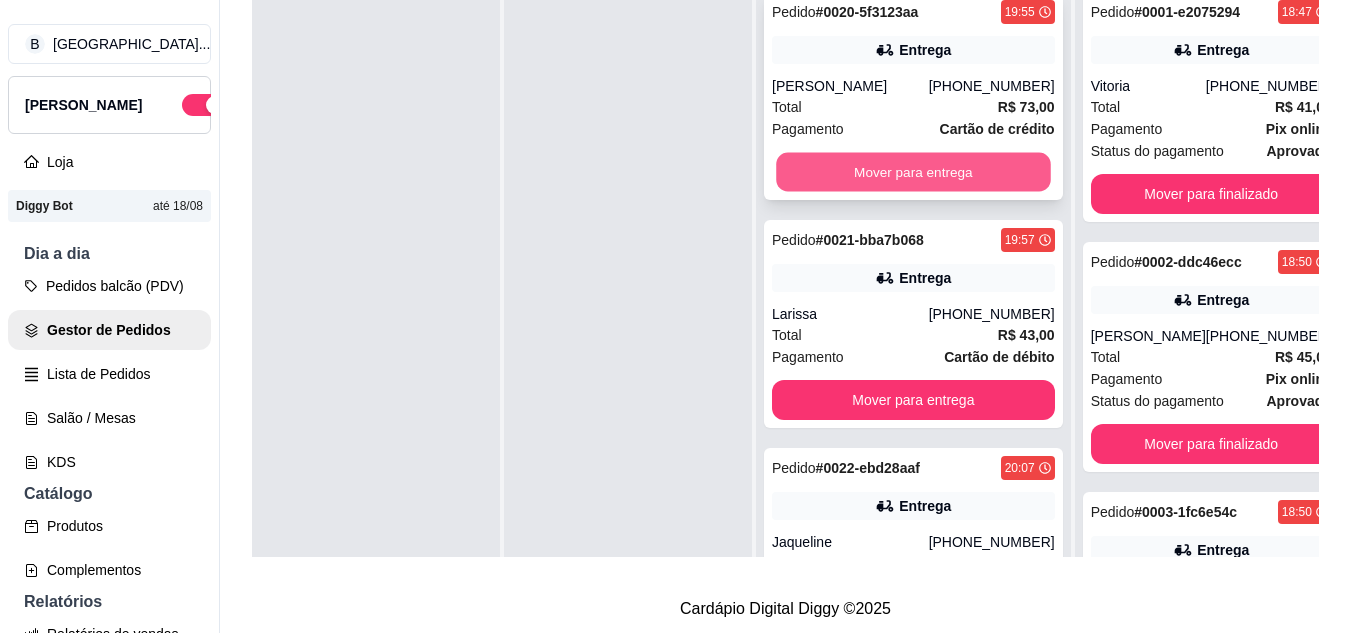 click on "Mover para entrega" at bounding box center (913, 172) 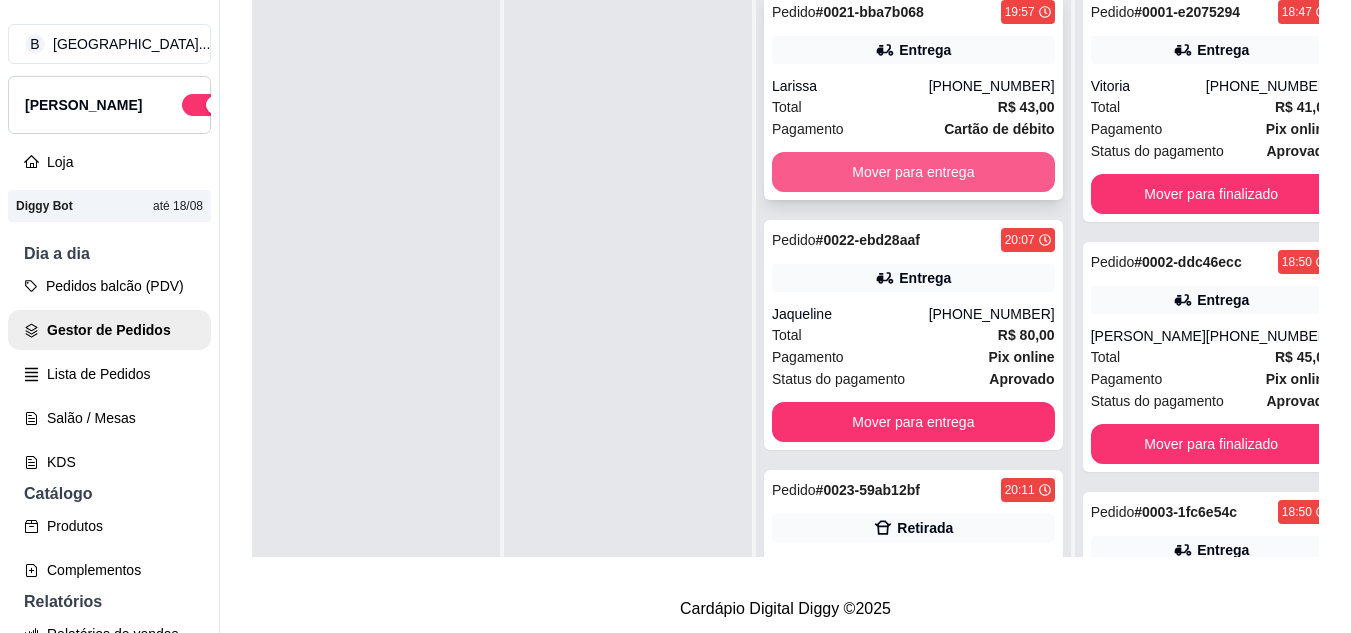 click on "Mover para entrega" at bounding box center [913, 172] 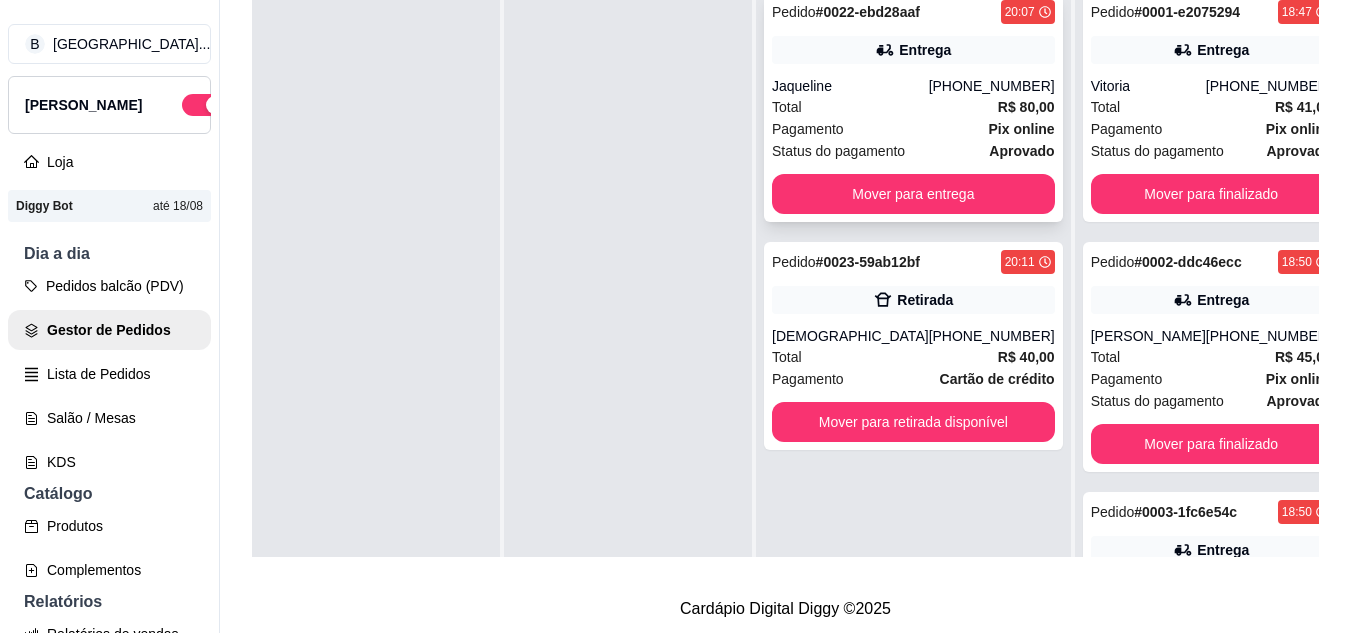 click on "Pagamento Pix online" at bounding box center (913, 129) 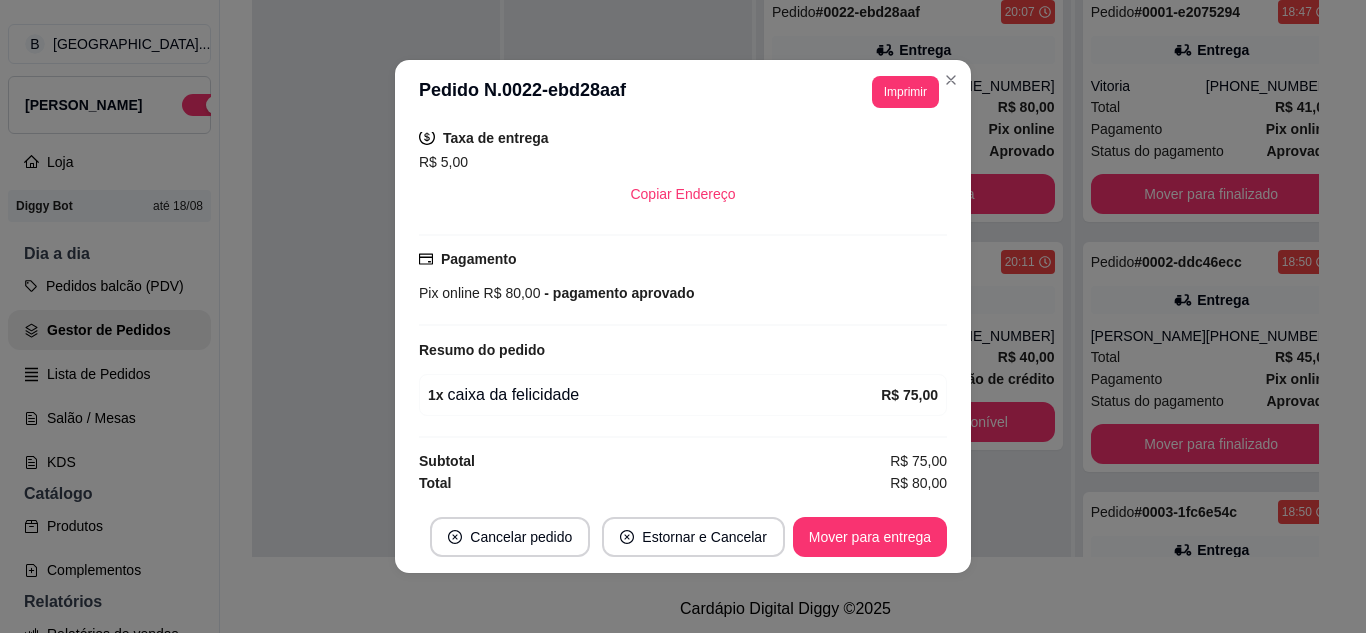 scroll, scrollTop: 416, scrollLeft: 0, axis: vertical 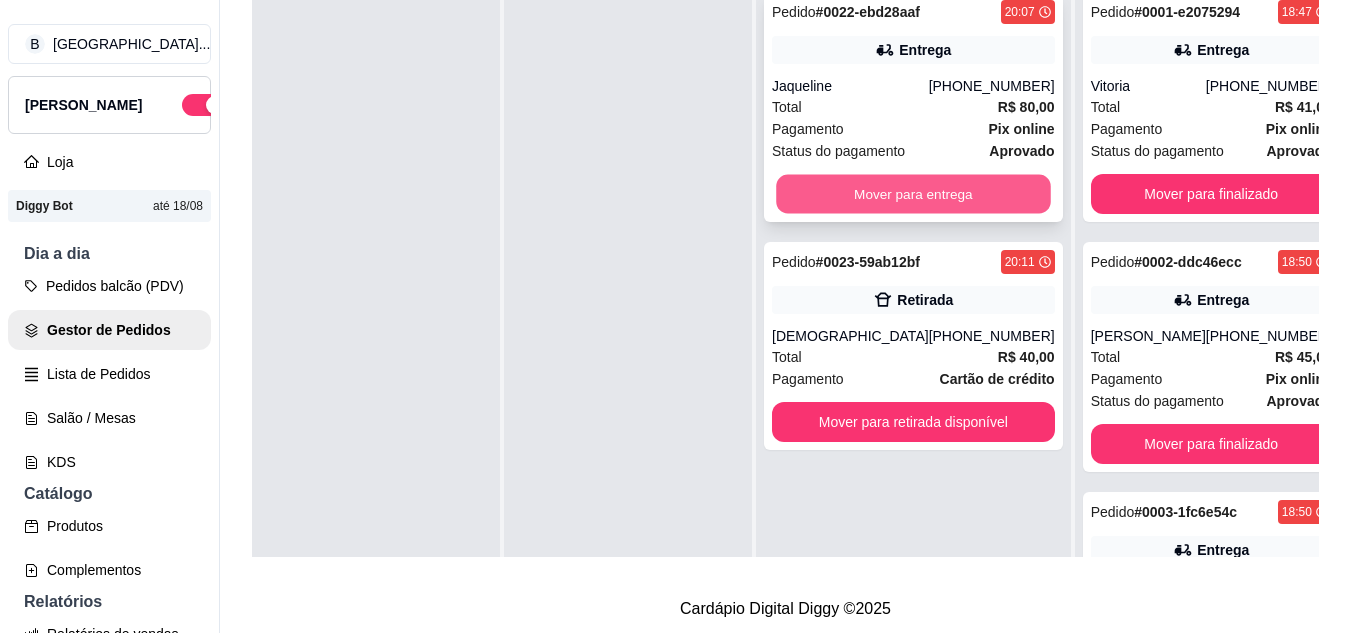 click on "Mover para entrega" at bounding box center (913, 194) 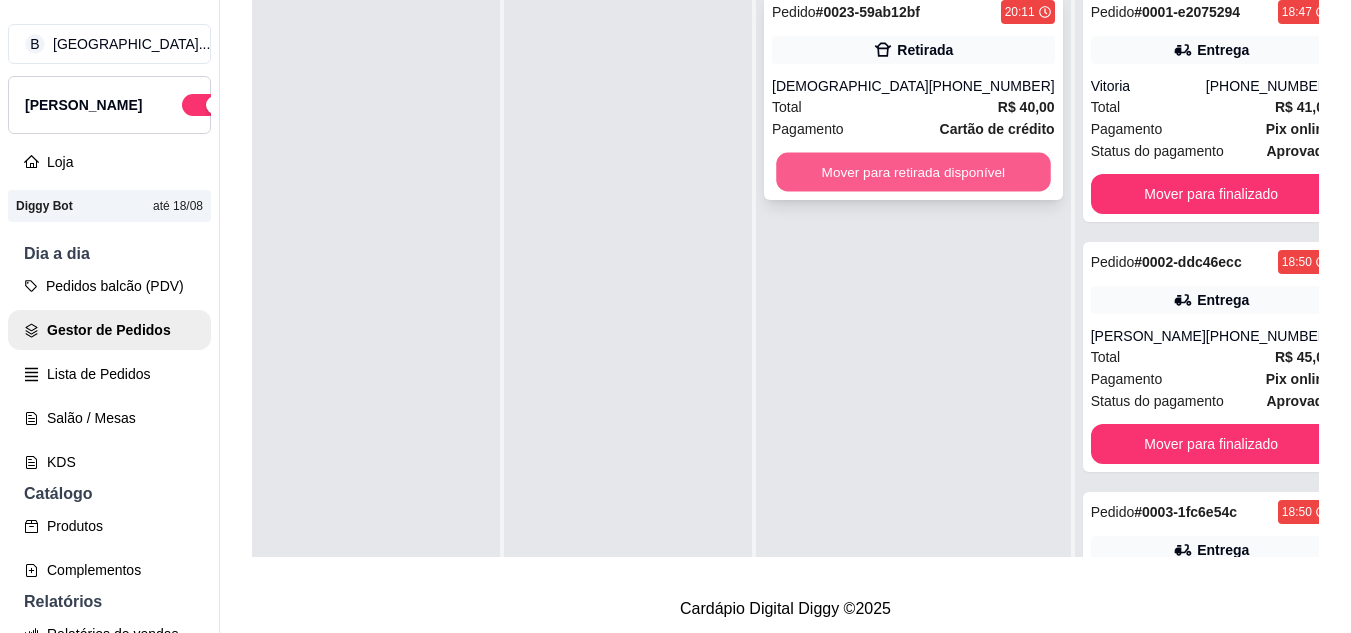 click on "Mover para retirada disponível" at bounding box center [913, 172] 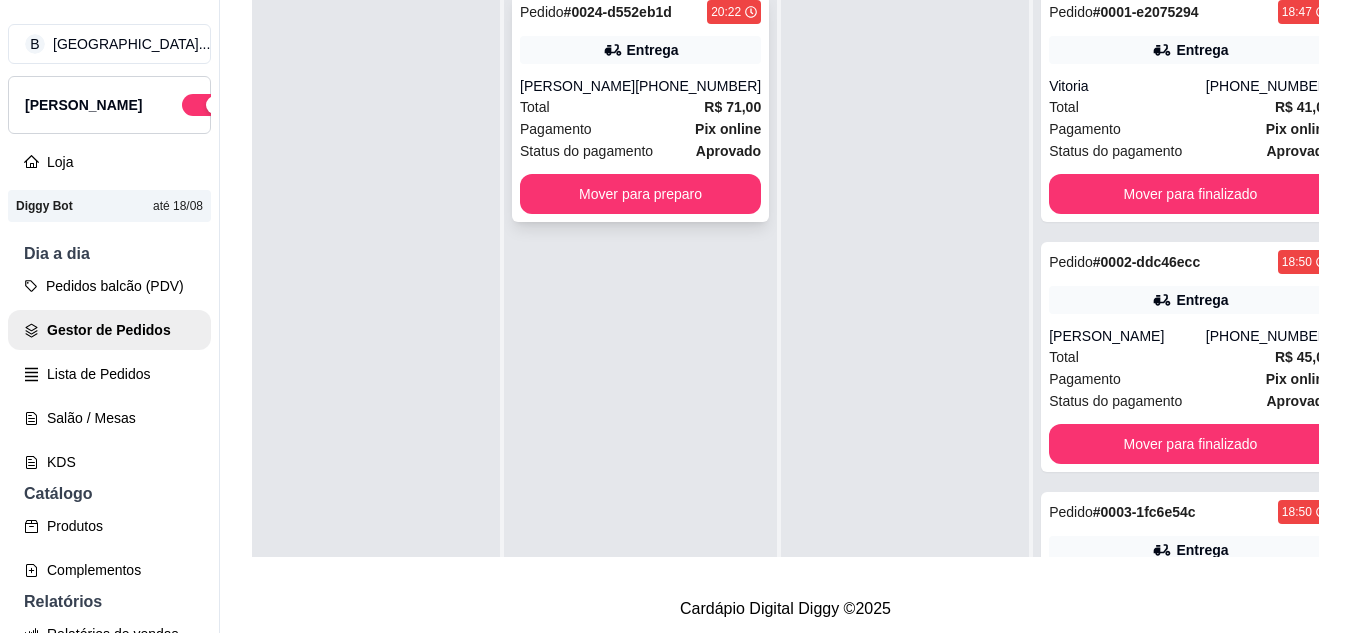 click on "Mover para preparo" at bounding box center [640, 194] 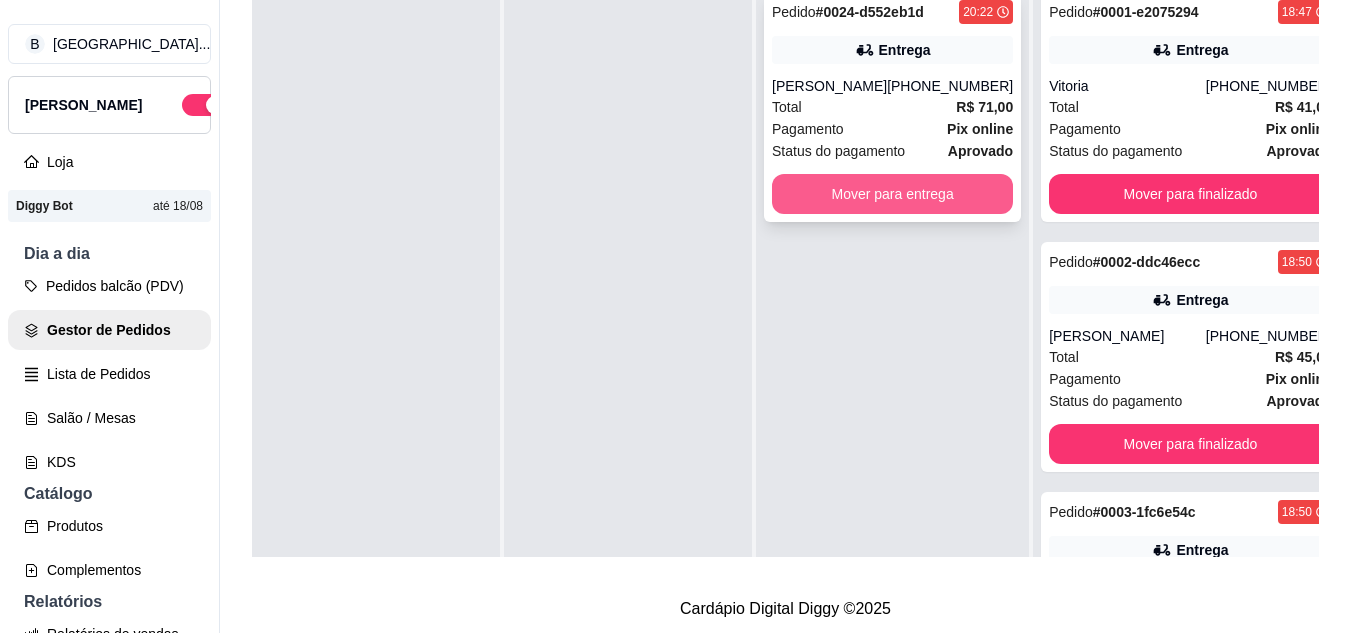 click on "Mover para entrega" at bounding box center [892, 194] 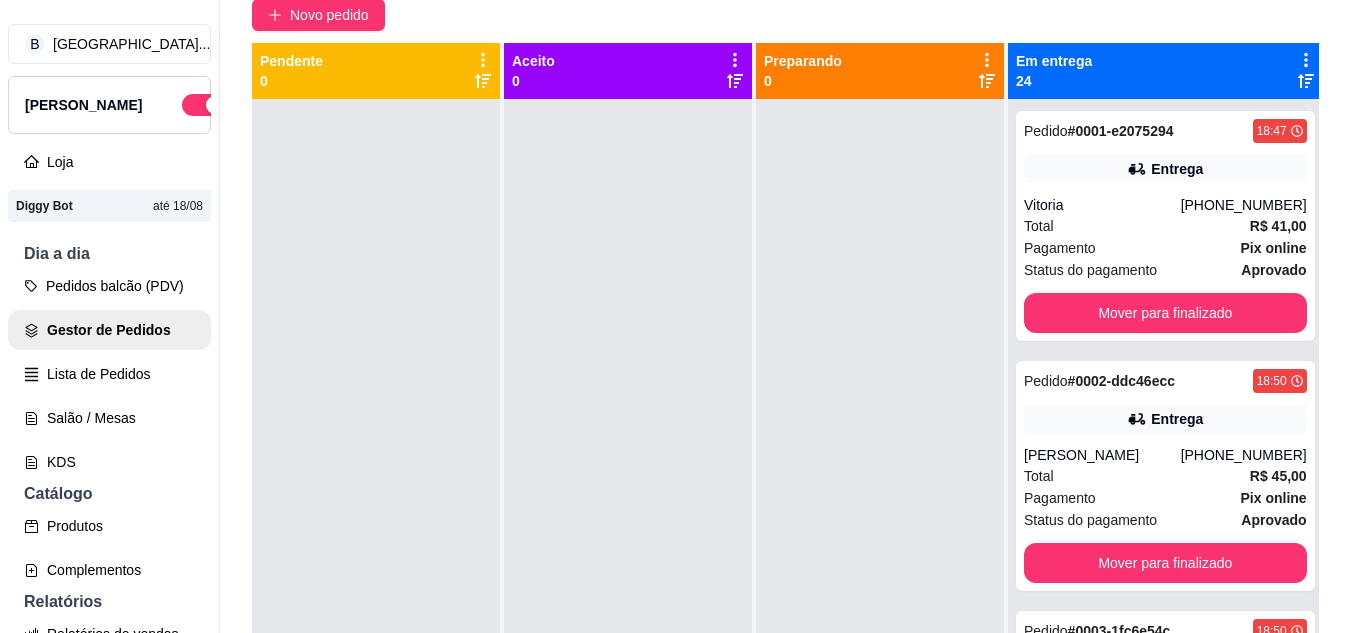 scroll, scrollTop: 120, scrollLeft: 0, axis: vertical 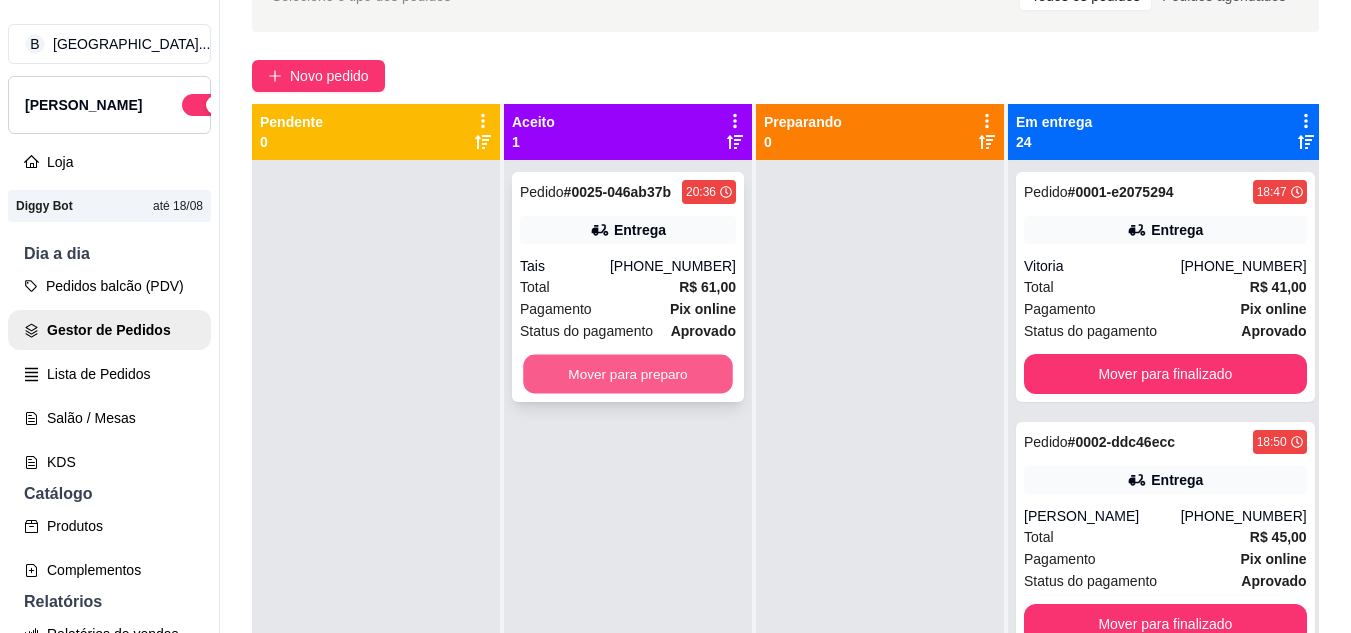 click on "Mover para preparo" at bounding box center (628, 374) 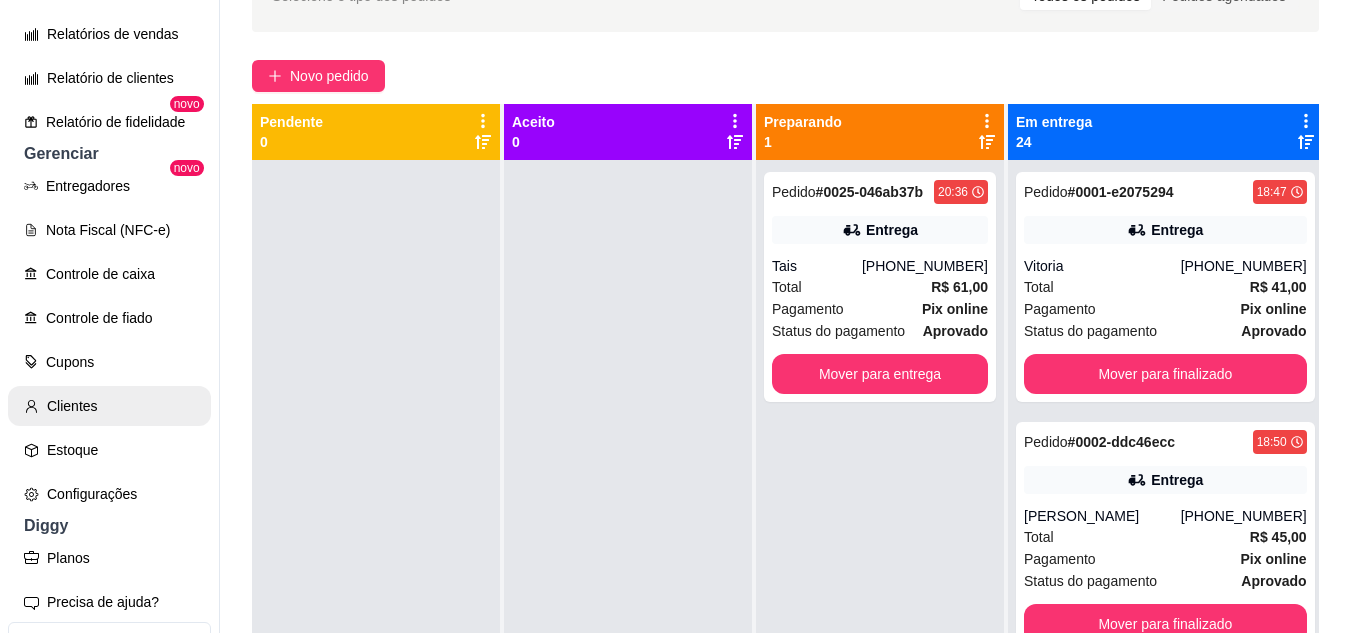 scroll, scrollTop: 693, scrollLeft: 0, axis: vertical 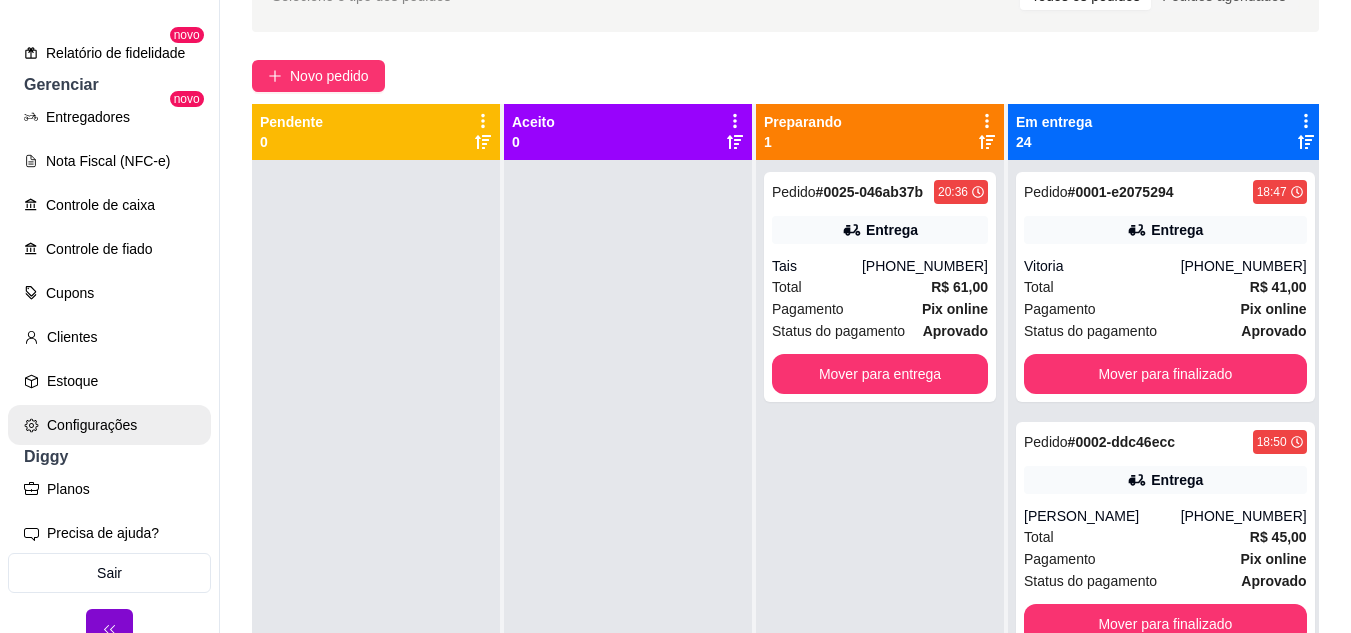 click on "Configurações" at bounding box center [109, 425] 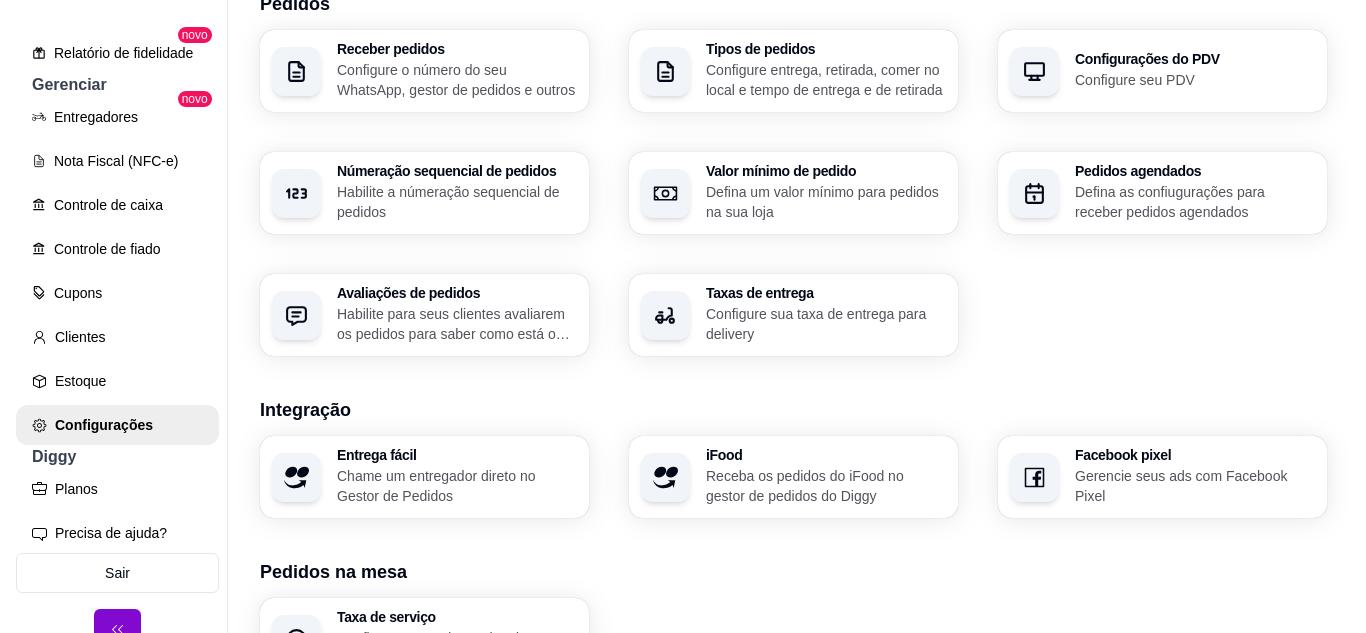 scroll, scrollTop: 500, scrollLeft: 0, axis: vertical 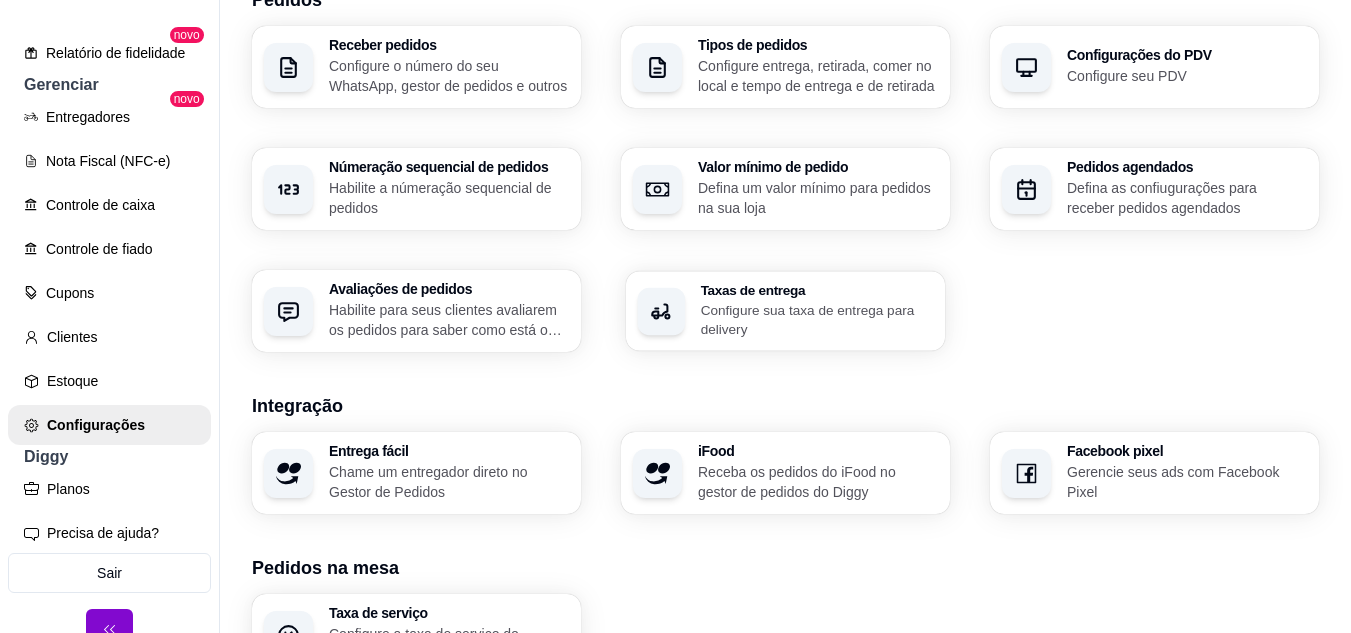 click on "Configure sua taxa de entrega para delivery" at bounding box center [817, 319] 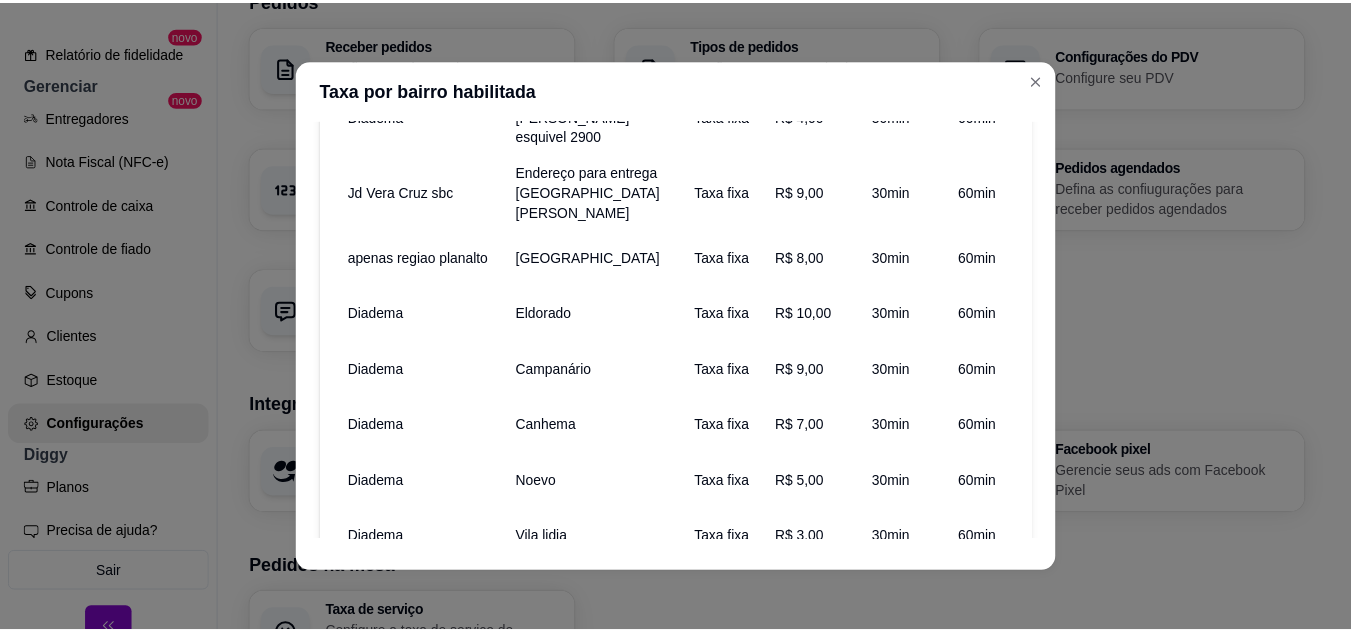scroll, scrollTop: 1200, scrollLeft: 0, axis: vertical 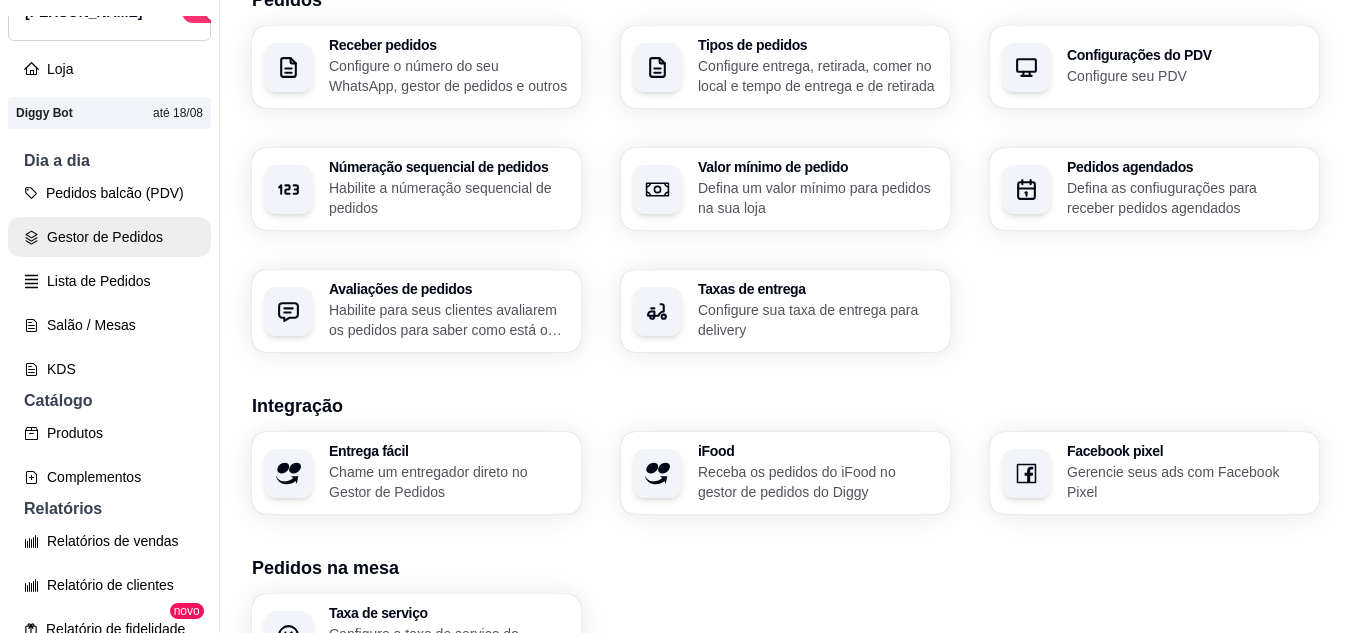 click on "Gestor de Pedidos" at bounding box center [109, 237] 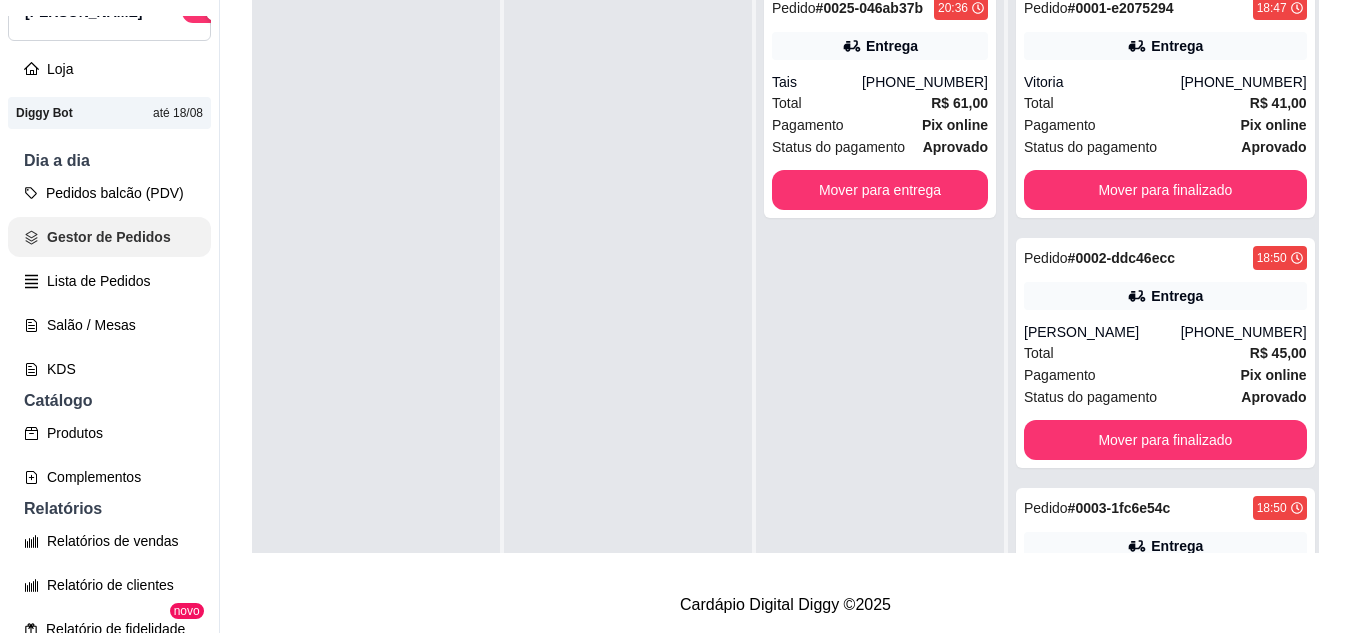 scroll, scrollTop: 0, scrollLeft: 0, axis: both 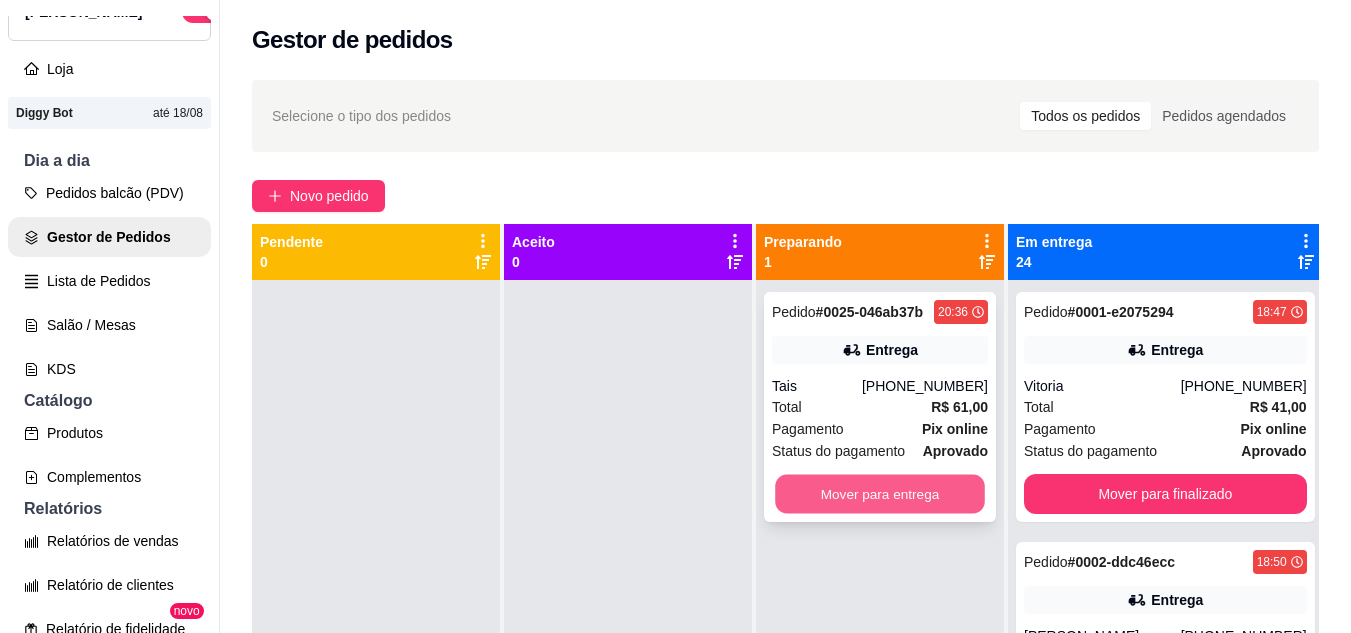 click on "Mover para entrega" at bounding box center [880, 494] 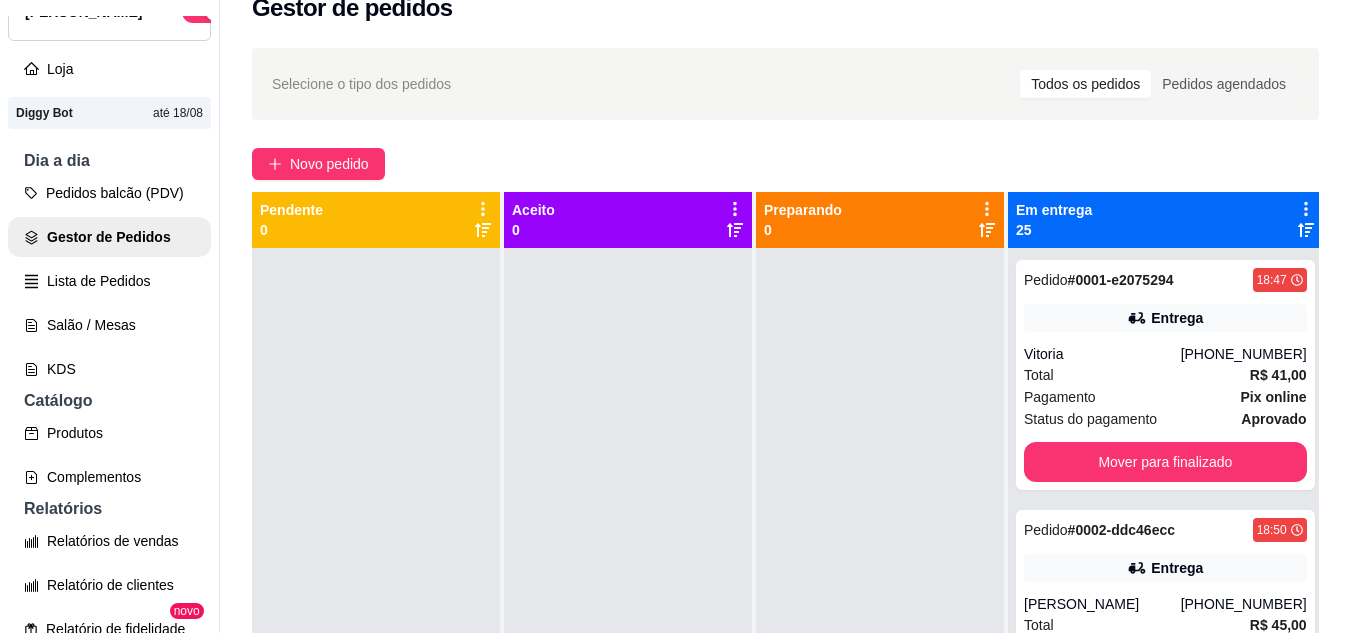 scroll, scrollTop: 37, scrollLeft: 0, axis: vertical 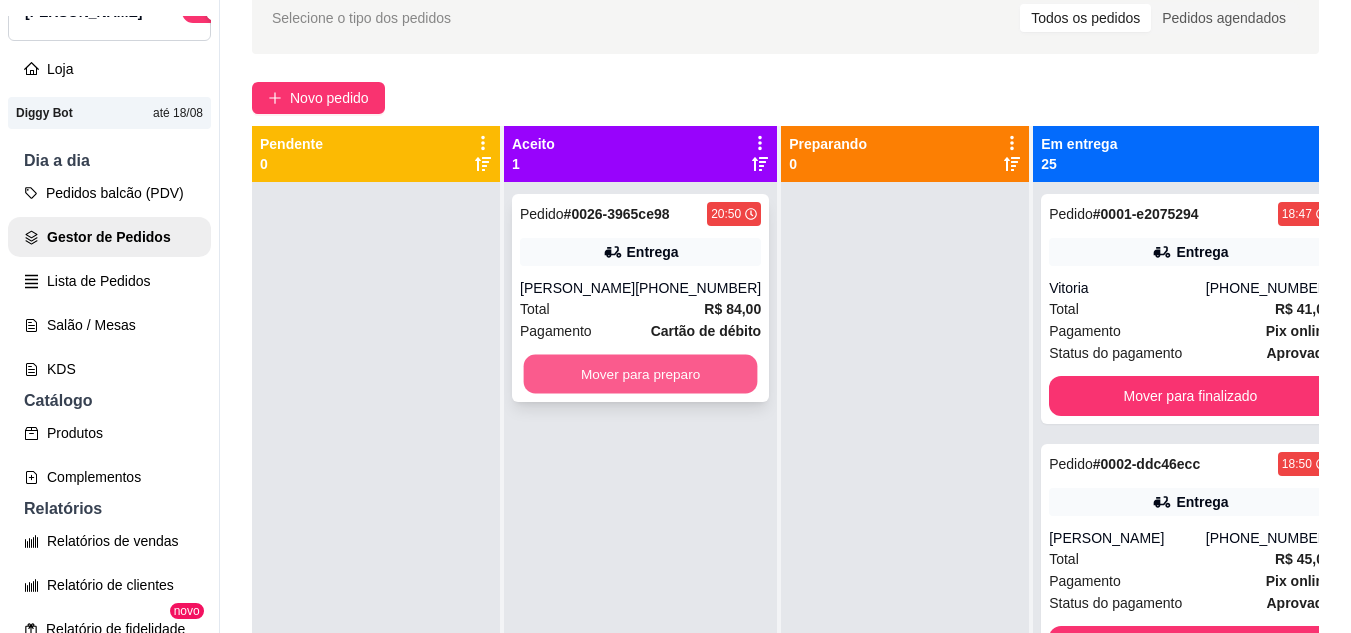 click on "Mover para preparo" at bounding box center [641, 374] 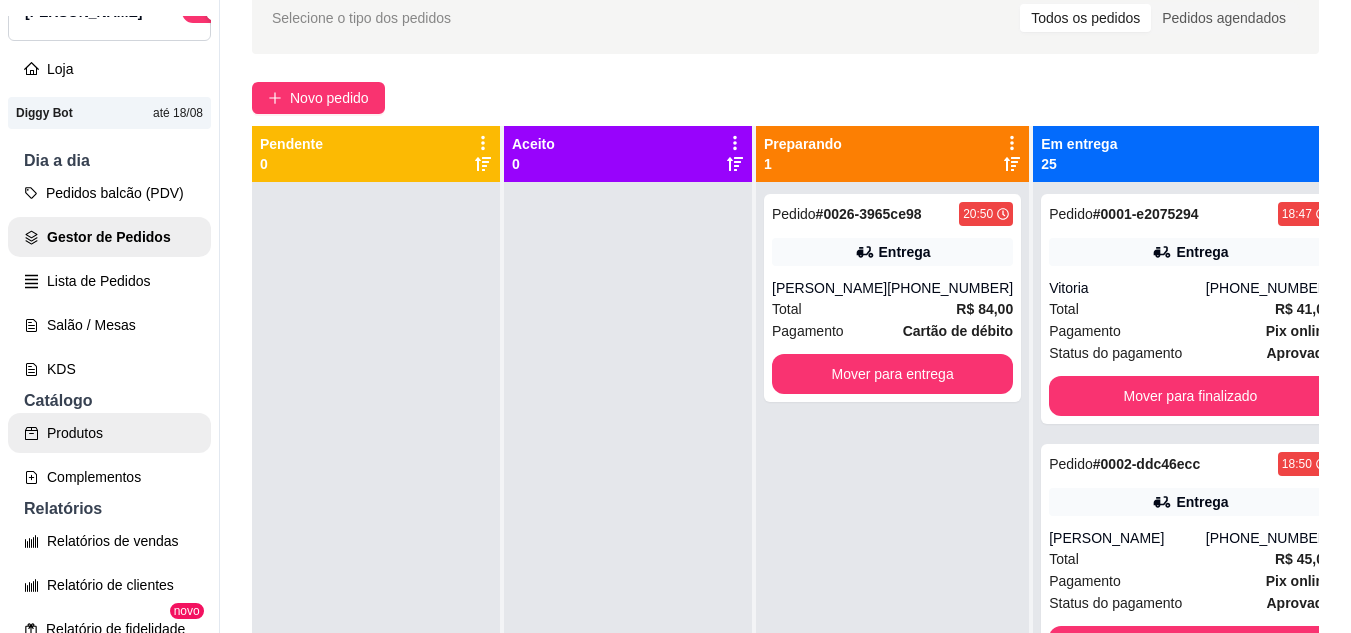 click on "Produtos" at bounding box center (109, 433) 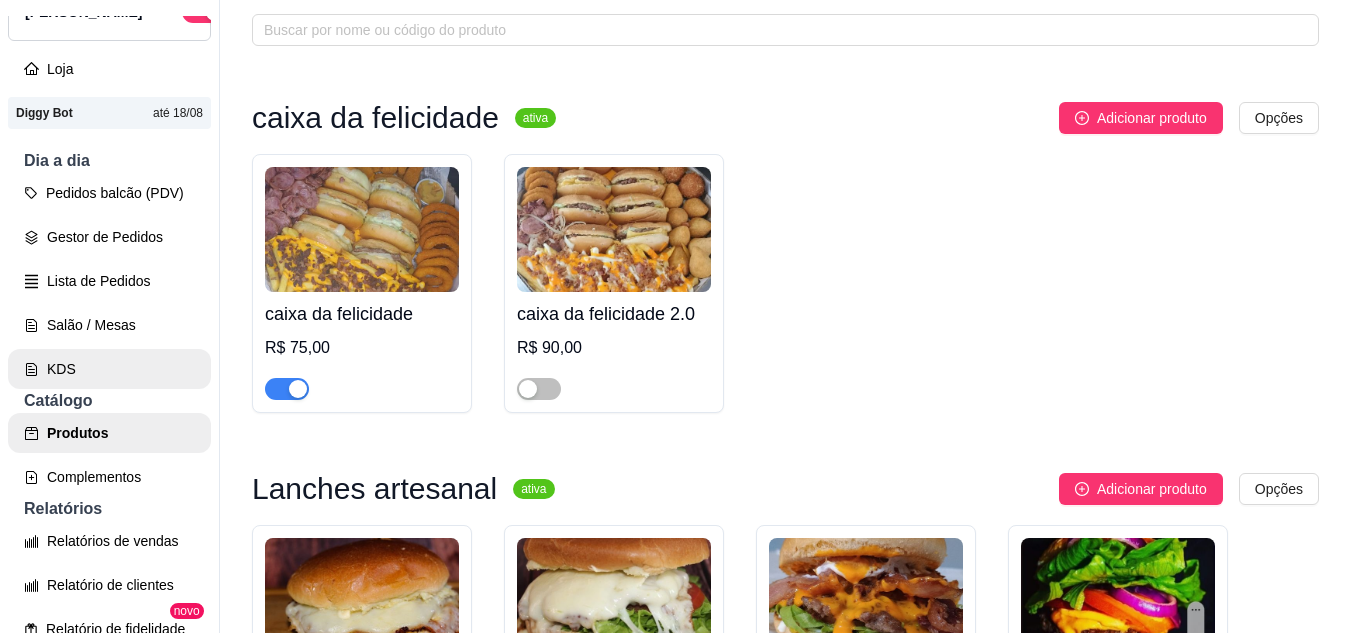 scroll, scrollTop: 0, scrollLeft: 0, axis: both 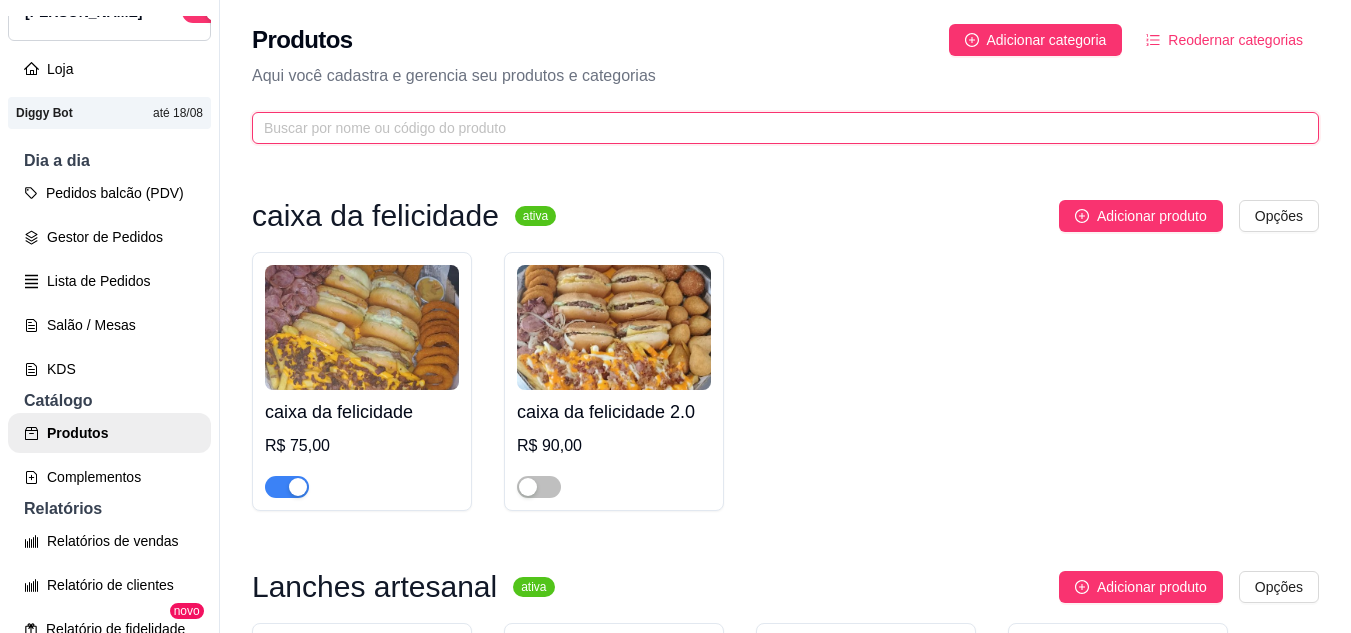click at bounding box center [777, 128] 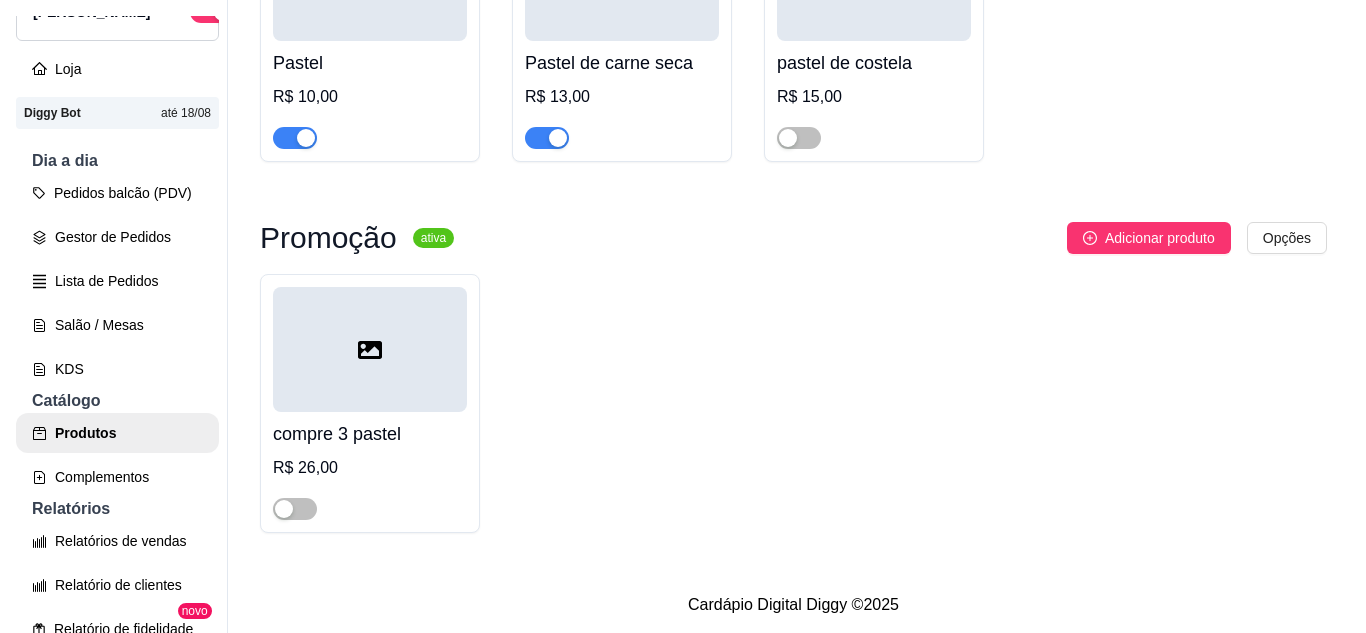 scroll, scrollTop: 766, scrollLeft: 0, axis: vertical 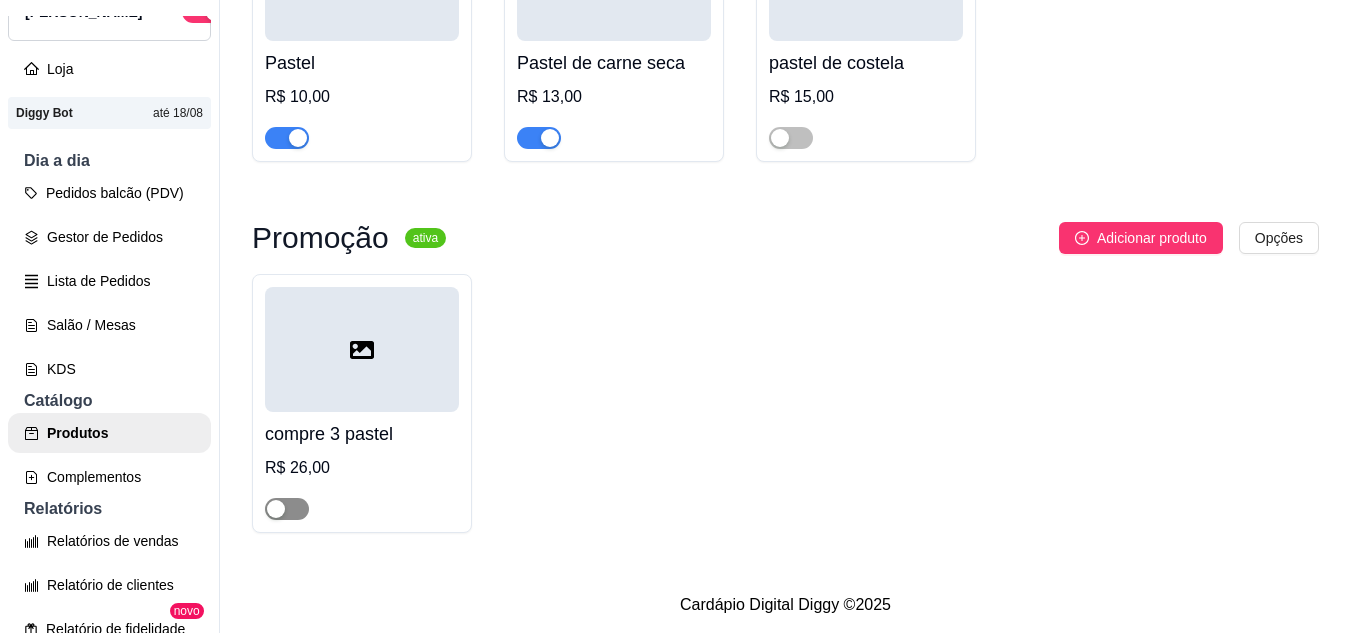 type on "pas" 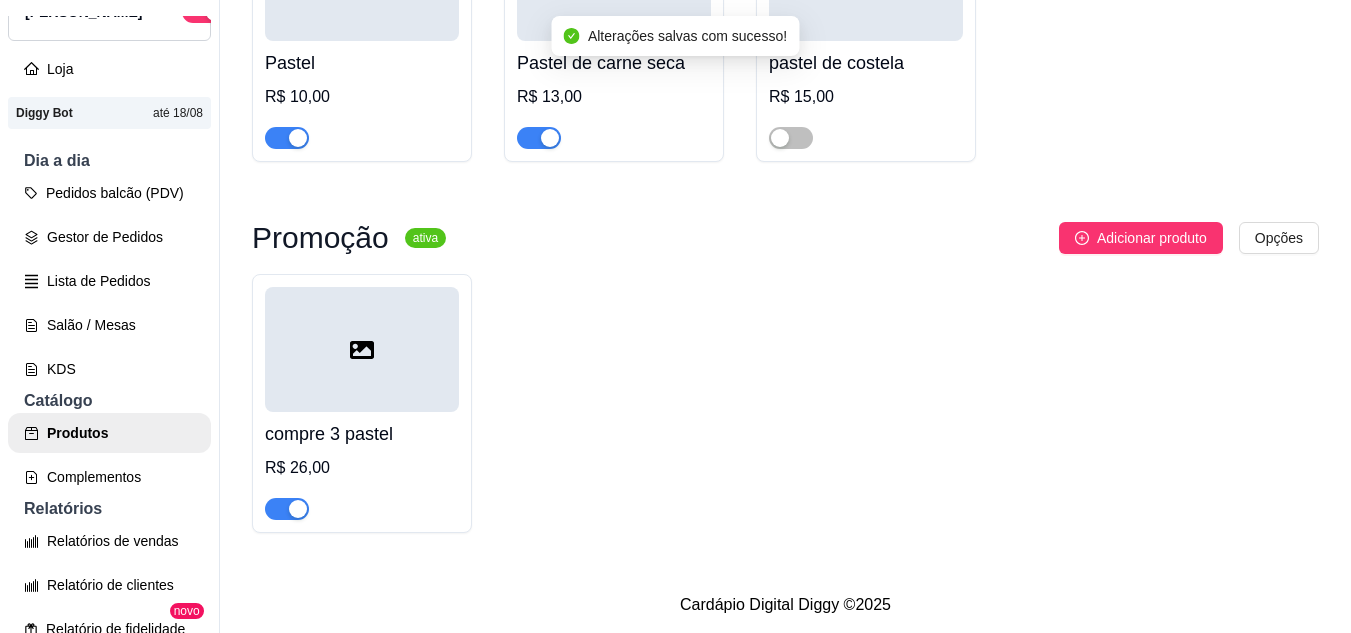 click on "compre 3 pastel" at bounding box center [362, 434] 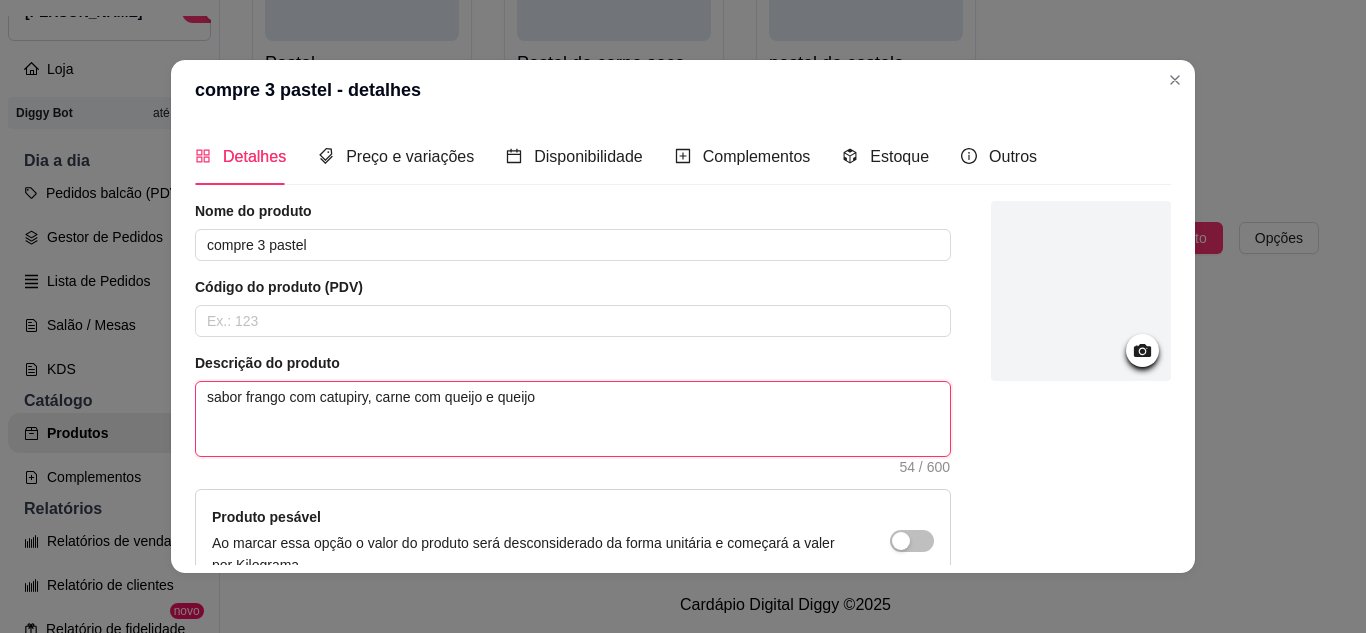drag, startPoint x: 531, startPoint y: 396, endPoint x: 629, endPoint y: 383, distance: 98.85848 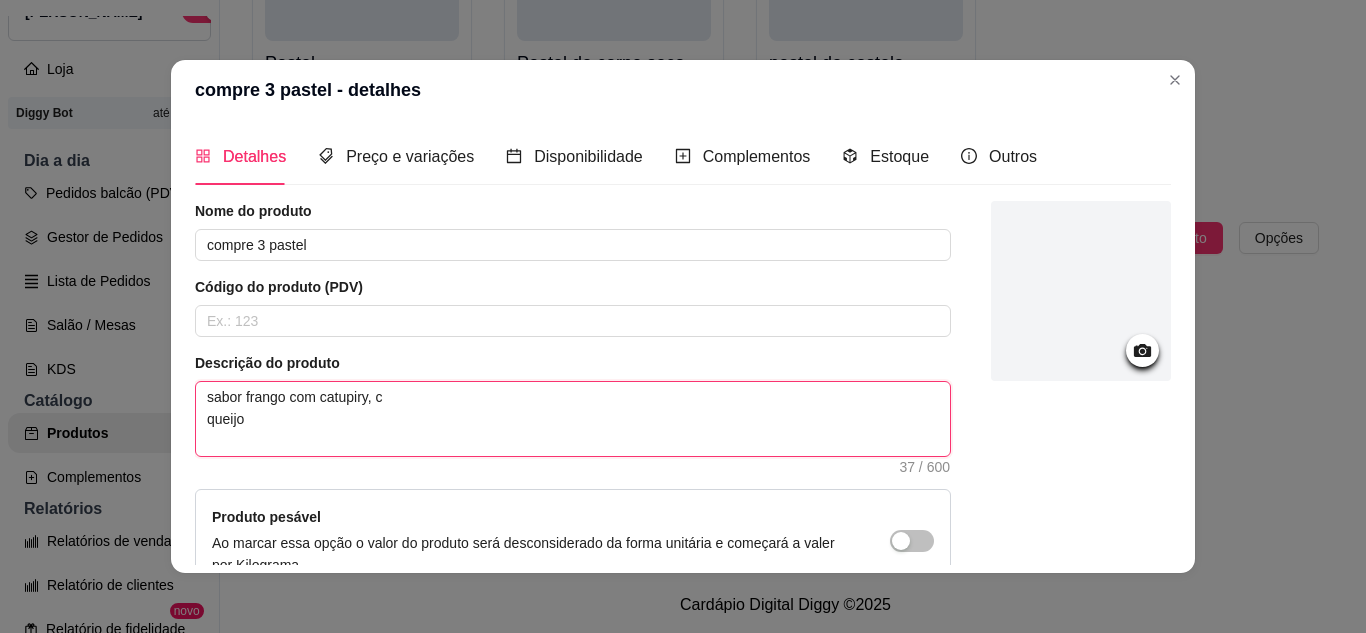 type 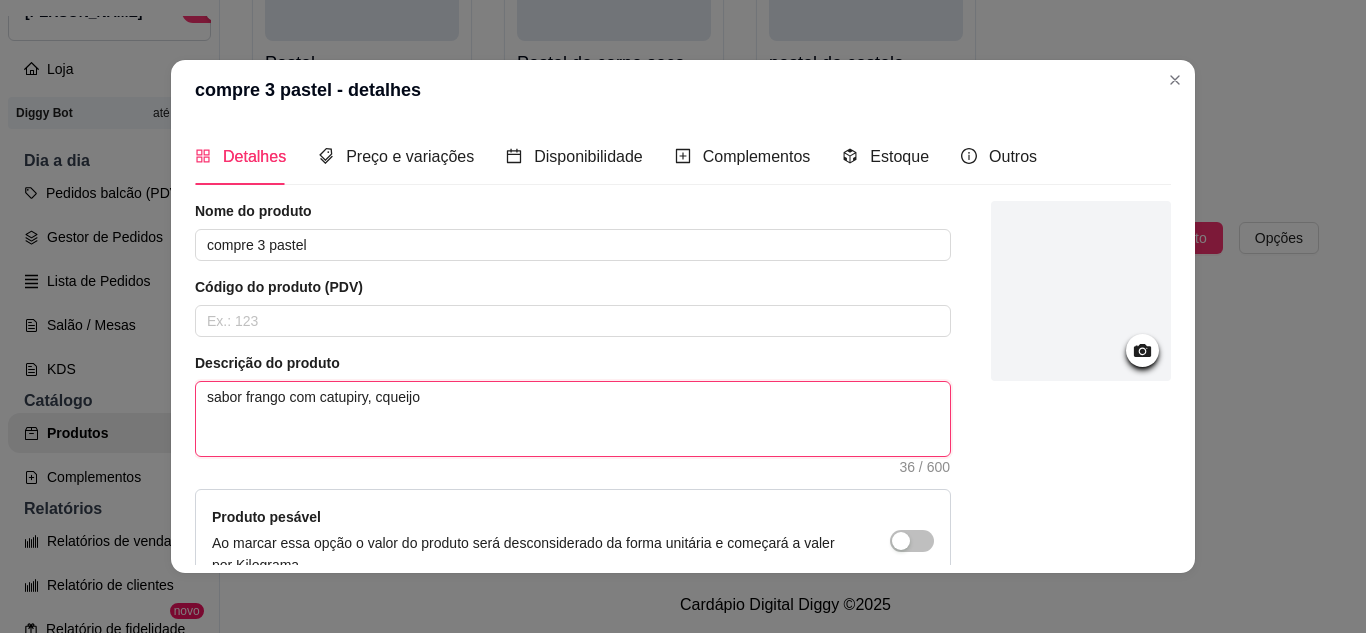 type 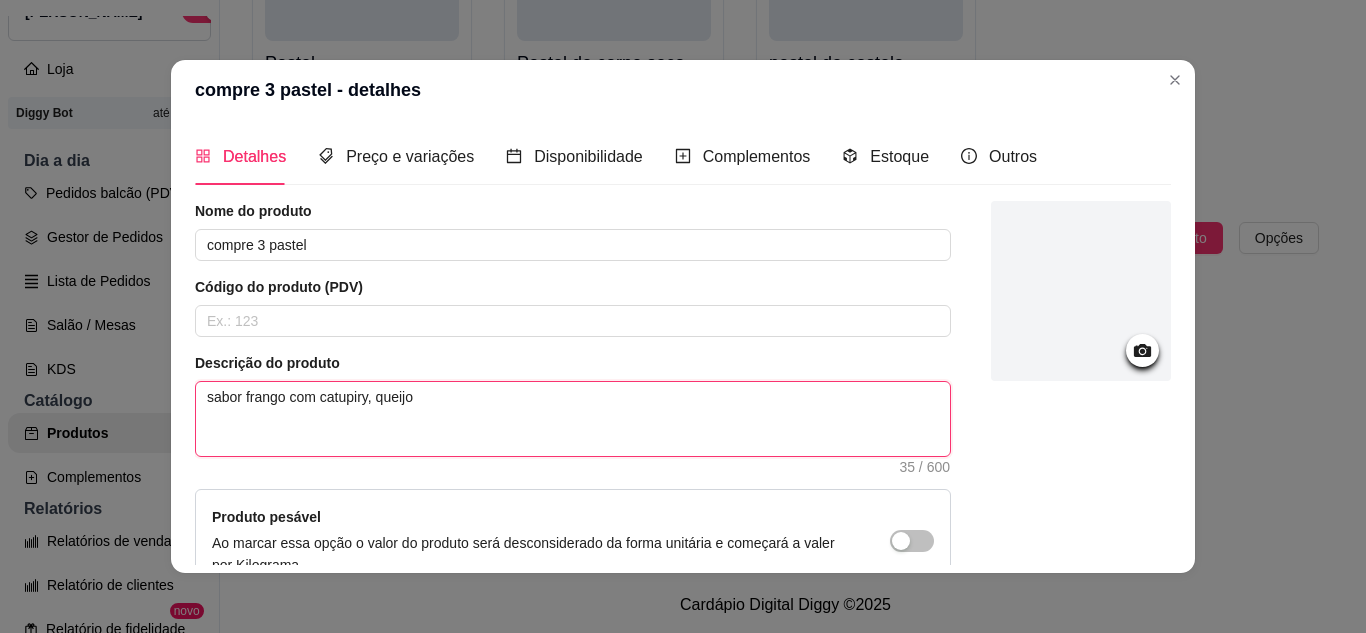 type 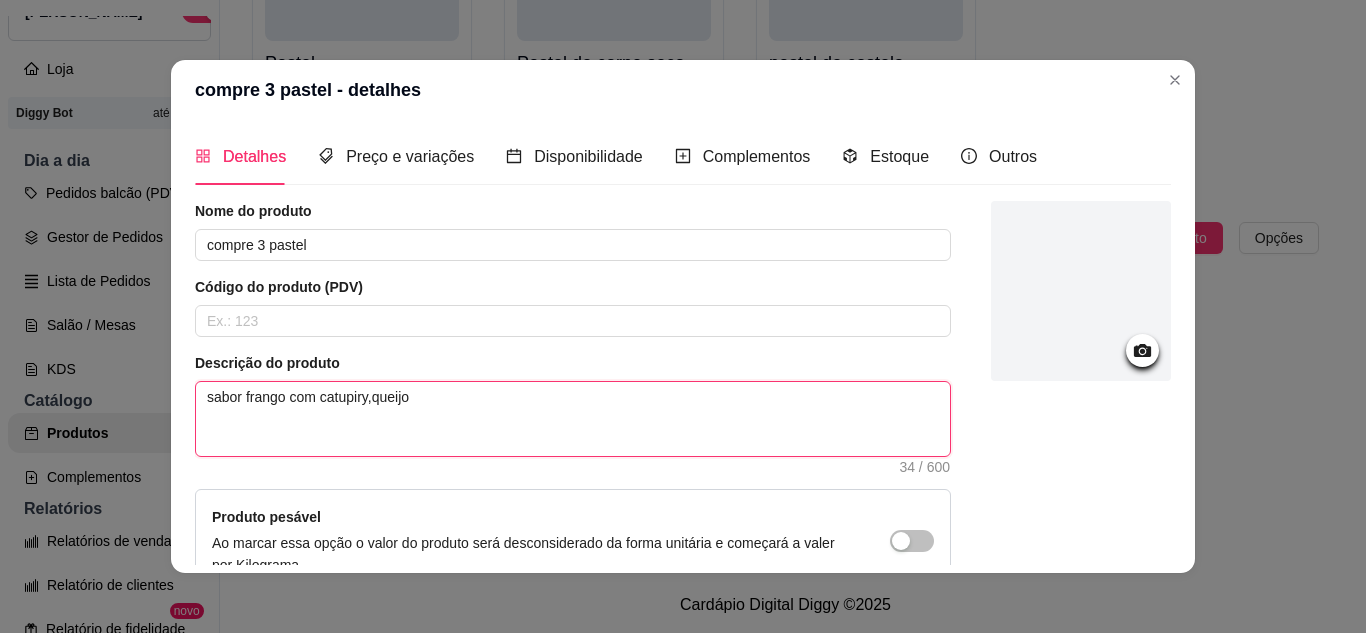 type 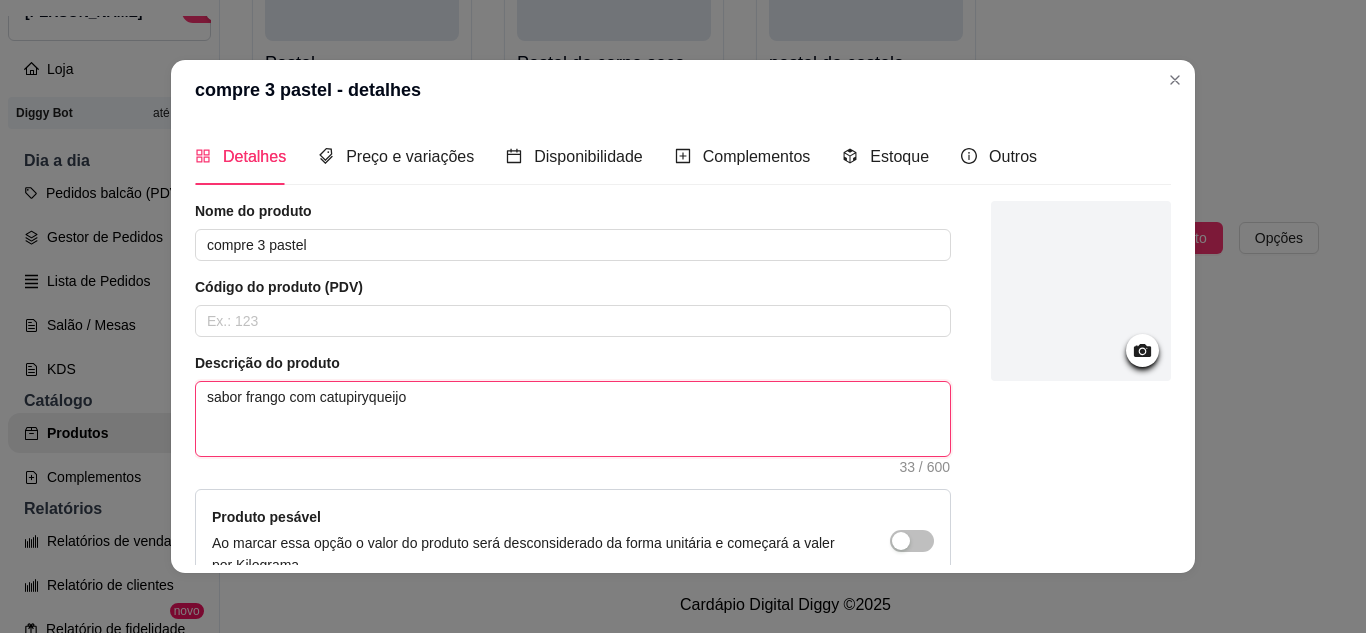 type 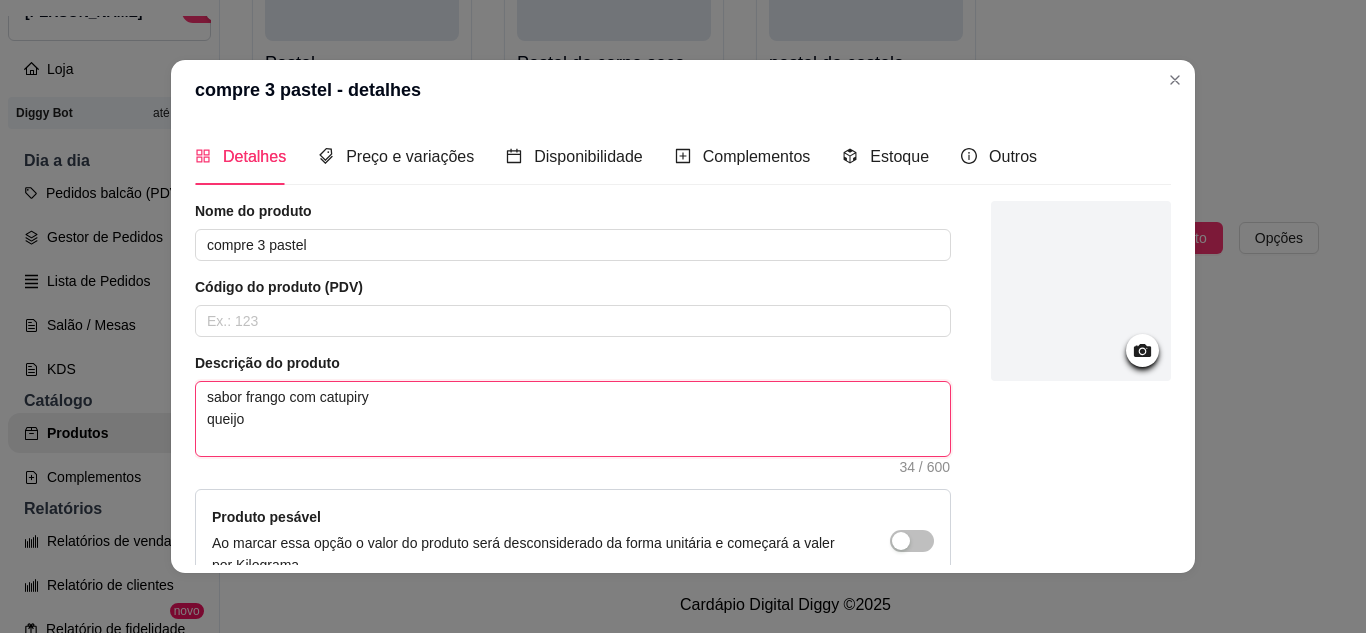 click on "sabor frango com catupiry
queijo" at bounding box center [573, 419] 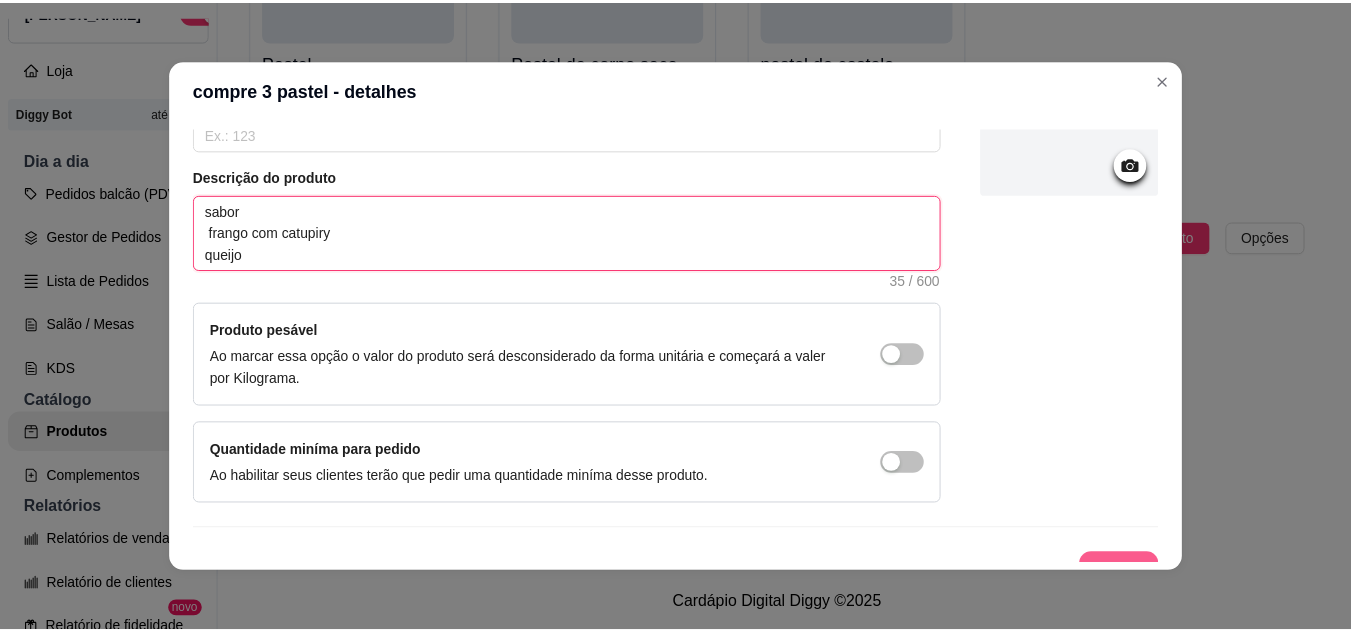 scroll, scrollTop: 215, scrollLeft: 0, axis: vertical 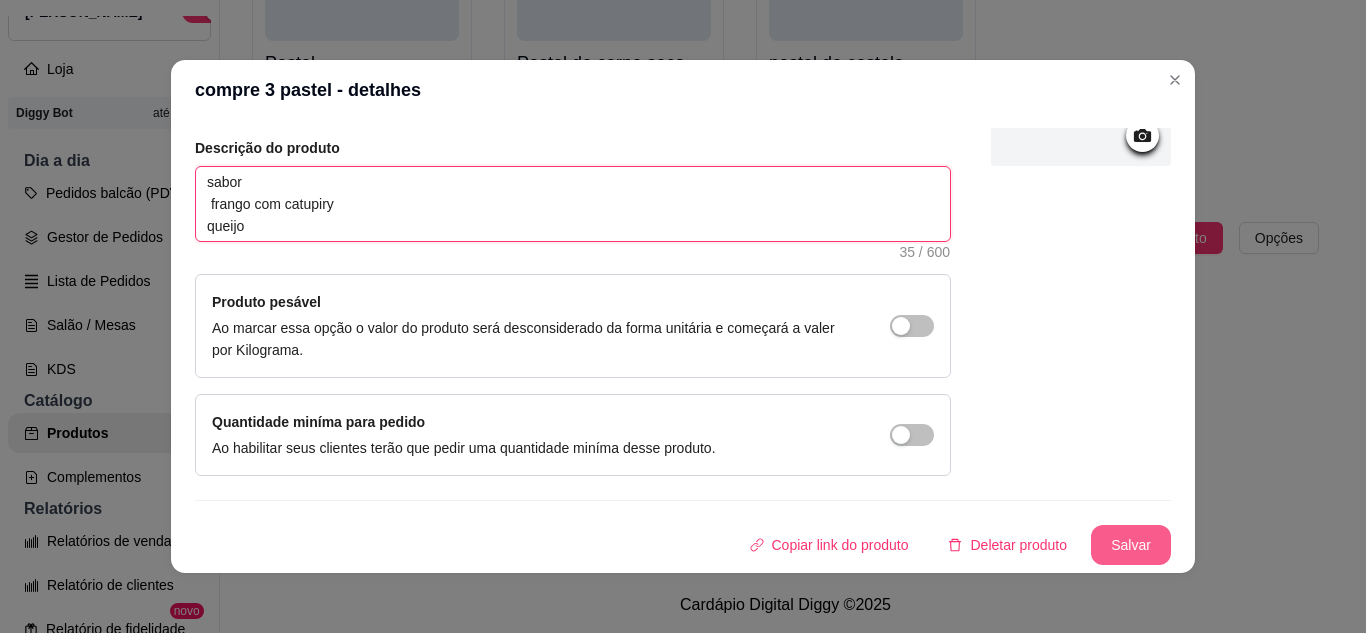type on "sabor
frango com catupiry
queijo" 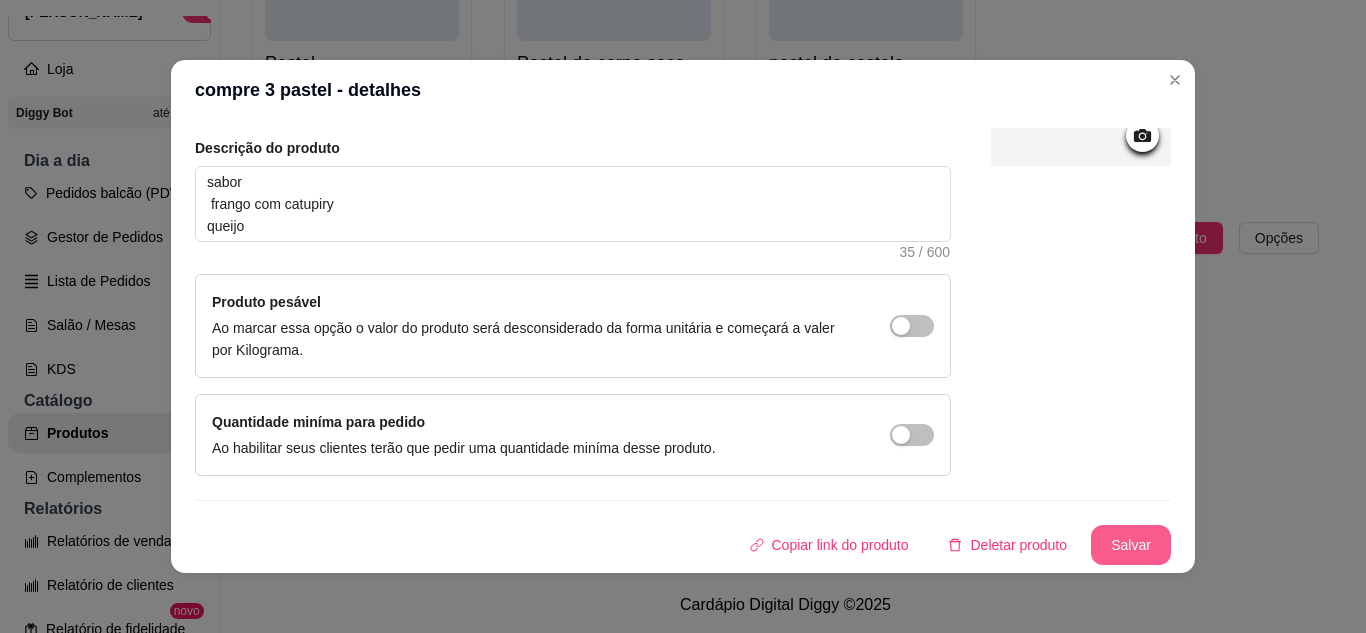 click on "Salvar" at bounding box center [1131, 545] 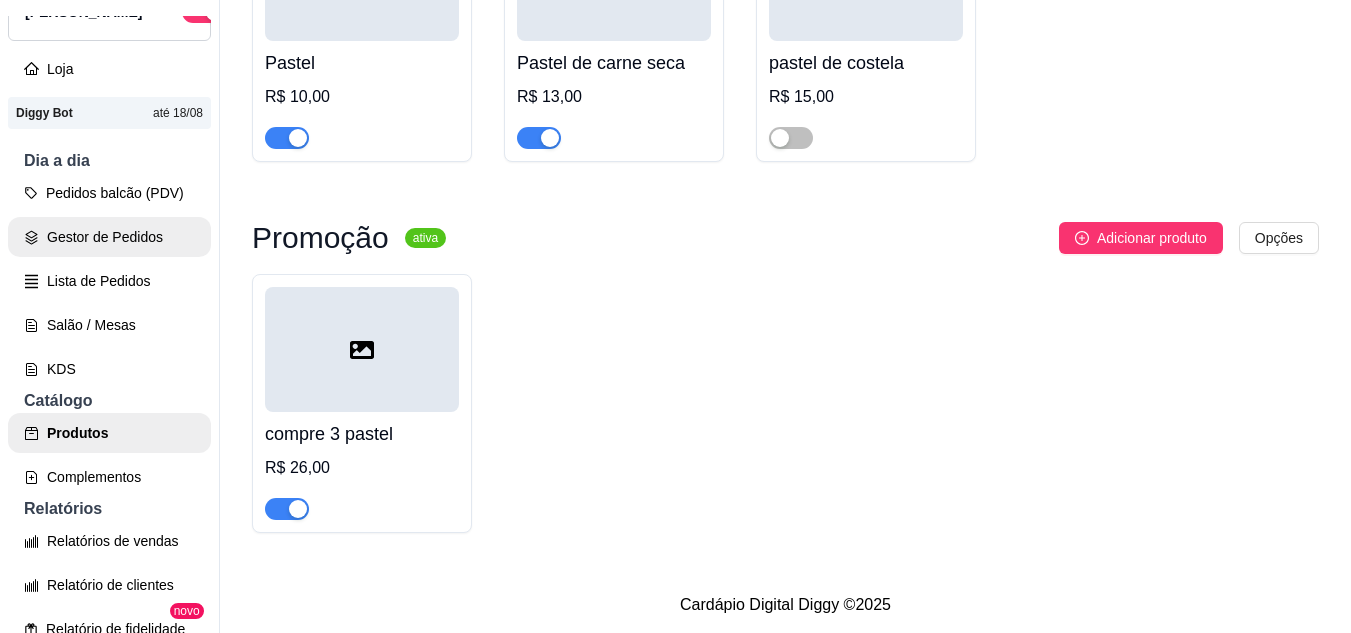 click on "Gestor de Pedidos" at bounding box center [109, 237] 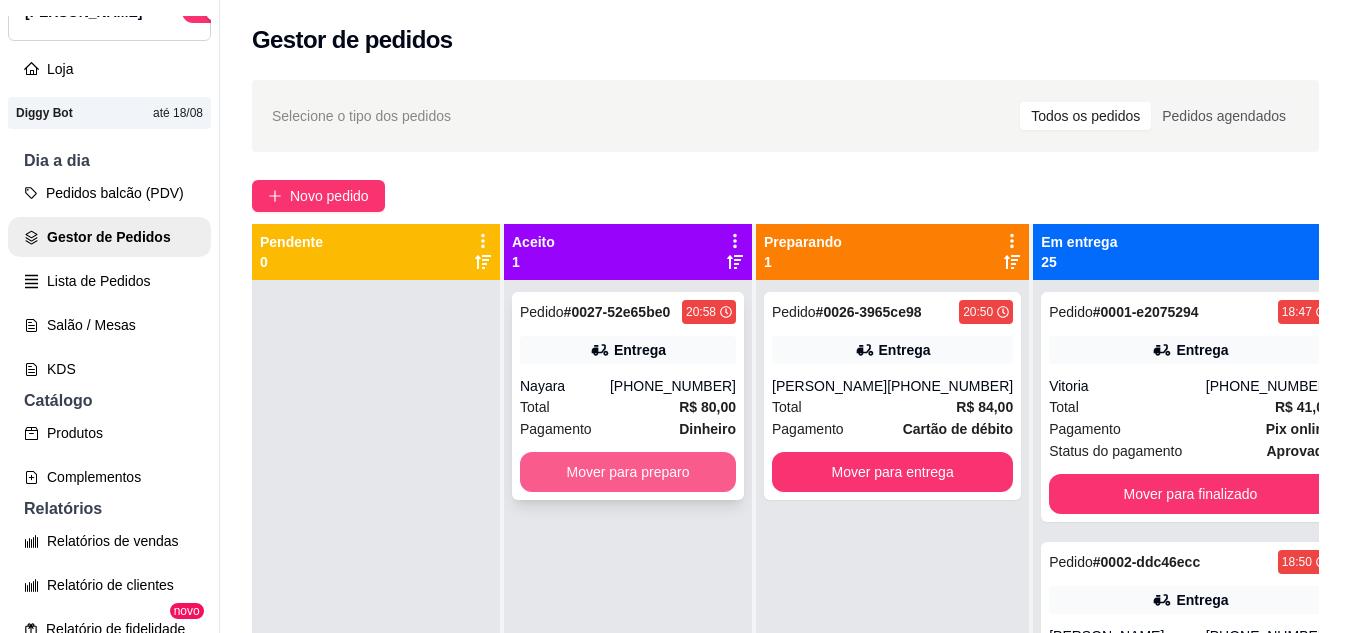 click on "Mover para preparo" at bounding box center [628, 472] 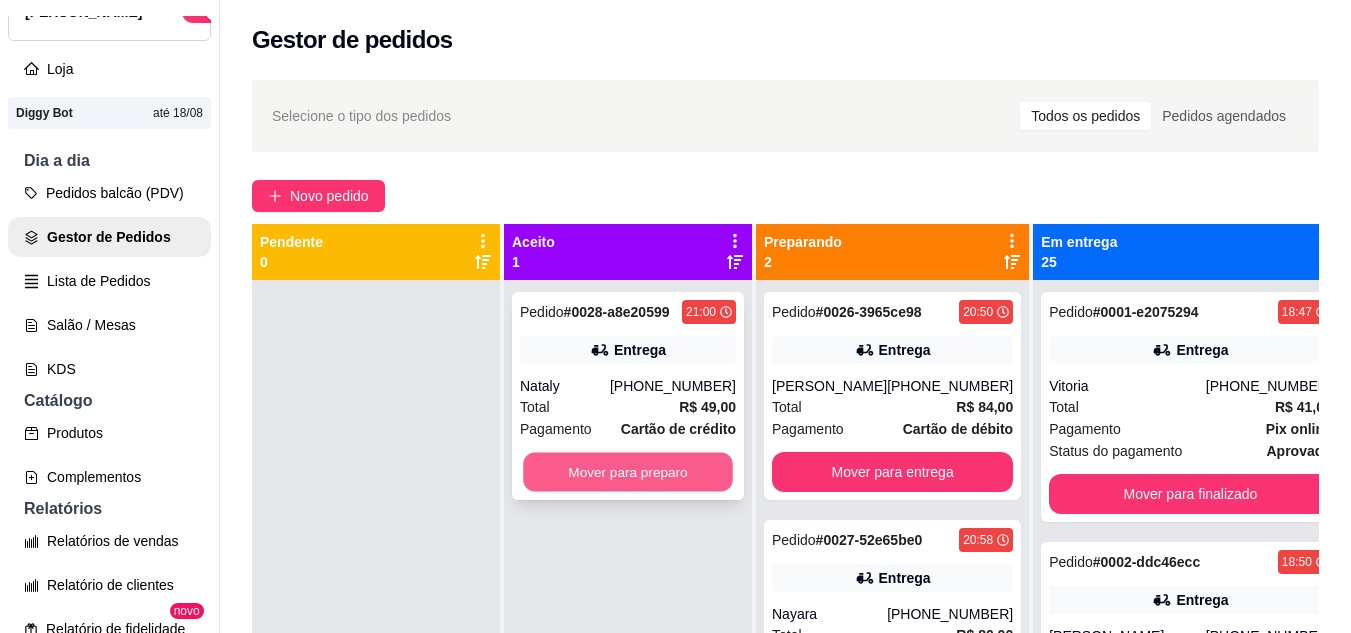 click on "Mover para preparo" at bounding box center (628, 472) 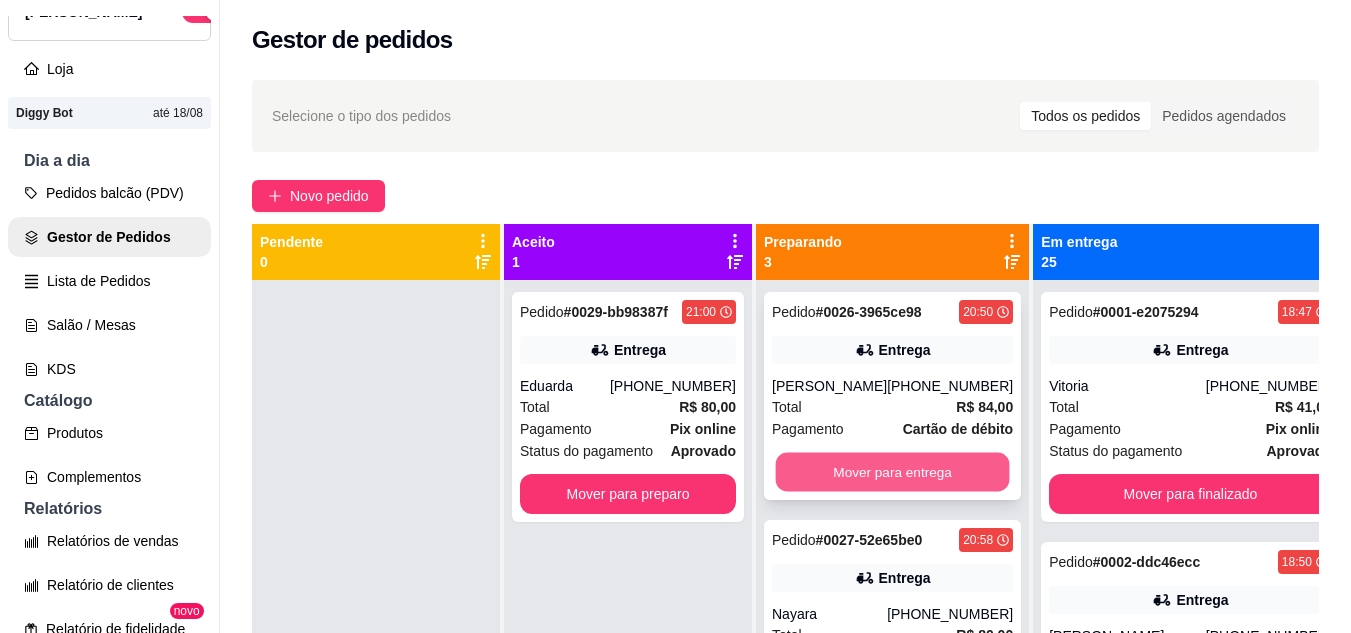 click on "Mover para entrega" at bounding box center [893, 472] 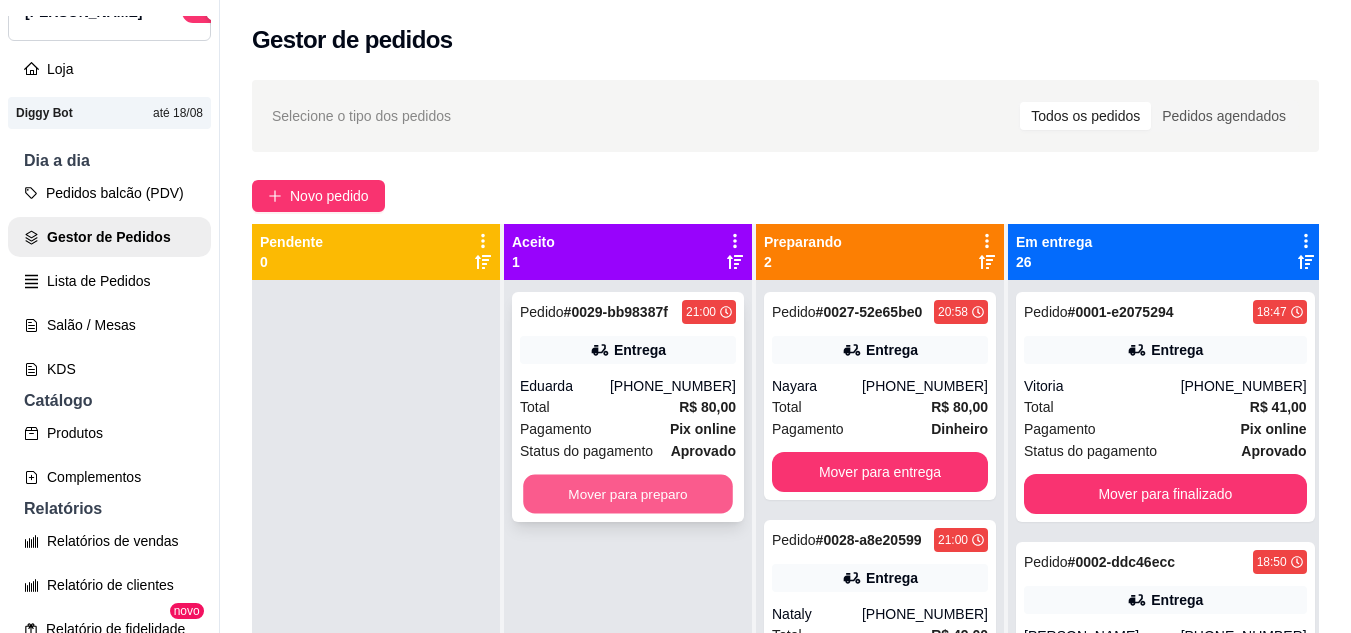 click on "Mover para preparo" at bounding box center [628, 494] 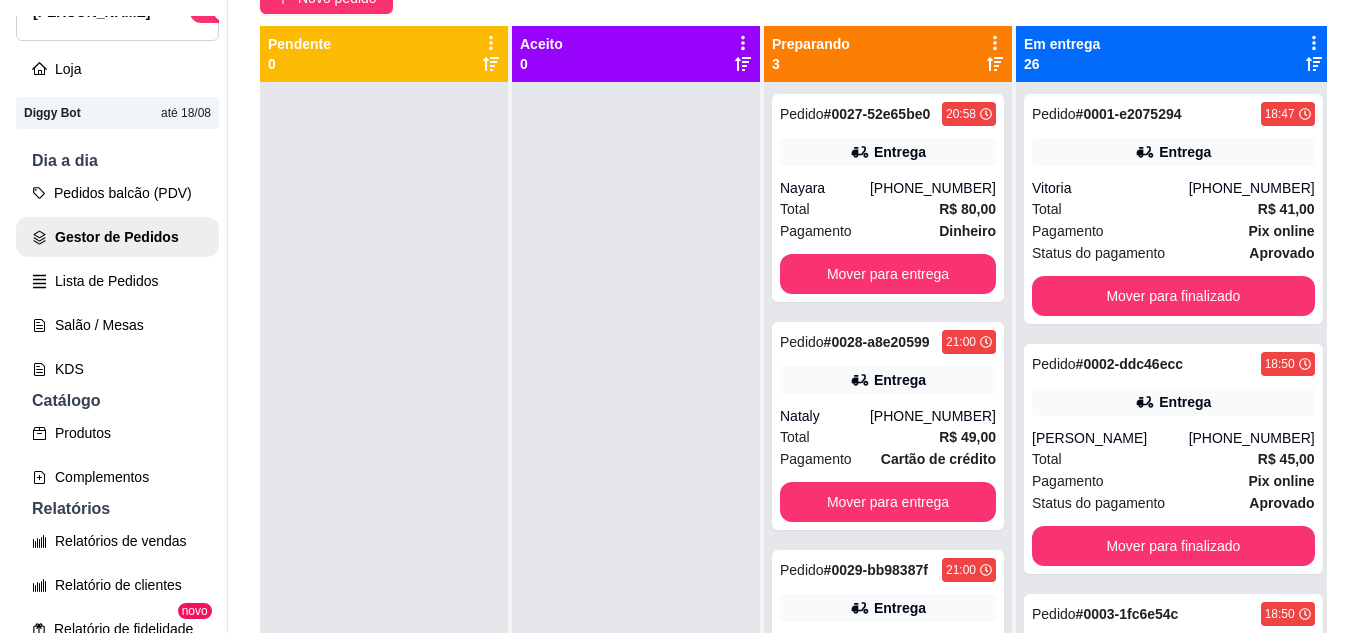 scroll, scrollTop: 209, scrollLeft: 0, axis: vertical 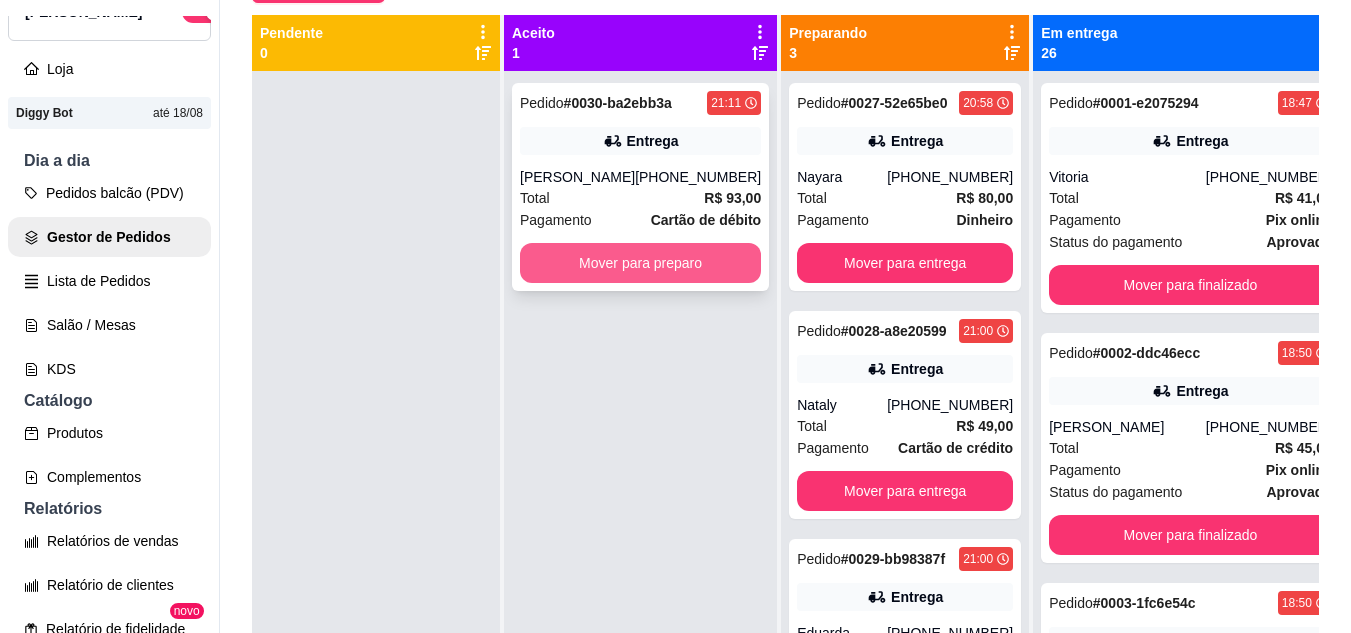 click on "Mover para preparo" at bounding box center (640, 263) 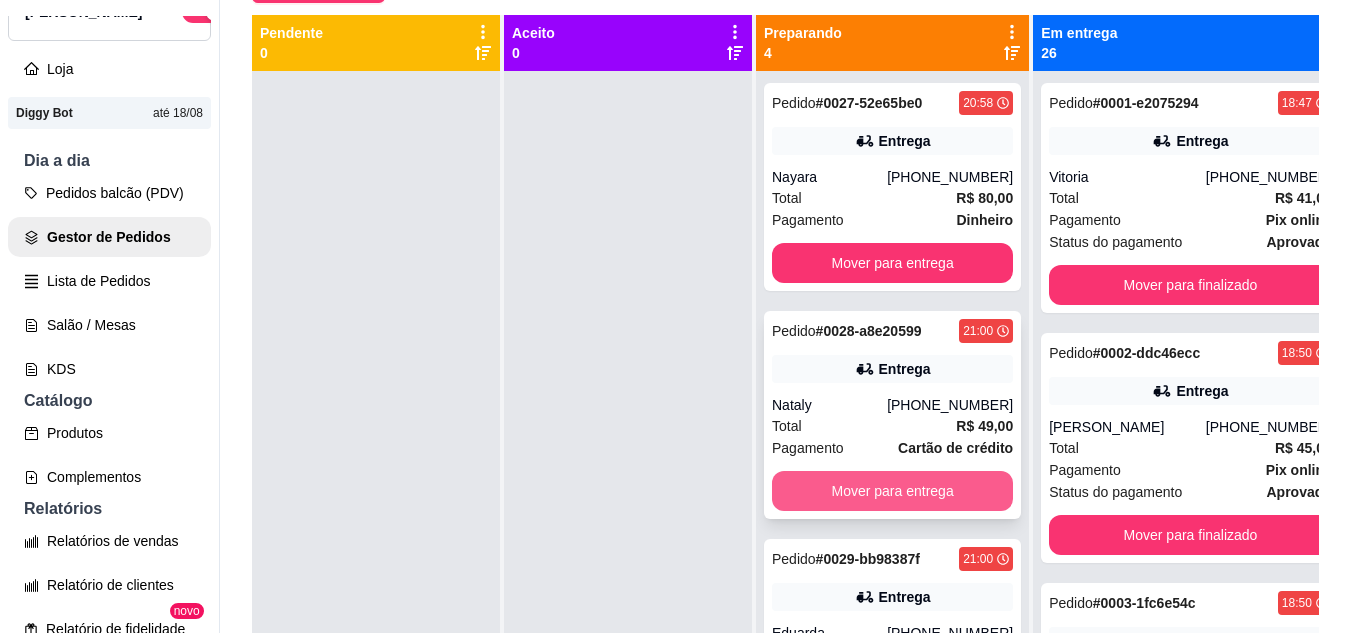 click on "Mover para entrega" at bounding box center [892, 491] 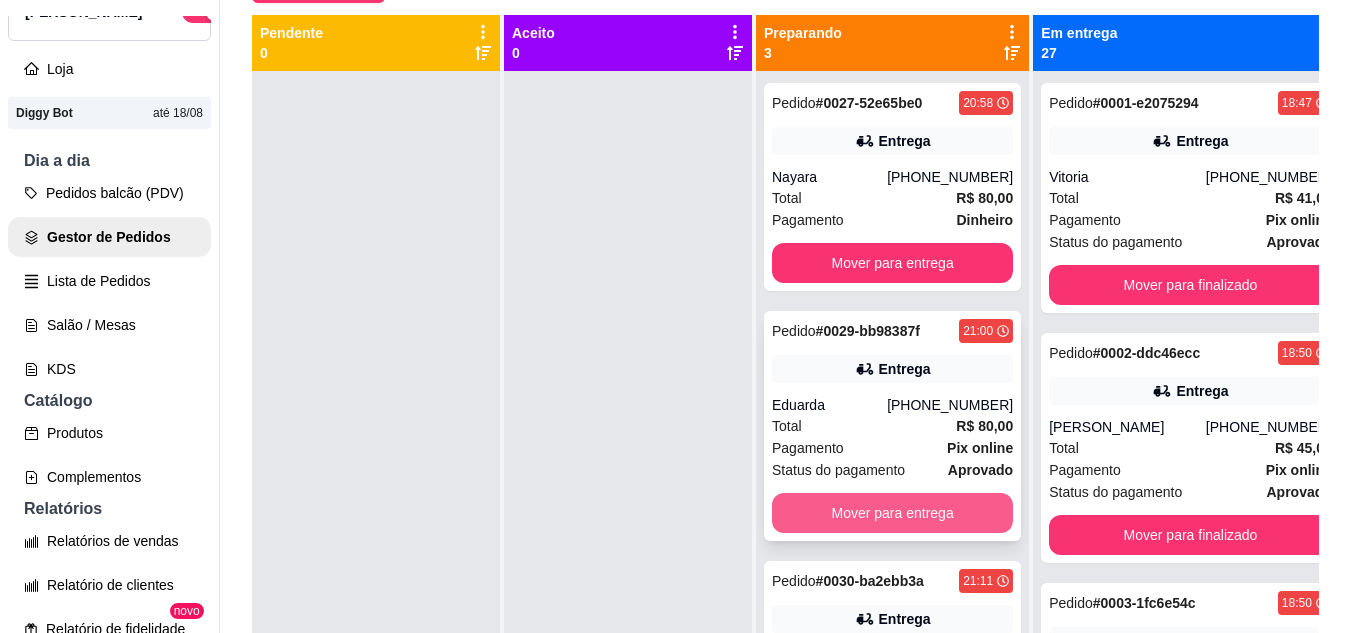 click on "Mover para entrega" at bounding box center [892, 513] 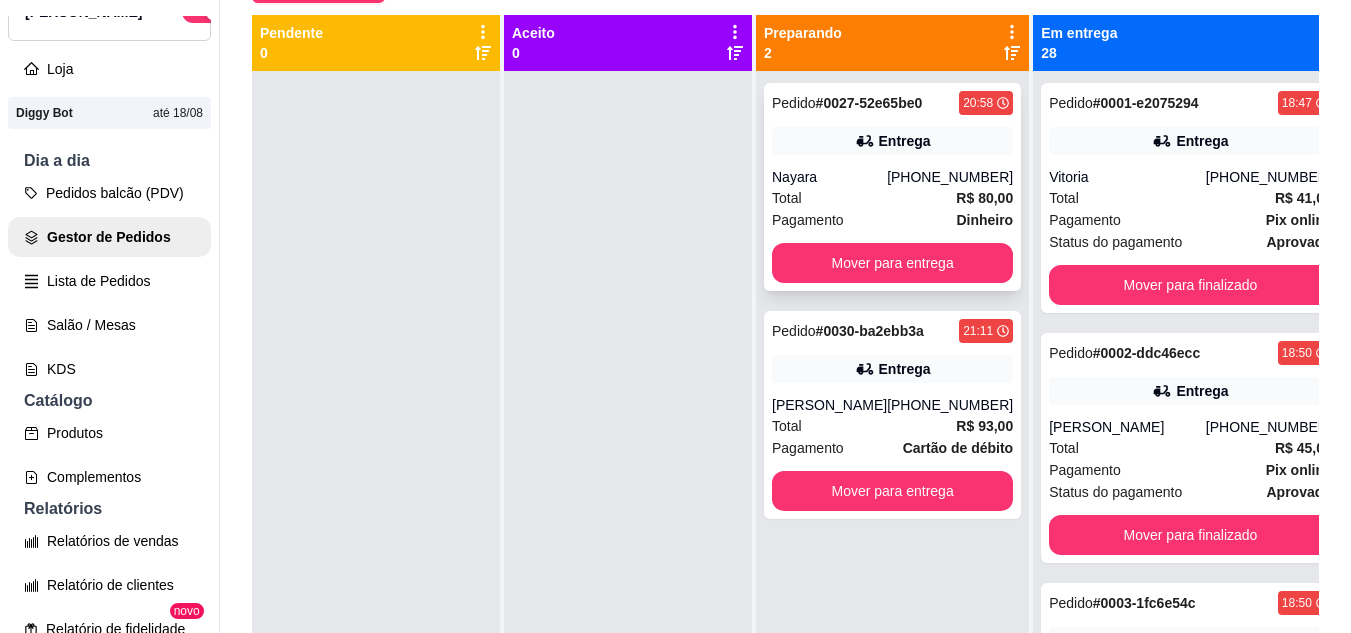 click on "[PHONE_NUMBER]" at bounding box center [950, 177] 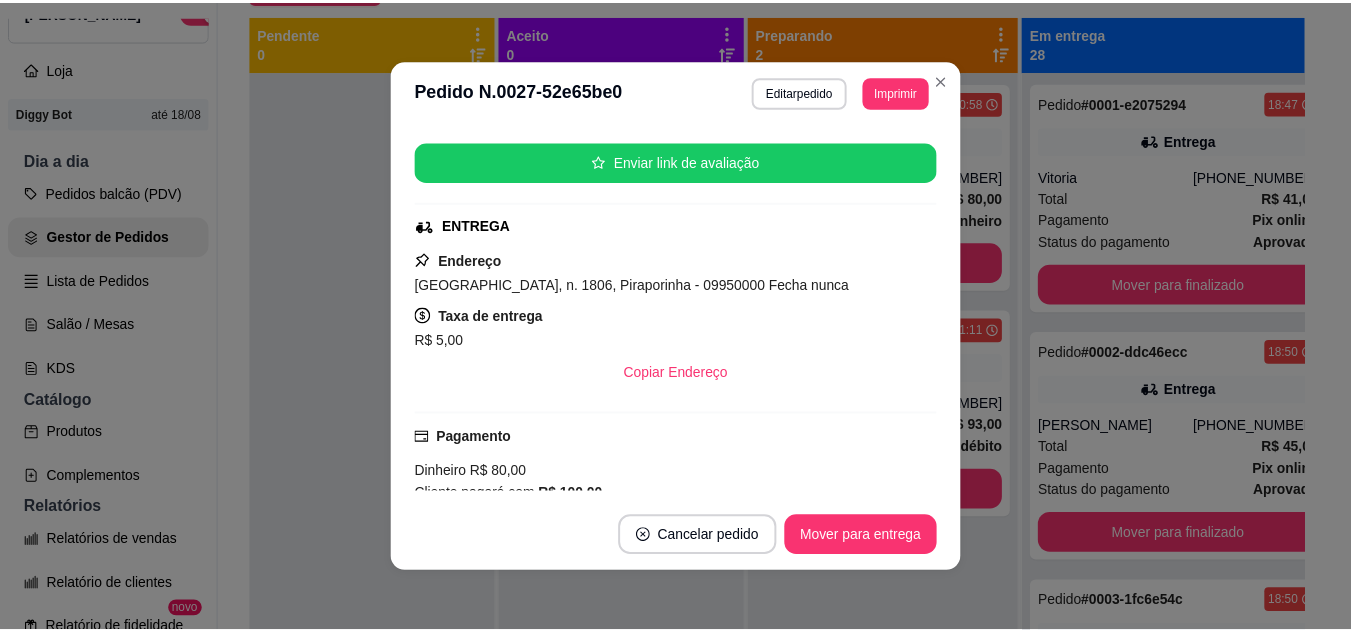 scroll, scrollTop: 300, scrollLeft: 0, axis: vertical 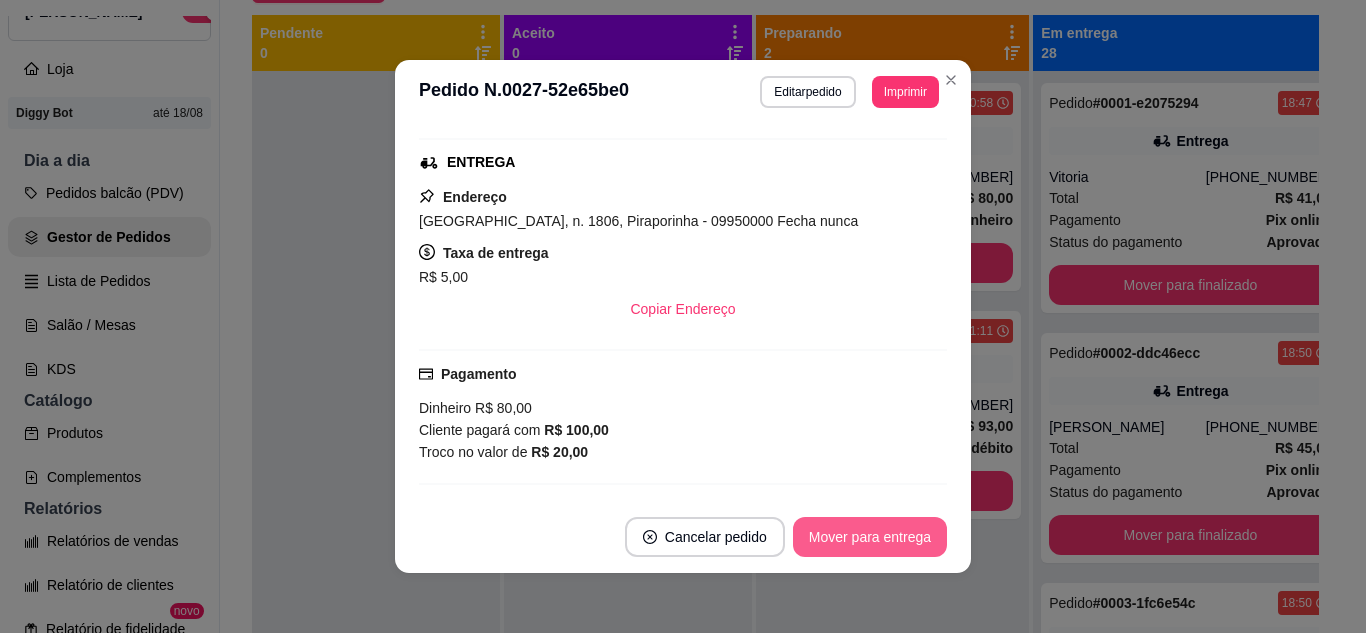 click on "Mover para entrega" at bounding box center (870, 537) 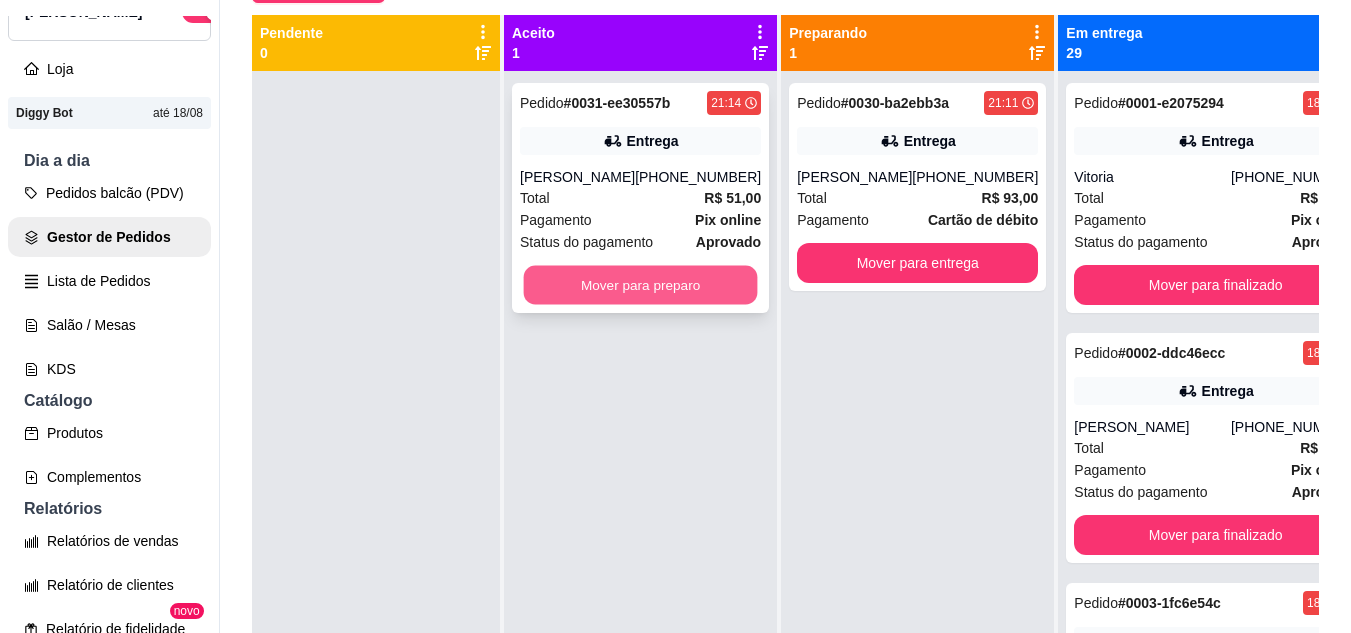 click on "Mover para preparo" at bounding box center [641, 285] 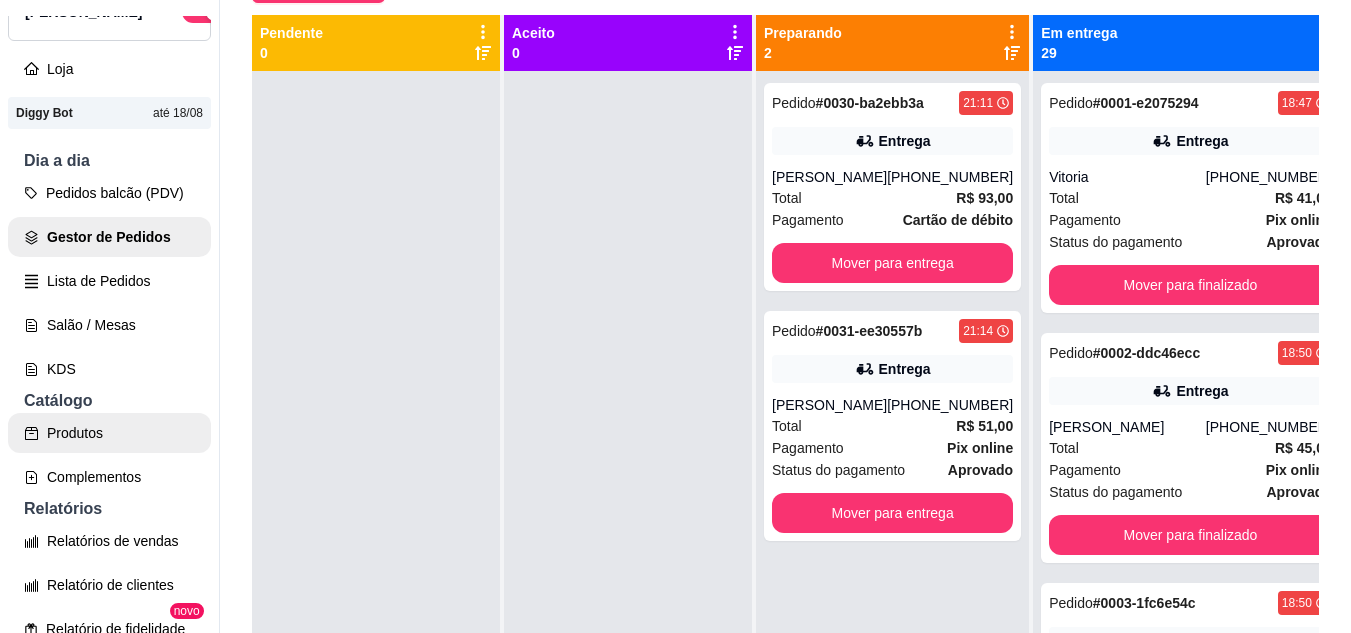click on "Produtos" at bounding box center [109, 433] 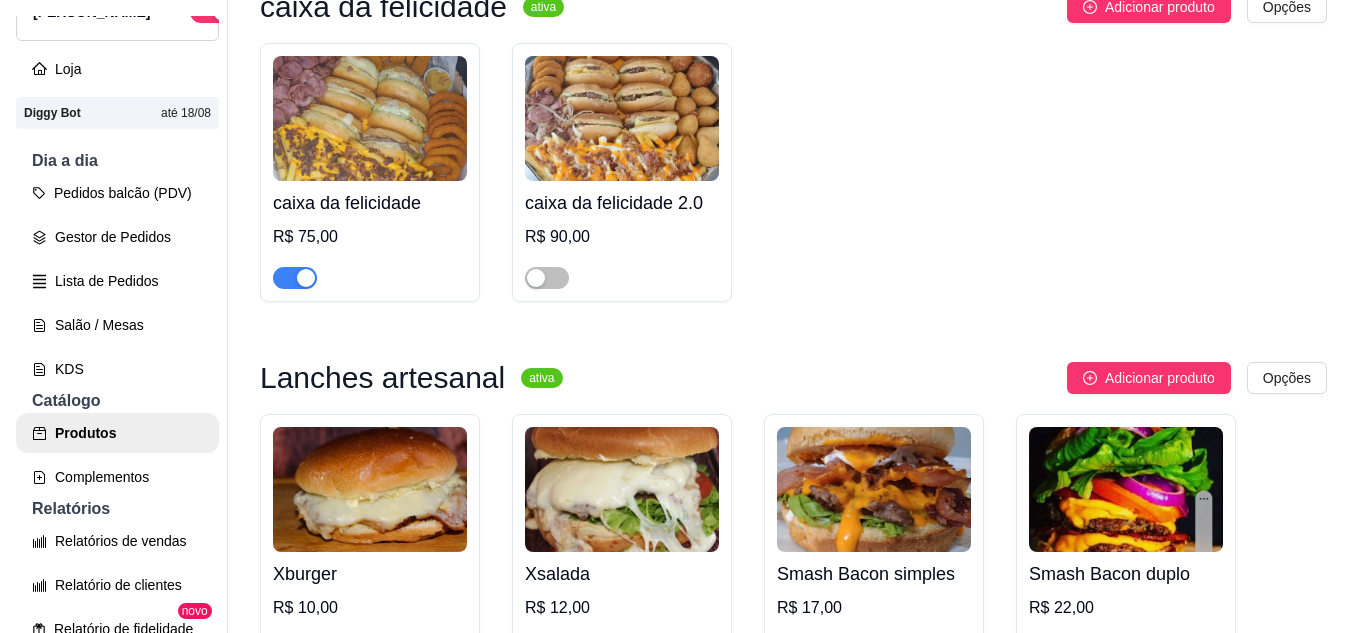 scroll, scrollTop: 0, scrollLeft: 0, axis: both 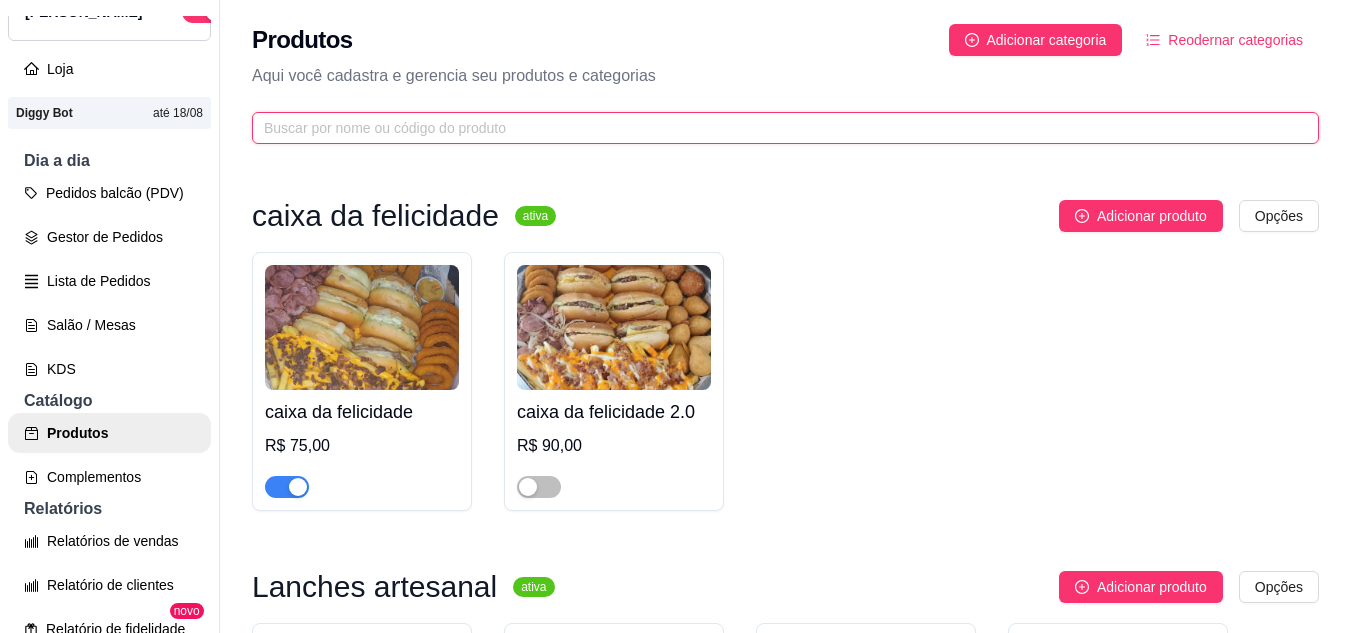click at bounding box center (777, 128) 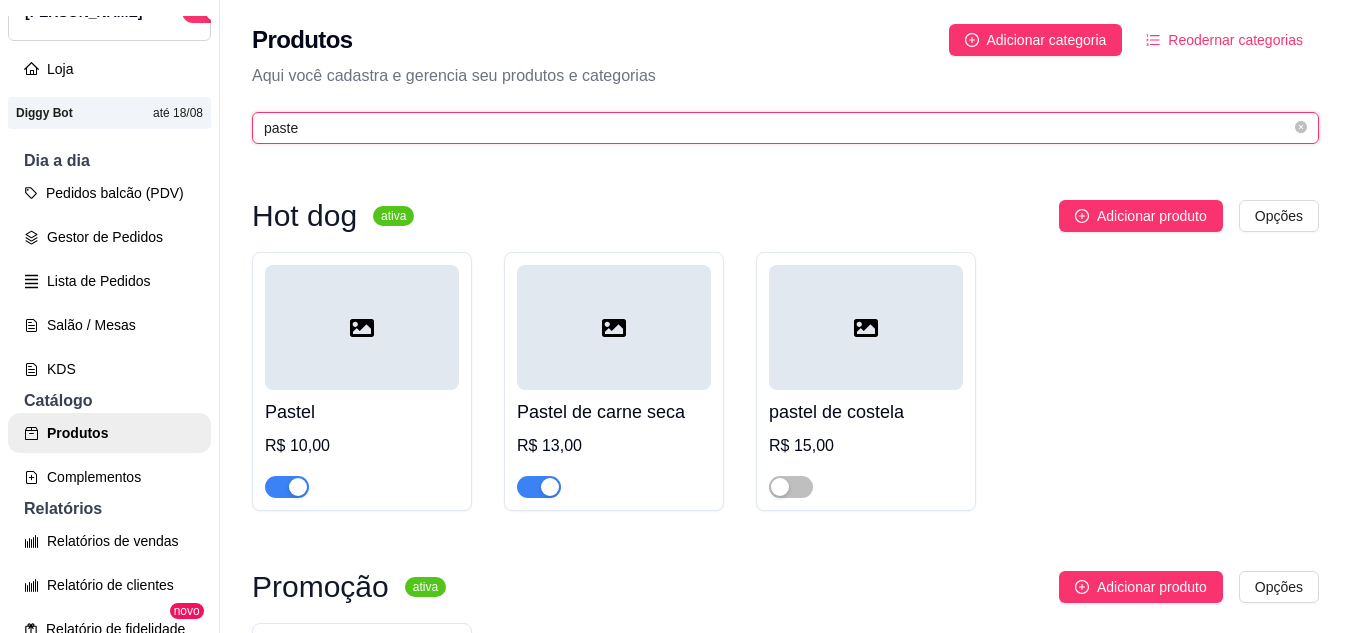 type on "paste" 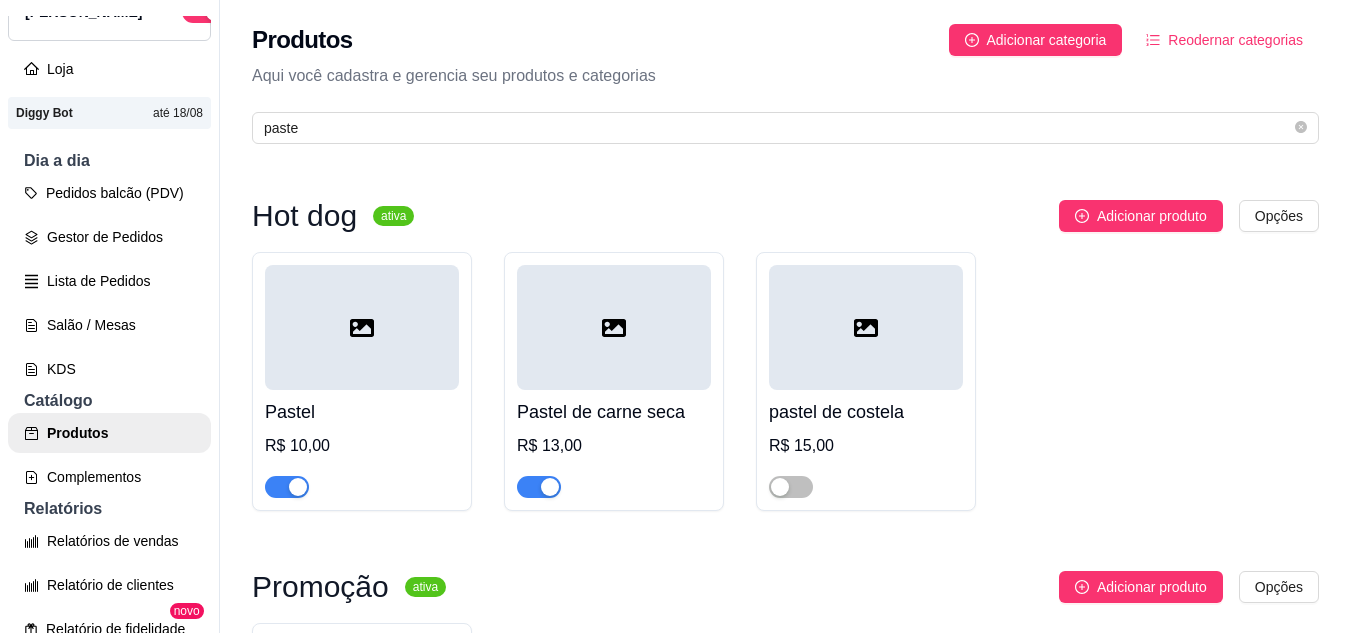 click on "Pastel" at bounding box center [362, 412] 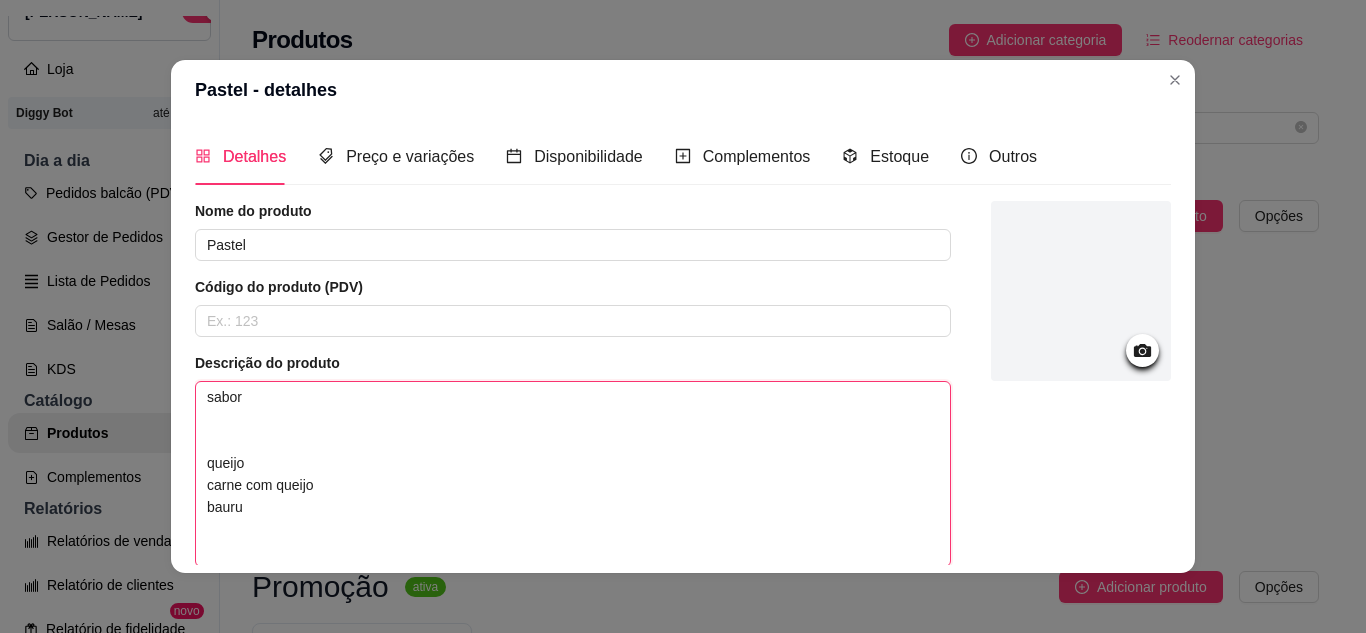 drag, startPoint x: 308, startPoint y: 487, endPoint x: 189, endPoint y: 489, distance: 119.01681 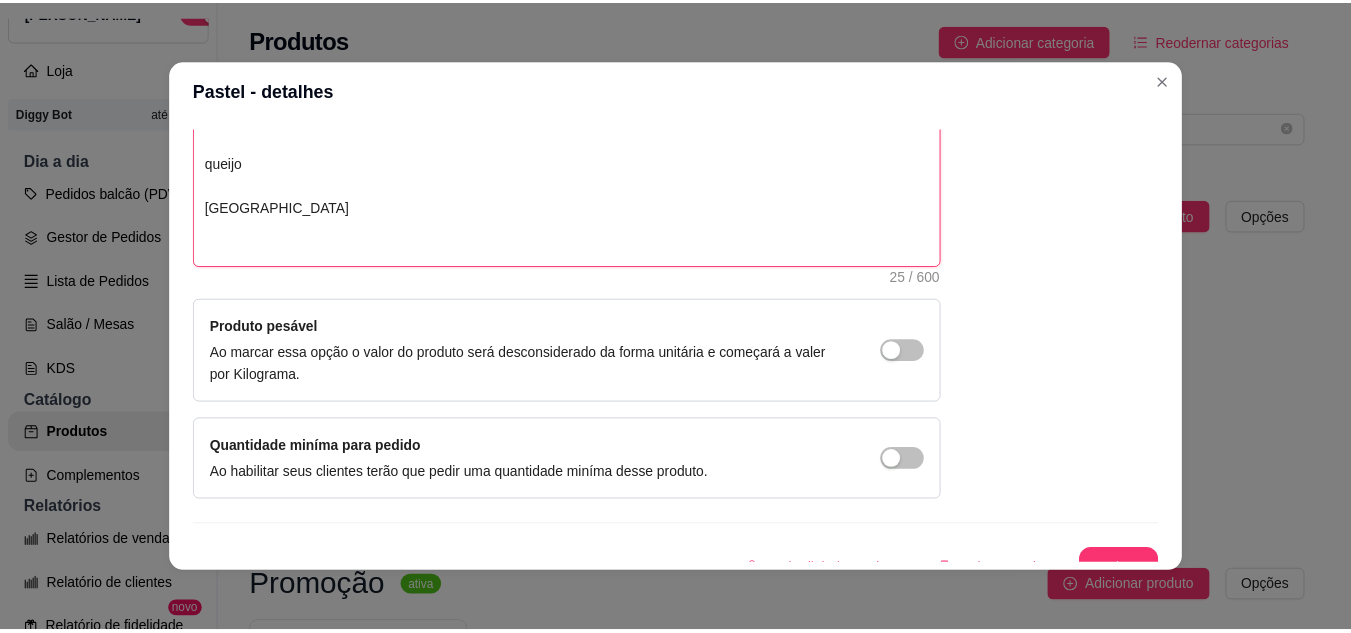 scroll, scrollTop: 325, scrollLeft: 0, axis: vertical 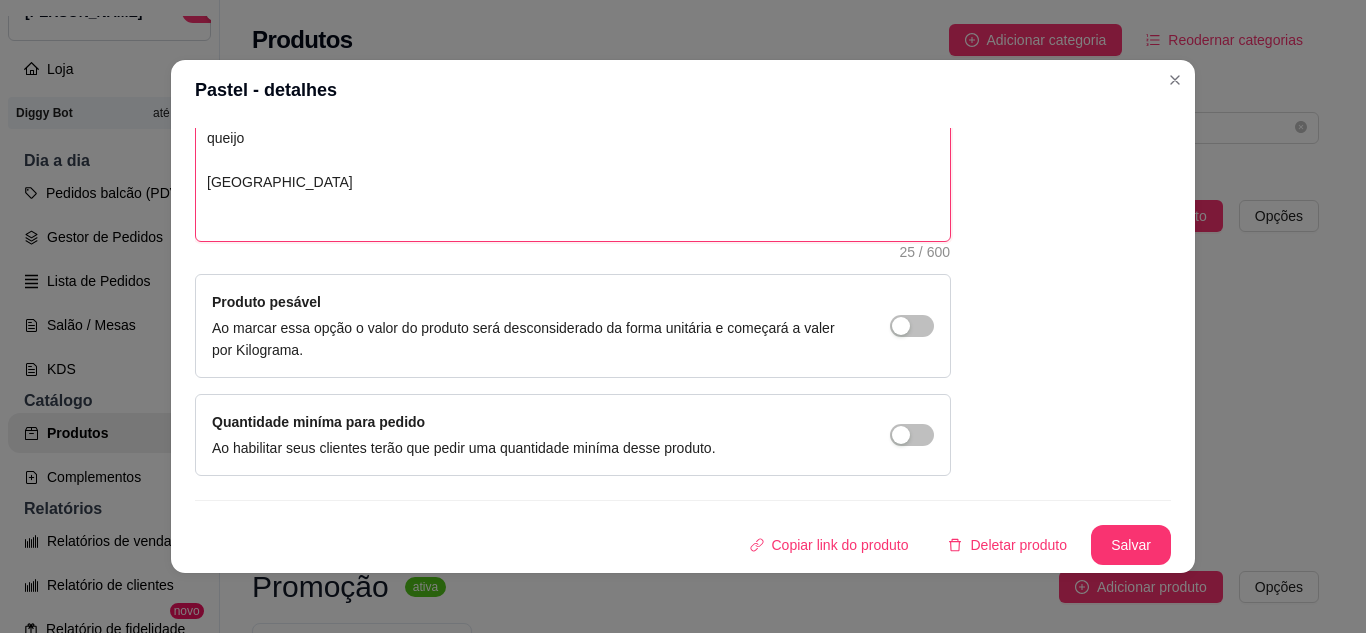 type on "sabor
queijo
[GEOGRAPHIC_DATA]" 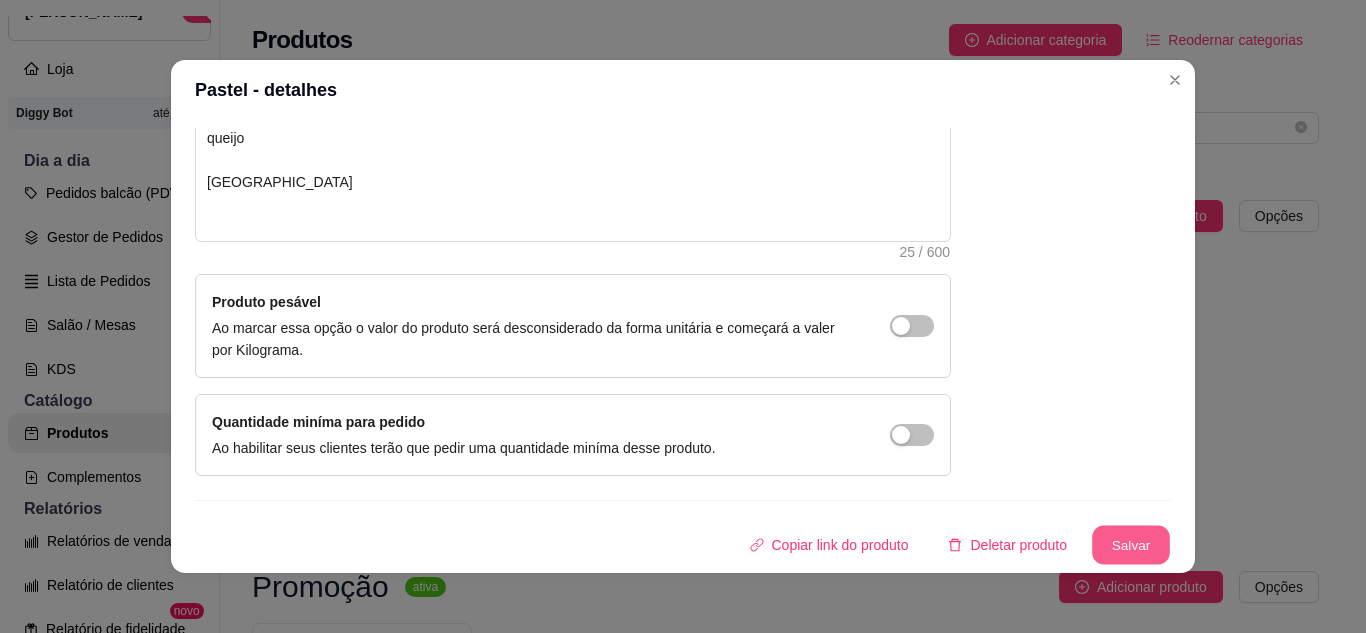click on "Salvar" at bounding box center [1131, 545] 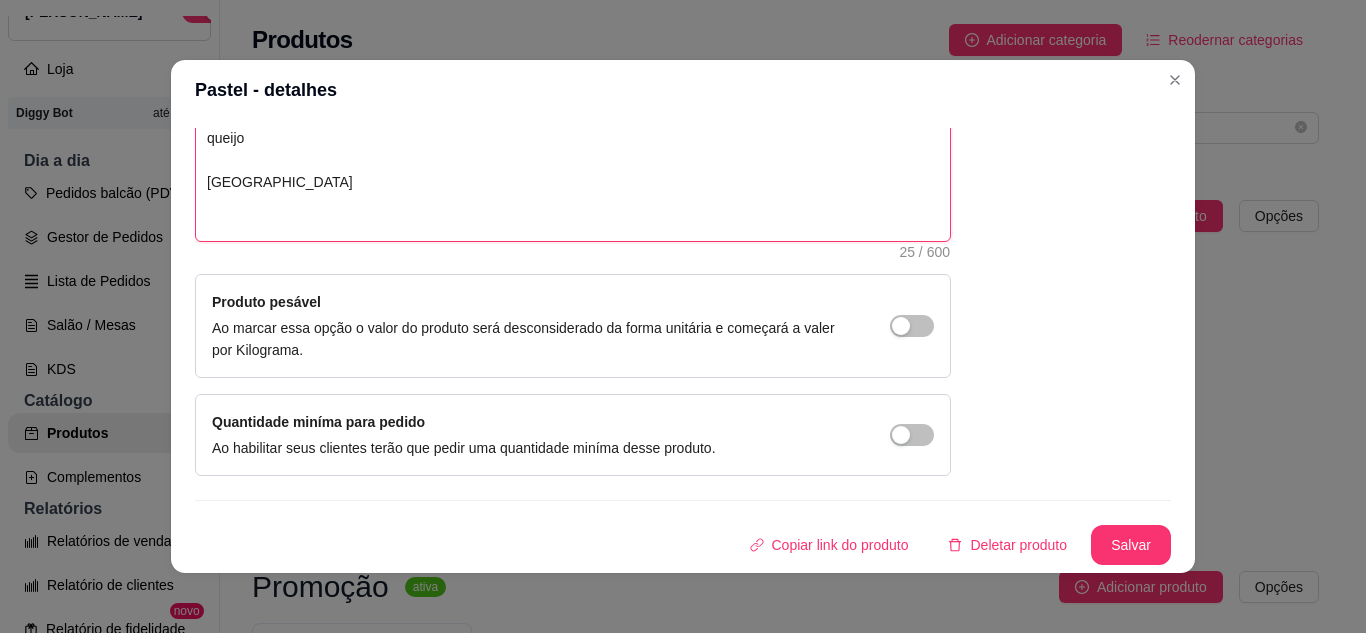 click on "sabor
queijo
[GEOGRAPHIC_DATA]" at bounding box center [573, 149] 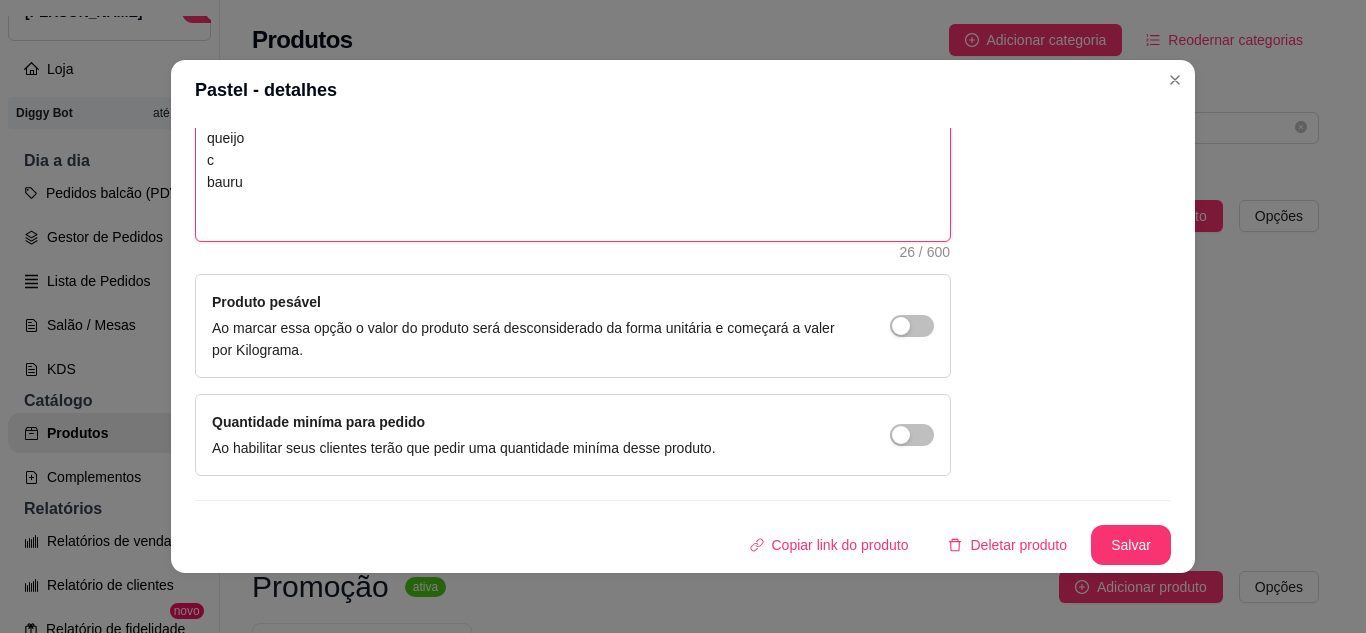 type 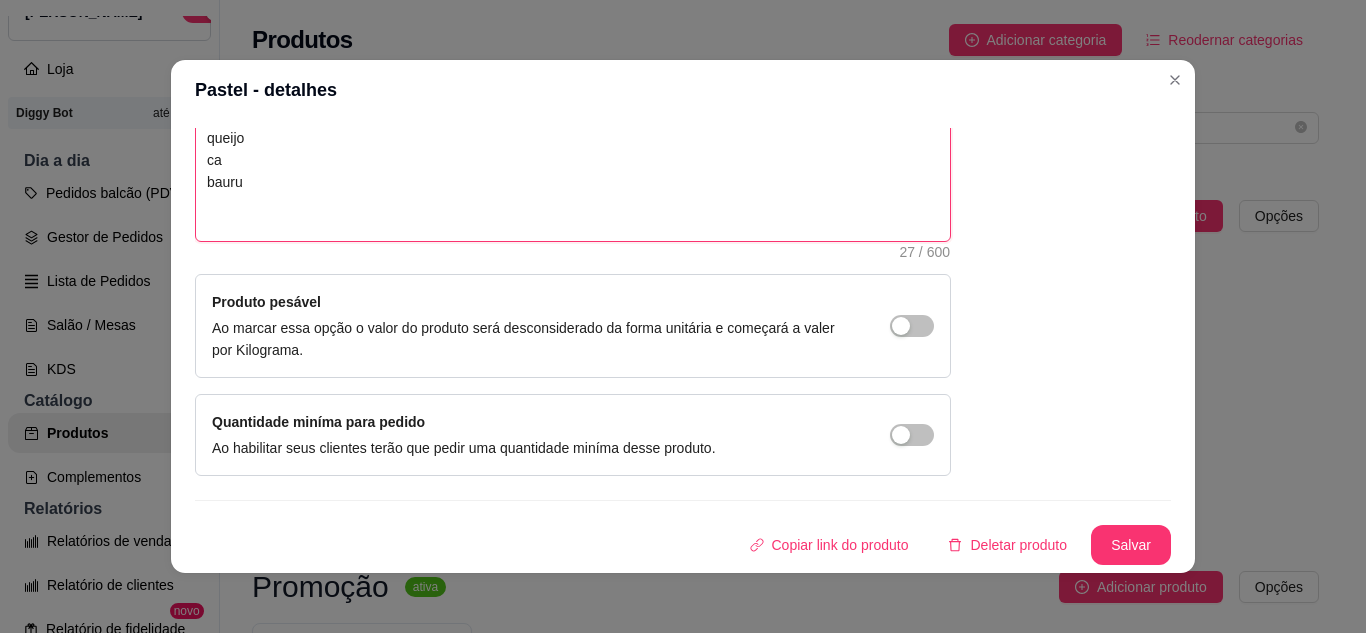 type 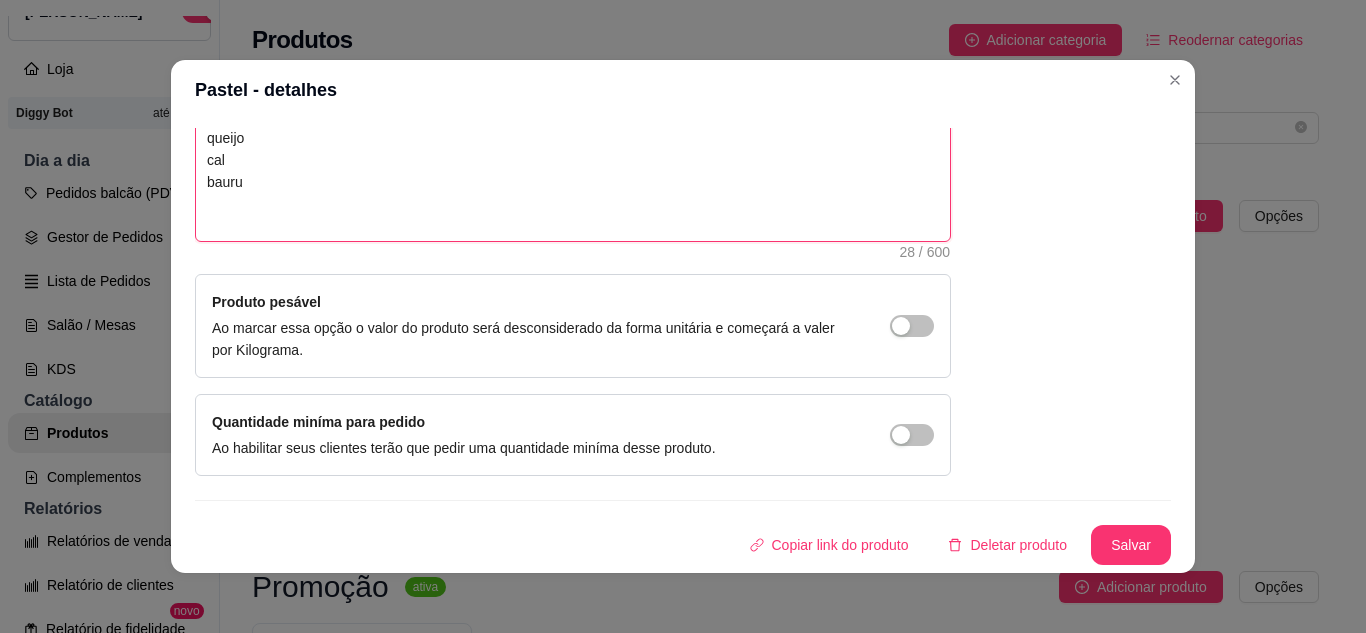 type 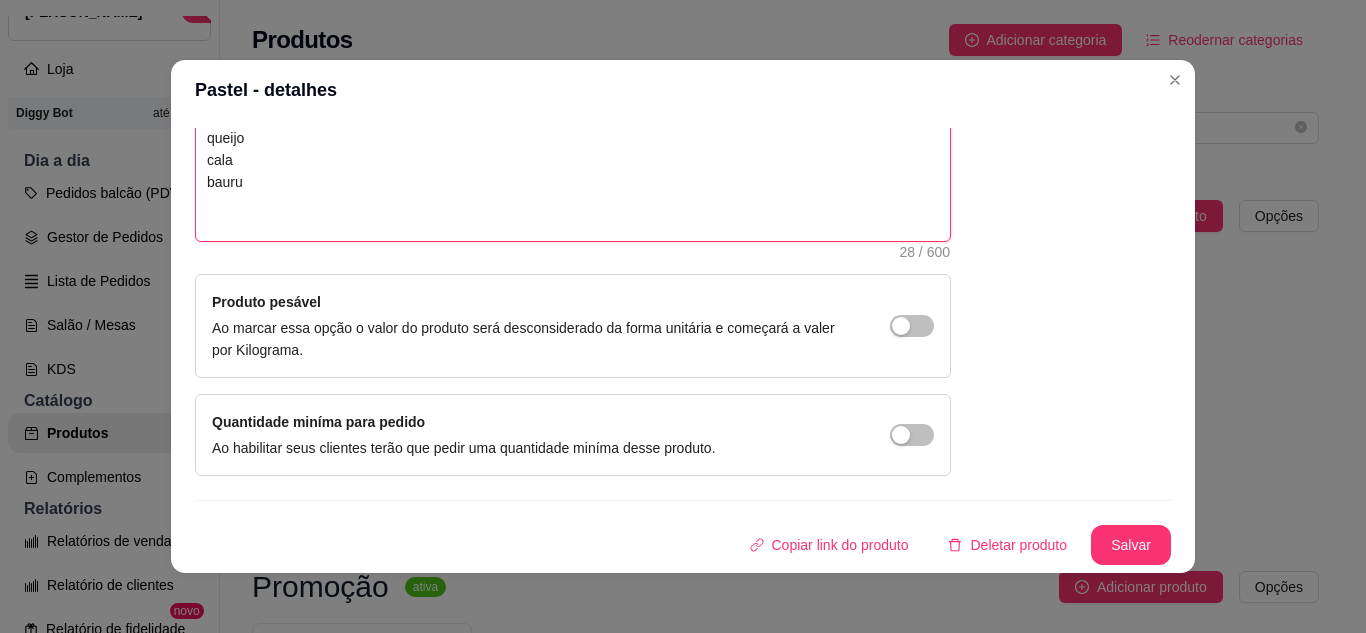 type 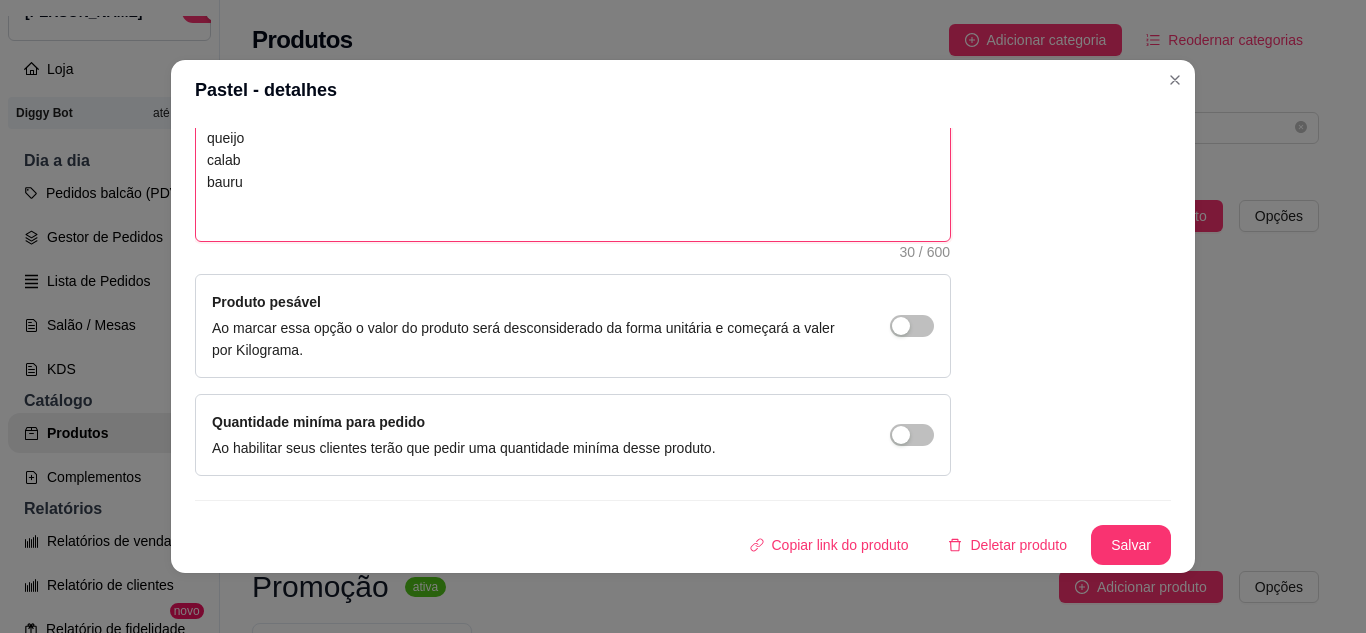 type 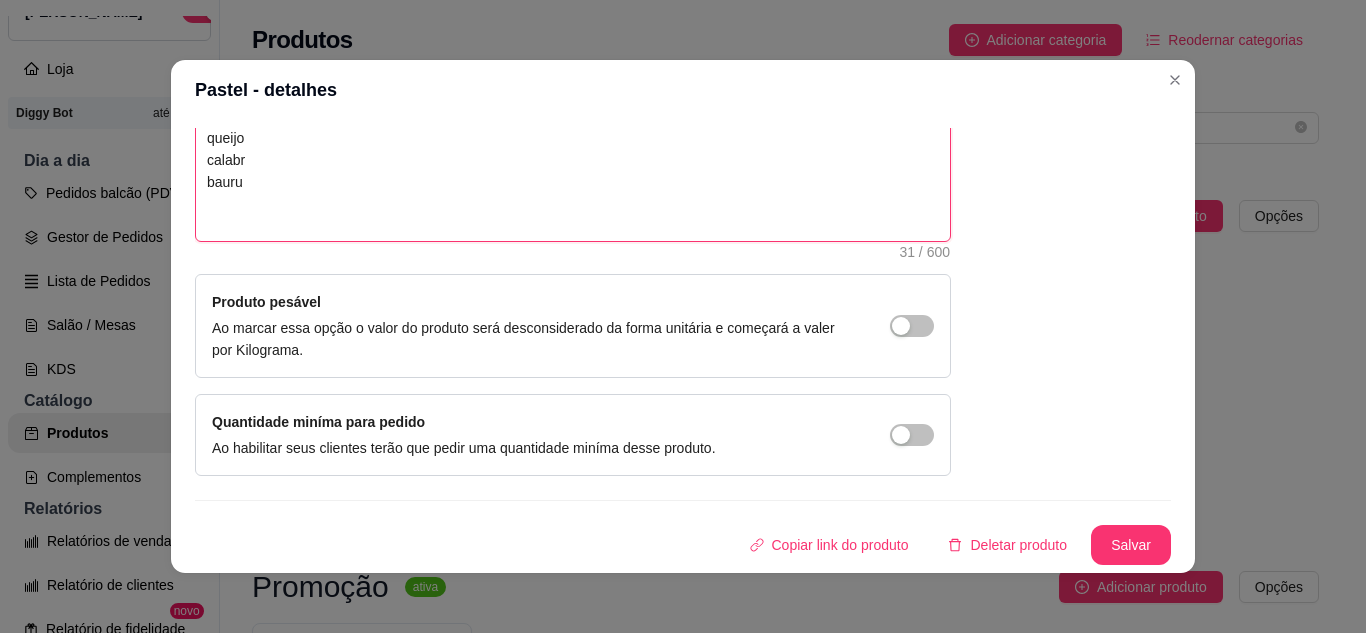 type 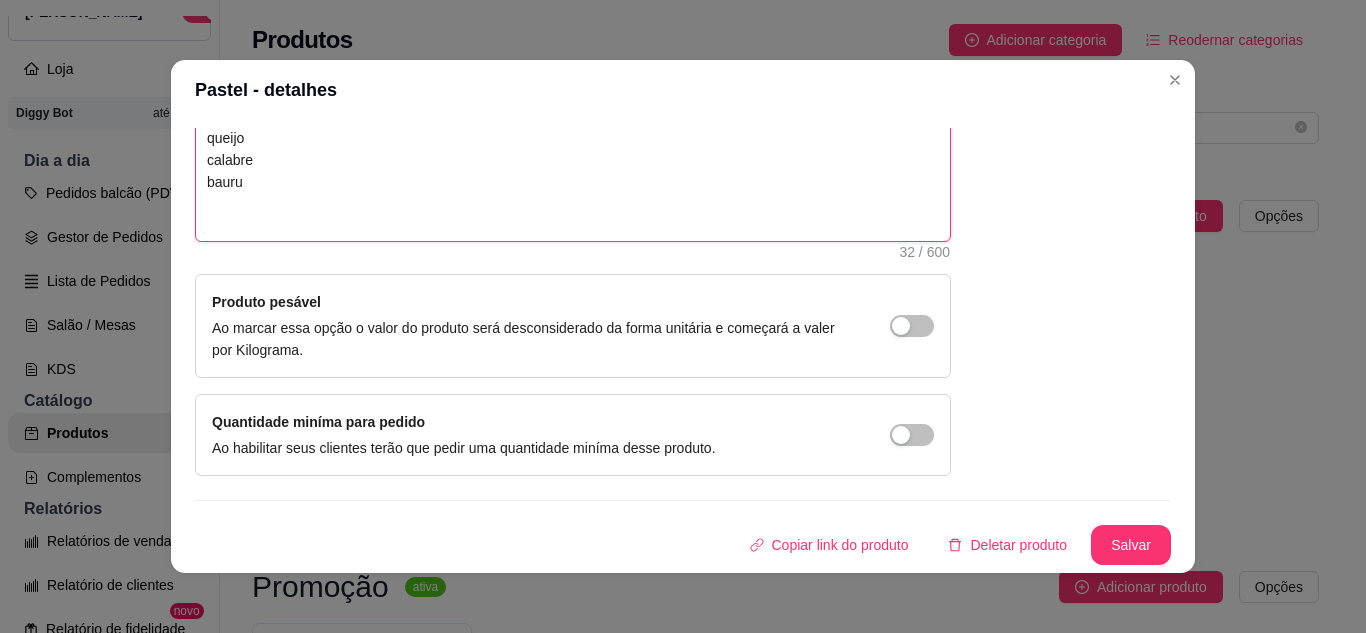 type 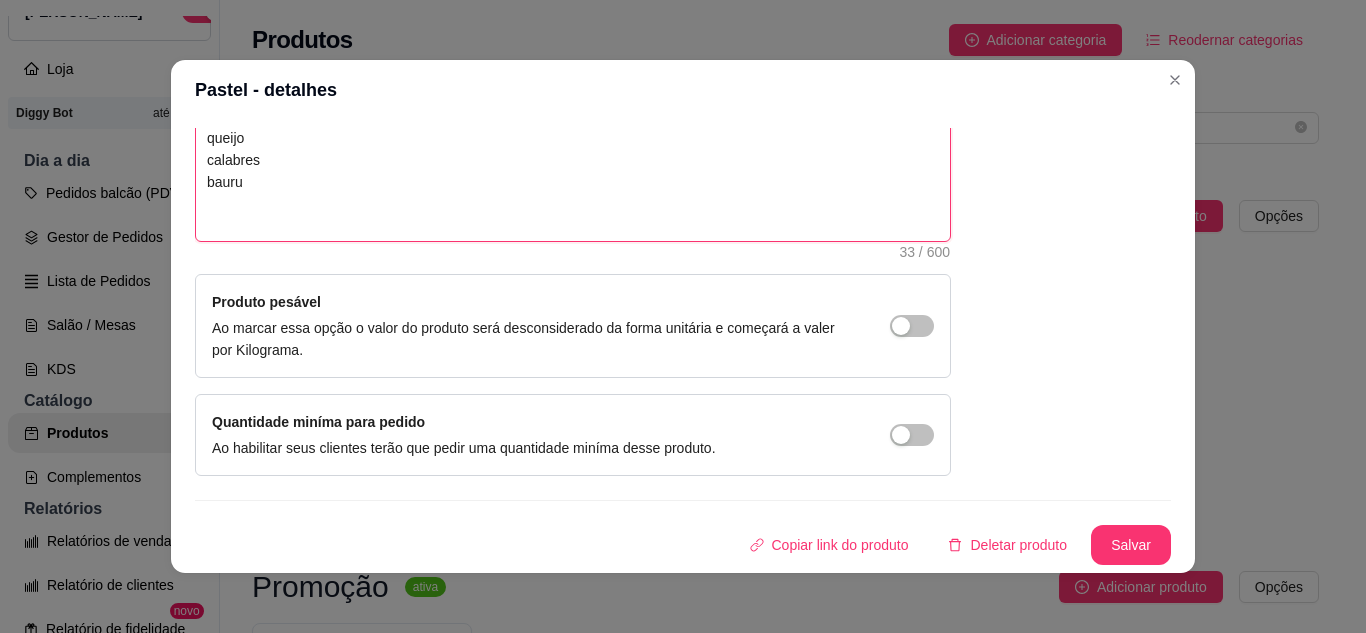 type 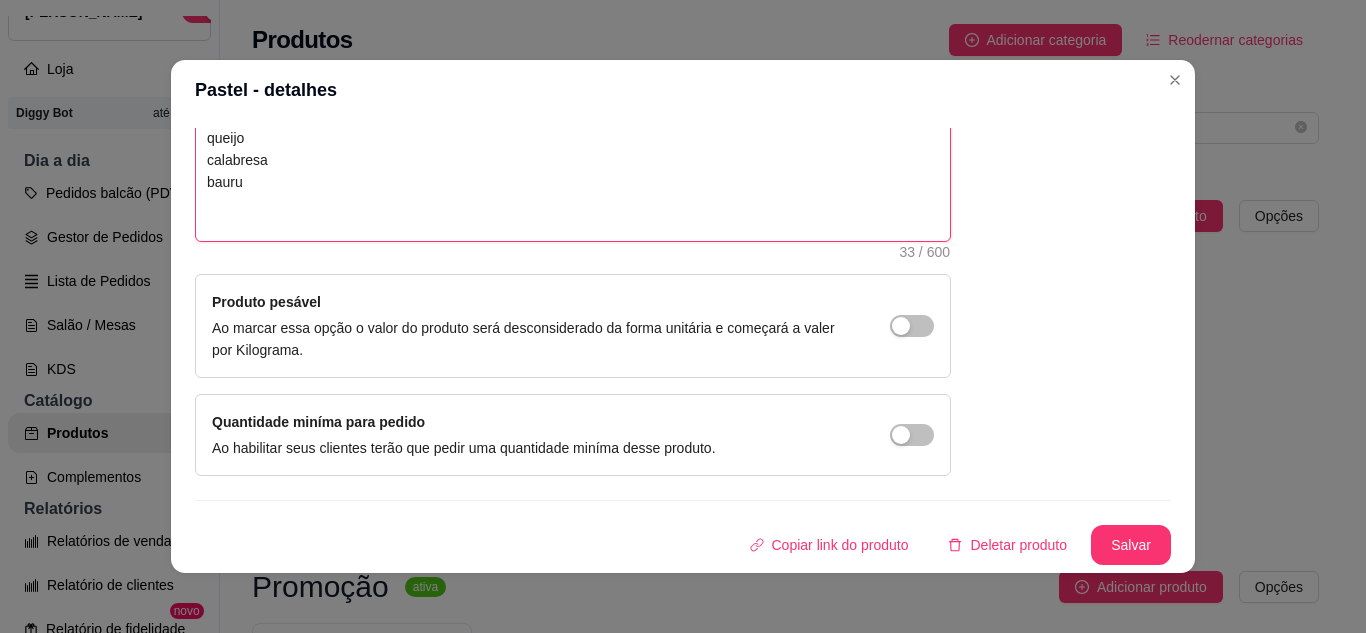 type 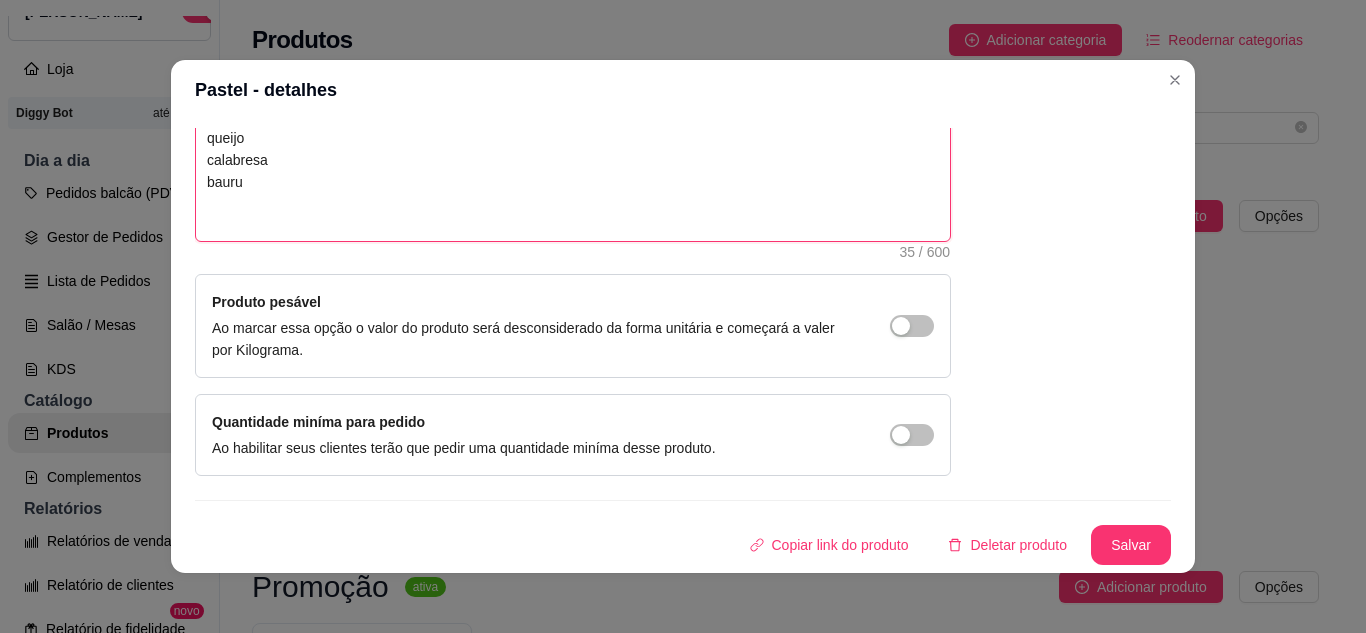 type 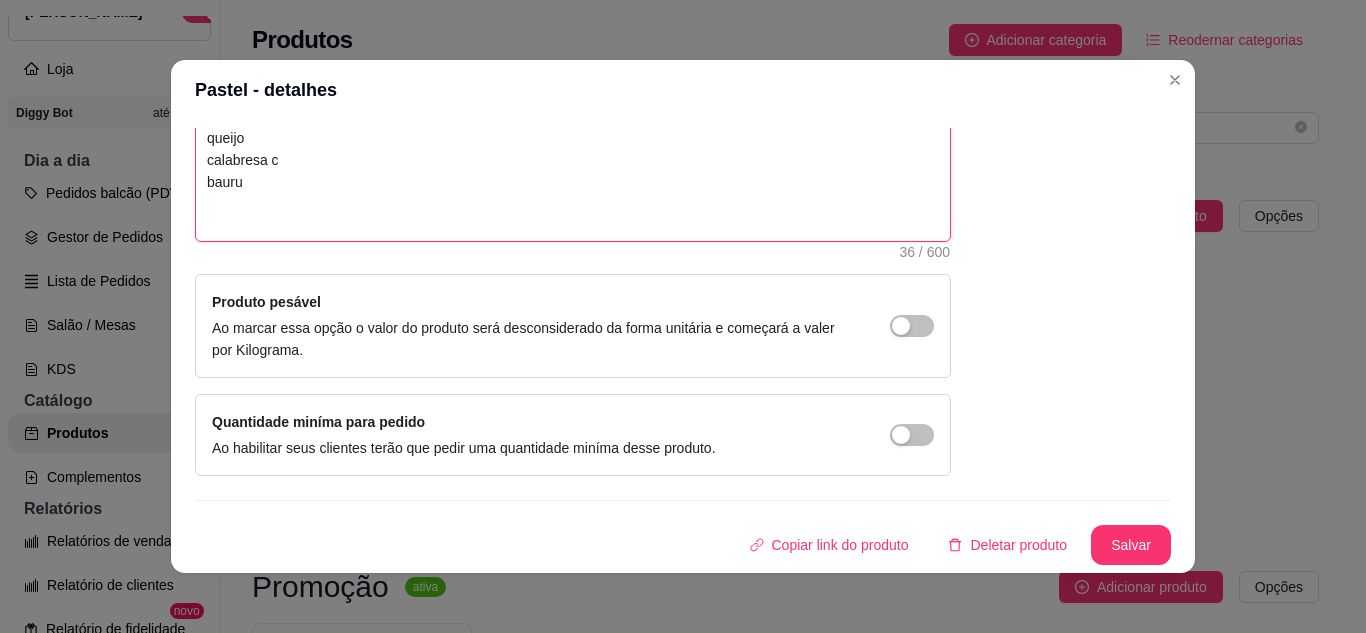 type 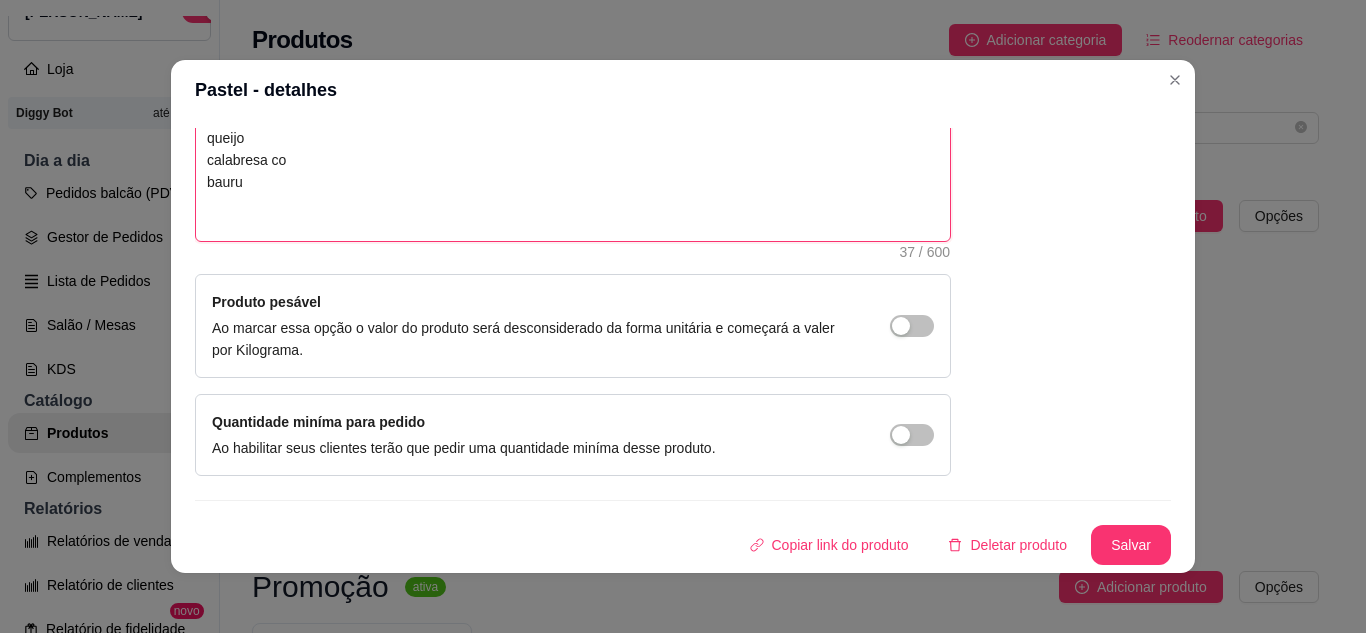 type 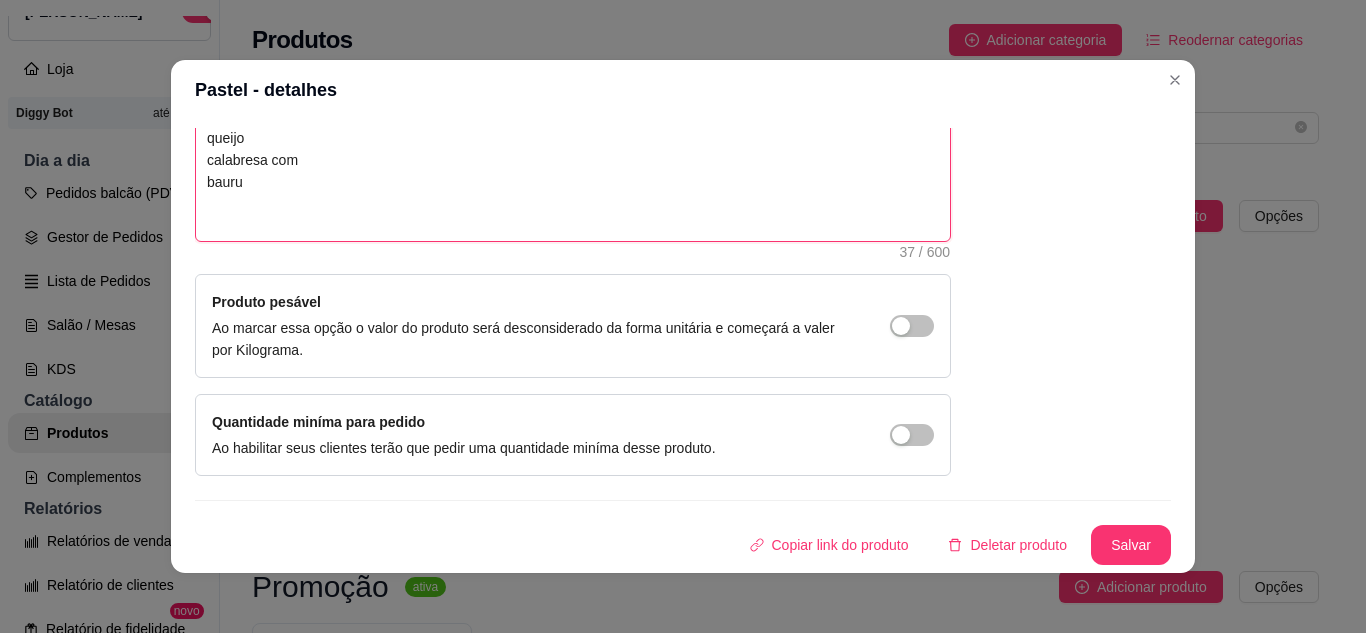 type 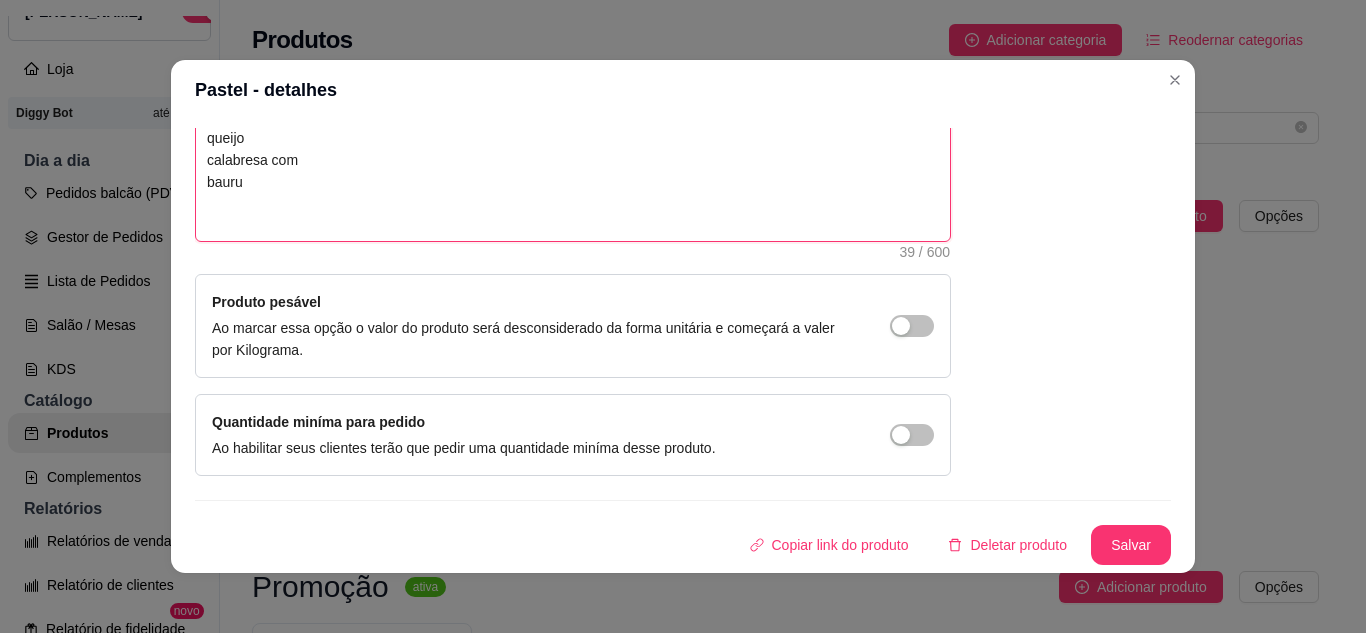 type 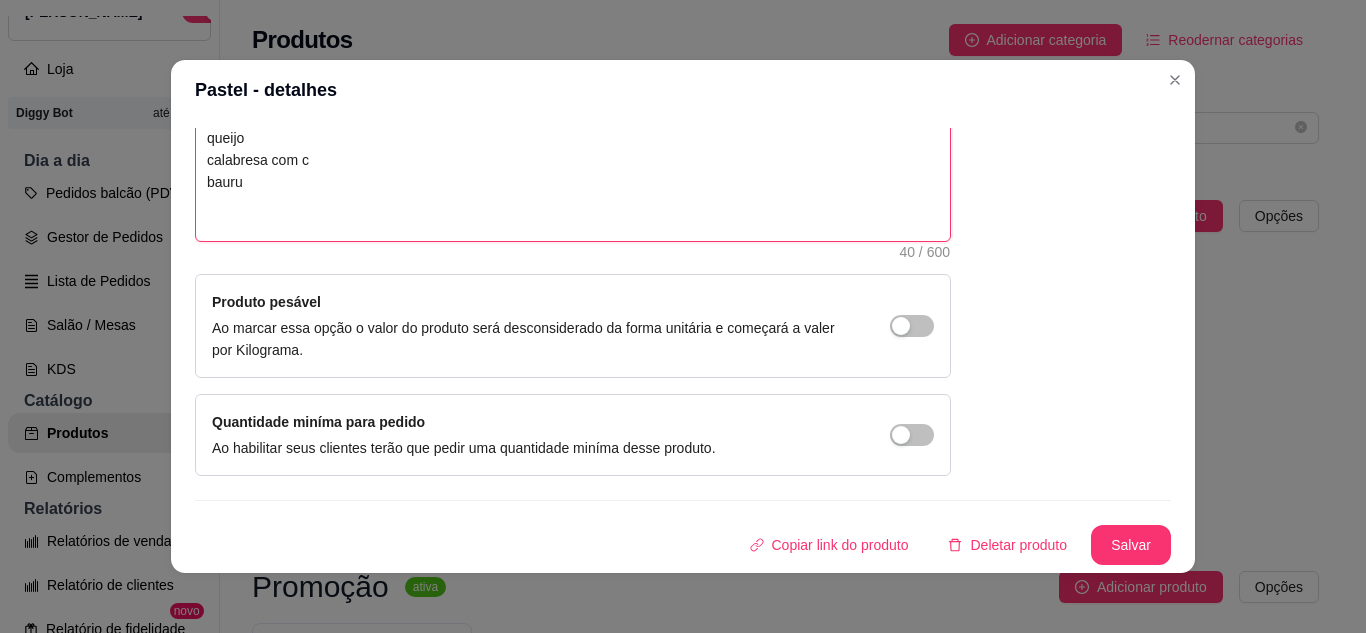 type 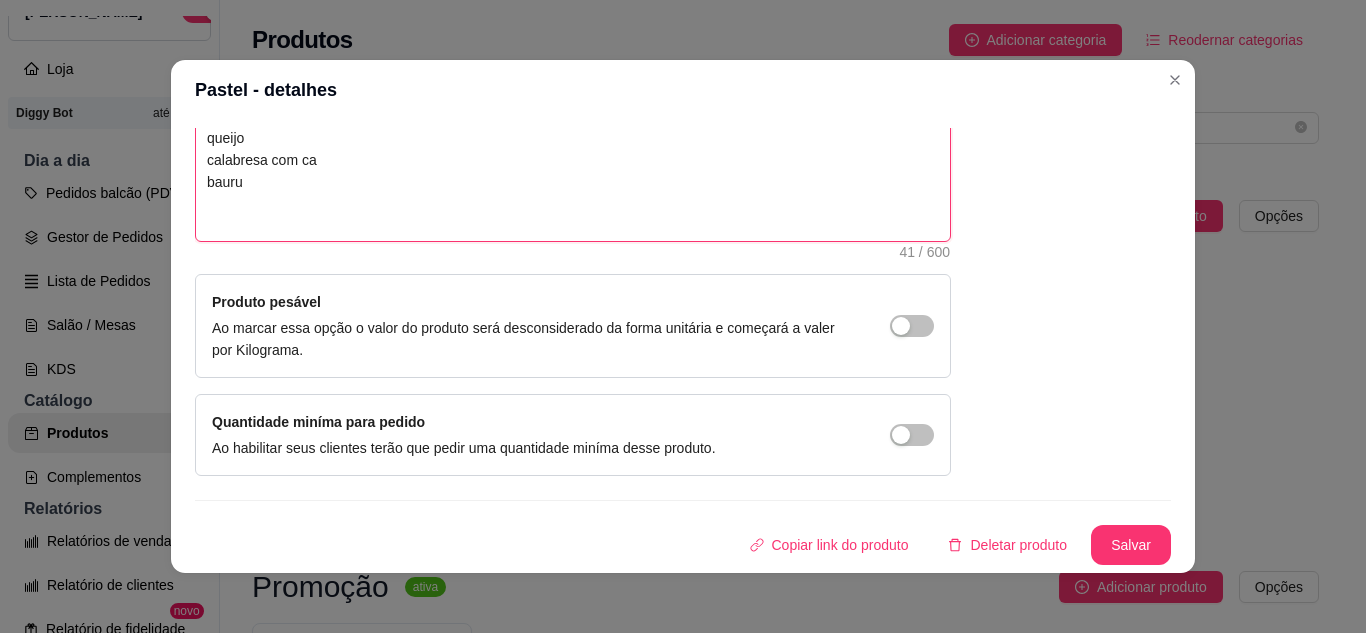 type 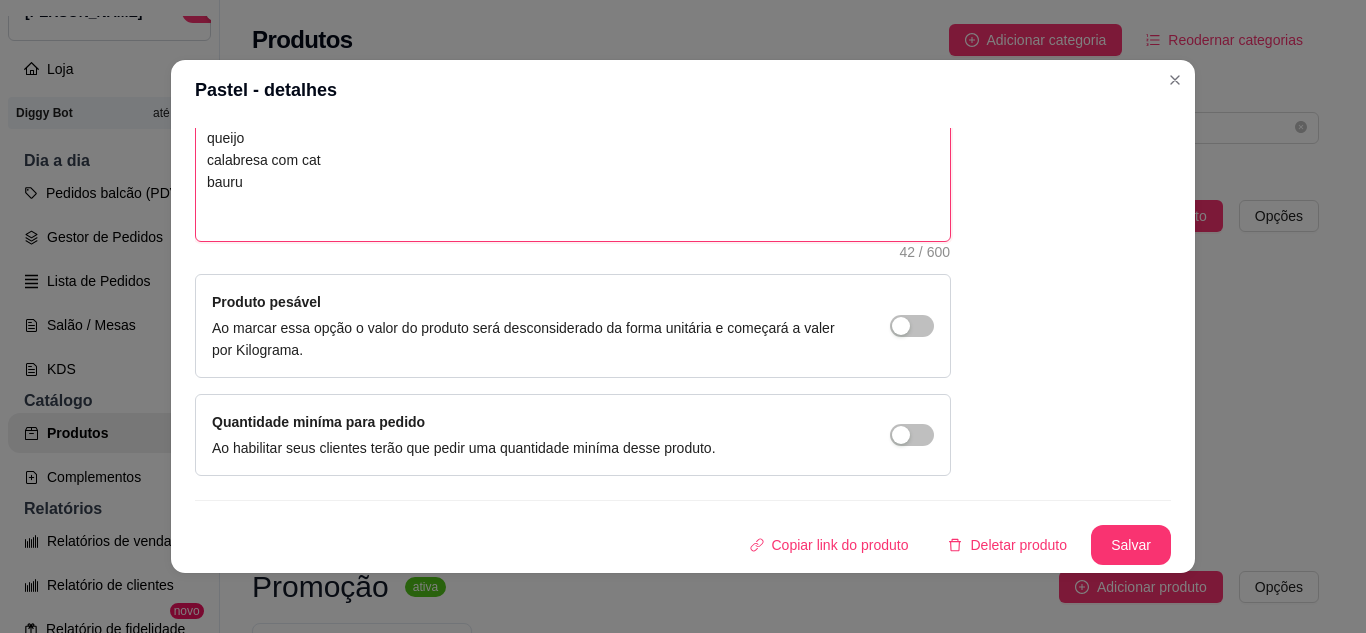 type 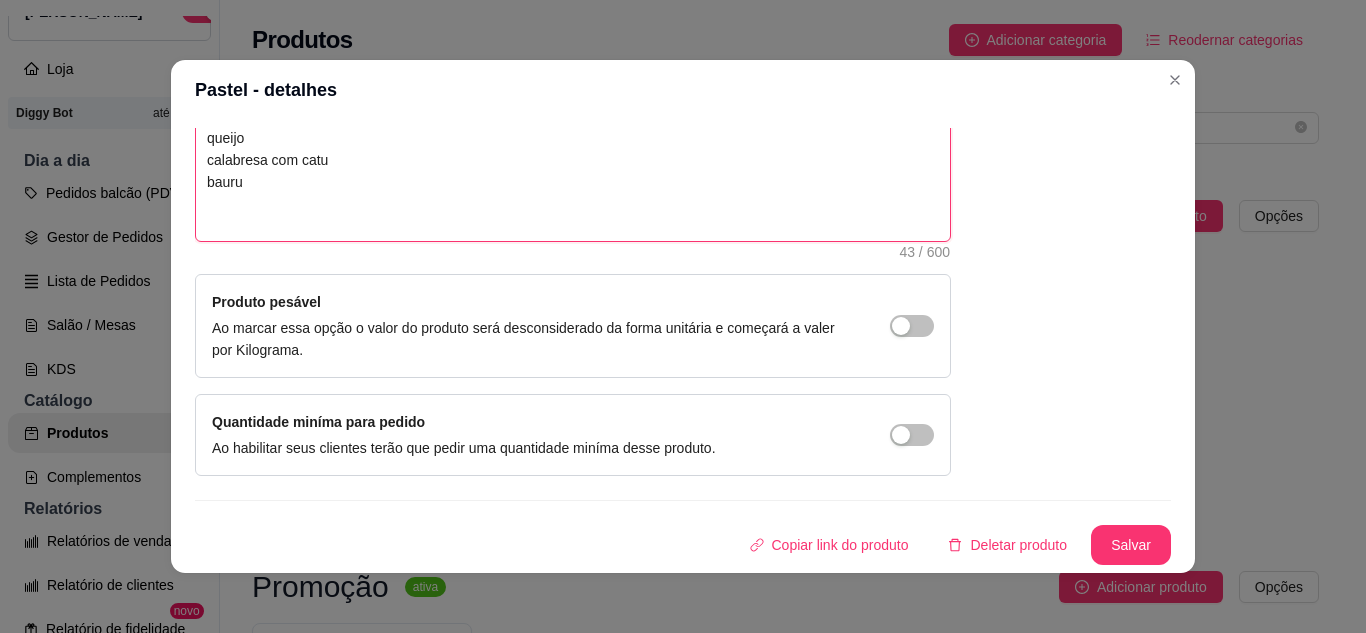 type 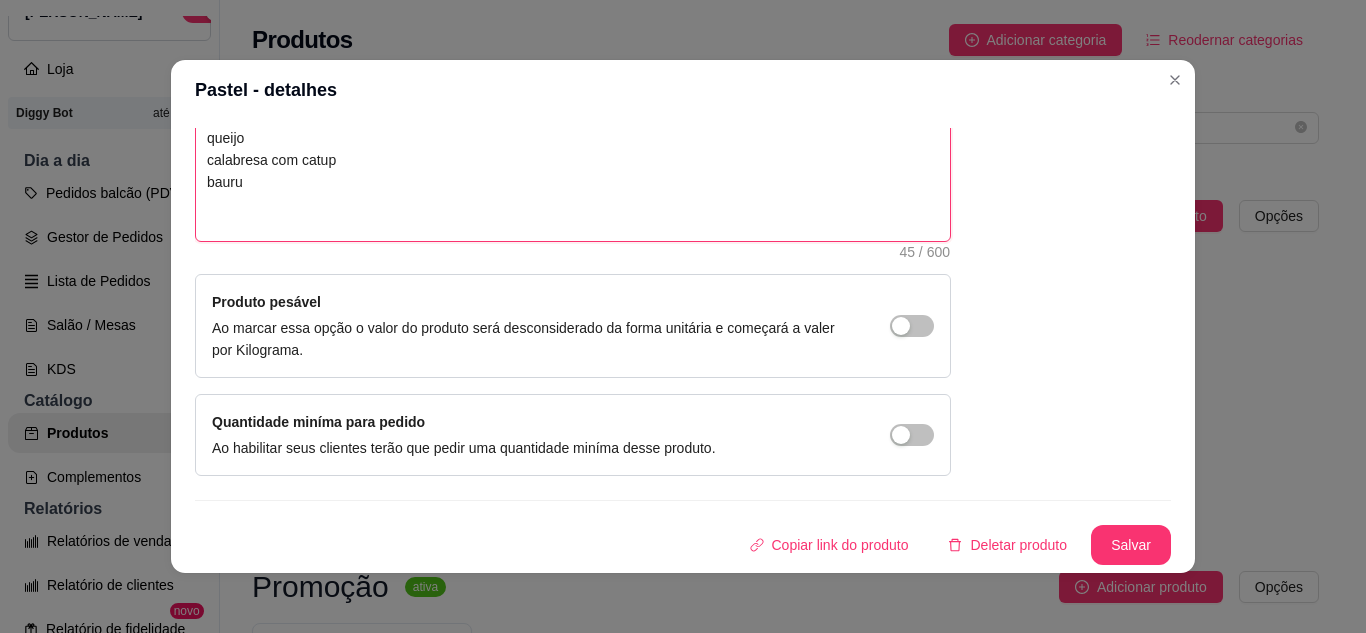 type 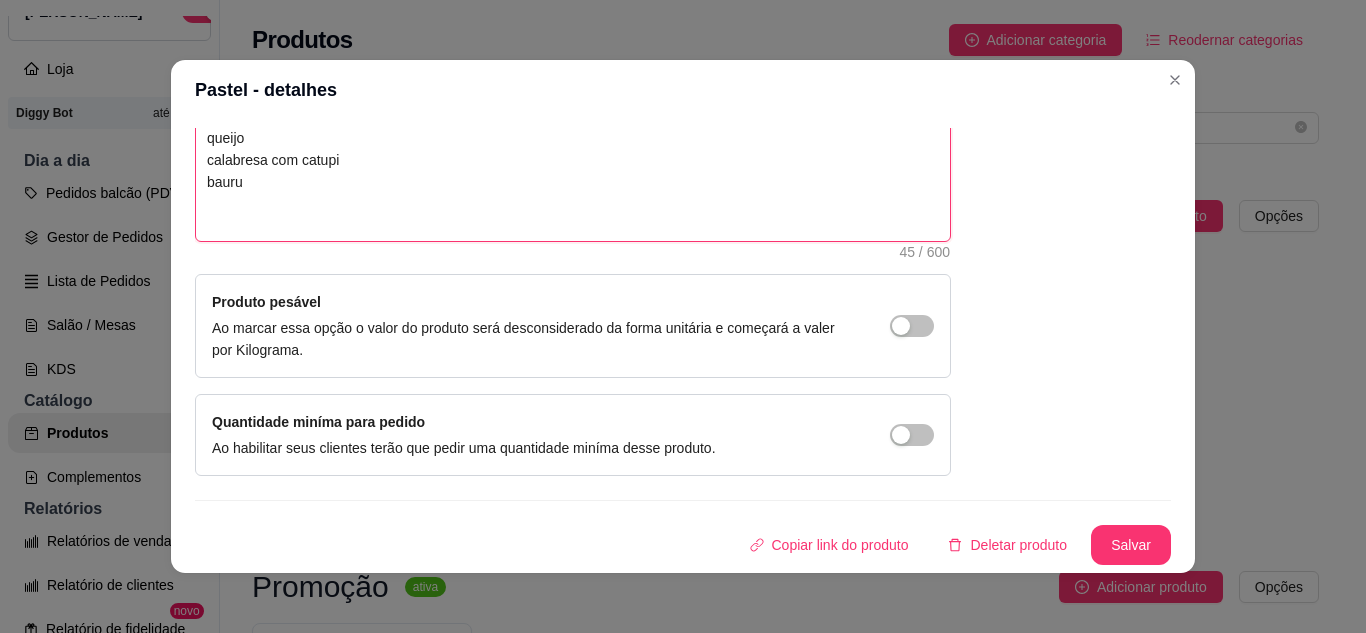 type 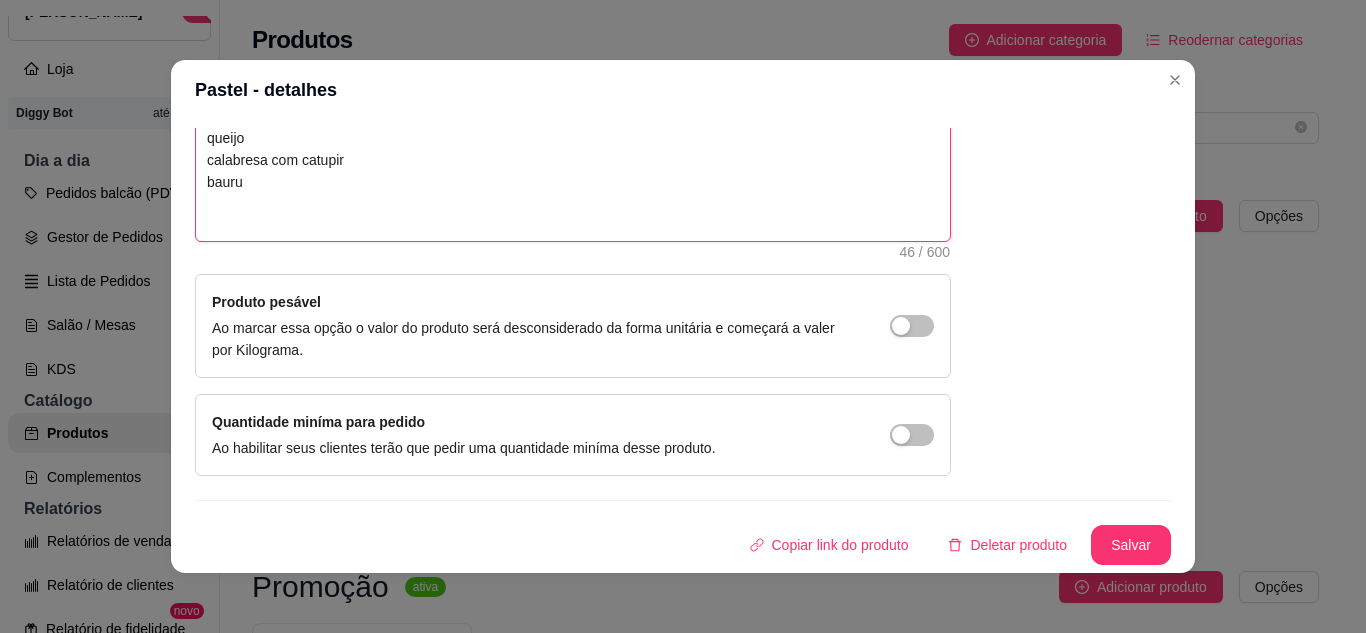 type 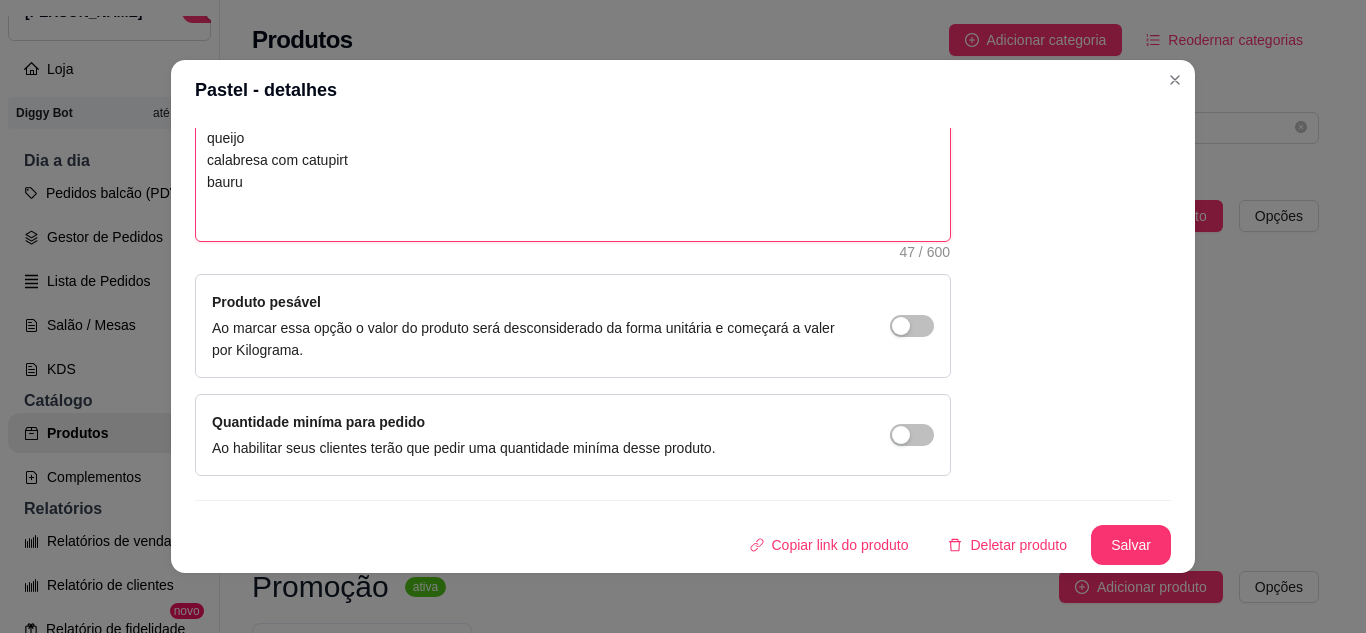 type 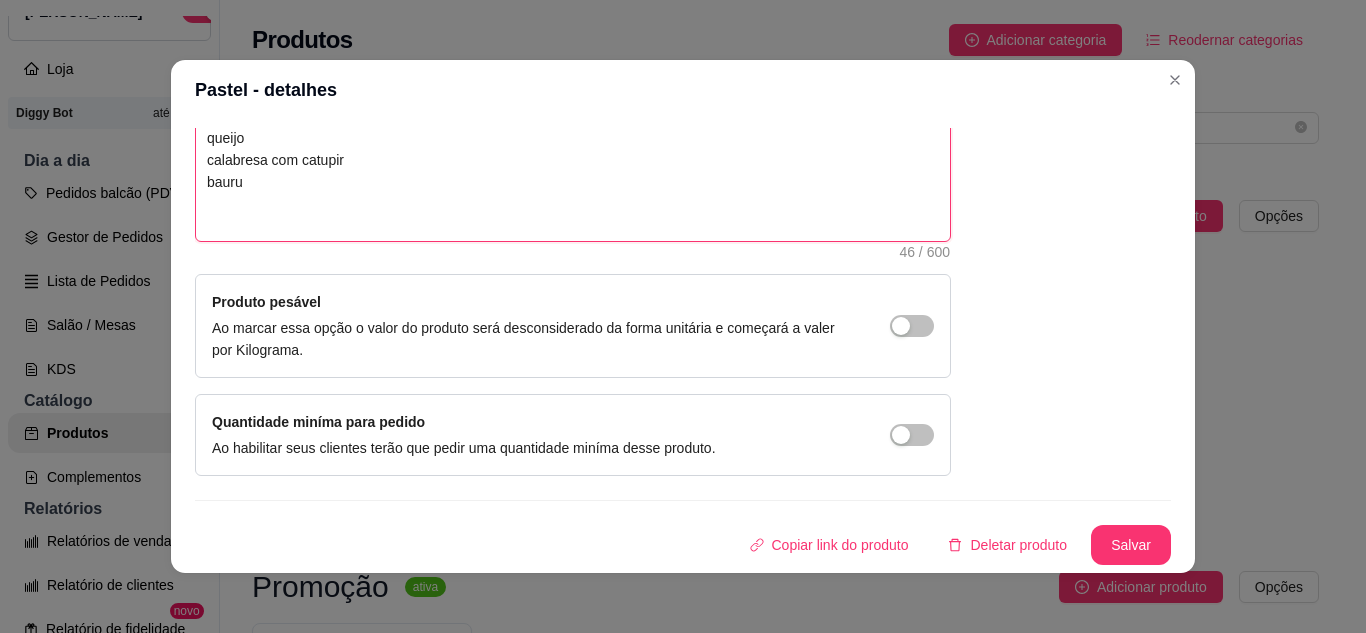 type 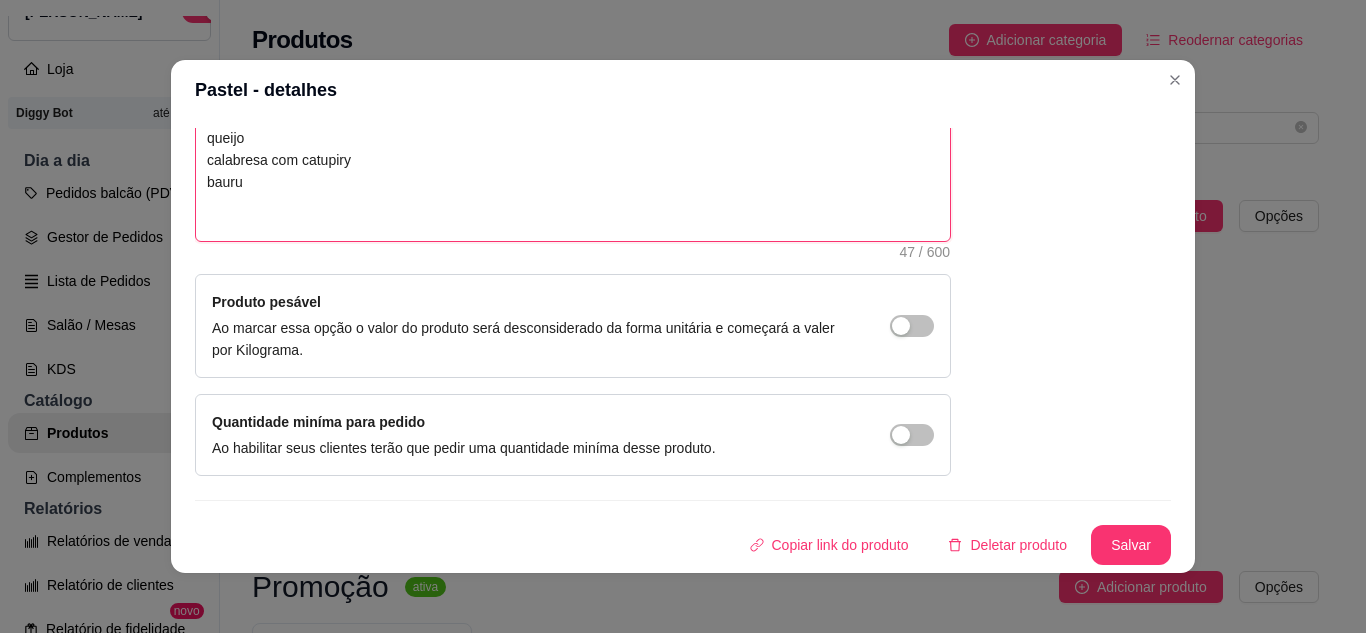 type 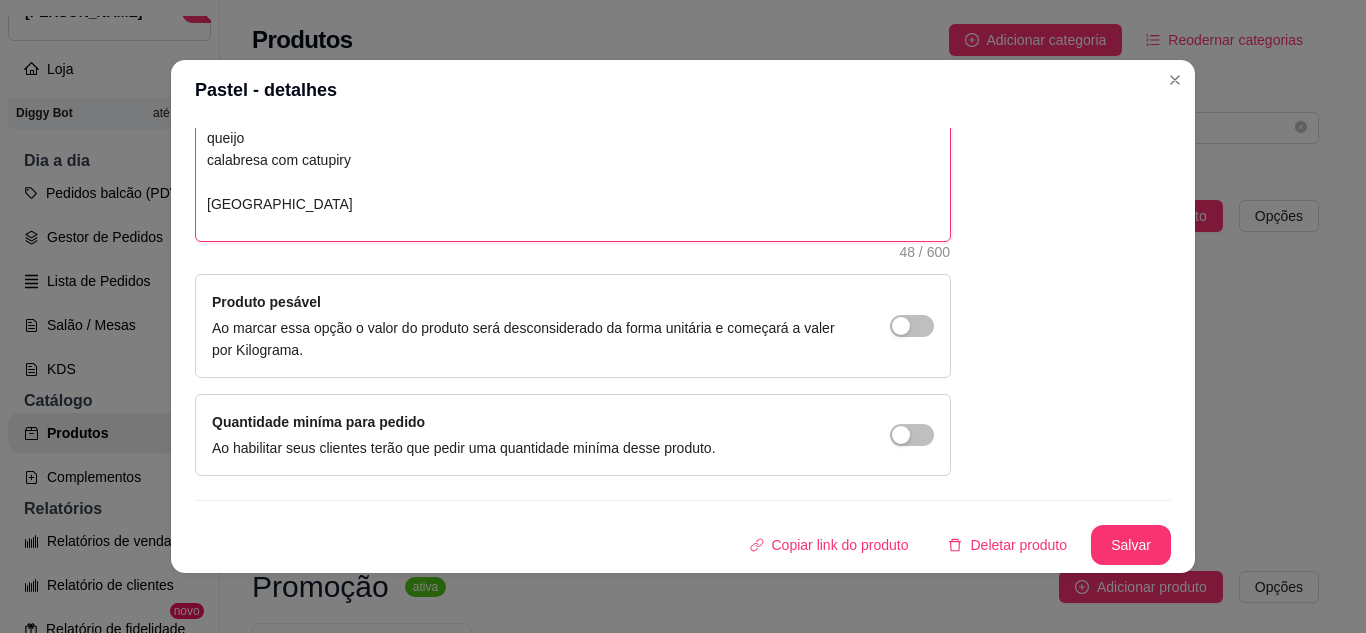 type 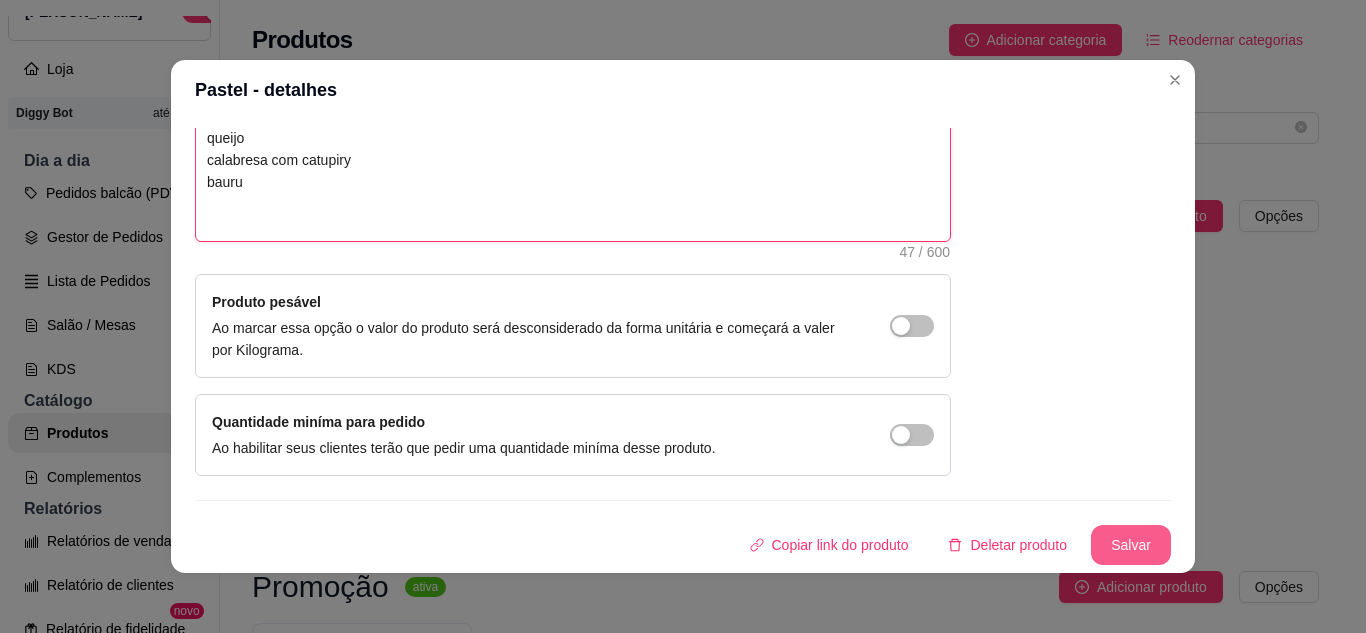 type on "sabor
queijo
calabresa com catupiry
bauru" 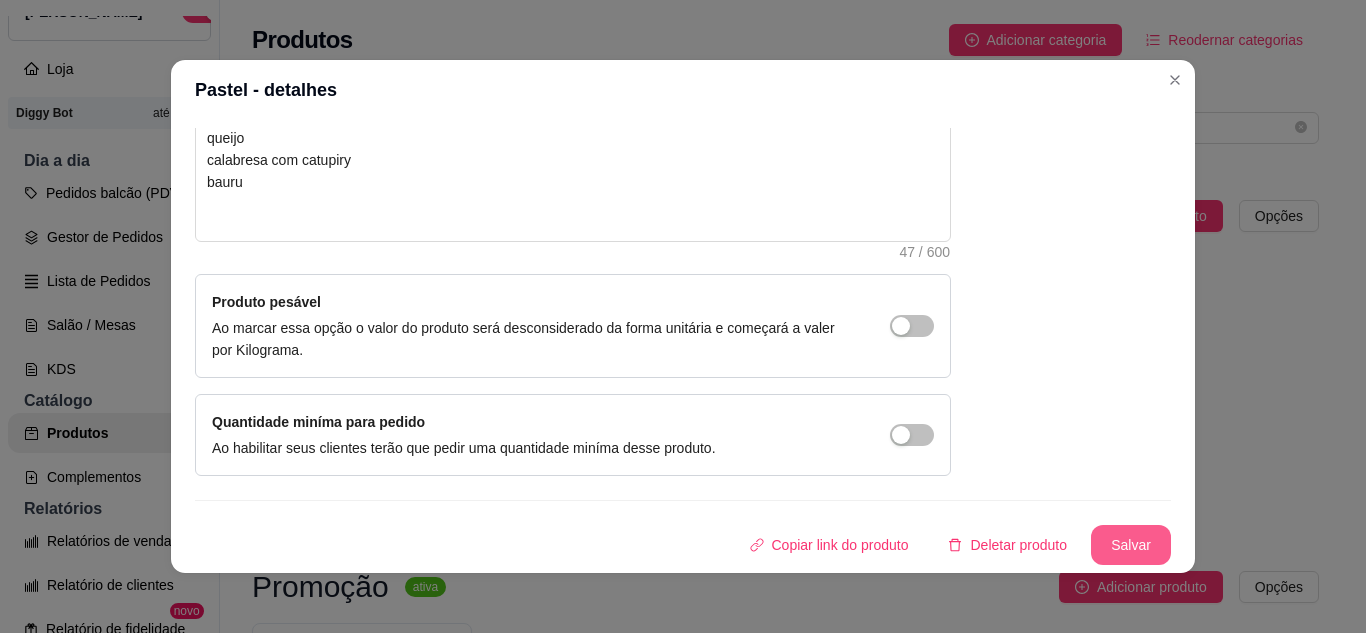 click on "Salvar" at bounding box center [1131, 545] 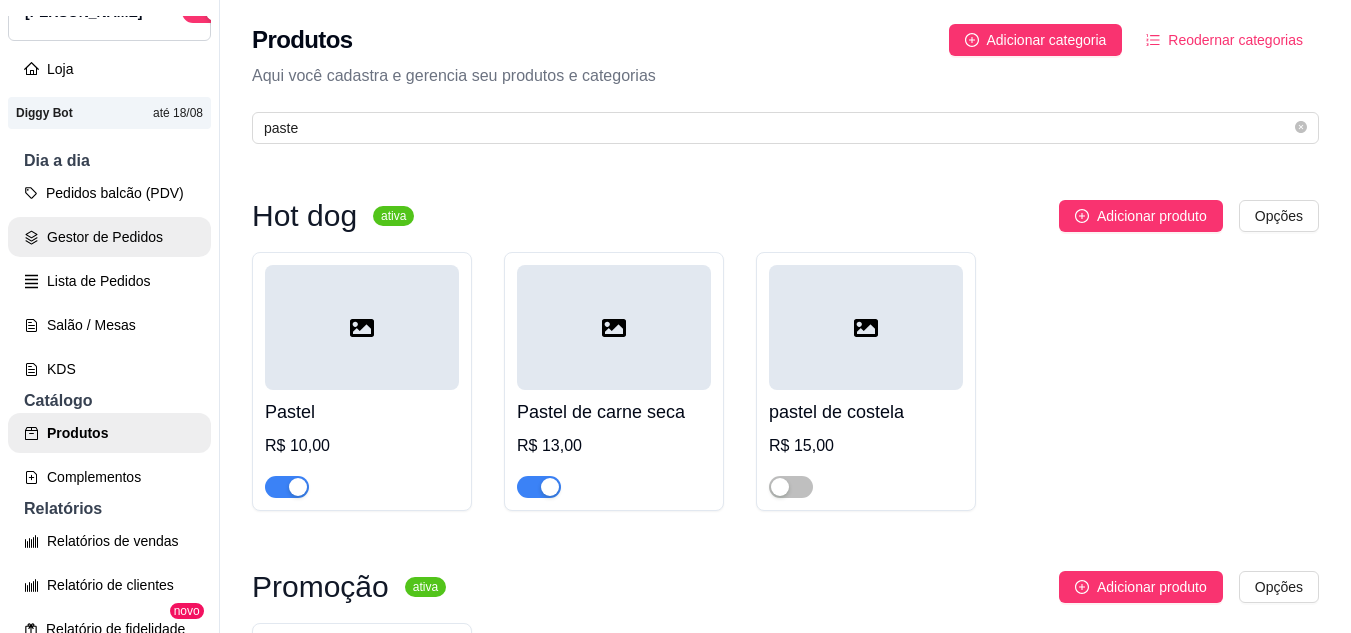 click on "Gestor de Pedidos" at bounding box center (109, 237) 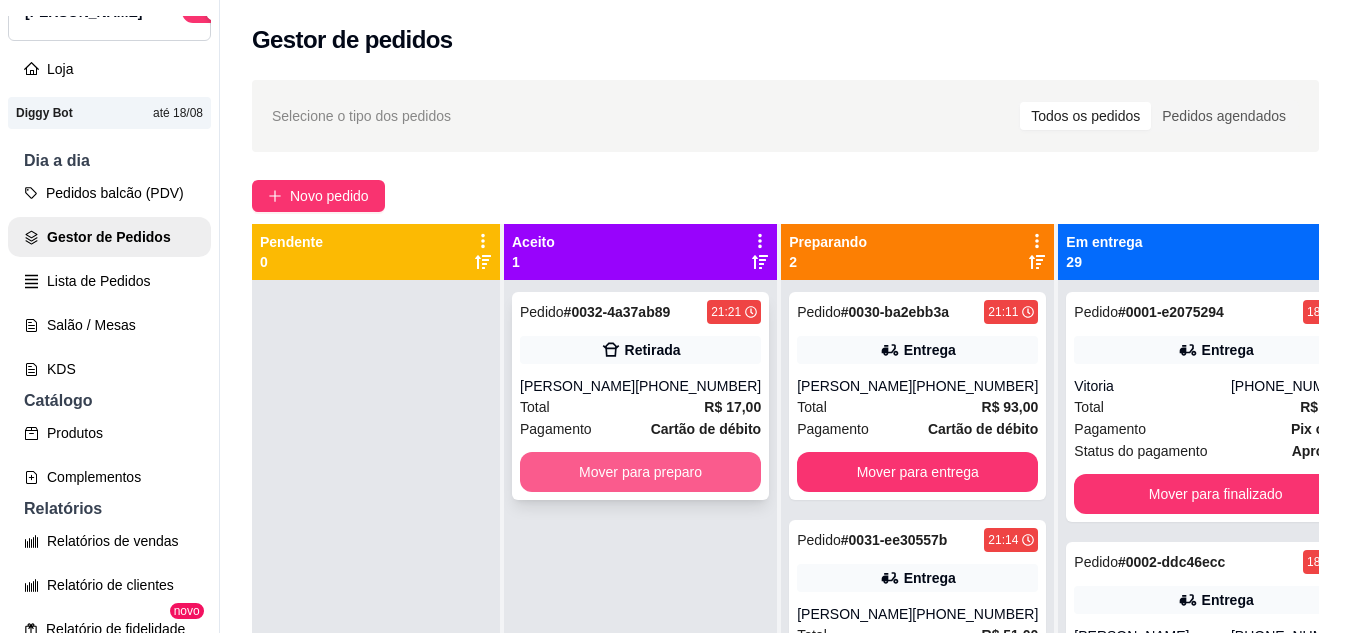 click on "Mover para preparo" at bounding box center [640, 472] 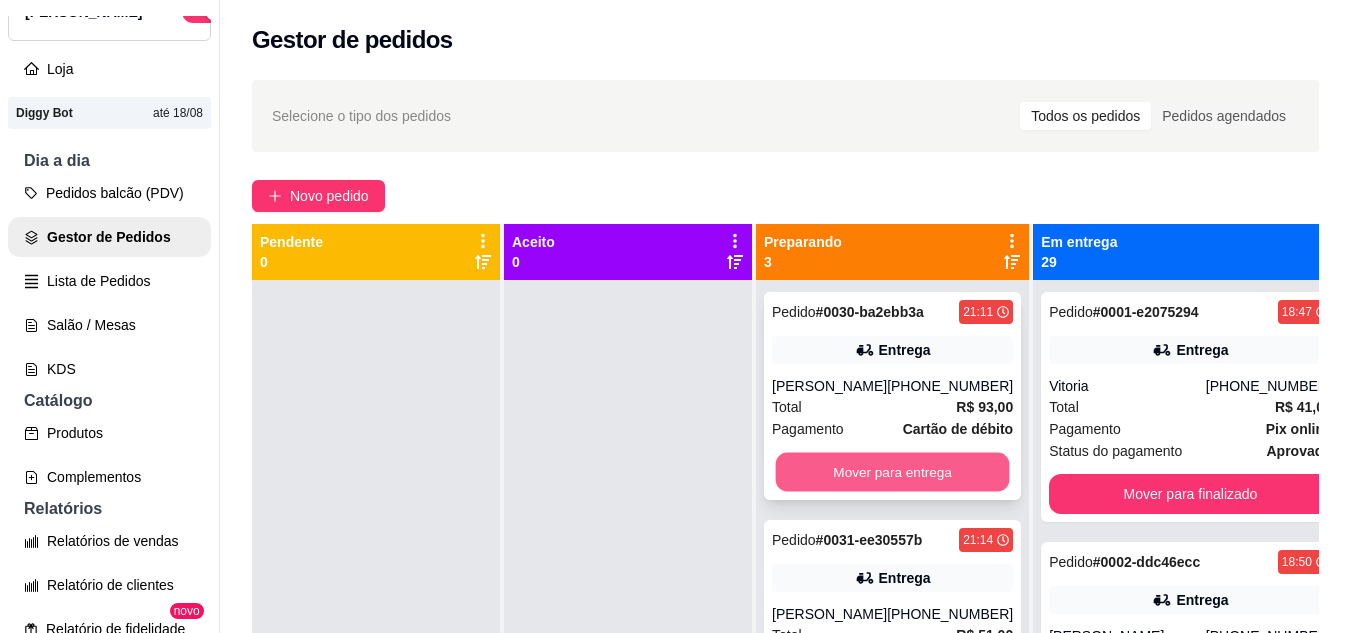 click on "Mover para entrega" at bounding box center [893, 472] 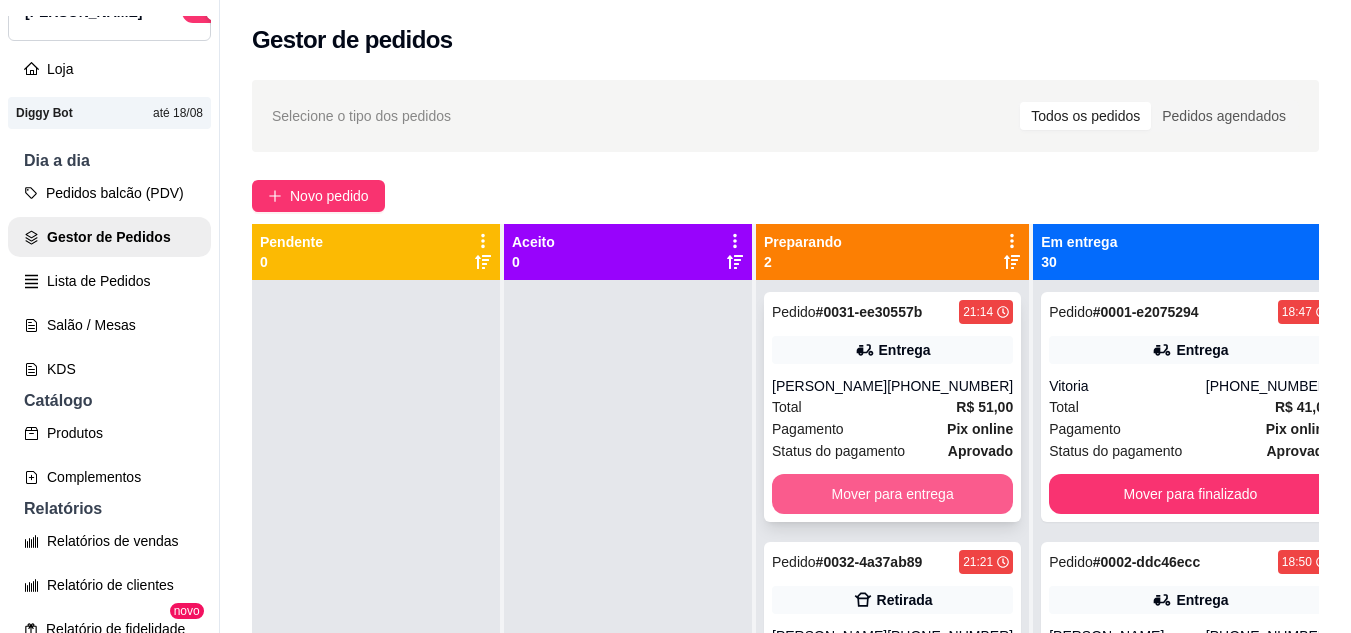 click on "Mover para entrega" at bounding box center [892, 494] 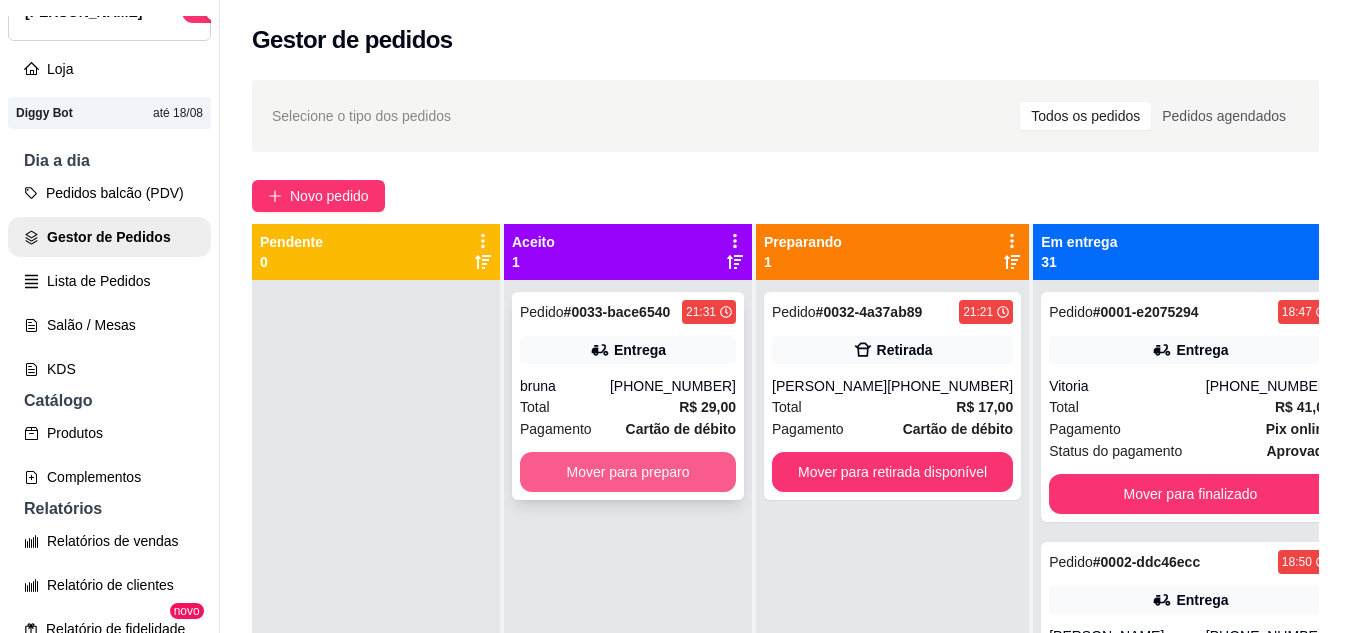 click on "Mover para preparo" at bounding box center [628, 472] 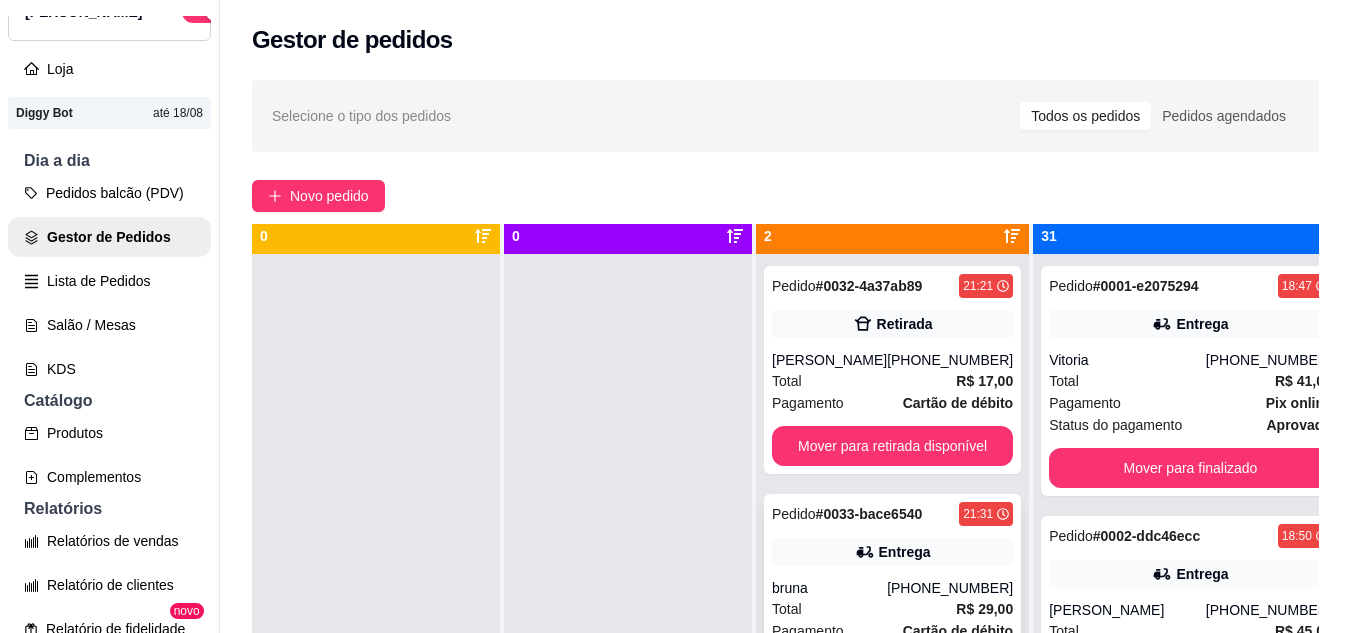 scroll, scrollTop: 56, scrollLeft: 0, axis: vertical 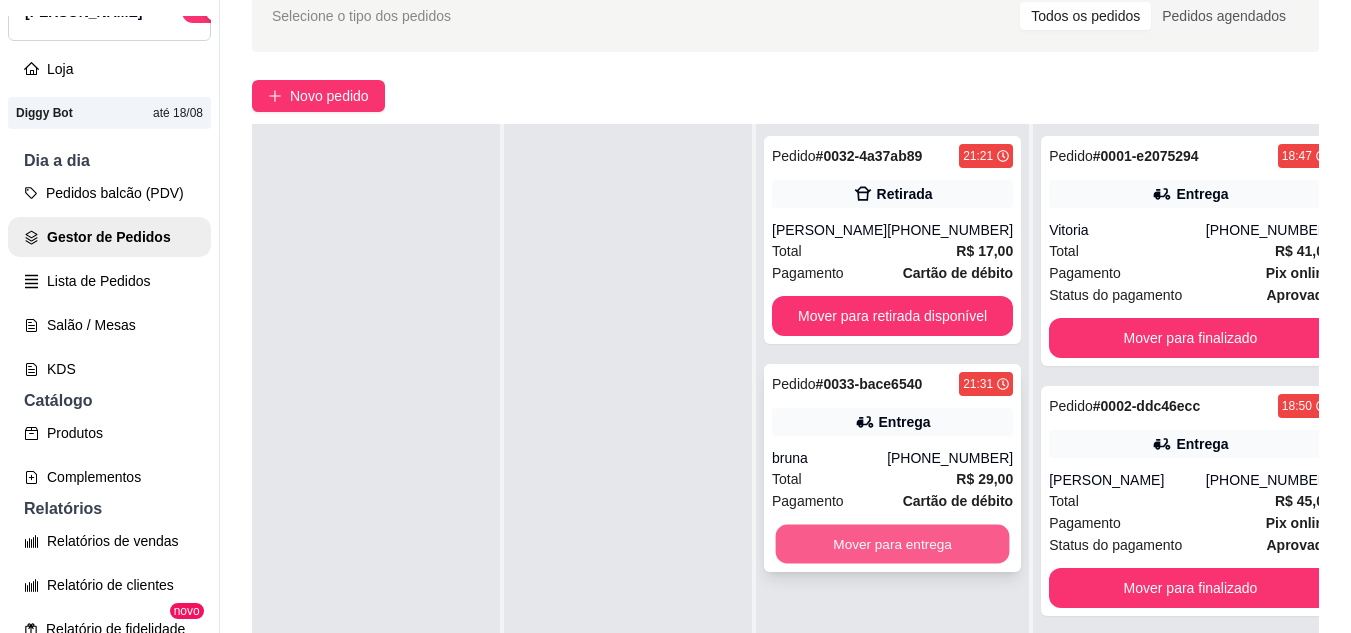 click on "Mover para entrega" at bounding box center (893, 544) 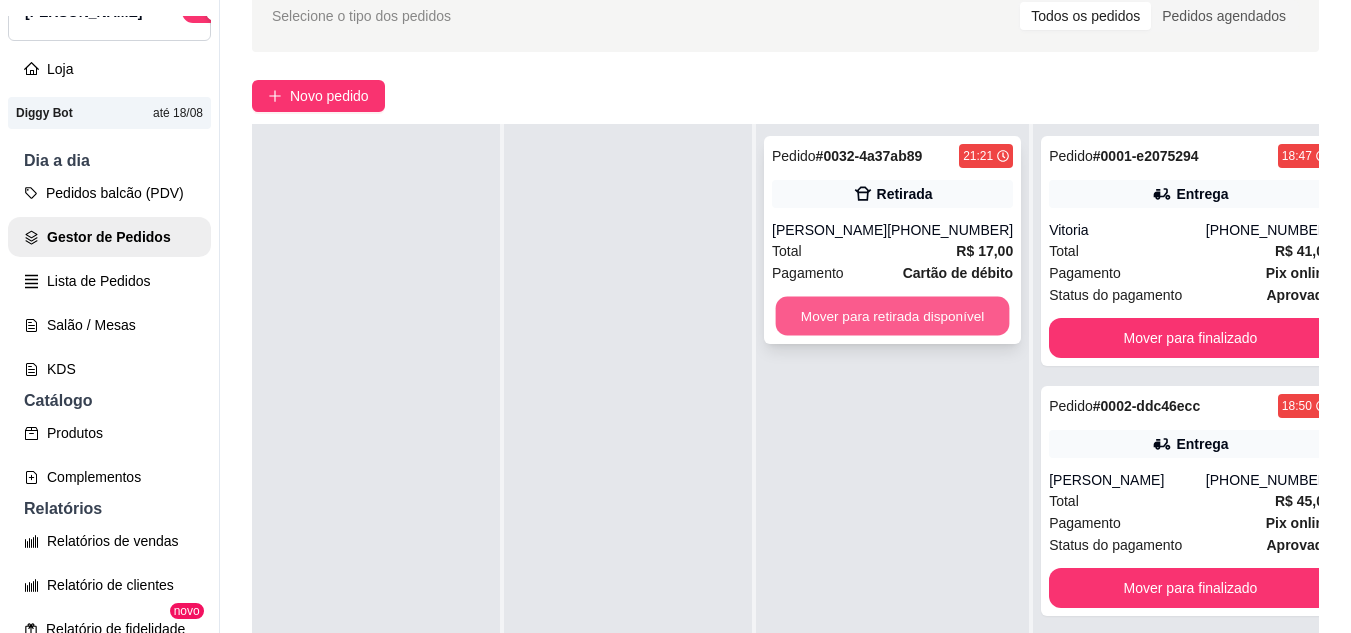 click on "Mover para retirada disponível" at bounding box center [893, 316] 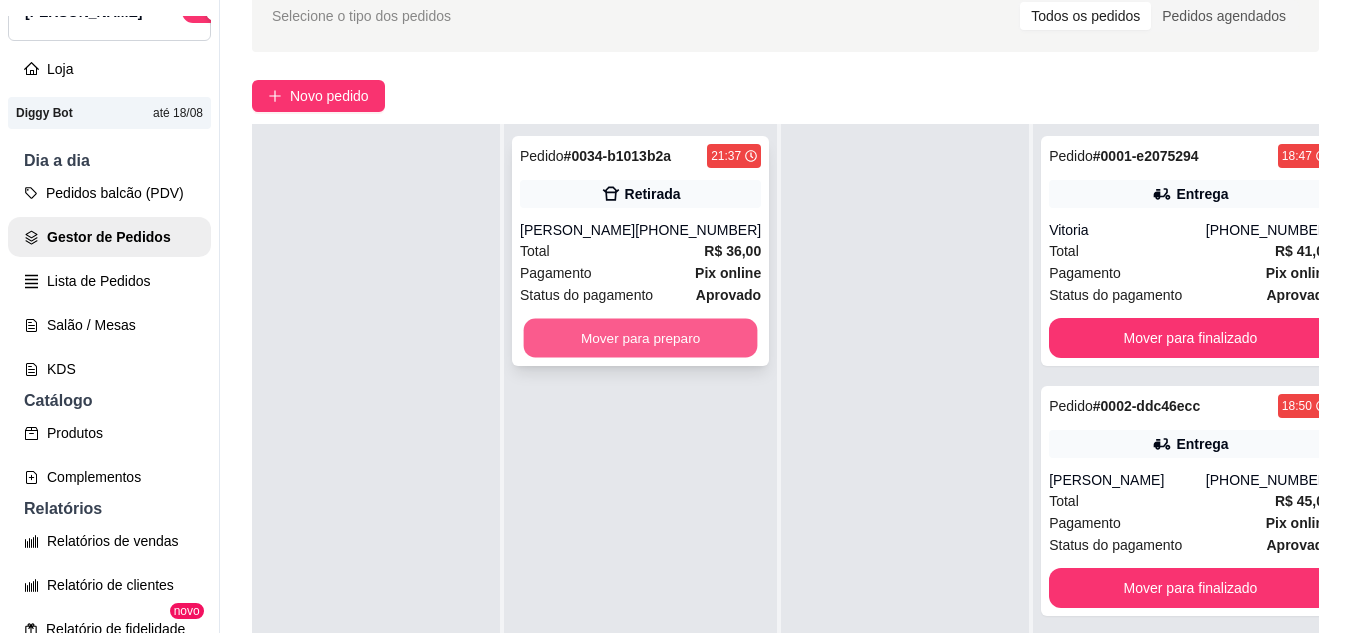 click on "Mover para preparo" at bounding box center [641, 338] 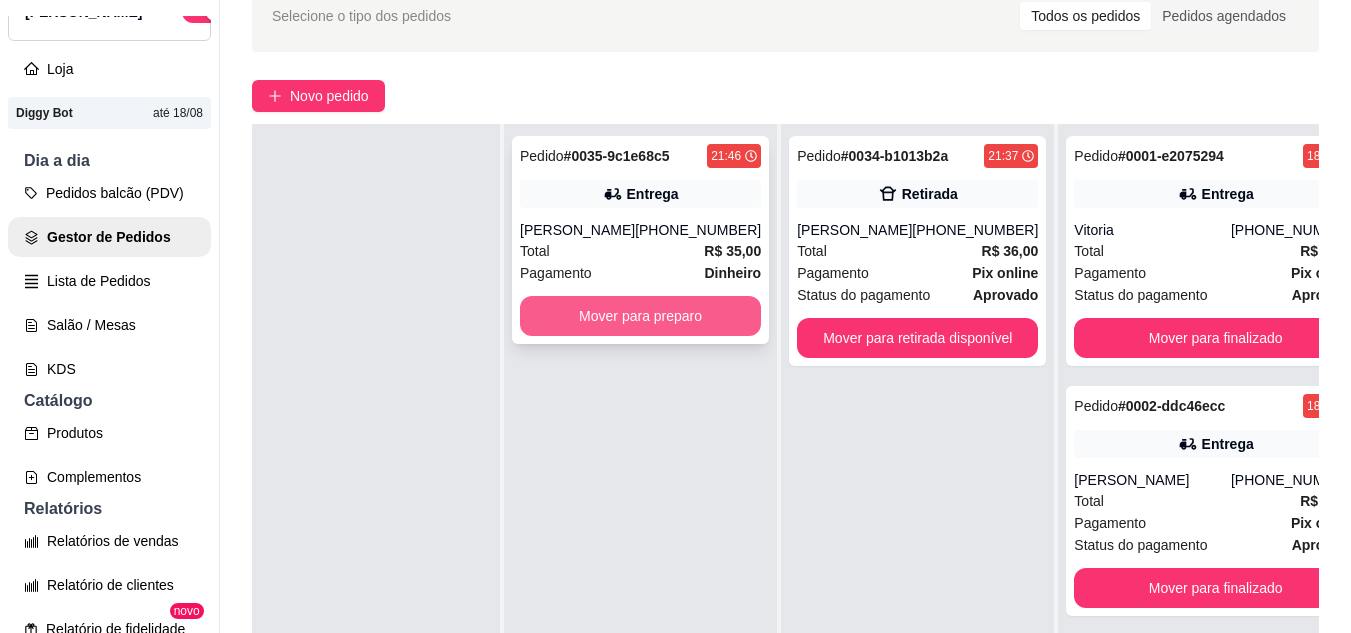 click on "Mover para preparo" at bounding box center [640, 316] 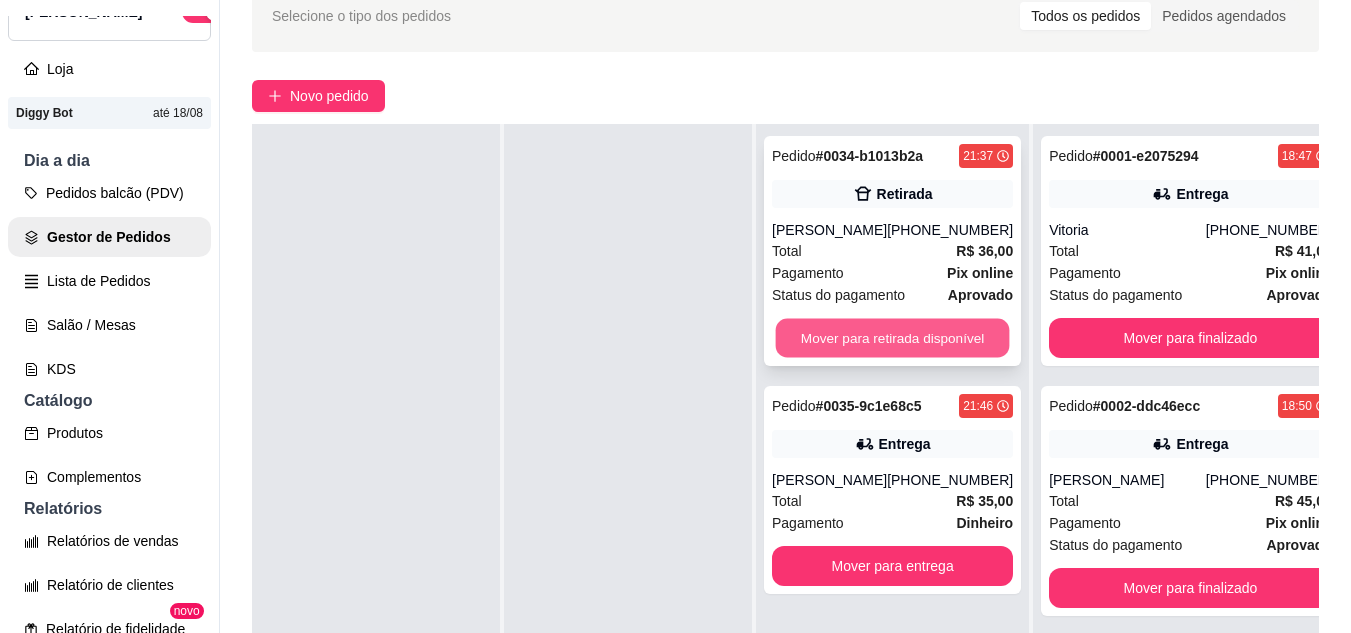 click on "Mover para retirada disponível" at bounding box center [893, 338] 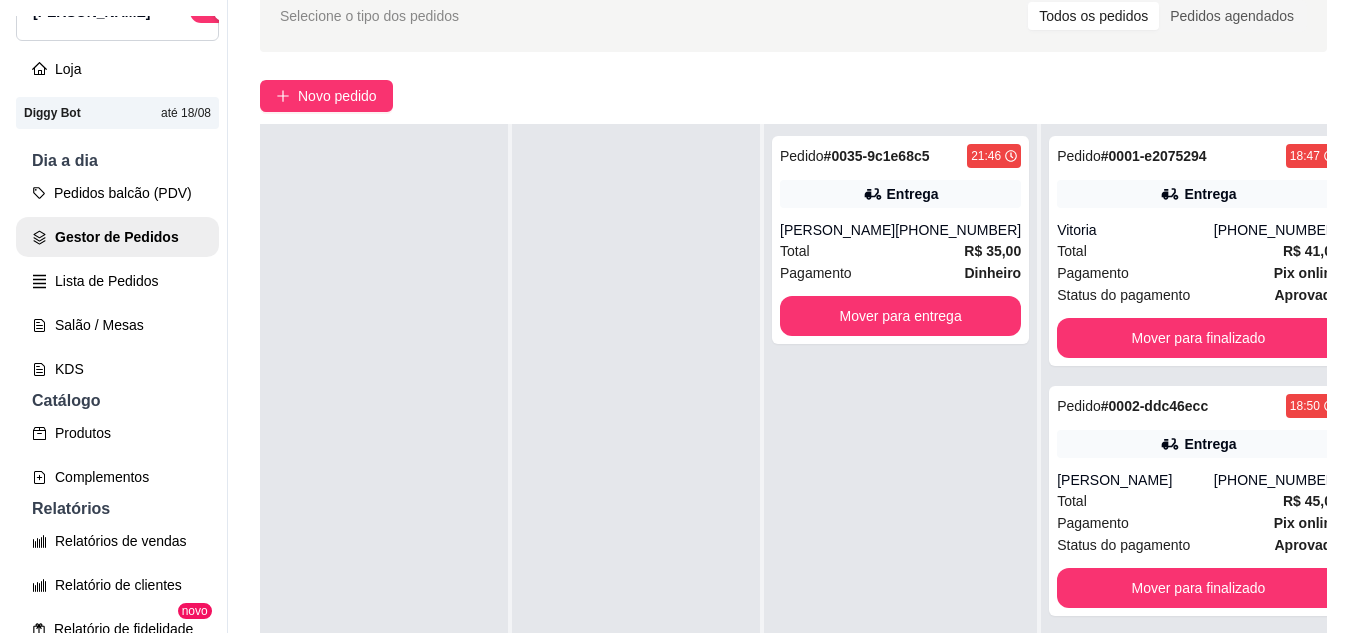 scroll, scrollTop: 0, scrollLeft: 0, axis: both 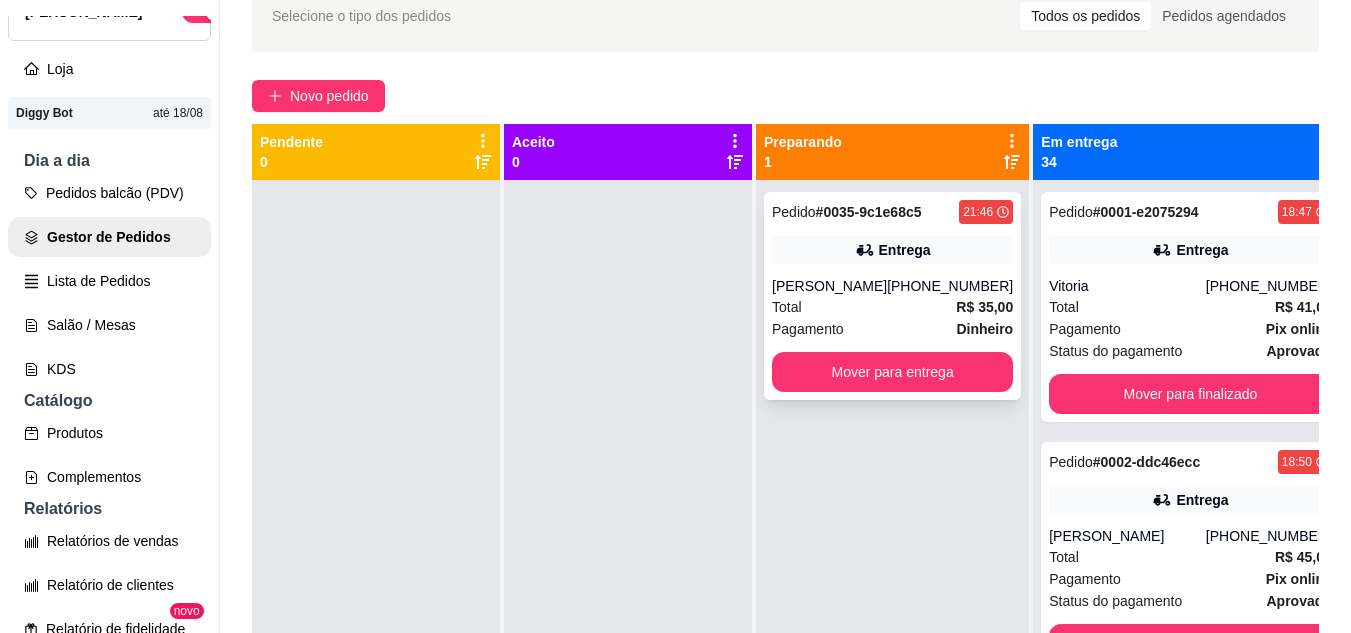 click on "[PERSON_NAME]" at bounding box center (829, 286) 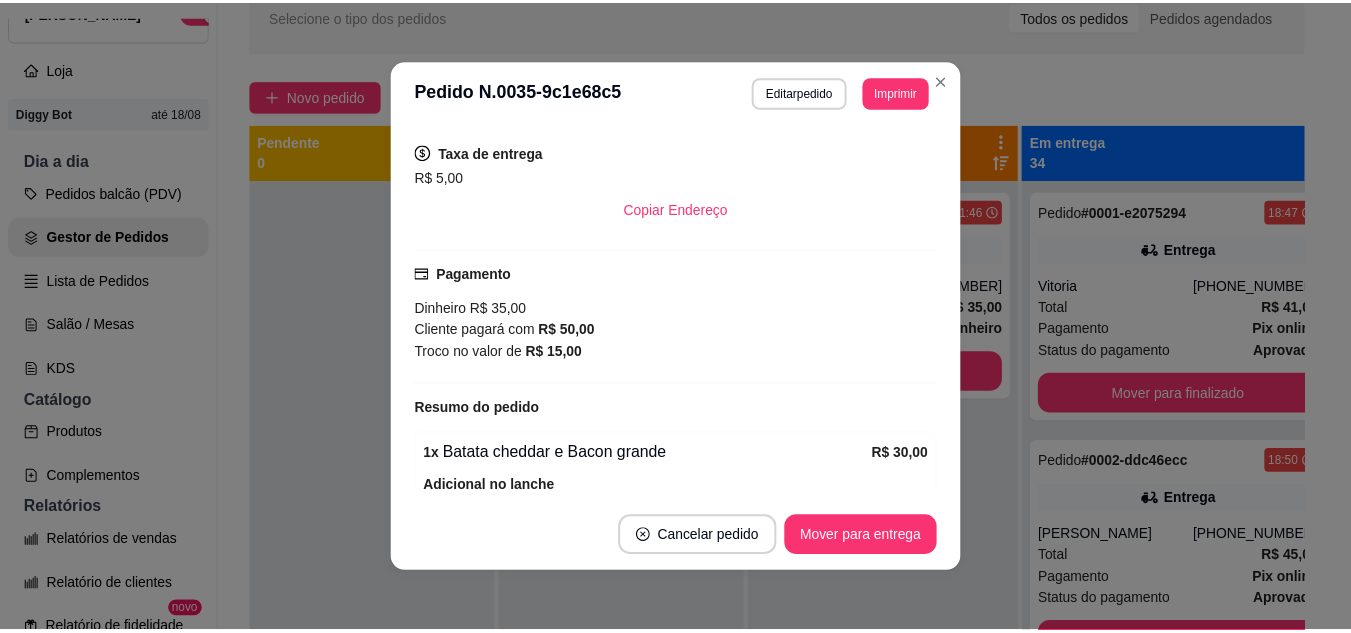 scroll, scrollTop: 500, scrollLeft: 0, axis: vertical 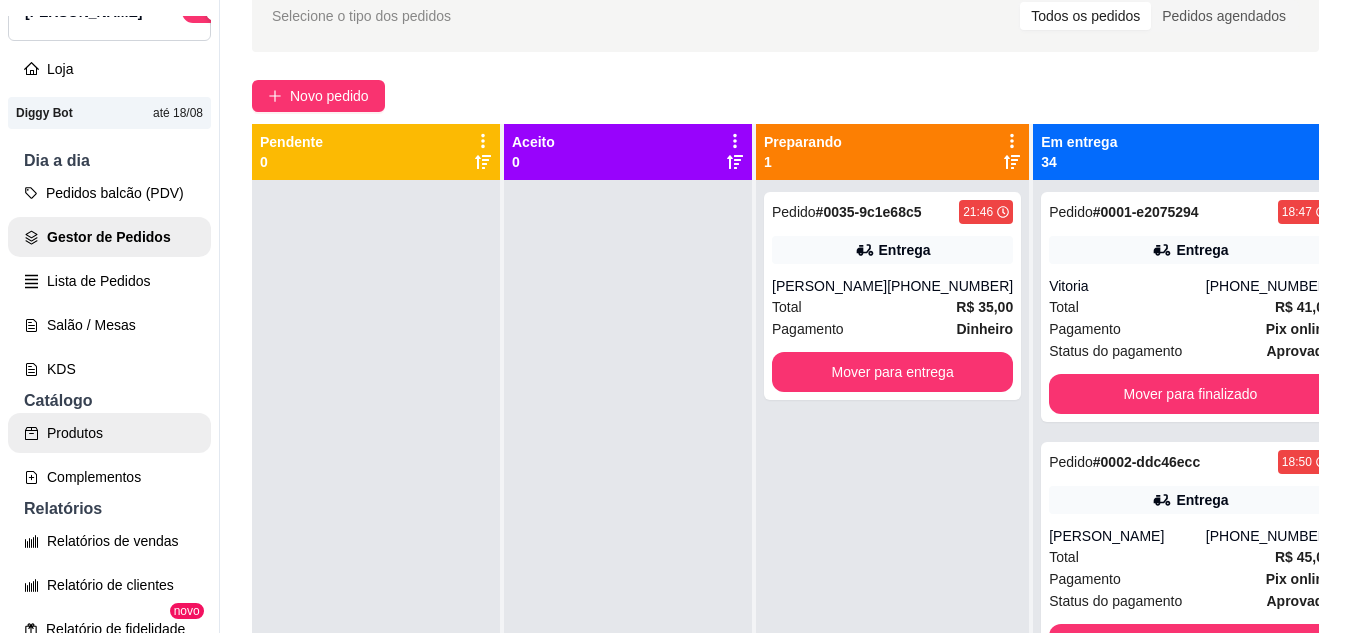 click on "Produtos" at bounding box center [109, 433] 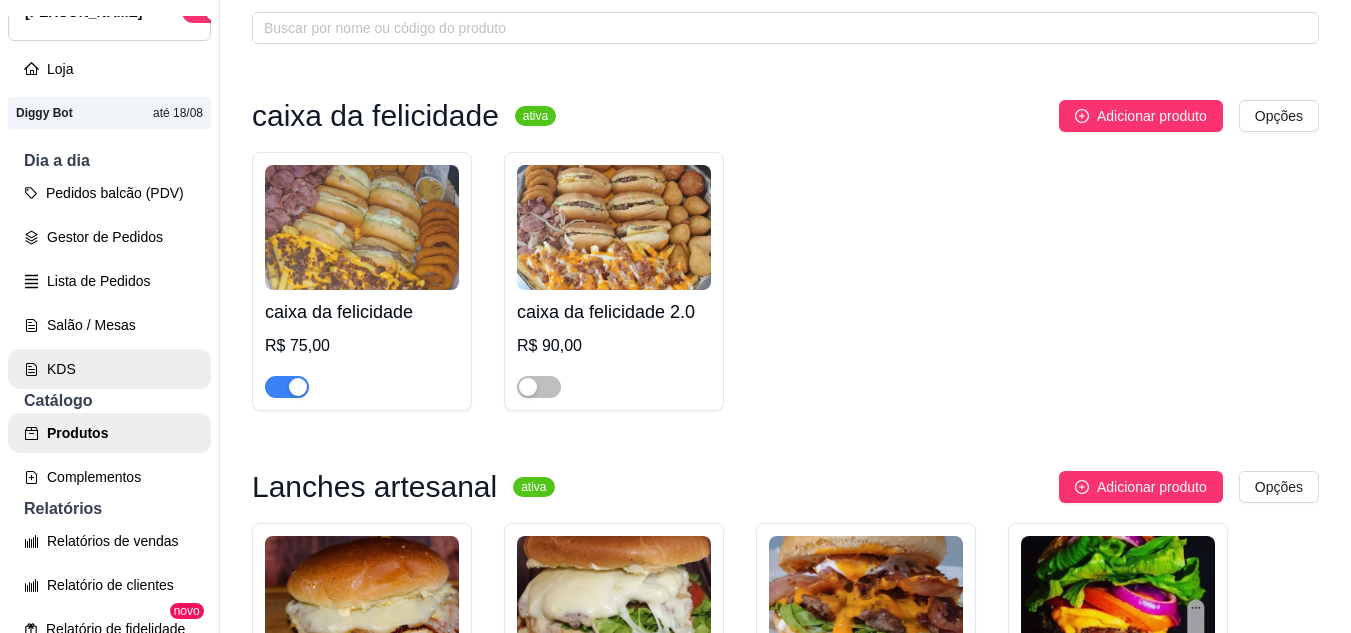 scroll, scrollTop: 0, scrollLeft: 0, axis: both 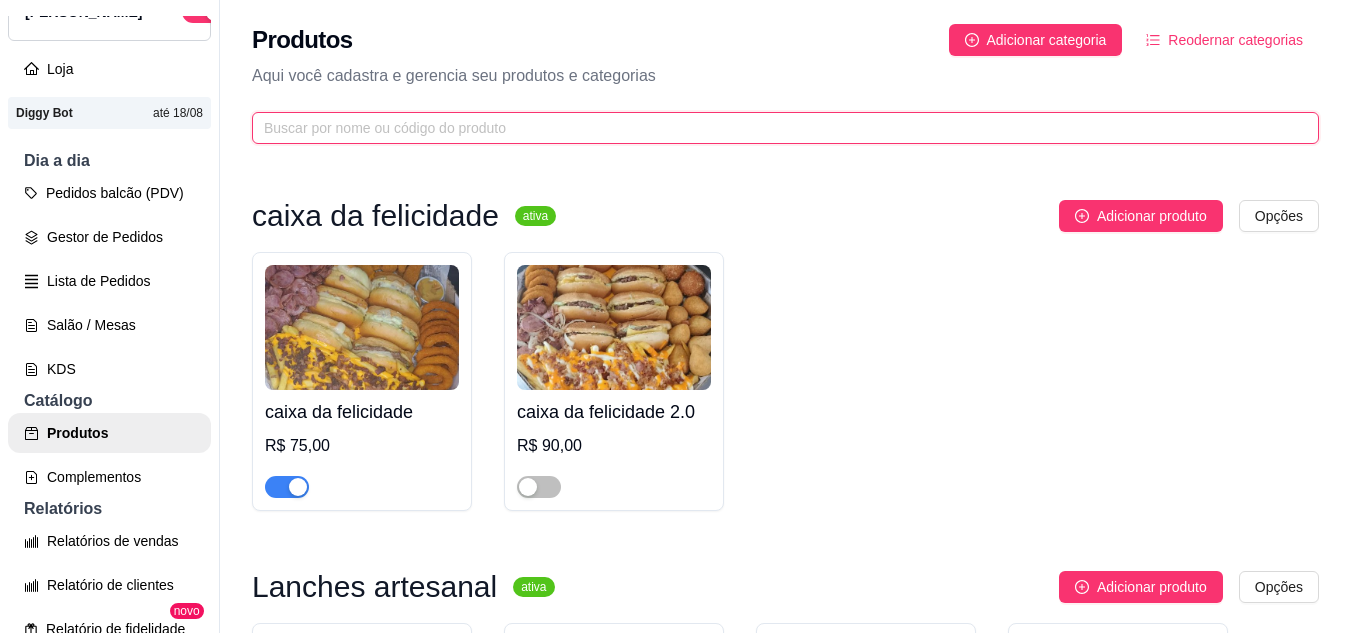 click at bounding box center (777, 128) 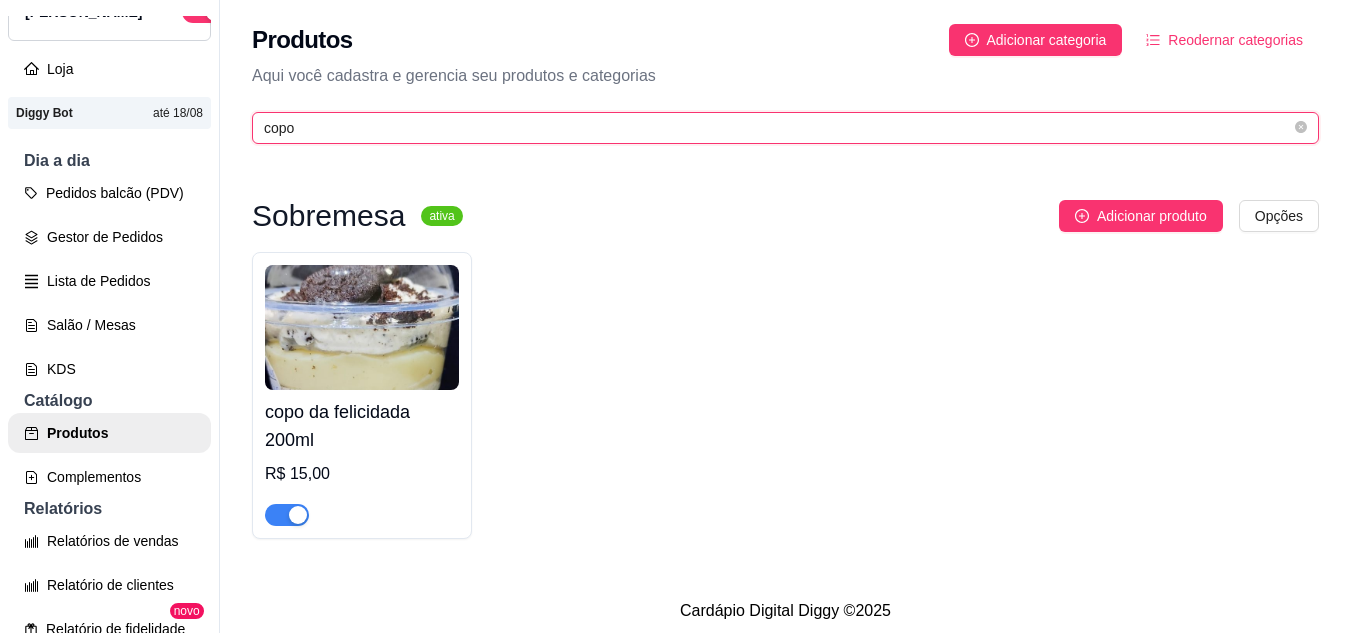 type on "copo" 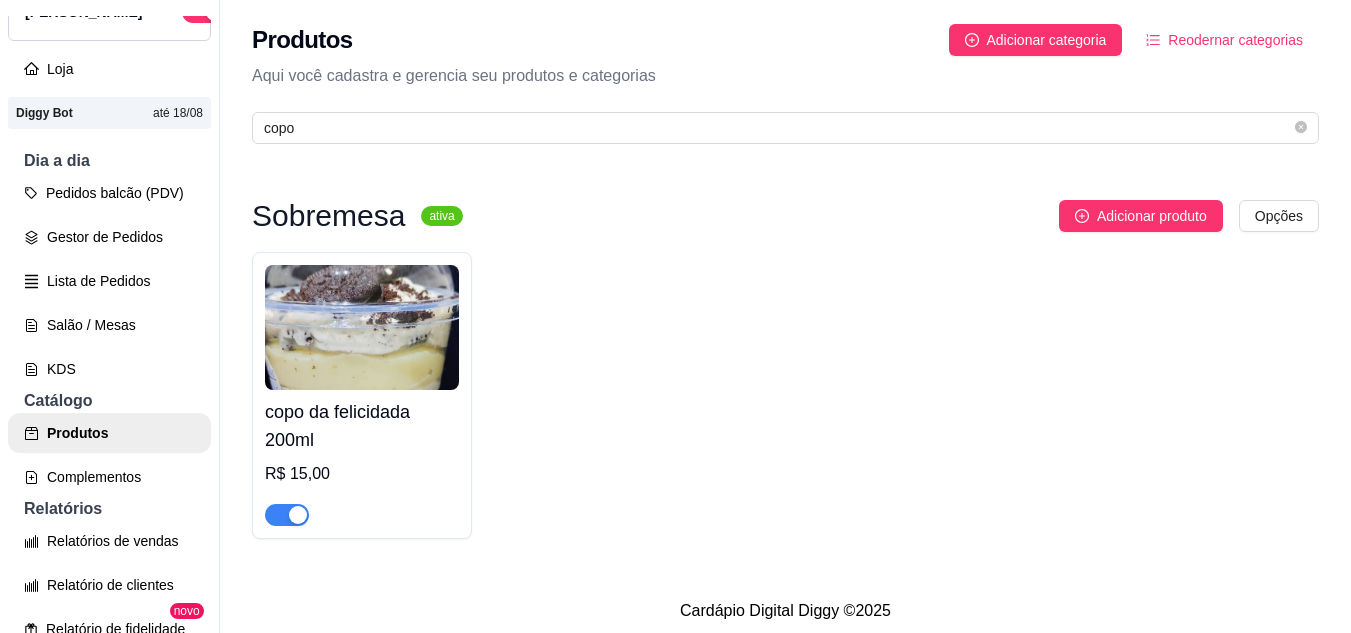 click at bounding box center (298, 515) 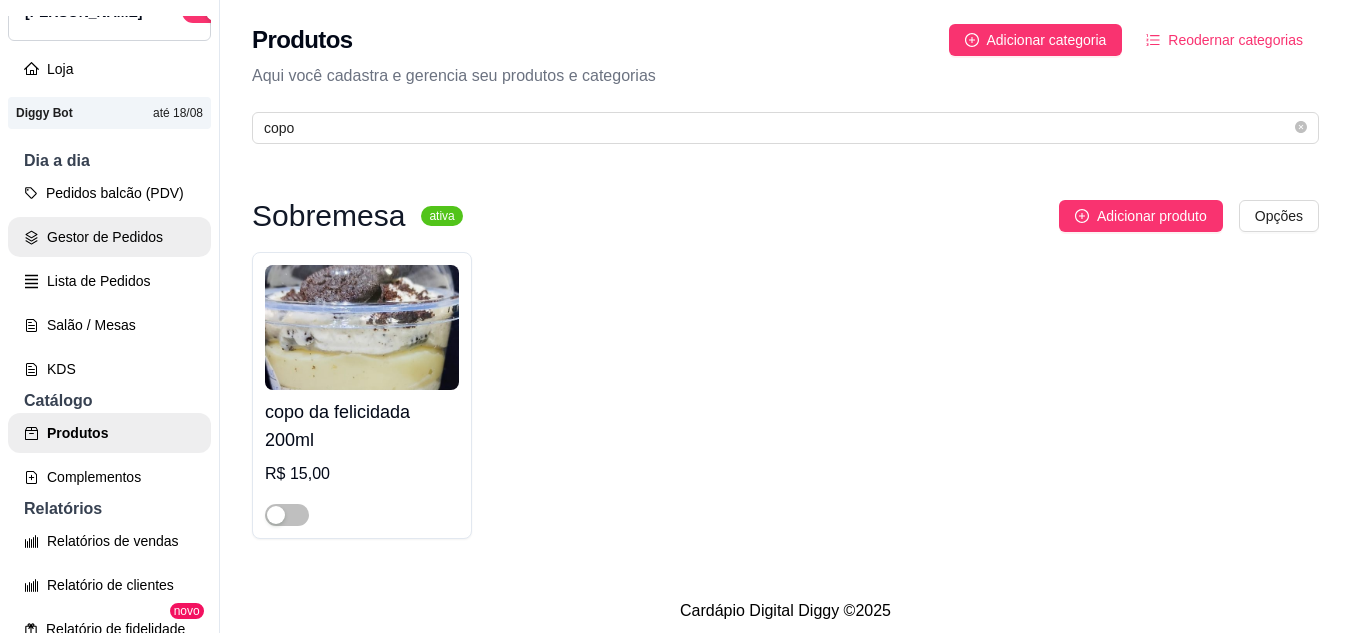 click on "Gestor de Pedidos" at bounding box center (109, 237) 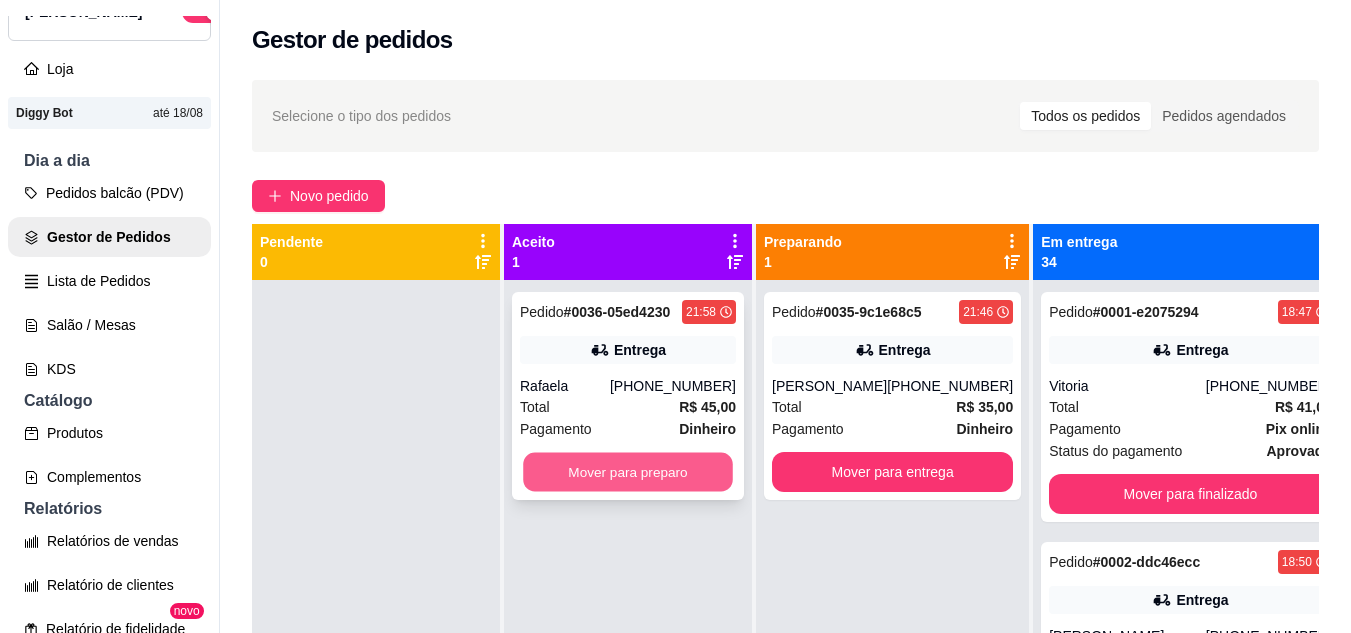click on "Mover para preparo" at bounding box center [628, 472] 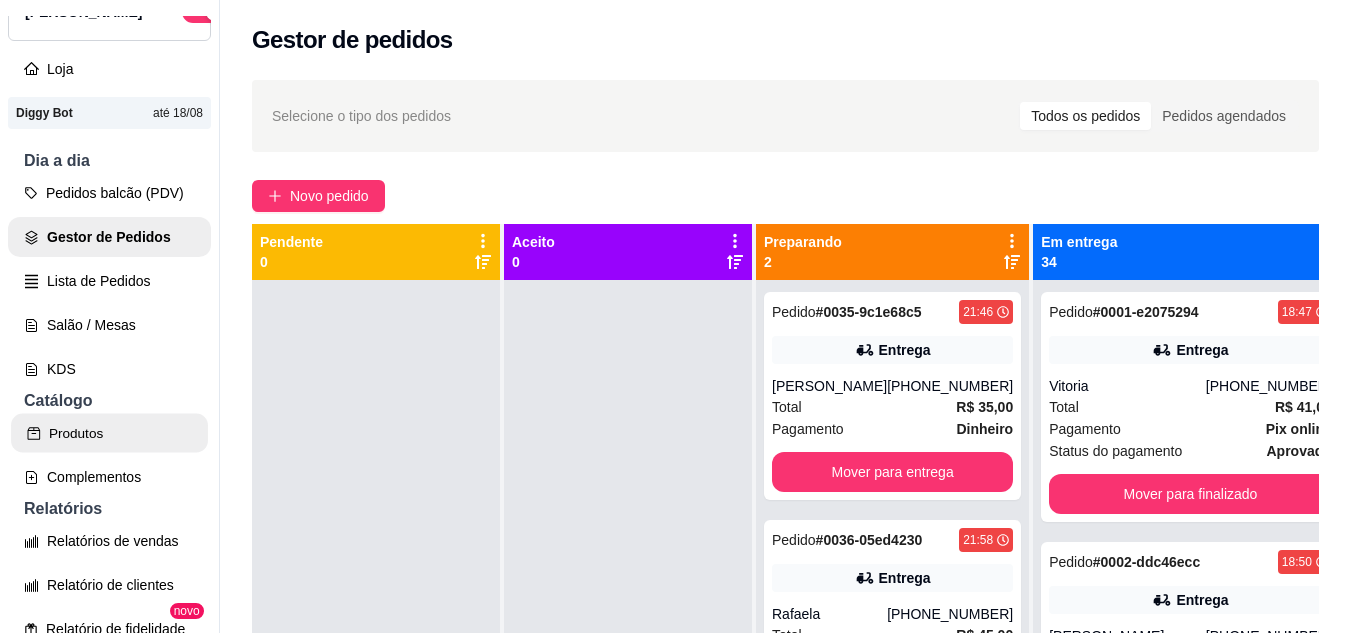 click on "Produtos" at bounding box center (109, 433) 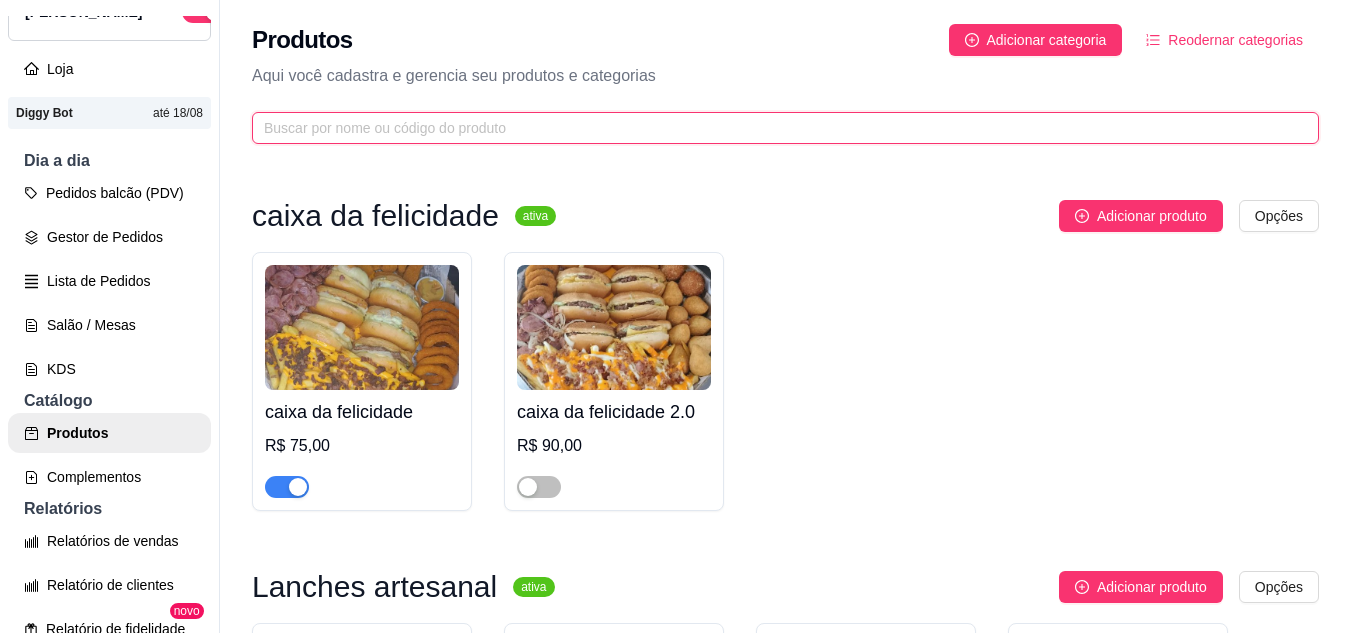 click at bounding box center [777, 128] 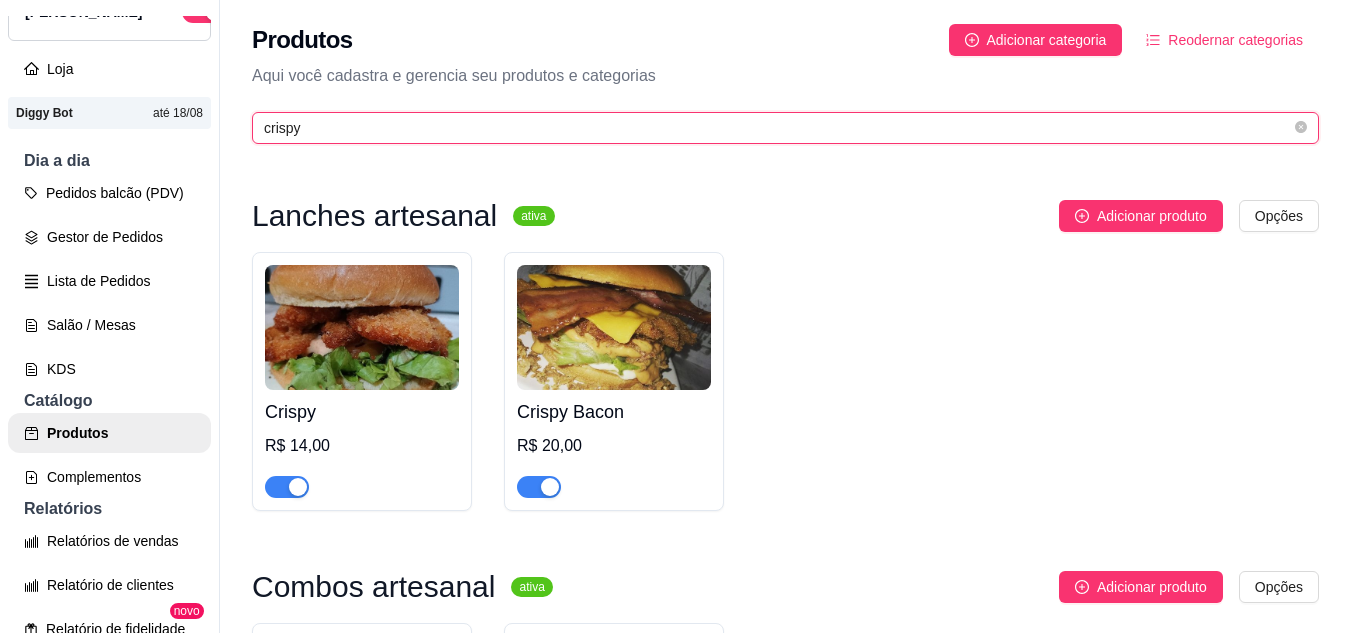 type on "crispy" 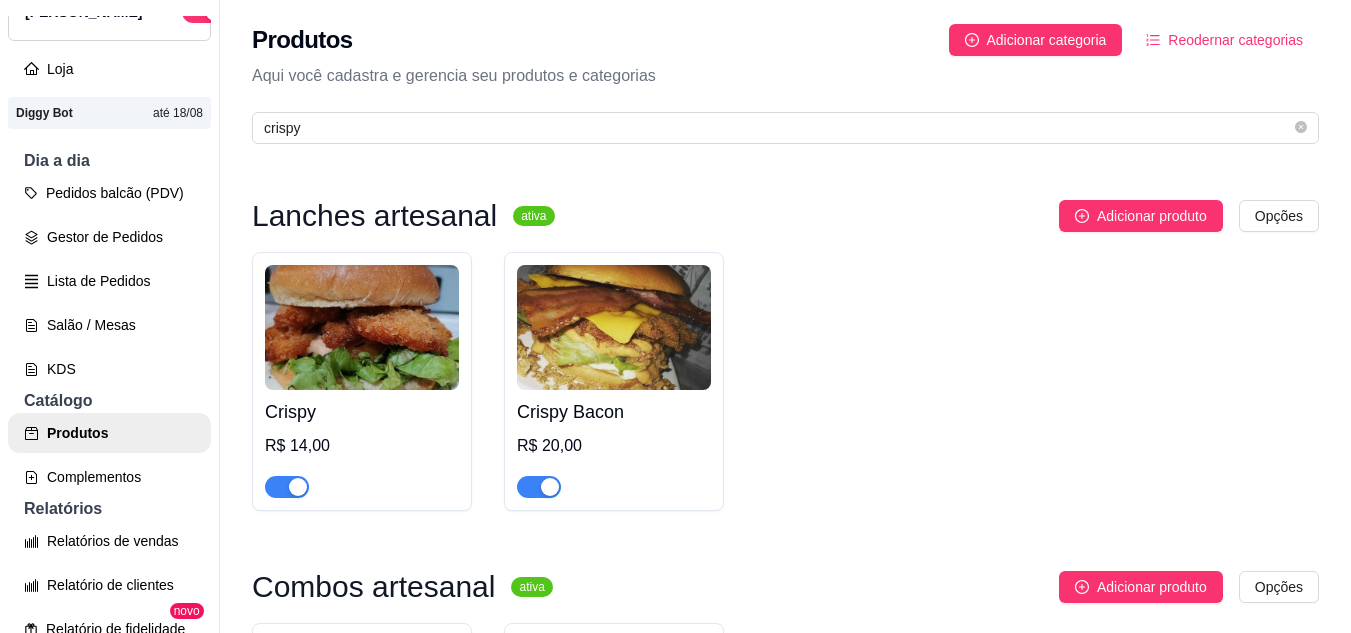 click at bounding box center (287, 487) 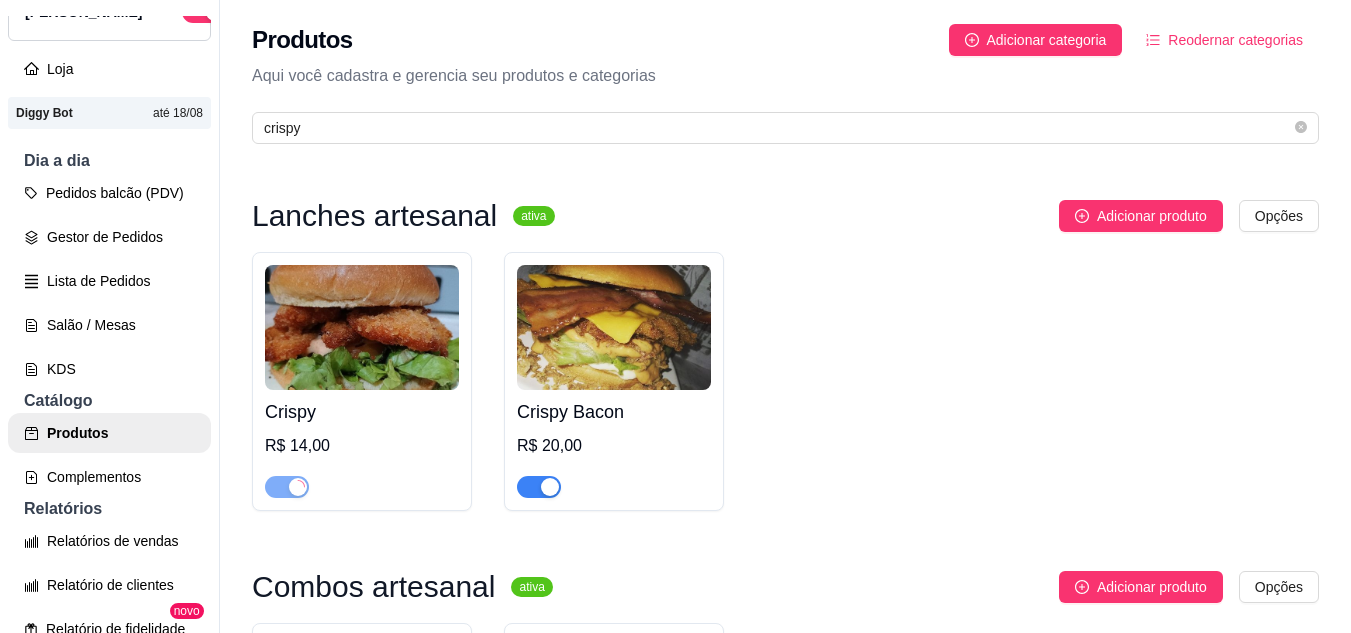 click at bounding box center (539, 487) 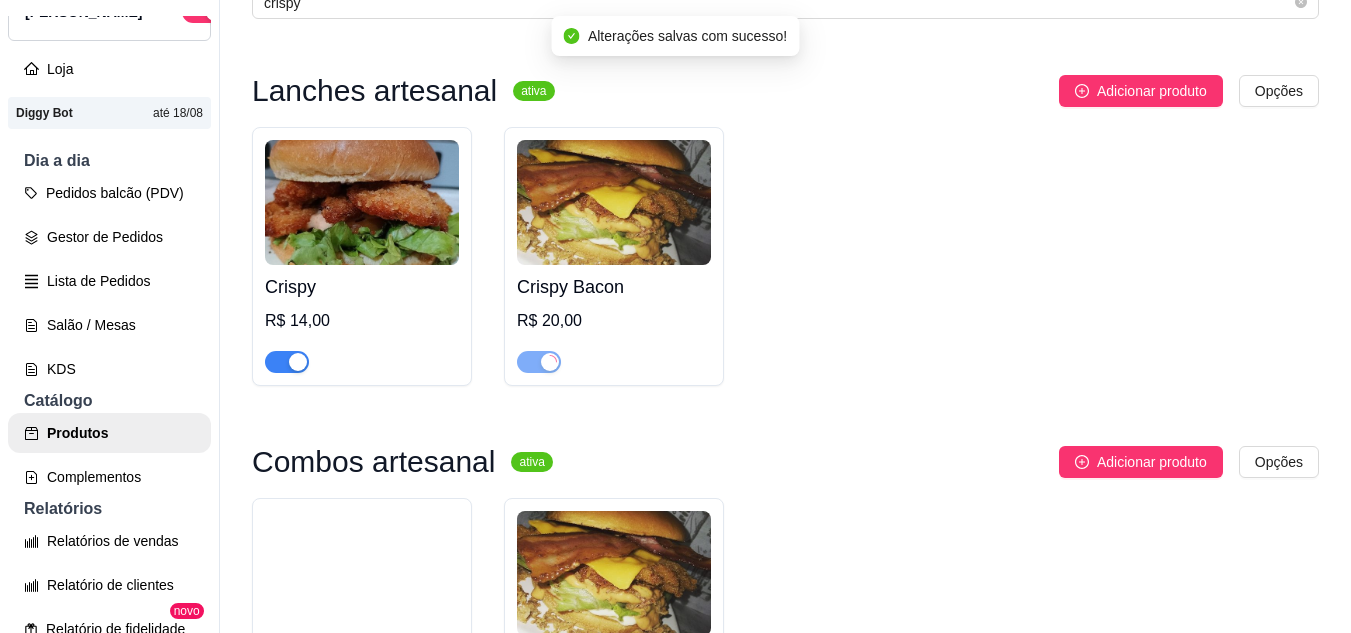 scroll, scrollTop: 300, scrollLeft: 0, axis: vertical 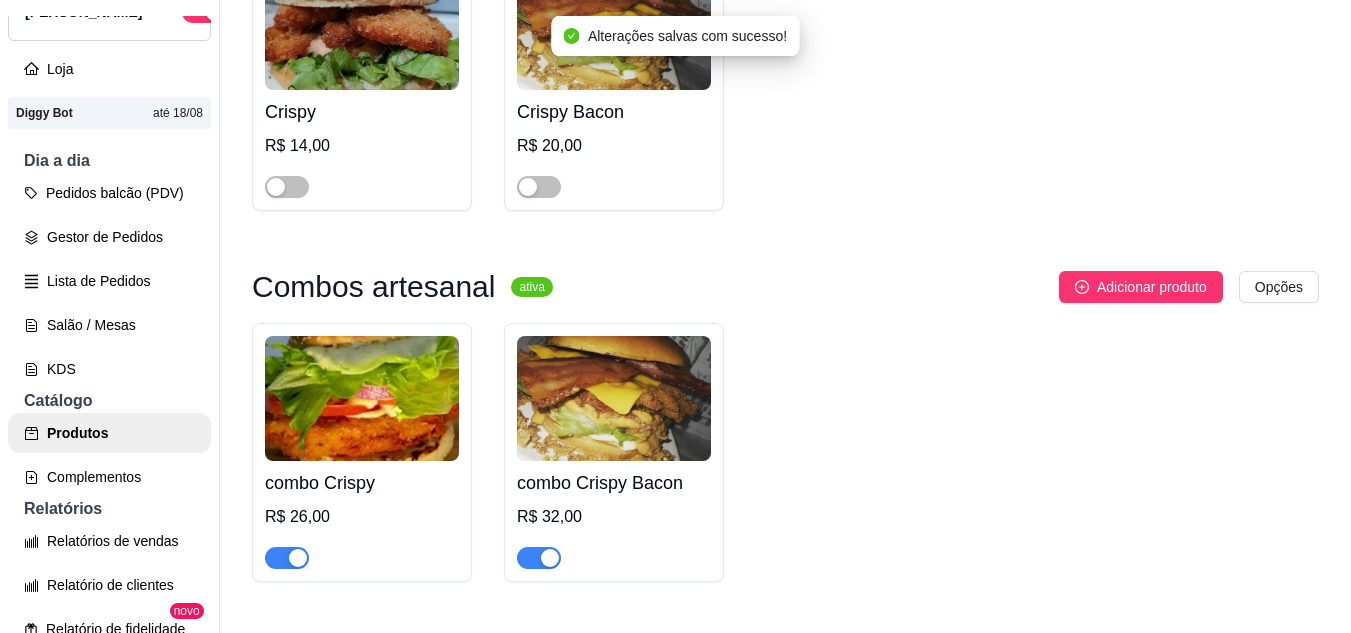 click at bounding box center (539, 558) 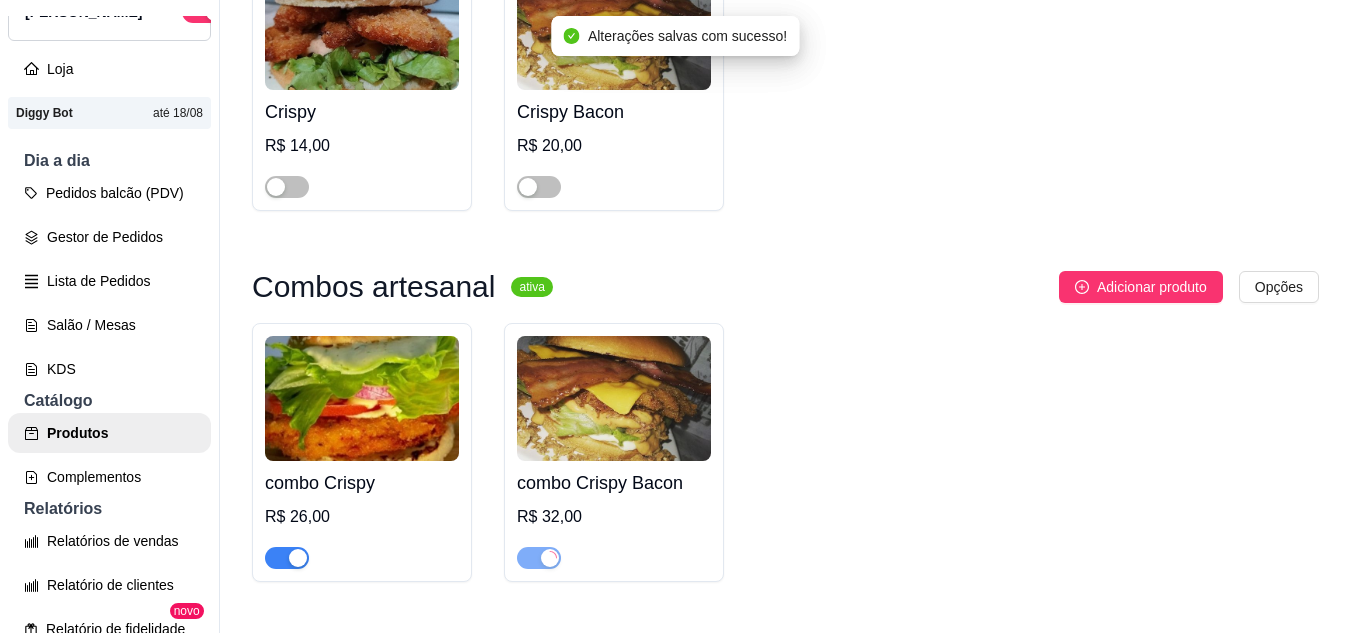 click at bounding box center (287, 558) 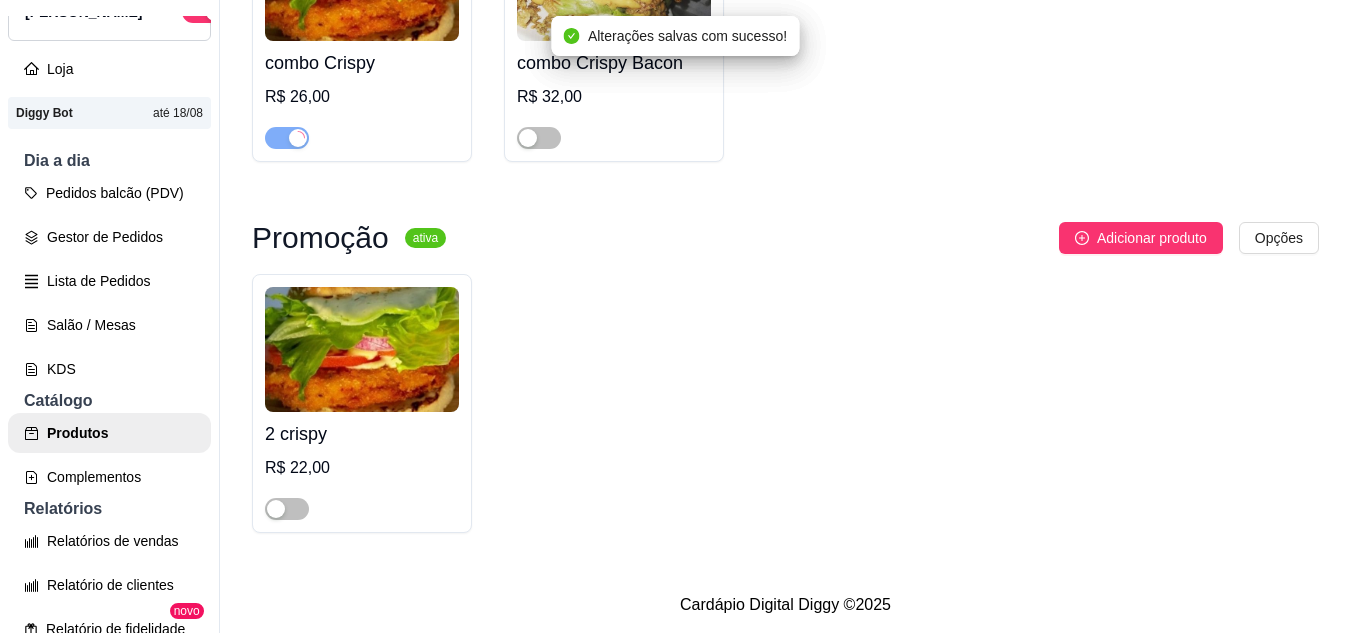 scroll, scrollTop: 738, scrollLeft: 0, axis: vertical 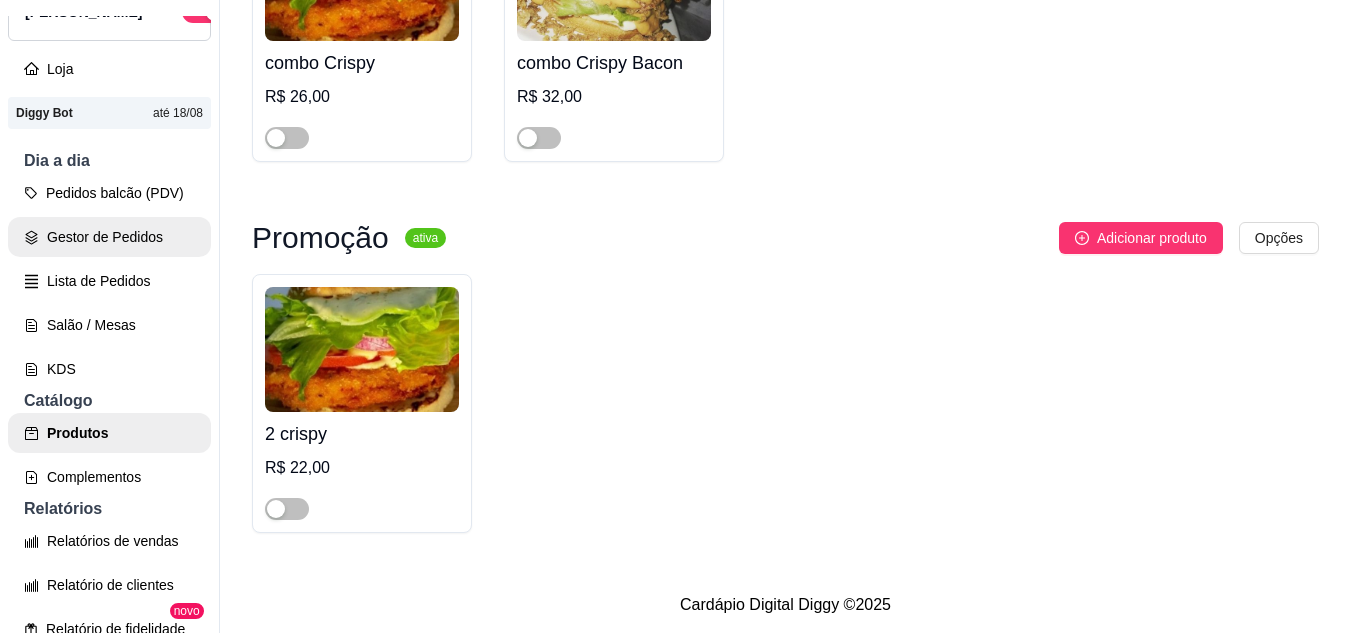 click on "Gestor de Pedidos" at bounding box center (109, 237) 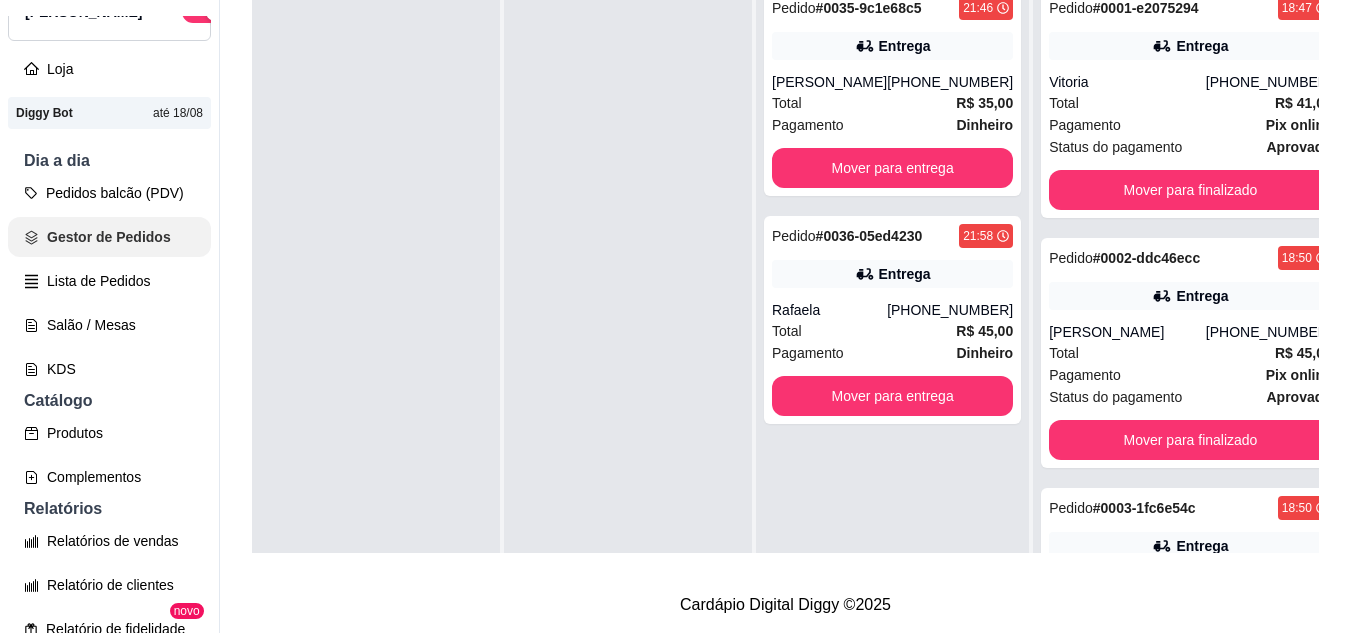 scroll, scrollTop: 0, scrollLeft: 0, axis: both 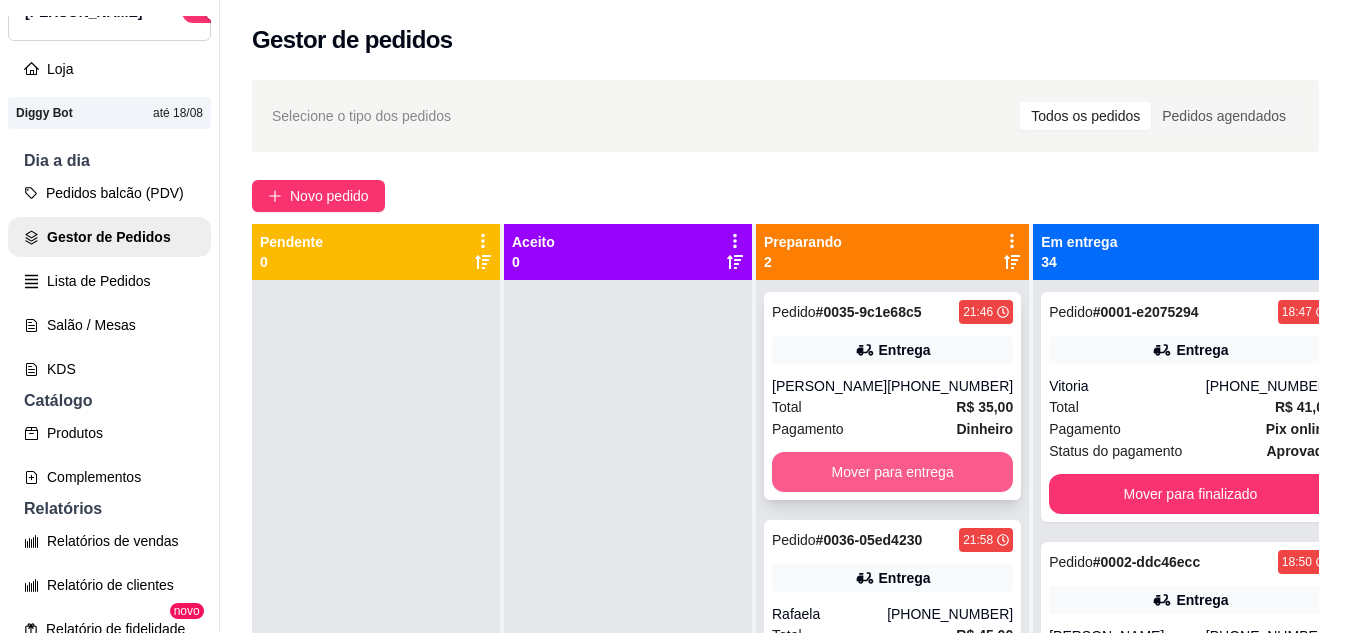 click on "Mover para entrega" at bounding box center (892, 472) 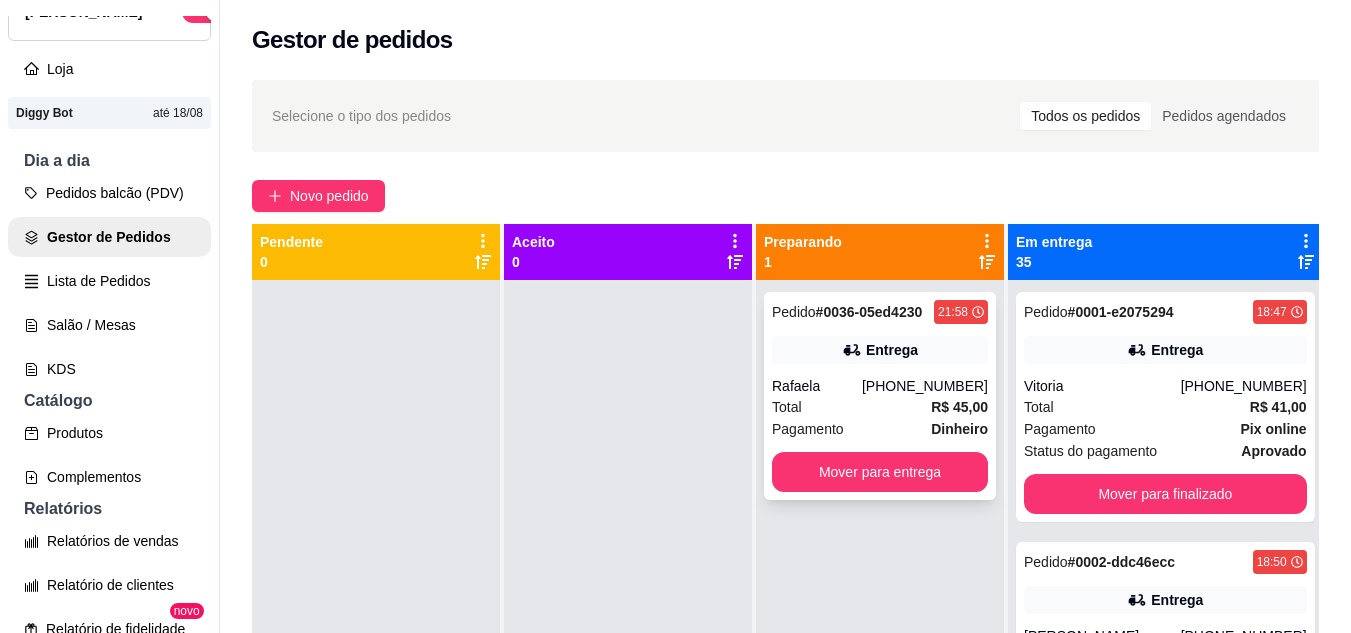 click on "Total R$ 45,00" at bounding box center [880, 407] 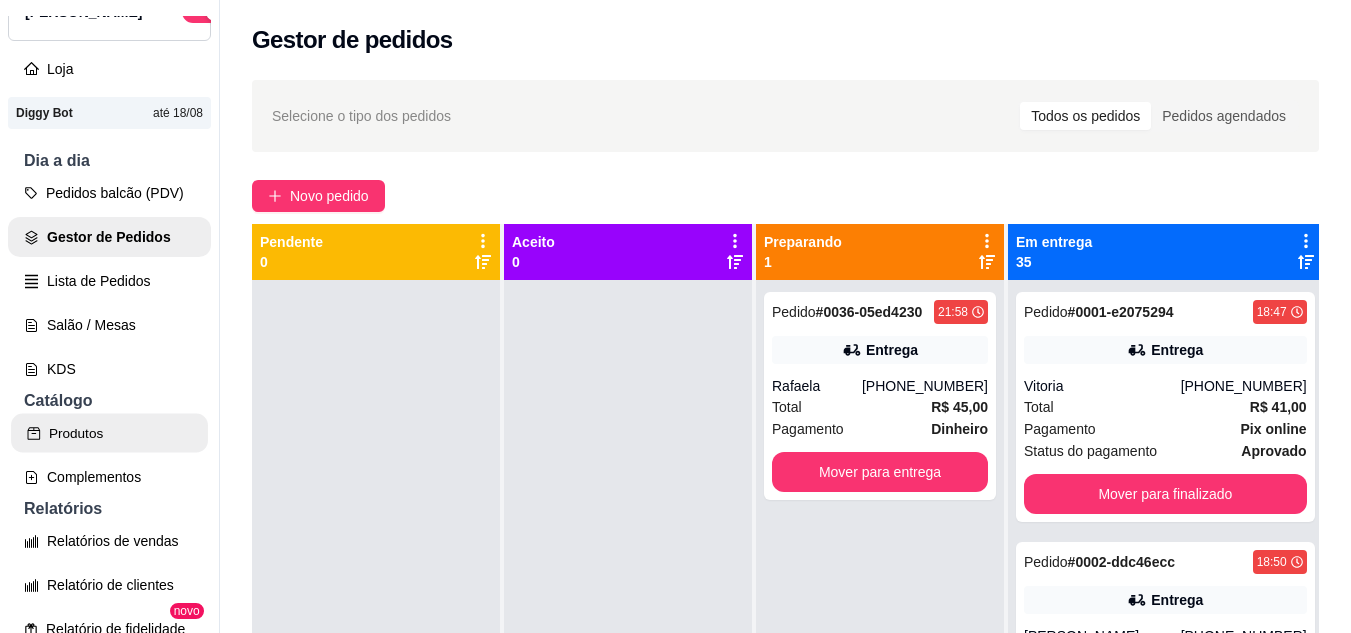 click on "Produtos" at bounding box center (109, 433) 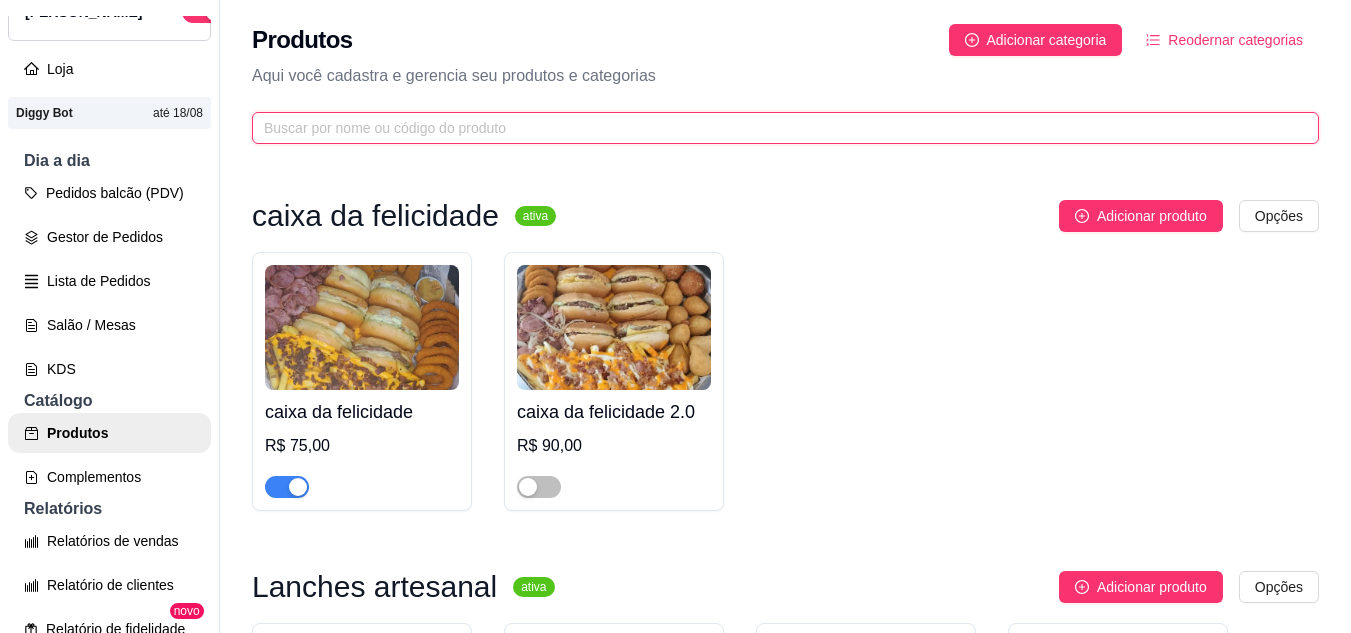 click at bounding box center (777, 128) 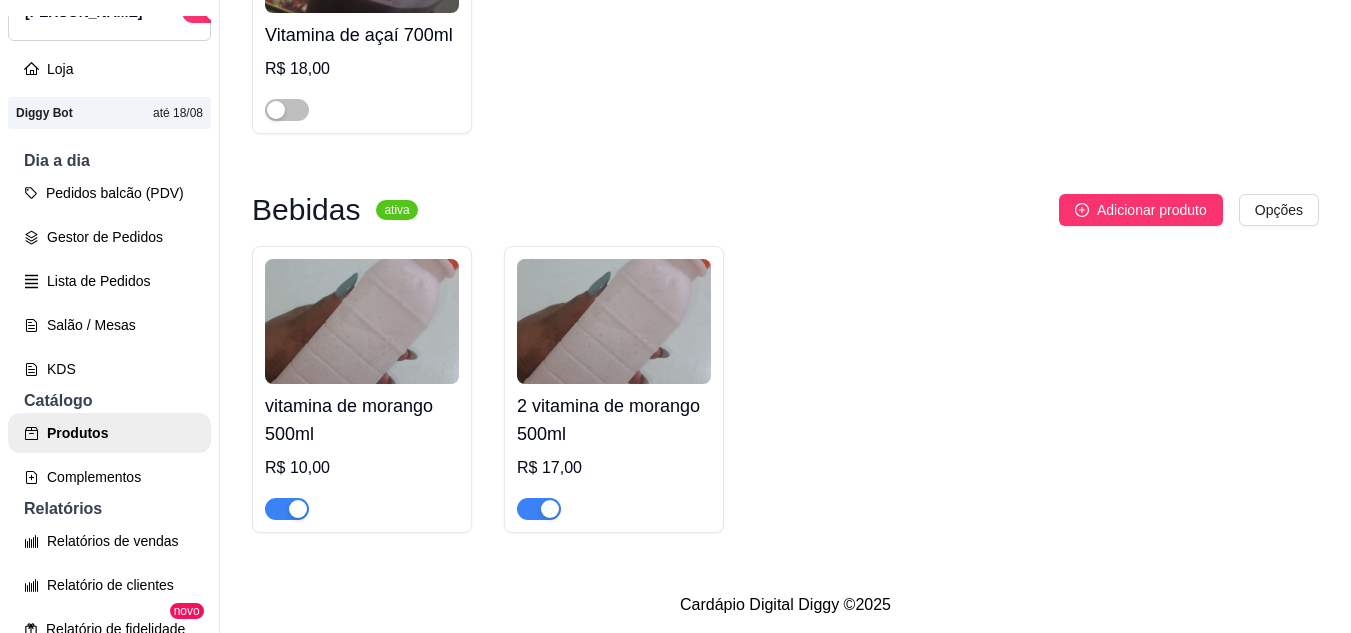 scroll, scrollTop: 394, scrollLeft: 0, axis: vertical 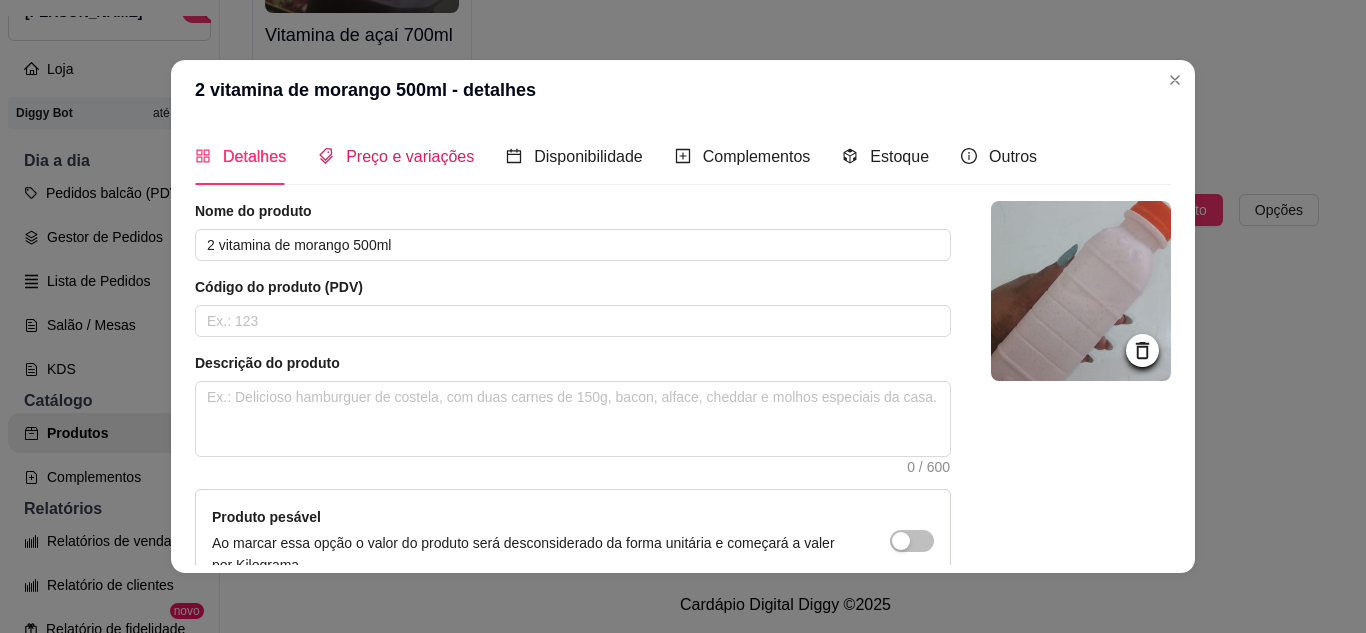 click on "Preço e variações" at bounding box center (410, 156) 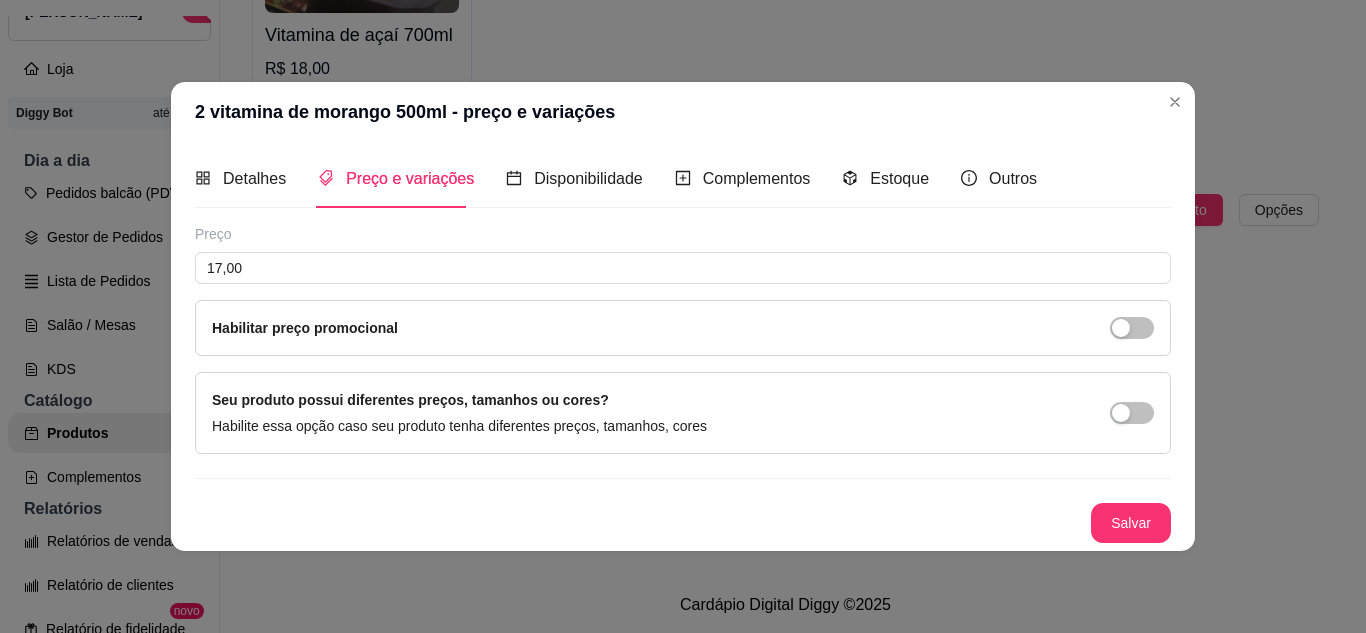 type 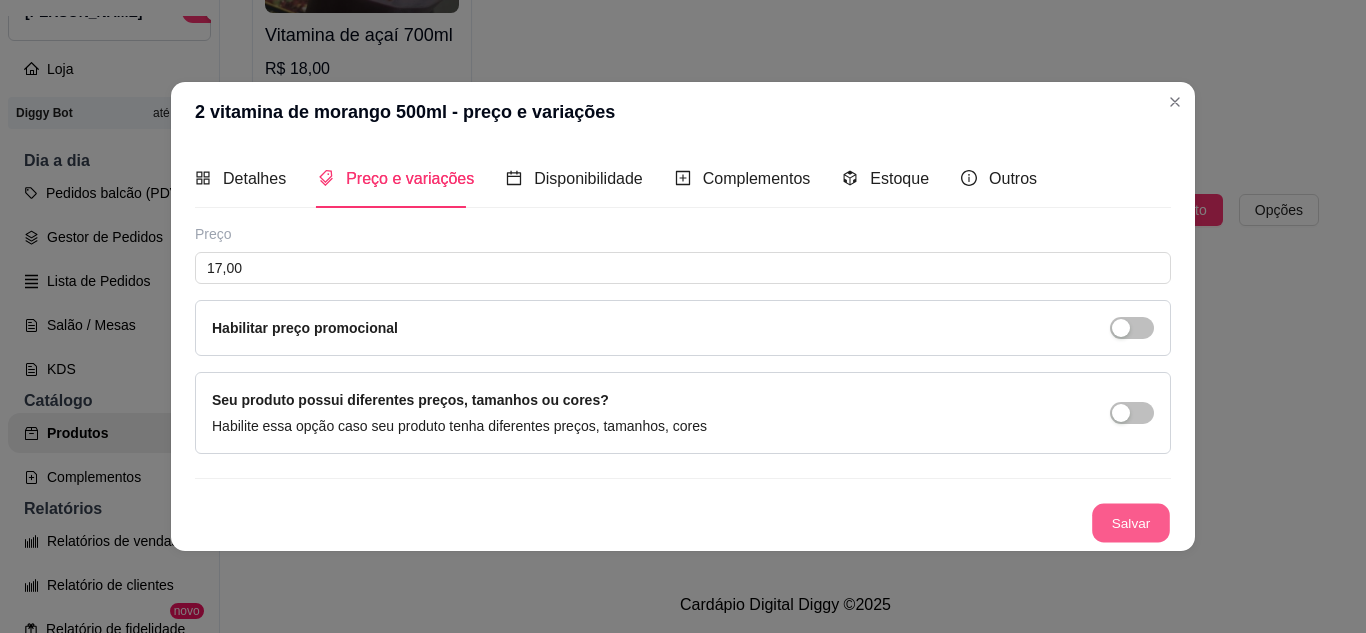 click on "Salvar" at bounding box center [1131, 522] 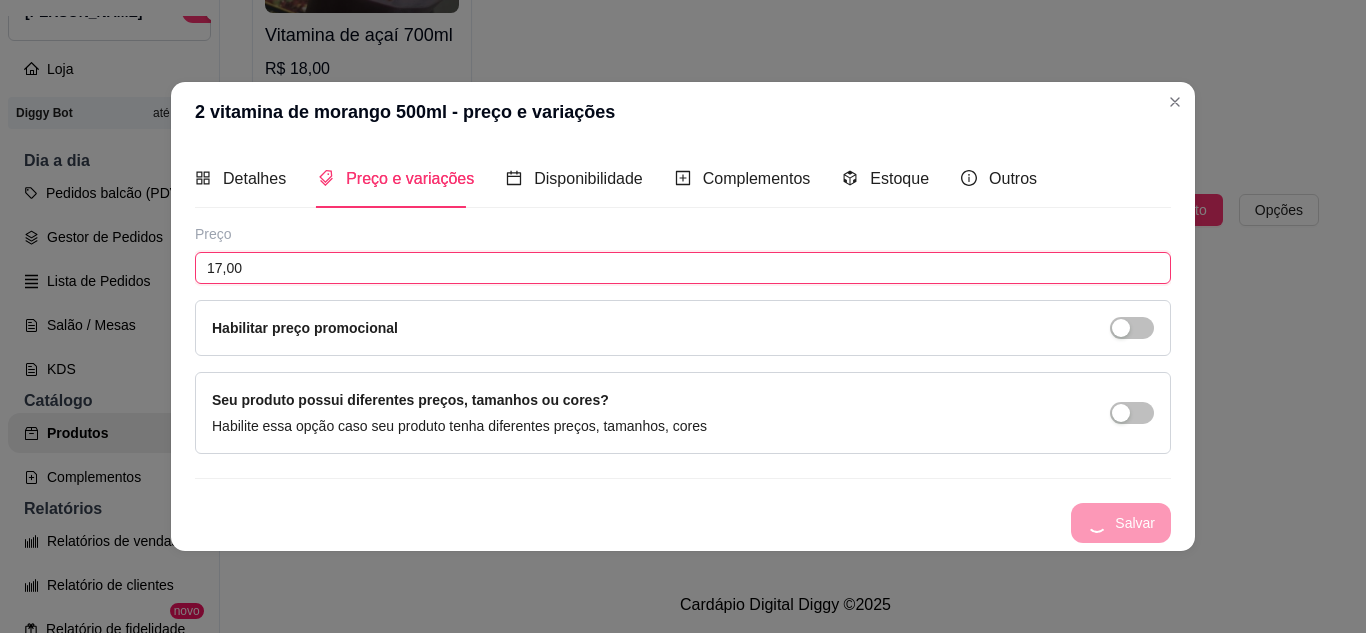 click on "17,00" at bounding box center [683, 268] 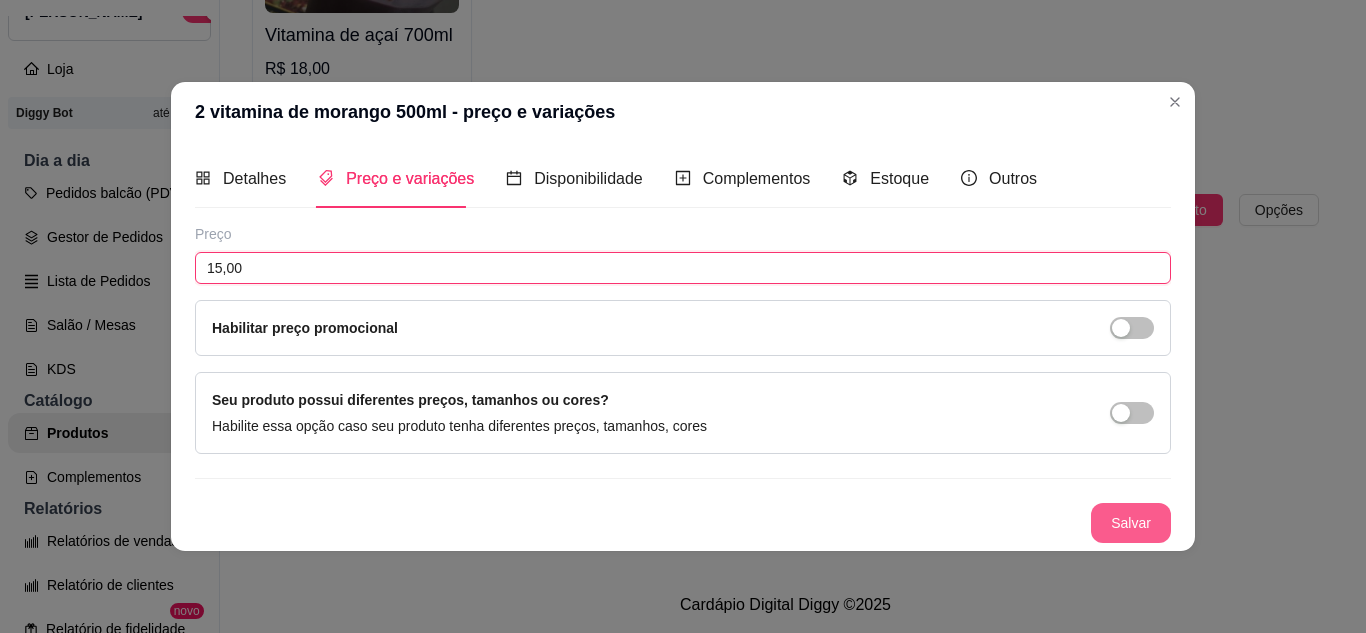 type on "15,00" 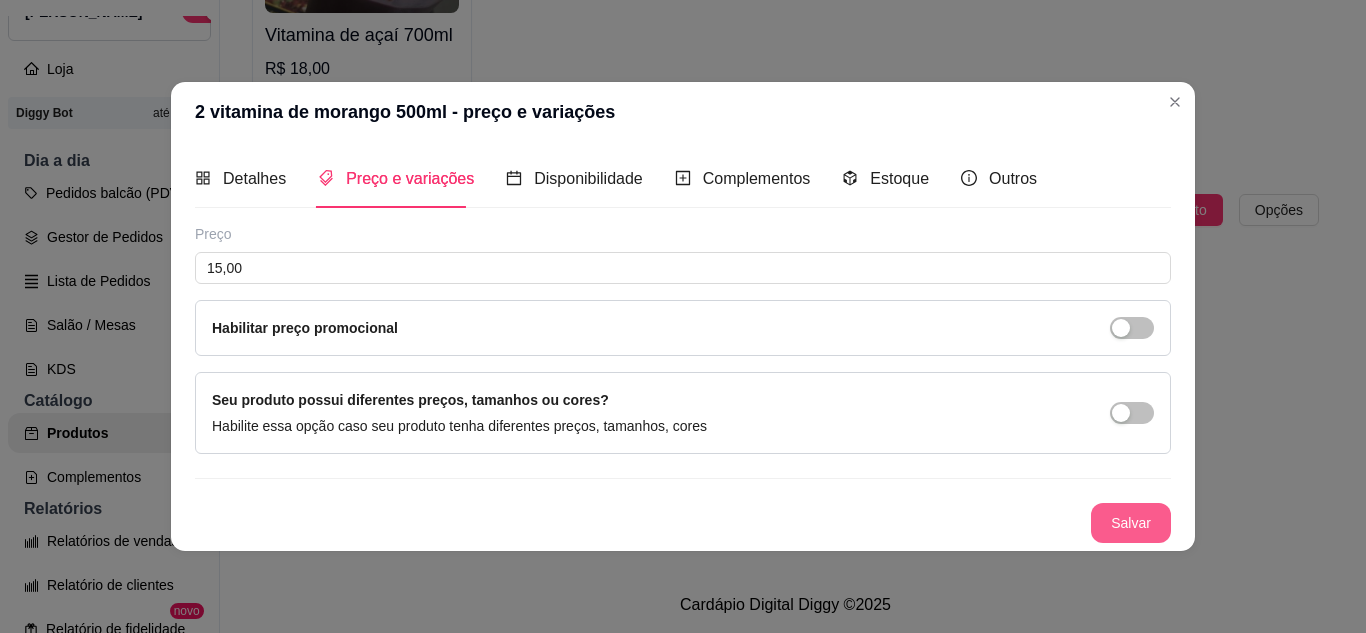 click on "Salvar" at bounding box center (1131, 523) 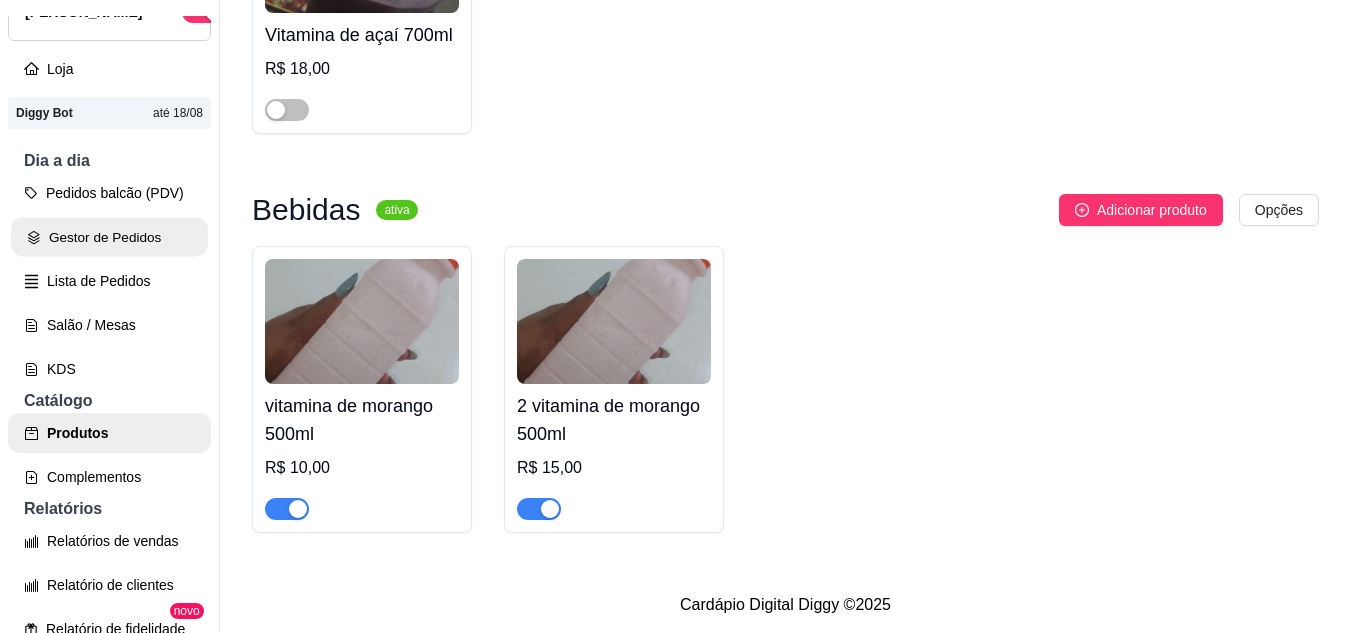 click on "Gestor de Pedidos" at bounding box center (109, 237) 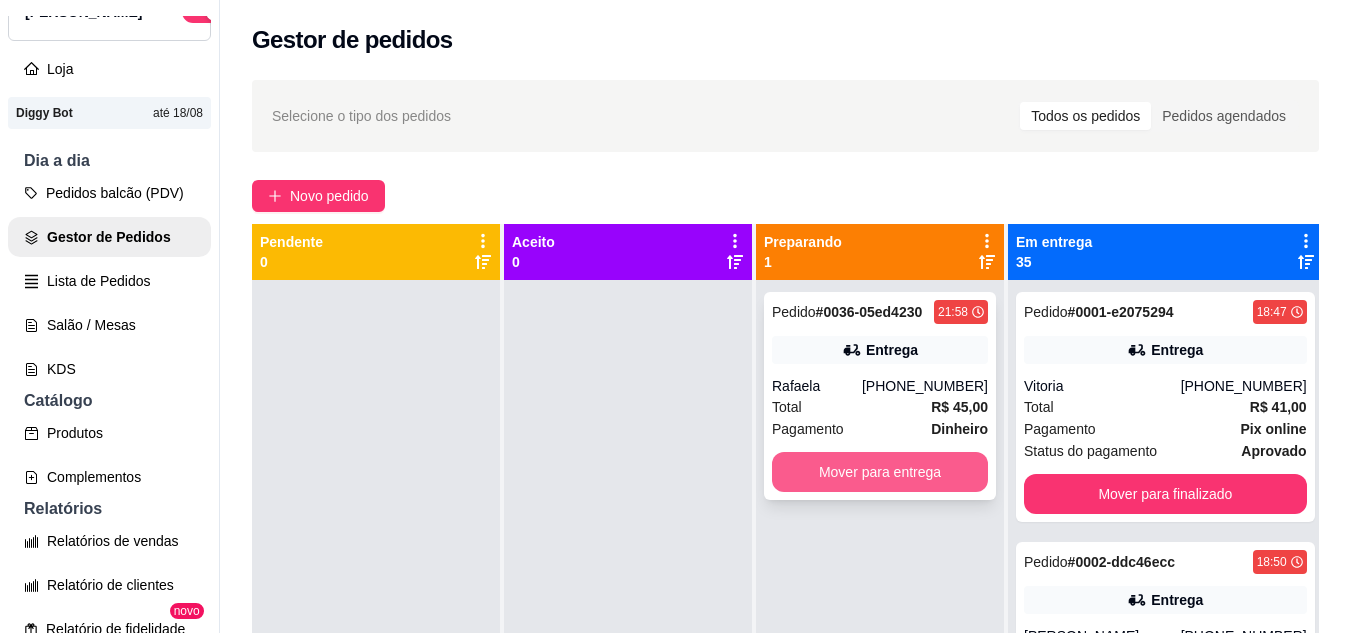 click on "Mover para entrega" at bounding box center (880, 472) 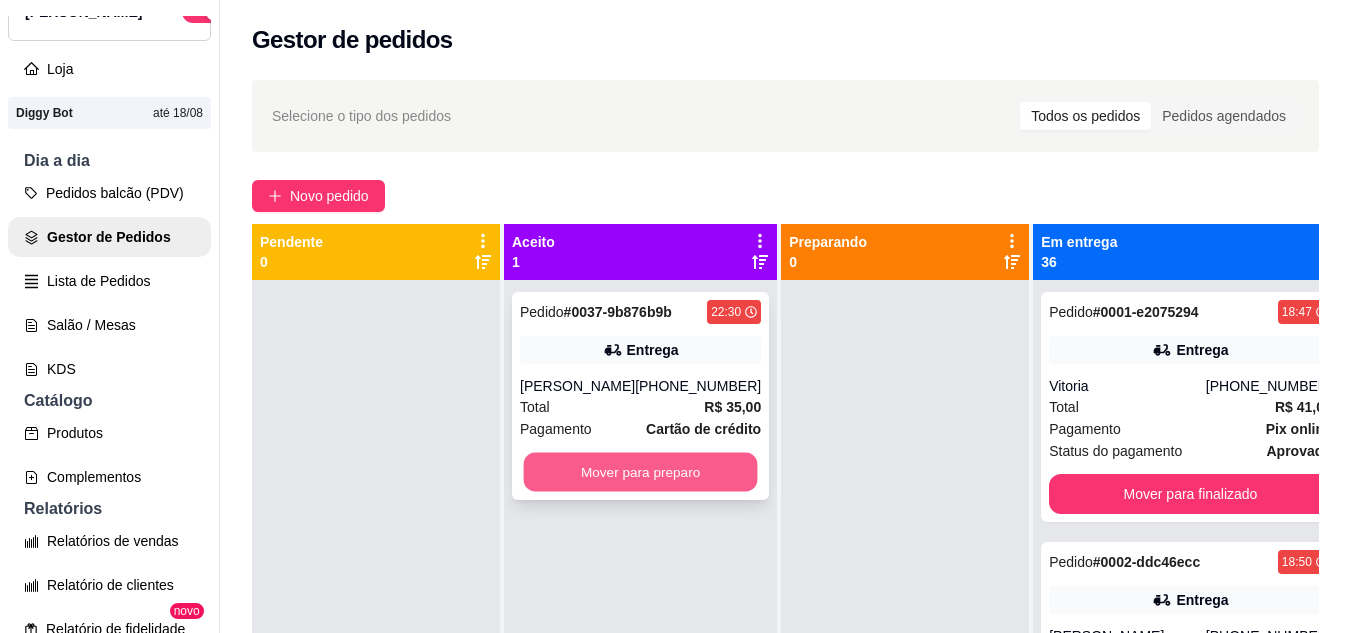 click on "Mover para preparo" at bounding box center [641, 472] 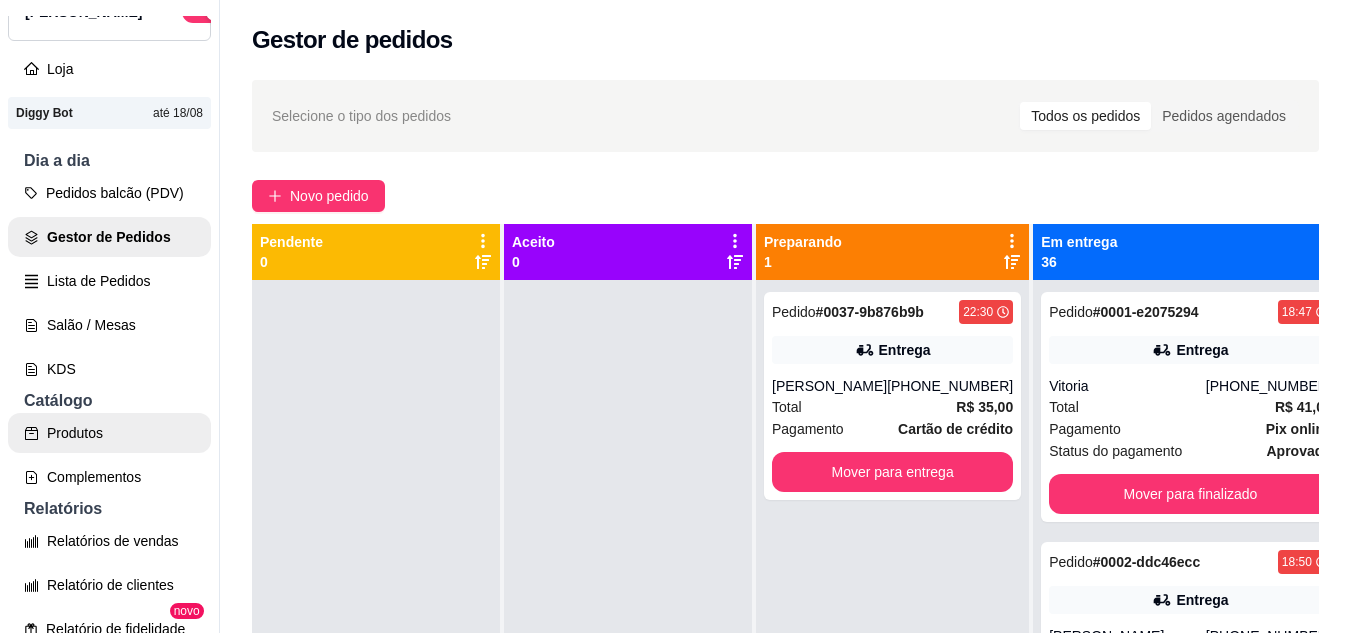 click on "Produtos" at bounding box center [109, 433] 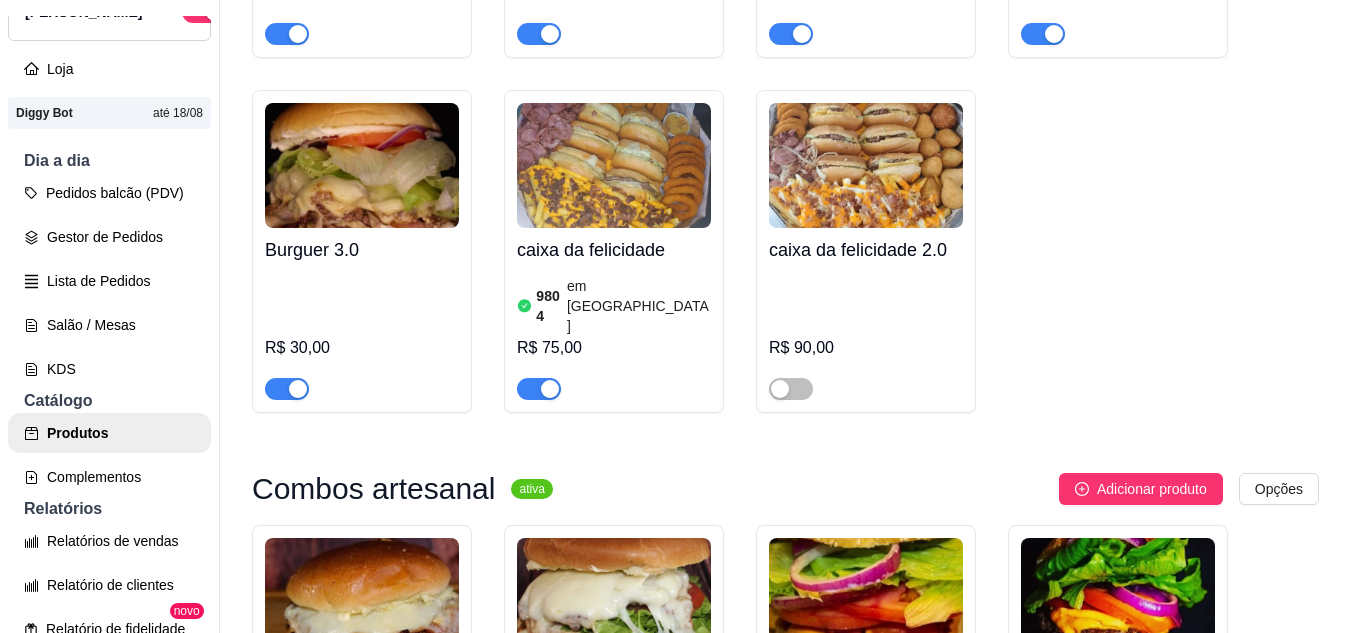 scroll, scrollTop: 1500, scrollLeft: 0, axis: vertical 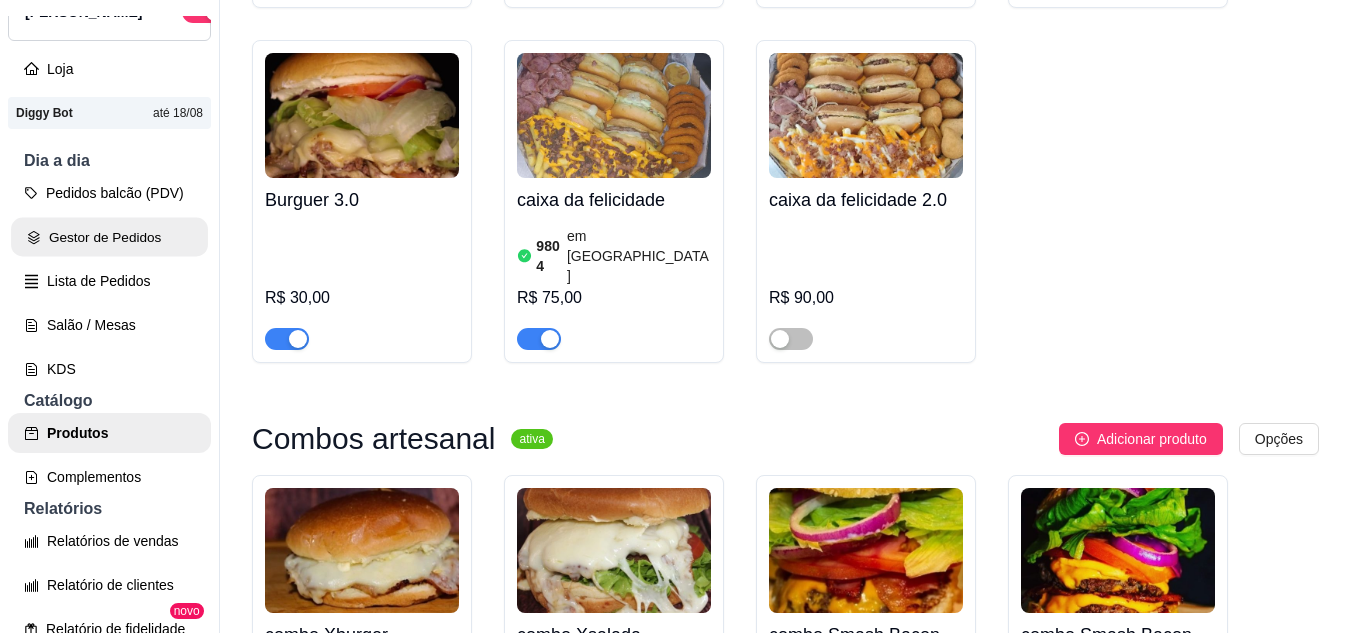 click on "Gestor de Pedidos" at bounding box center [109, 237] 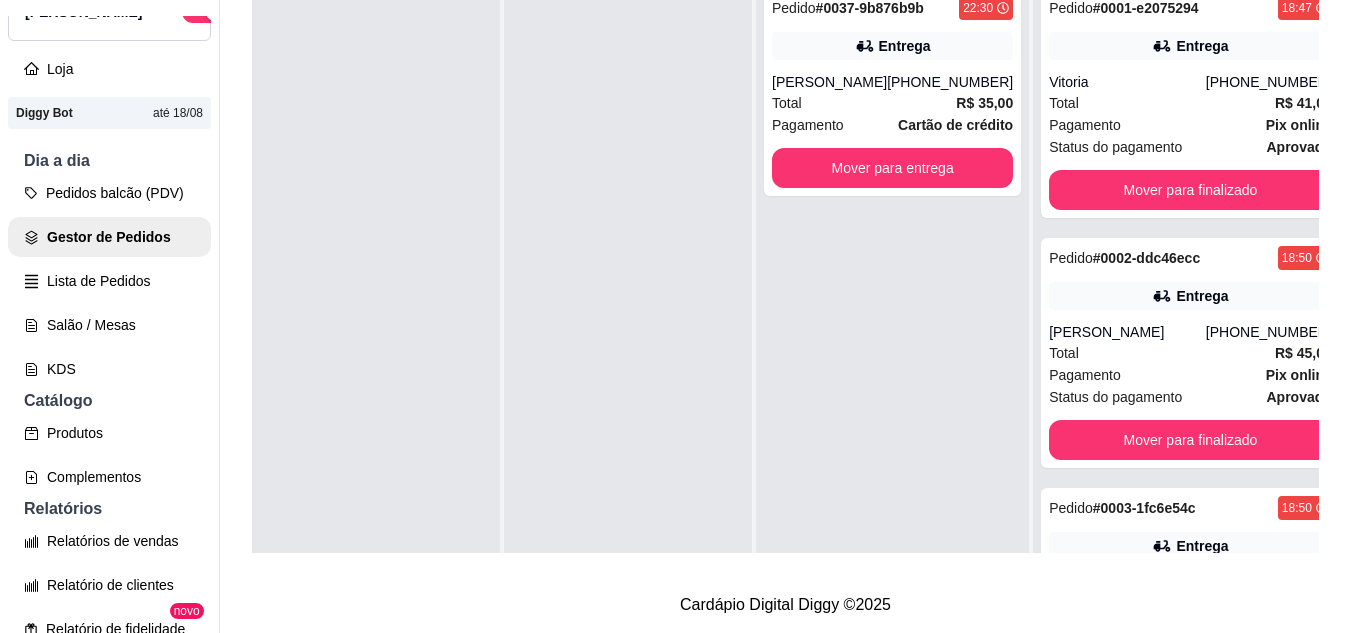 scroll, scrollTop: 0, scrollLeft: 0, axis: both 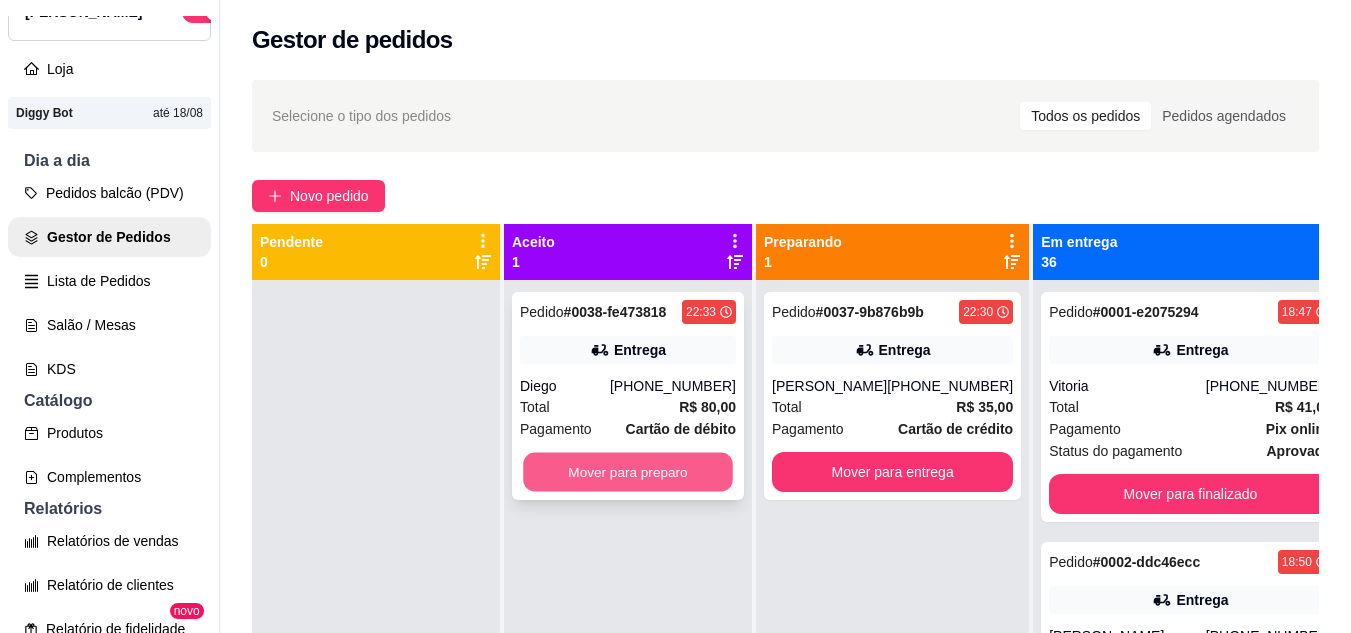 click on "Mover para preparo" at bounding box center [628, 472] 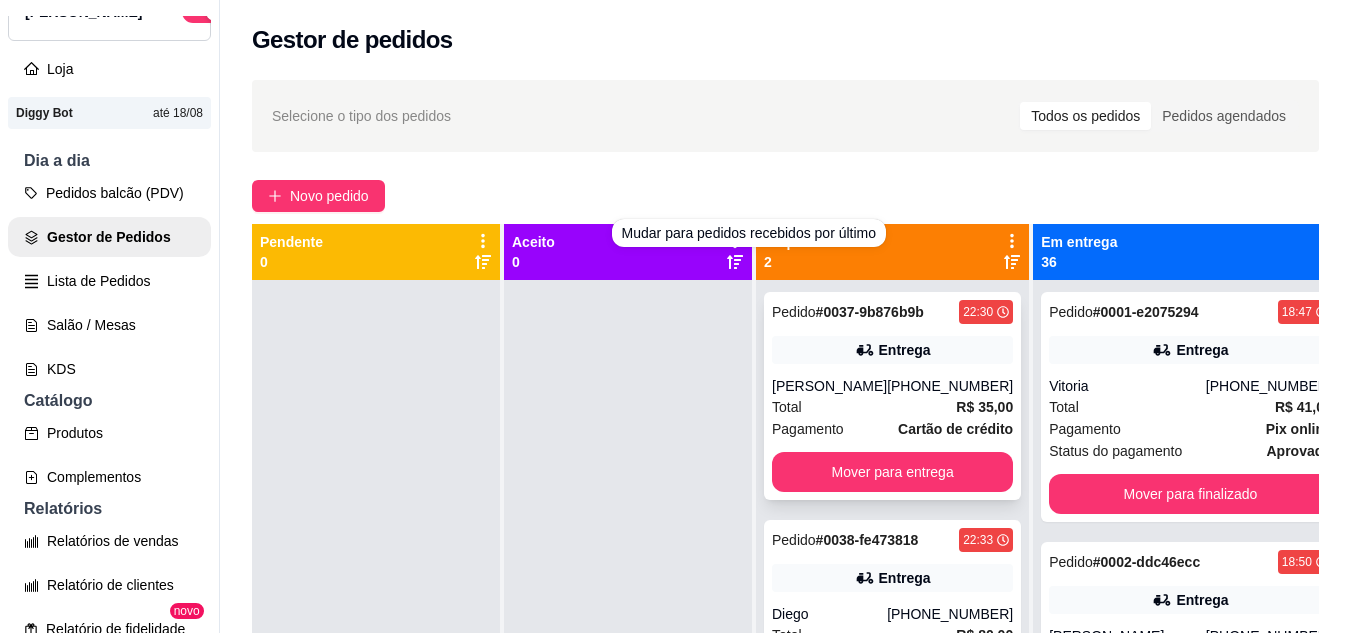 scroll, scrollTop: 56, scrollLeft: 0, axis: vertical 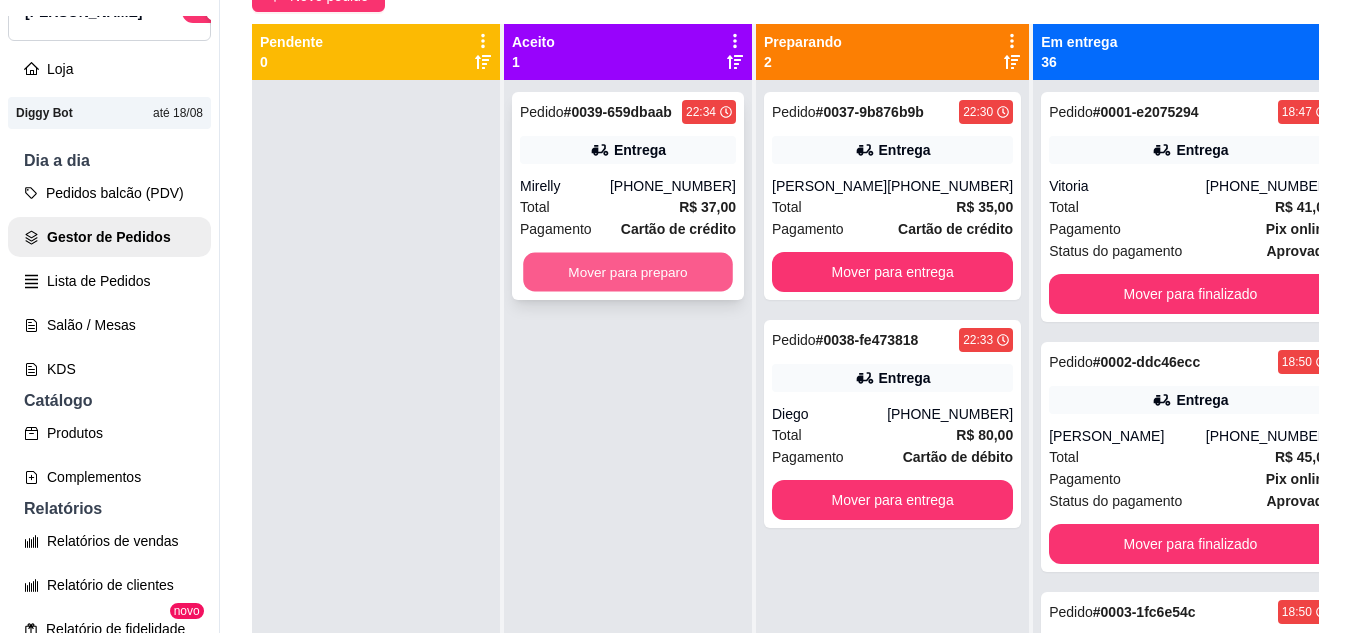 click on "Mover para preparo" at bounding box center (628, 272) 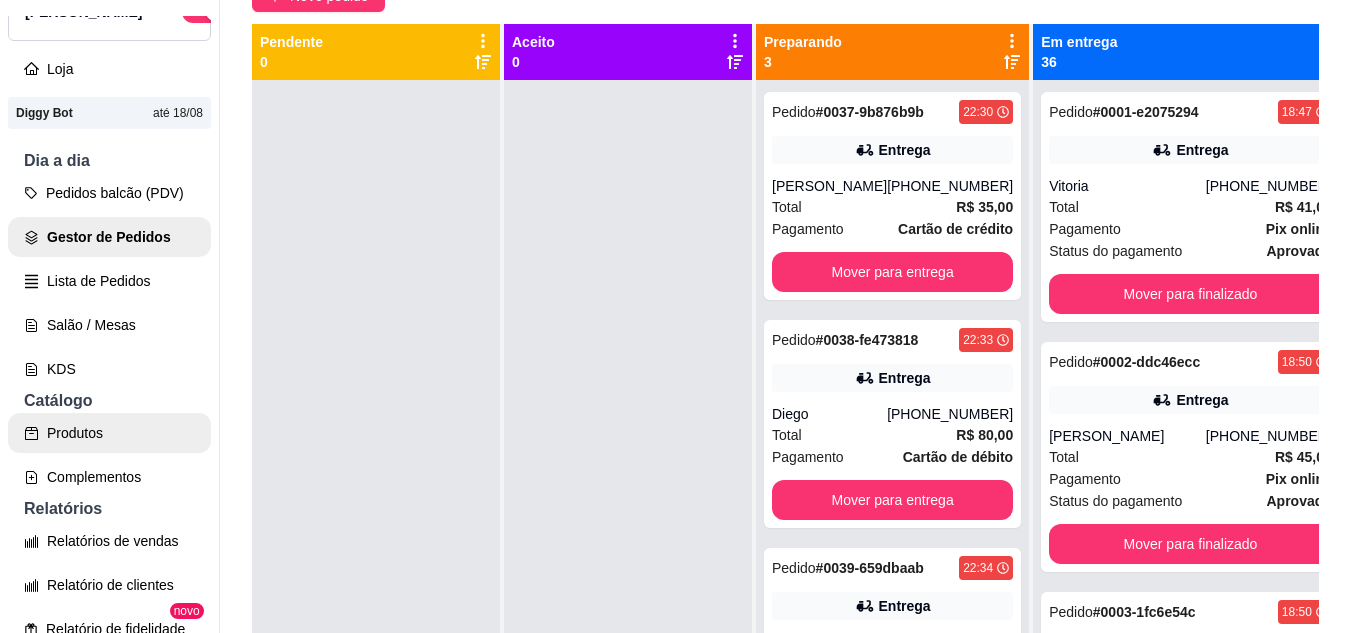 click on "Produtos" at bounding box center [109, 433] 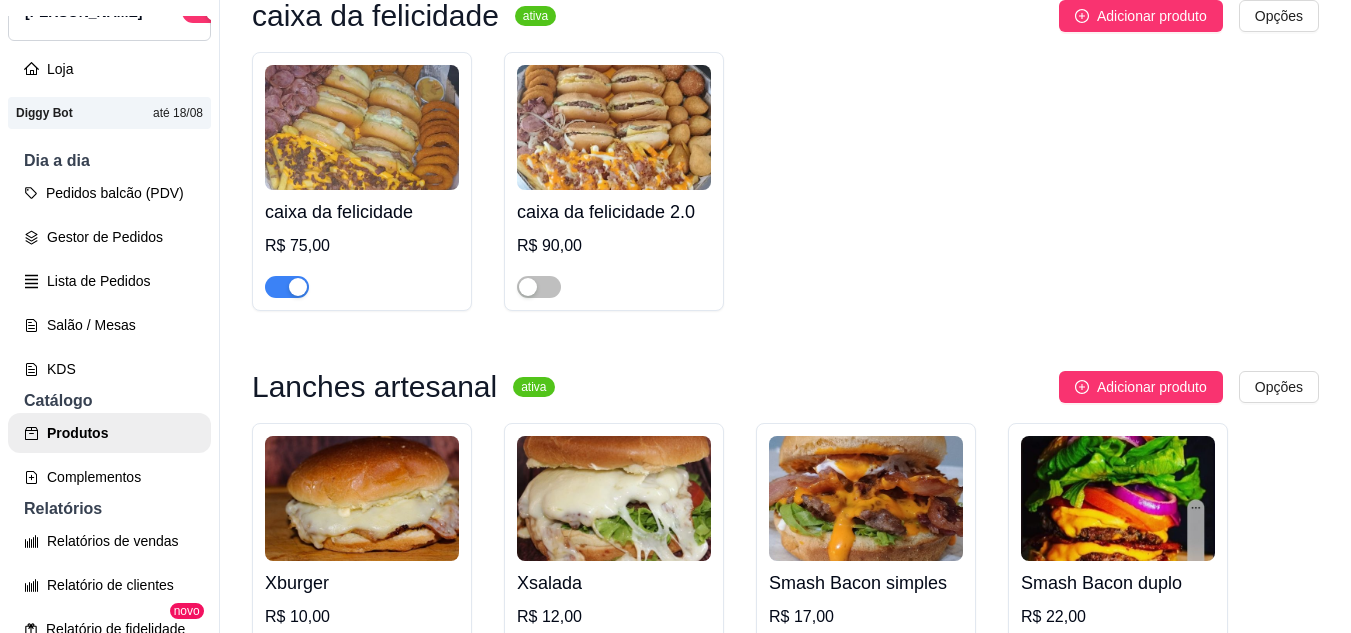 scroll, scrollTop: 0, scrollLeft: 0, axis: both 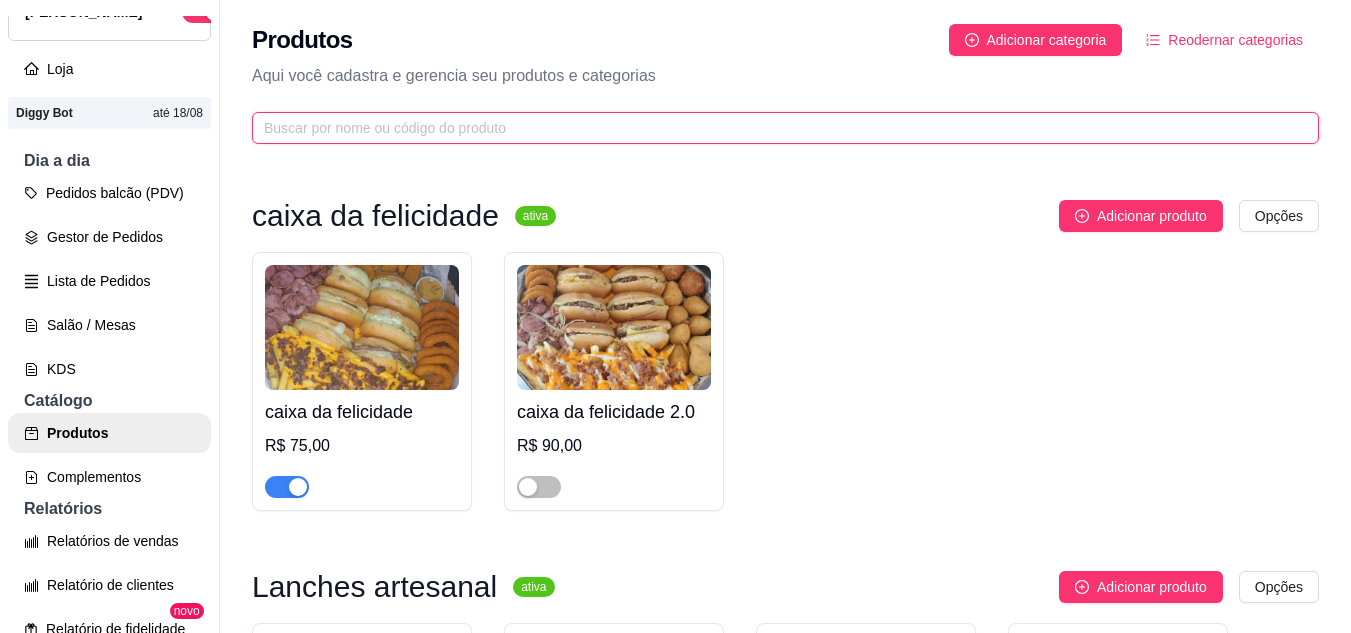 click at bounding box center (777, 128) 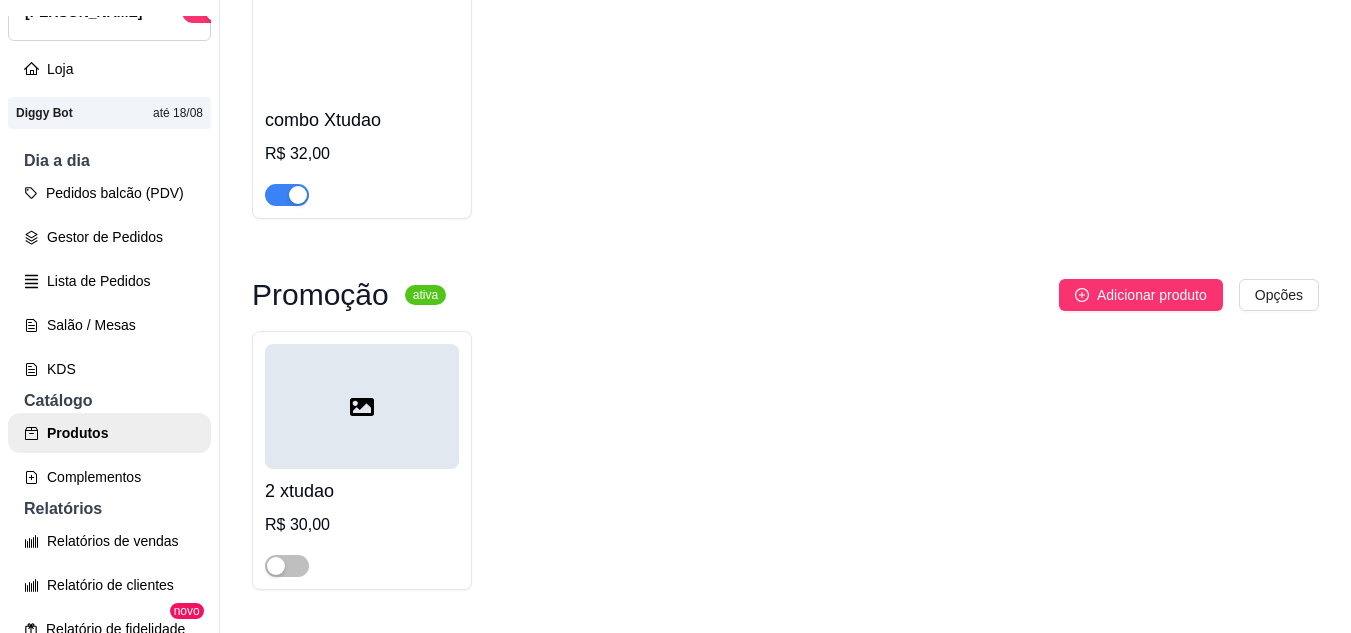 scroll, scrollTop: 700, scrollLeft: 0, axis: vertical 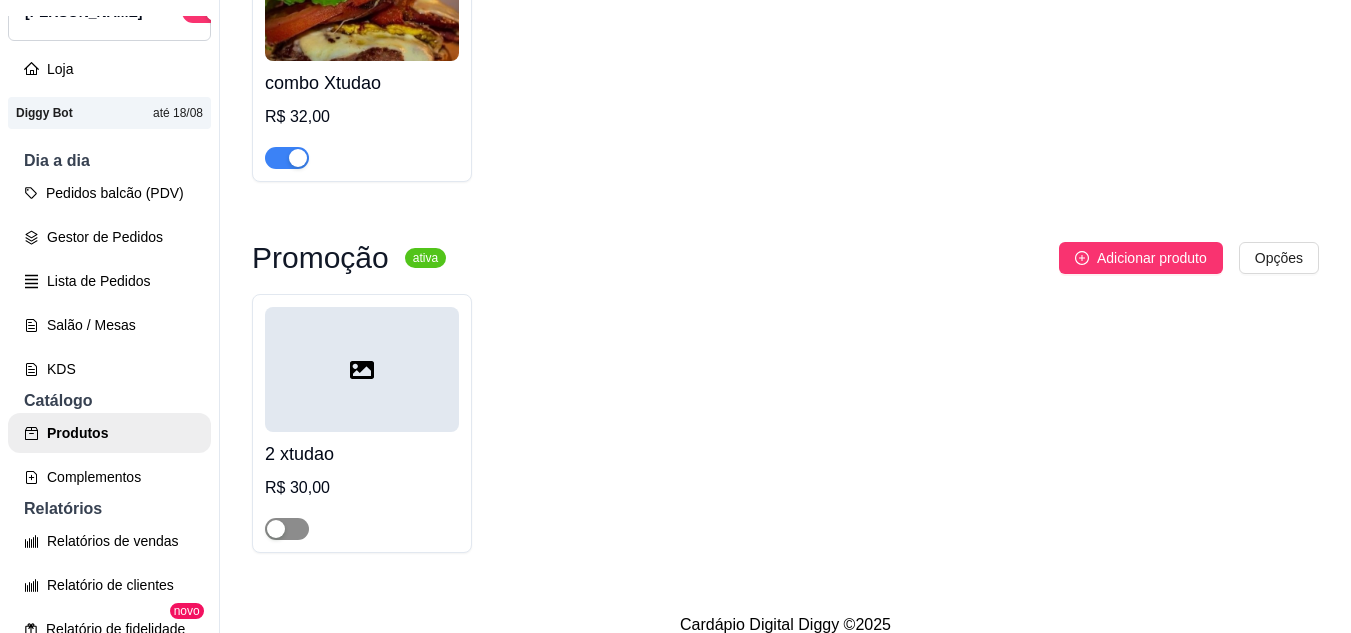 click at bounding box center (287, 529) 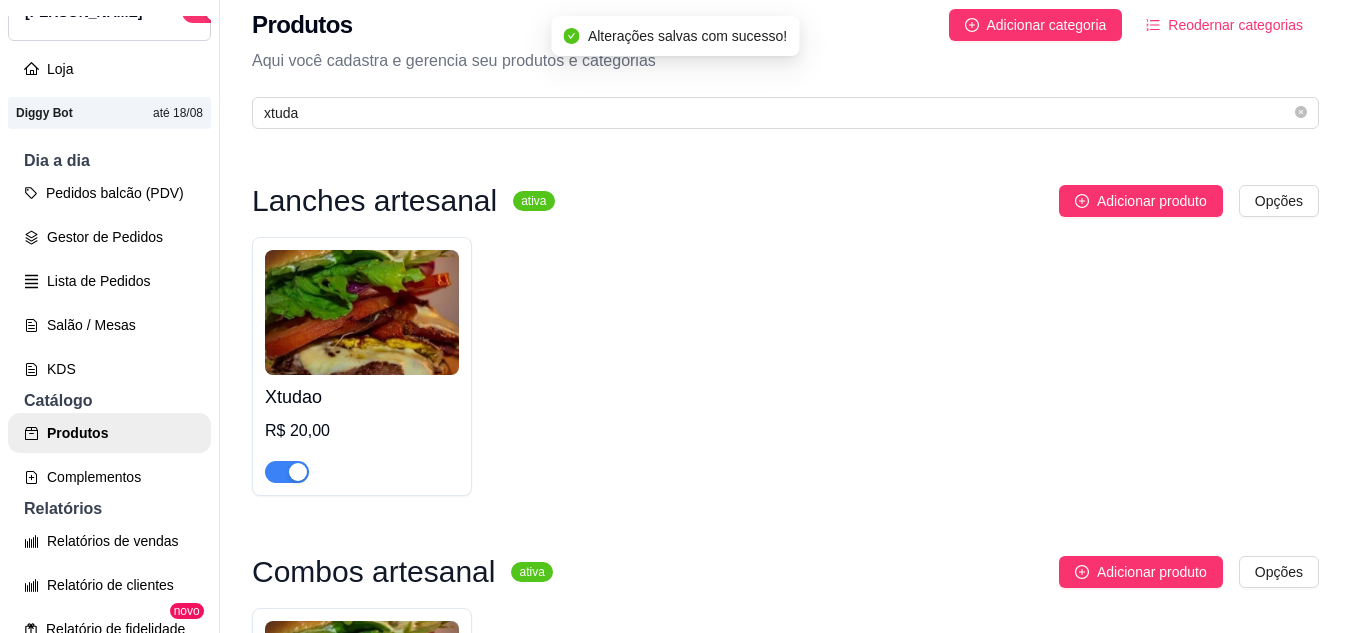 scroll, scrollTop: 0, scrollLeft: 0, axis: both 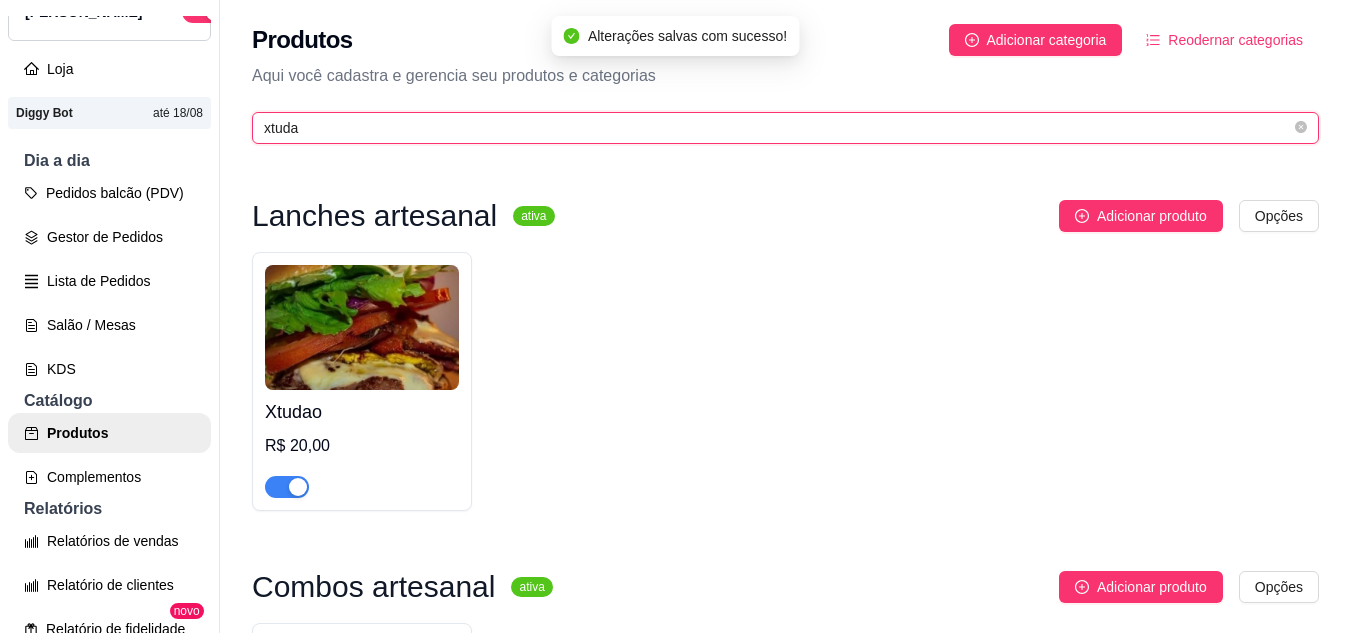 click on "xtuda" at bounding box center [777, 128] 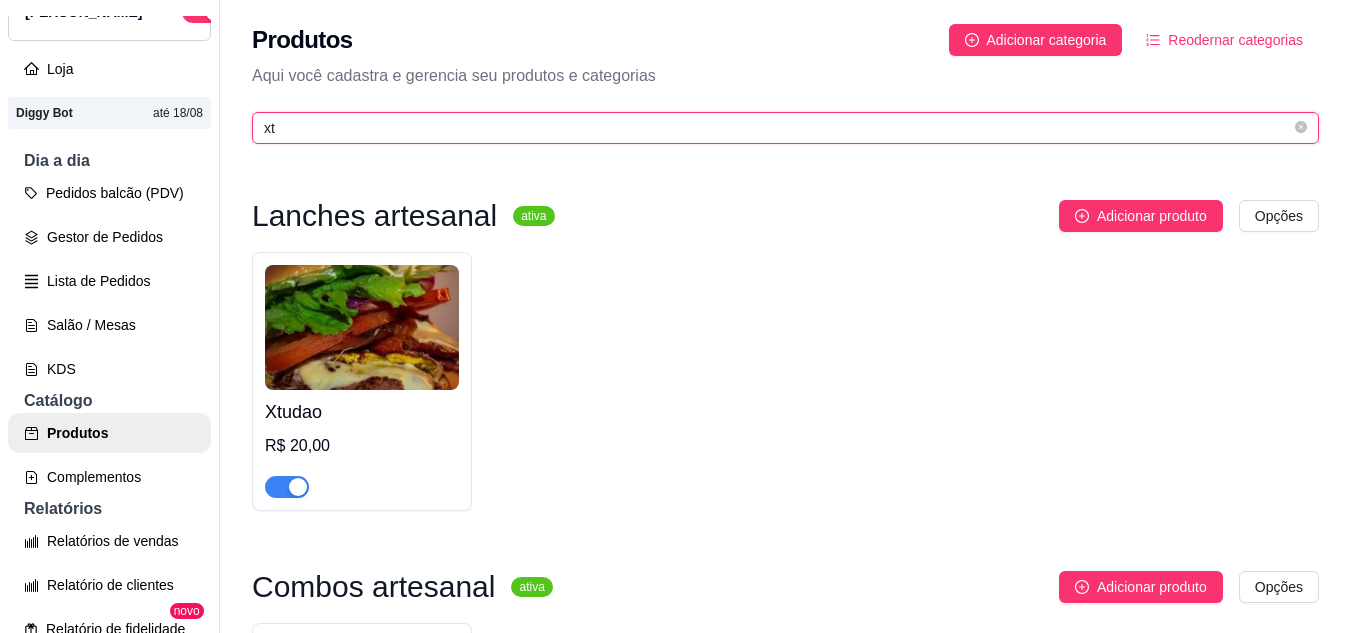 type on "x" 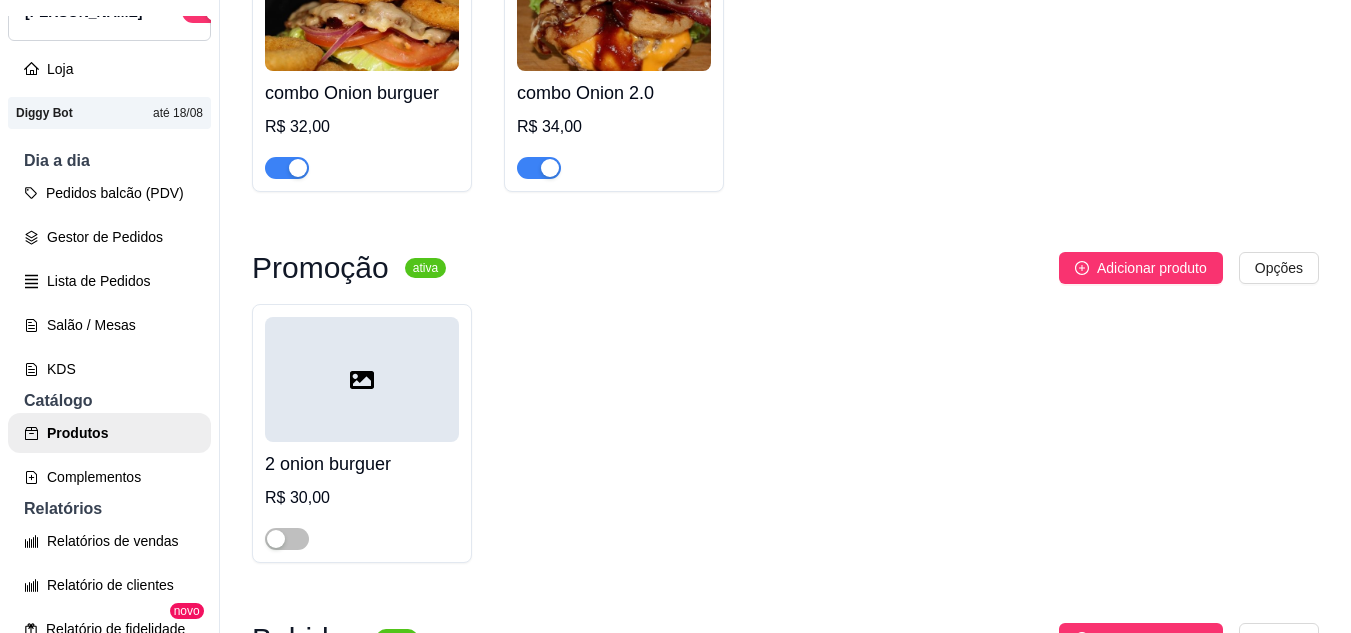 scroll, scrollTop: 700, scrollLeft: 0, axis: vertical 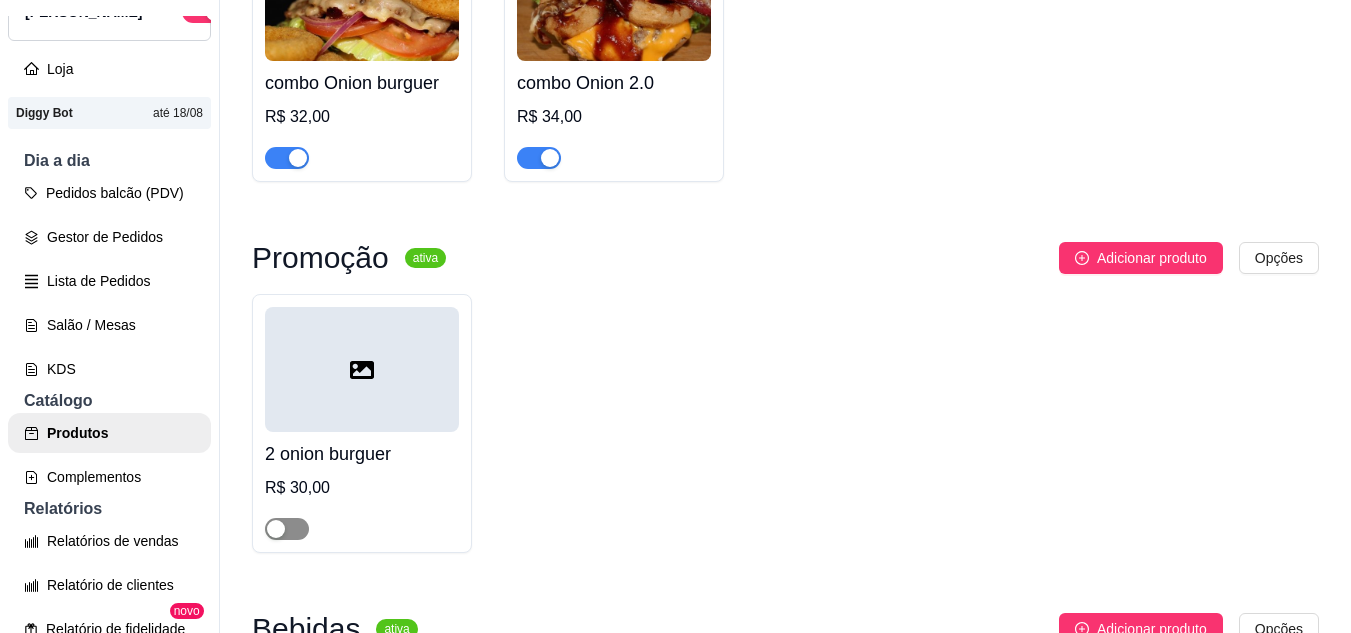 click at bounding box center (287, 529) 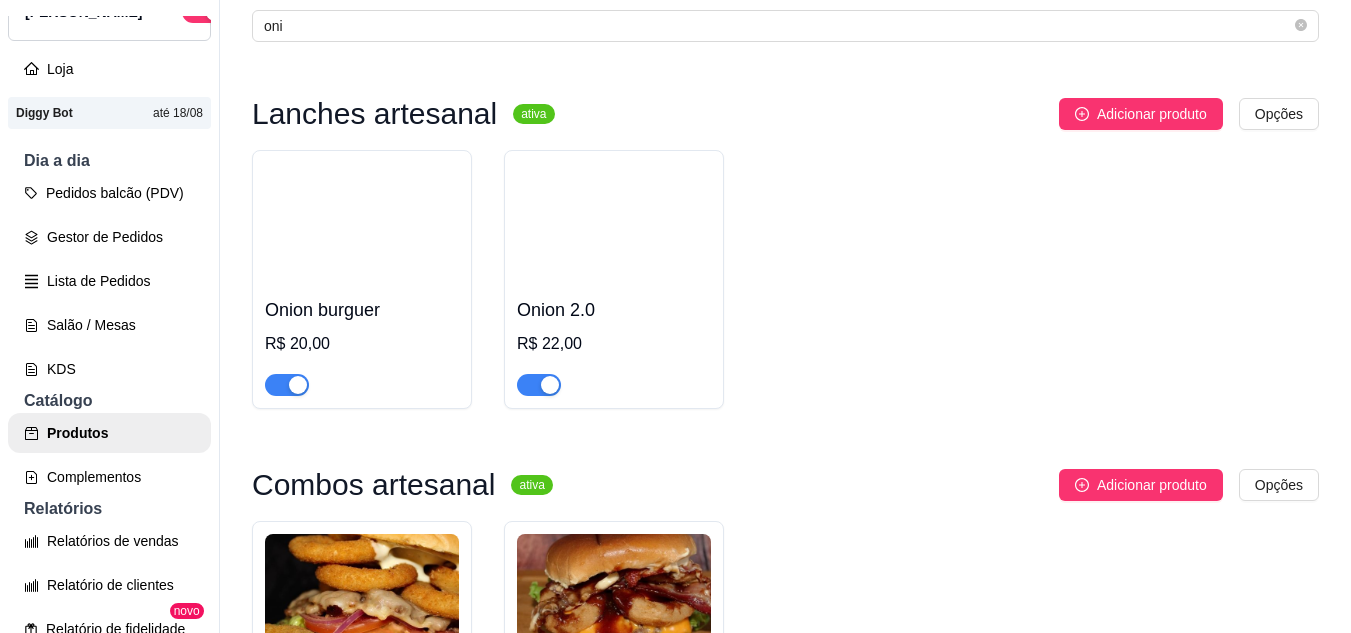 scroll, scrollTop: 0, scrollLeft: 0, axis: both 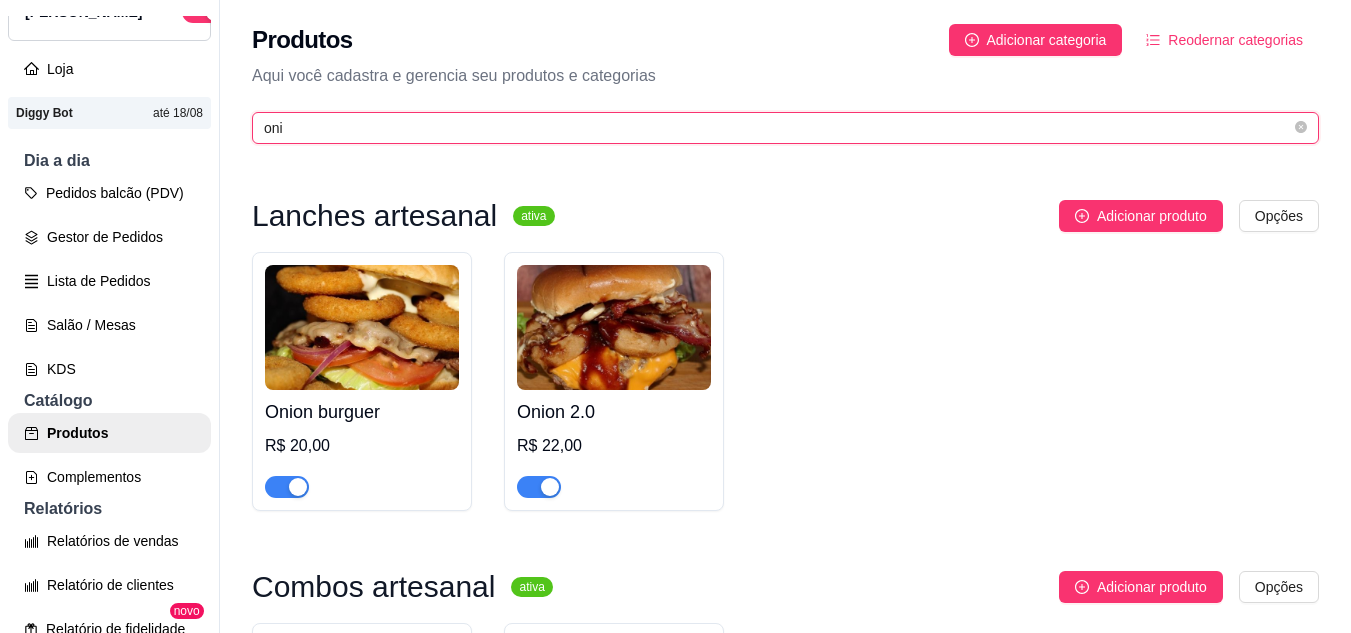 click on "oni" at bounding box center (777, 128) 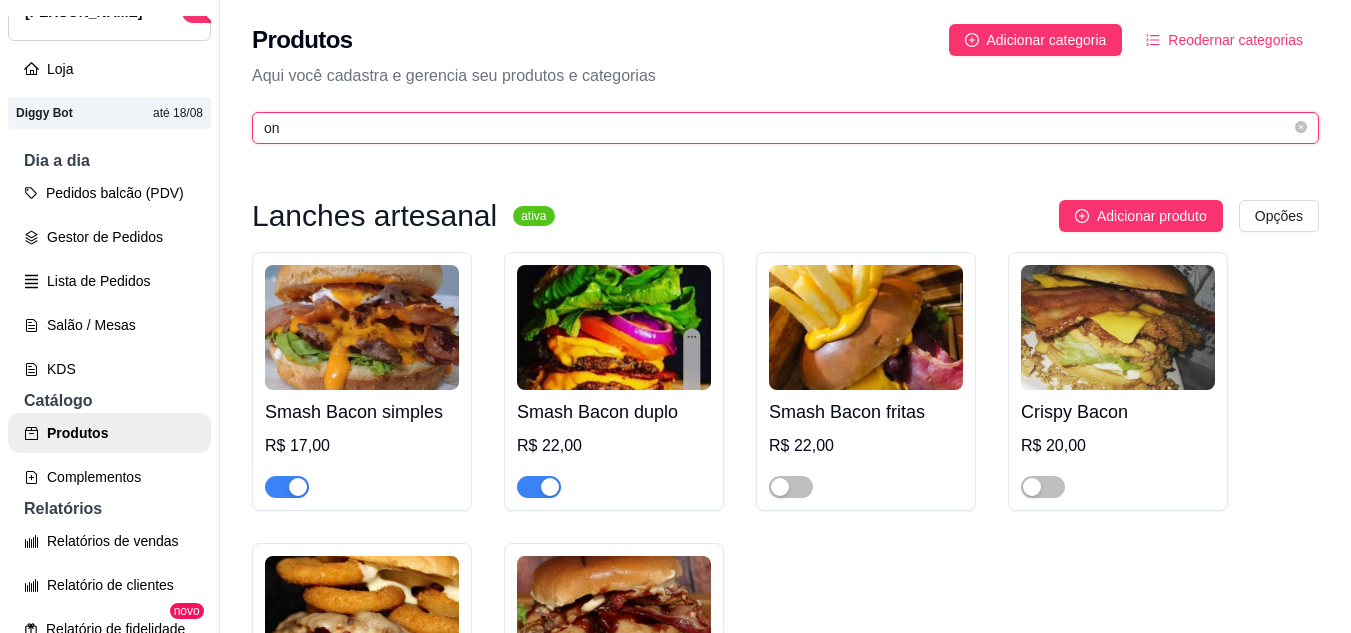 type on "o" 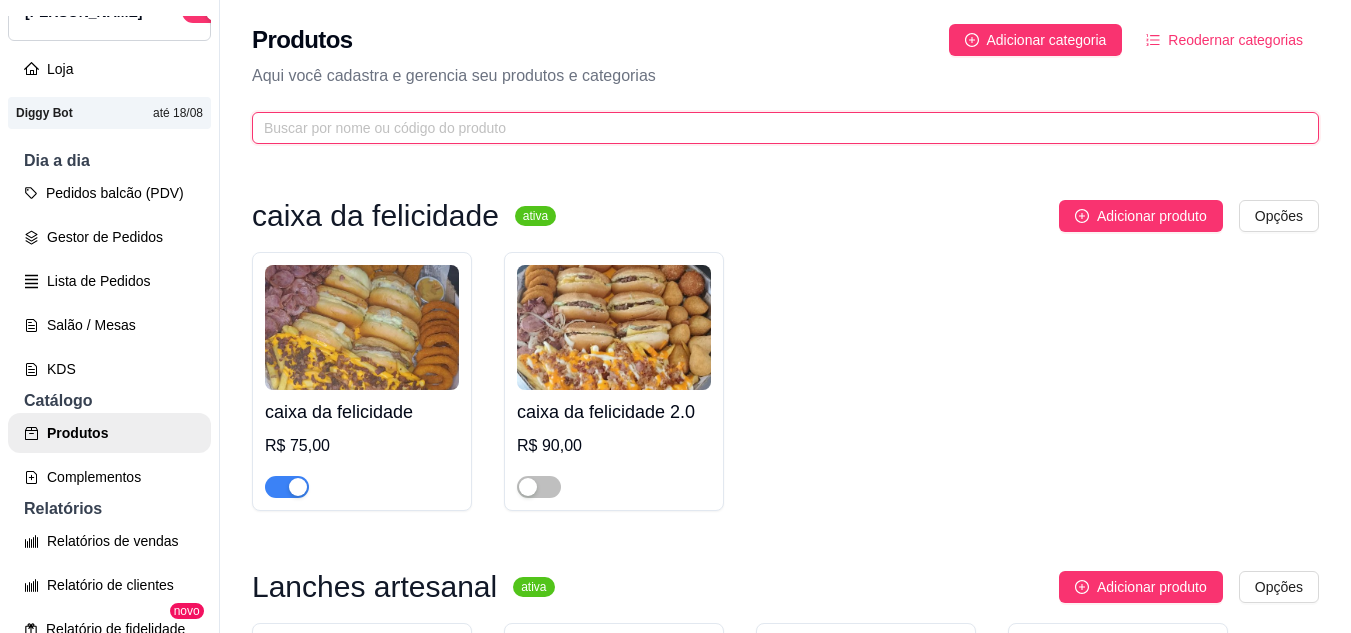 click at bounding box center (777, 128) 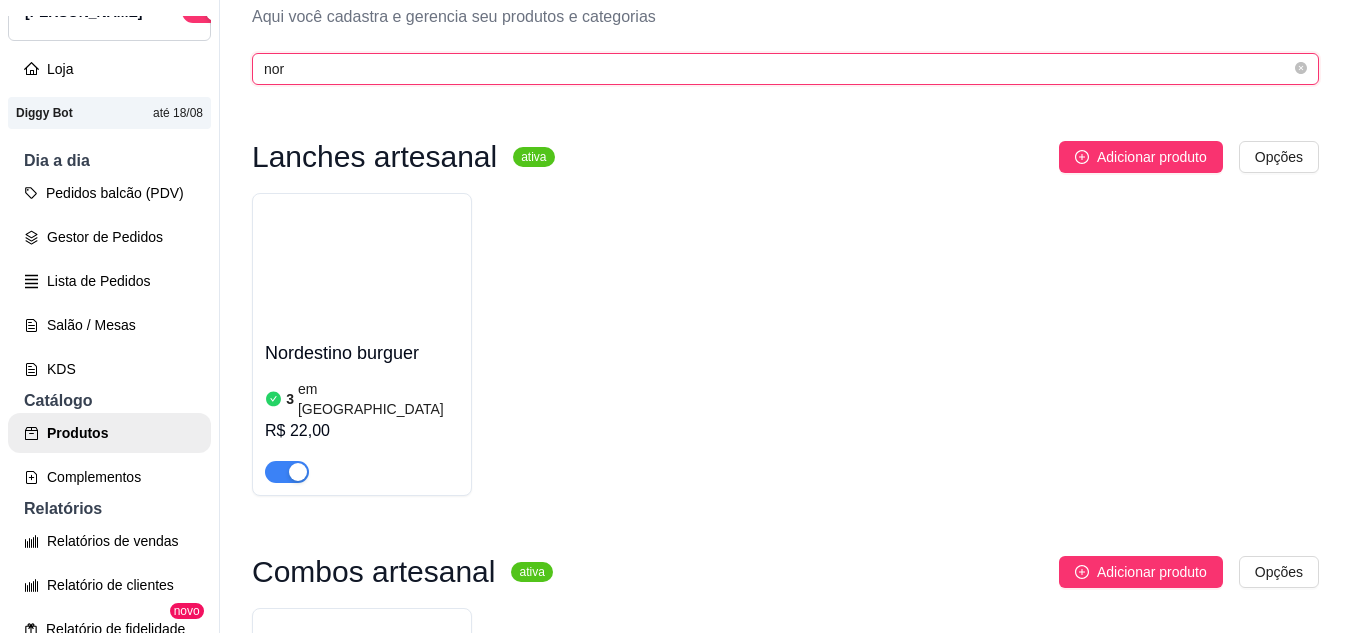 scroll, scrollTop: 100, scrollLeft: 0, axis: vertical 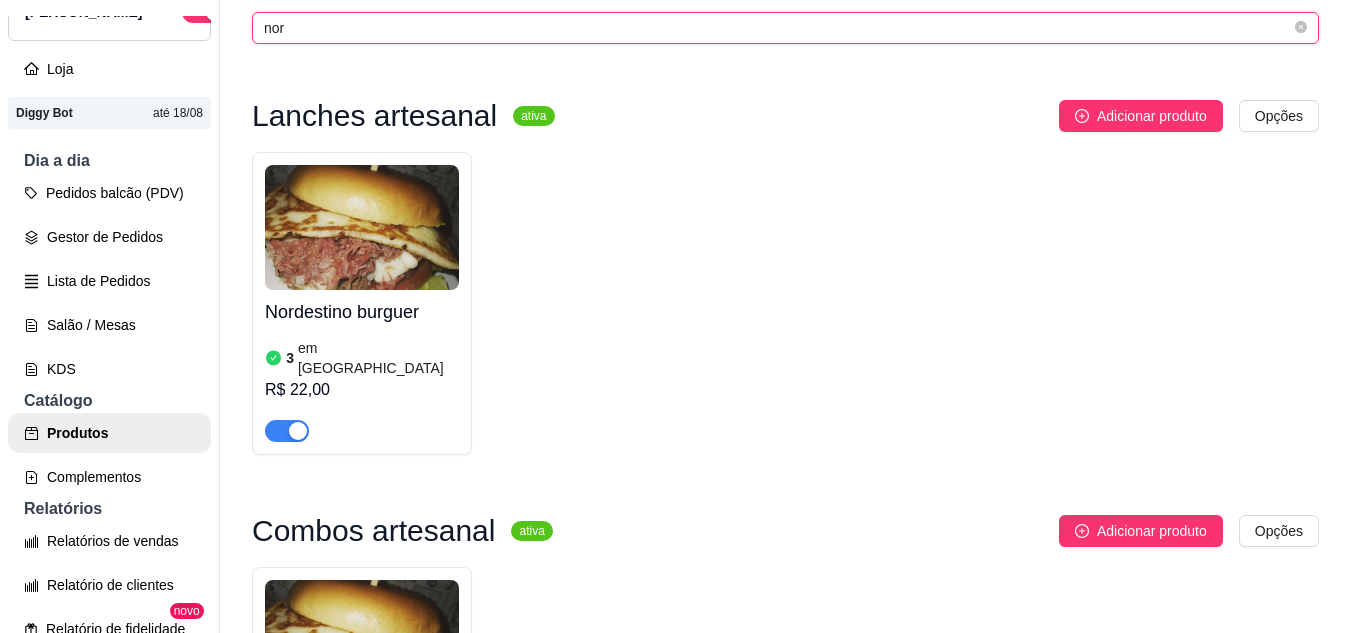 type on "nor" 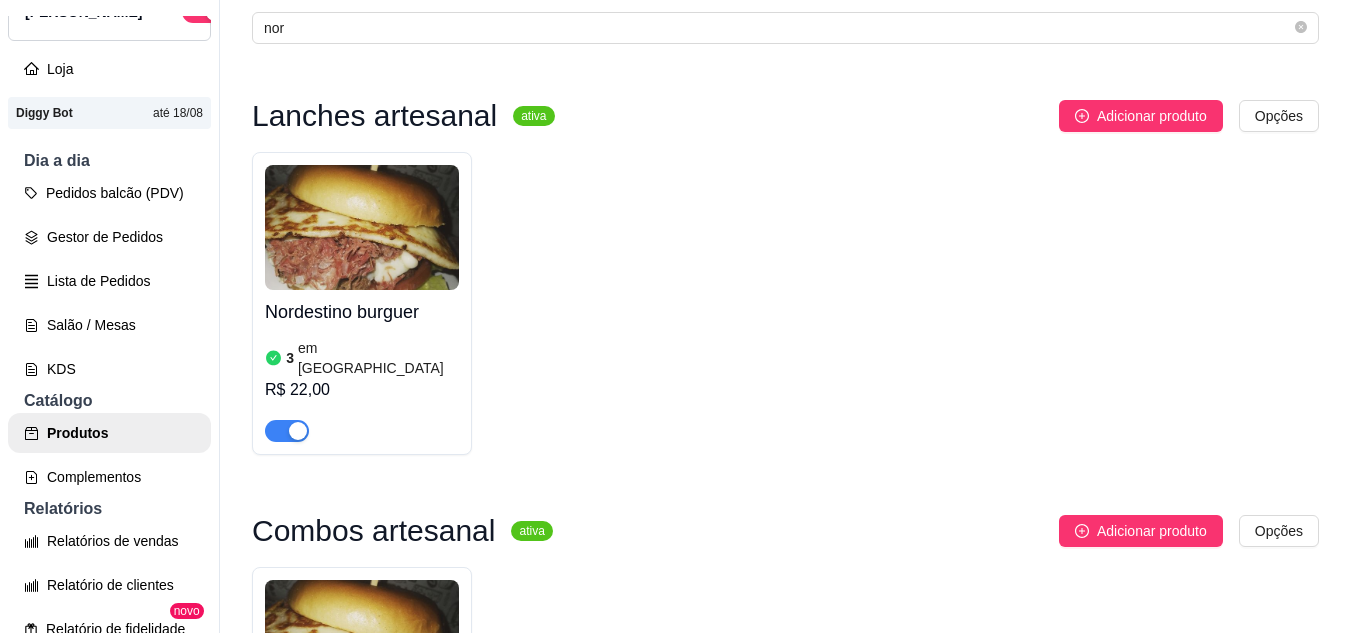 click on "em [GEOGRAPHIC_DATA]" at bounding box center [378, 358] 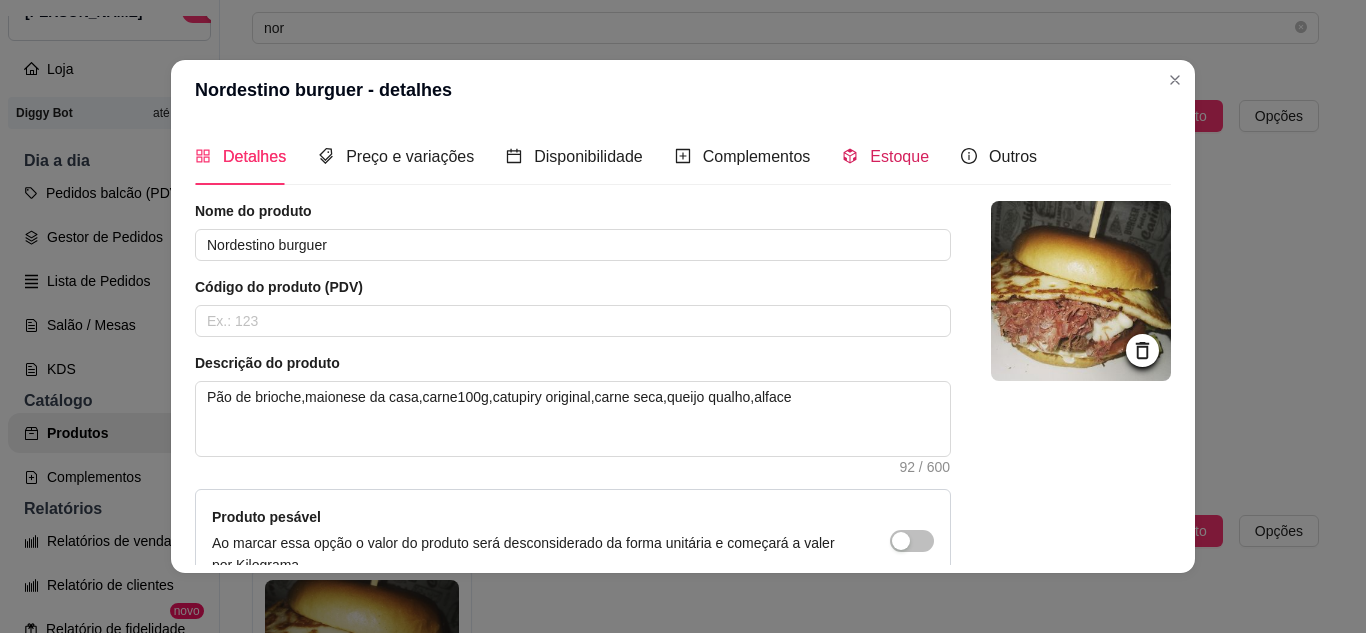 click on "Estoque" at bounding box center (885, 156) 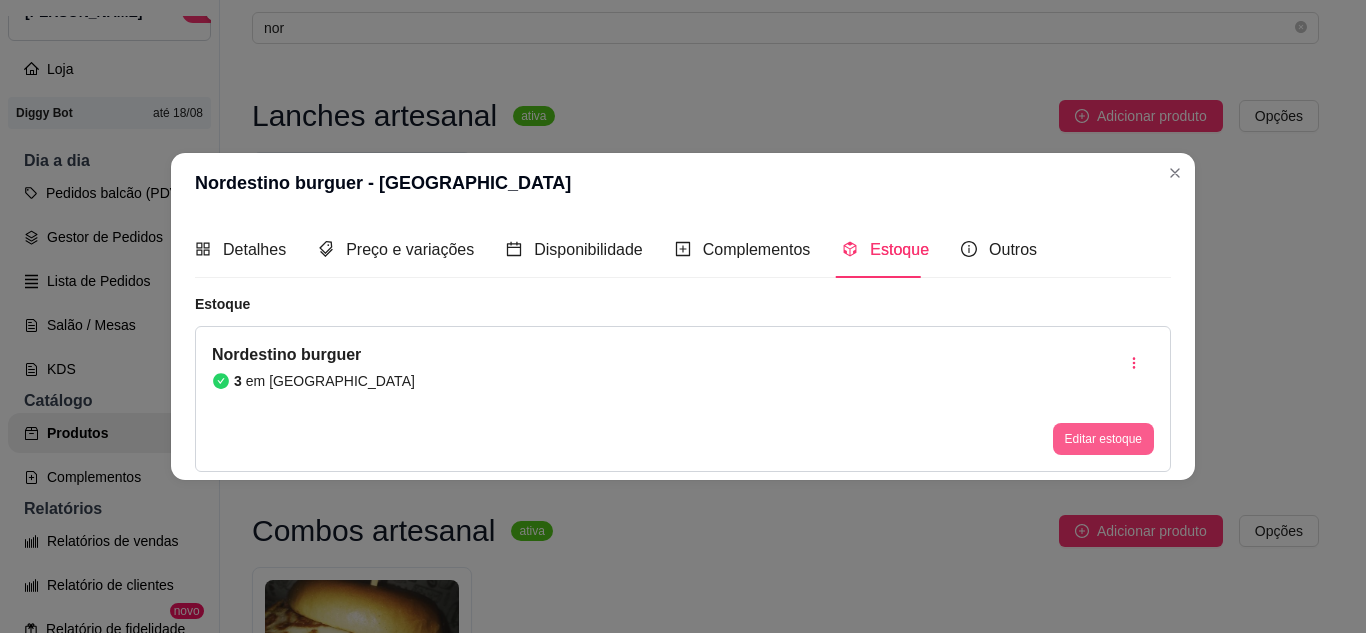 click on "Editar estoque" at bounding box center [1103, 439] 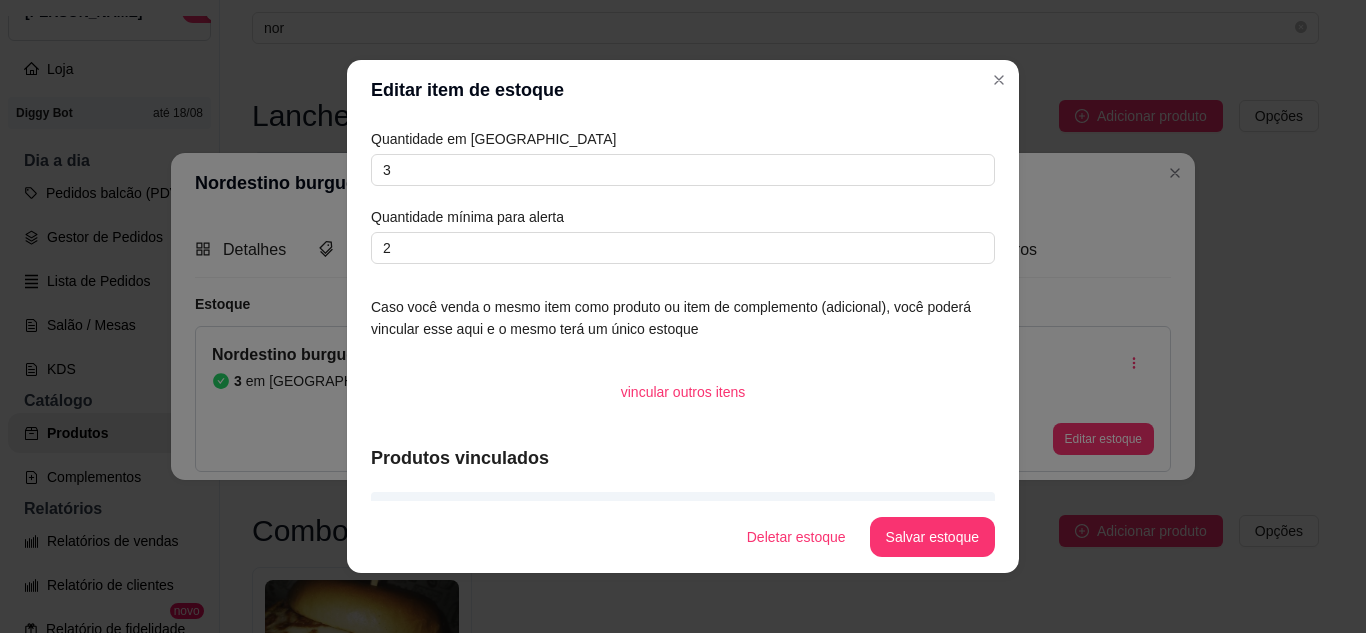 click on "Quantidade   em estoque 3 Quantidade   mínima para alerta 2" at bounding box center (683, 196) 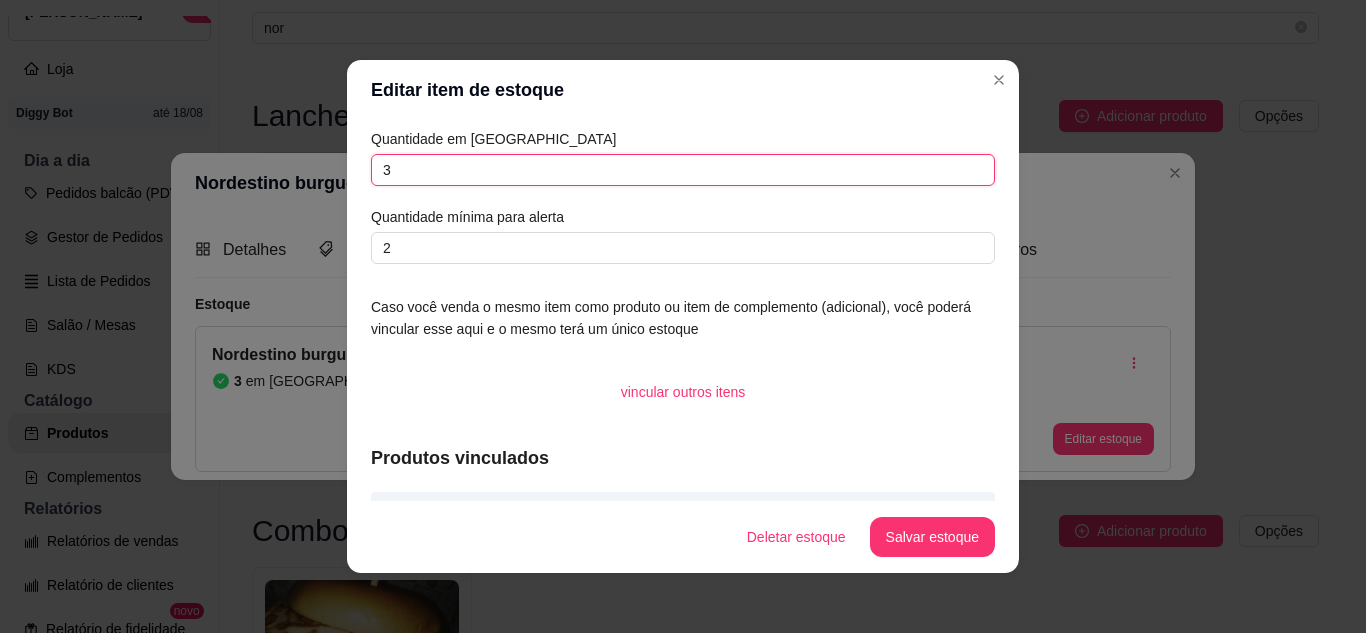 click on "3" at bounding box center (683, 170) 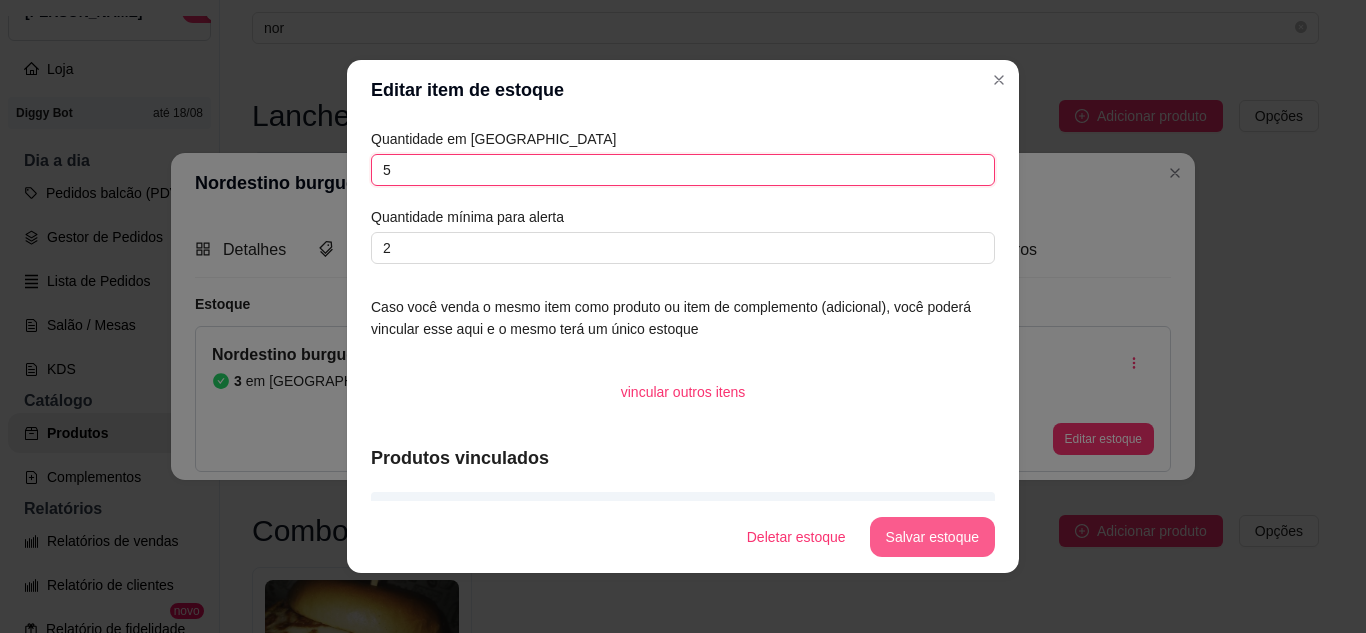 type on "5" 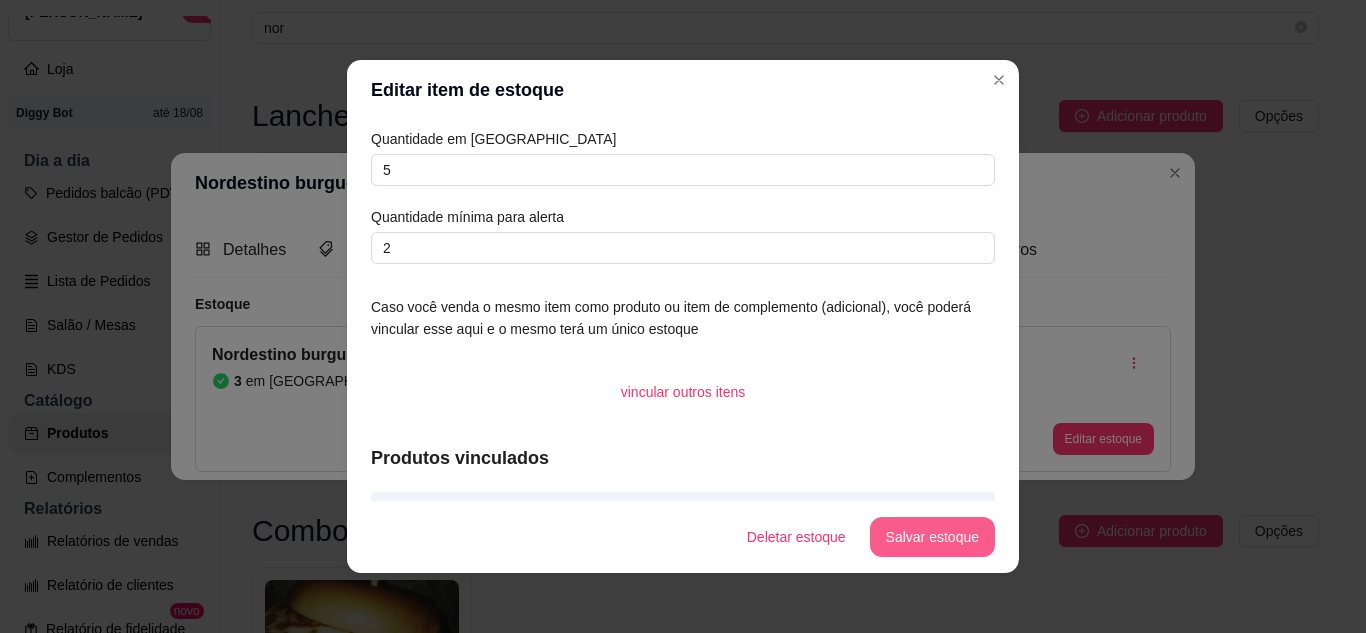 click on "Salvar estoque" at bounding box center (932, 537) 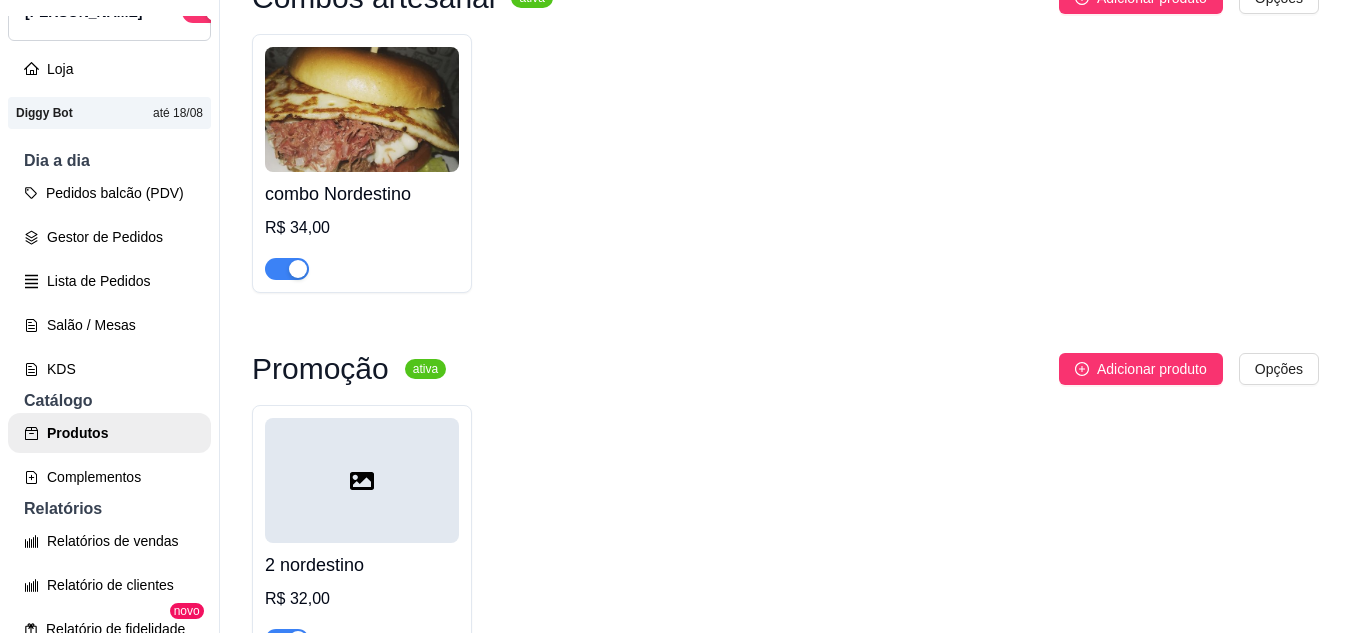 scroll, scrollTop: 700, scrollLeft: 0, axis: vertical 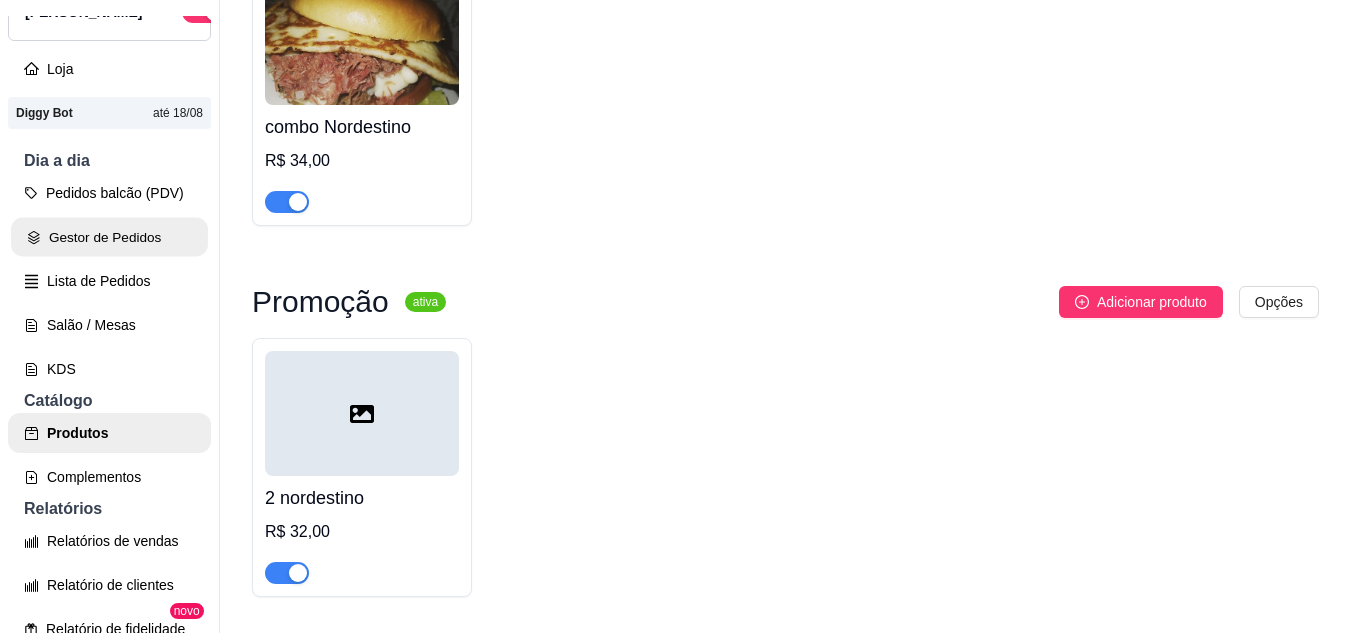 click on "Gestor de Pedidos" at bounding box center [109, 237] 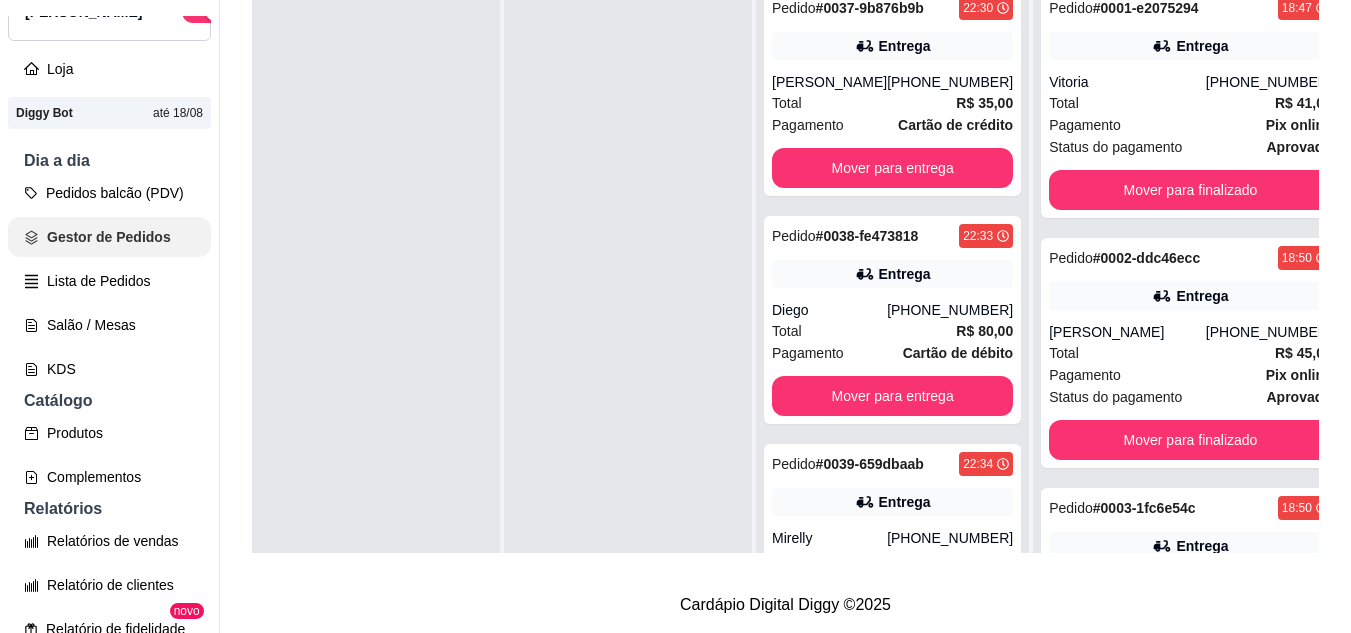 scroll, scrollTop: 0, scrollLeft: 0, axis: both 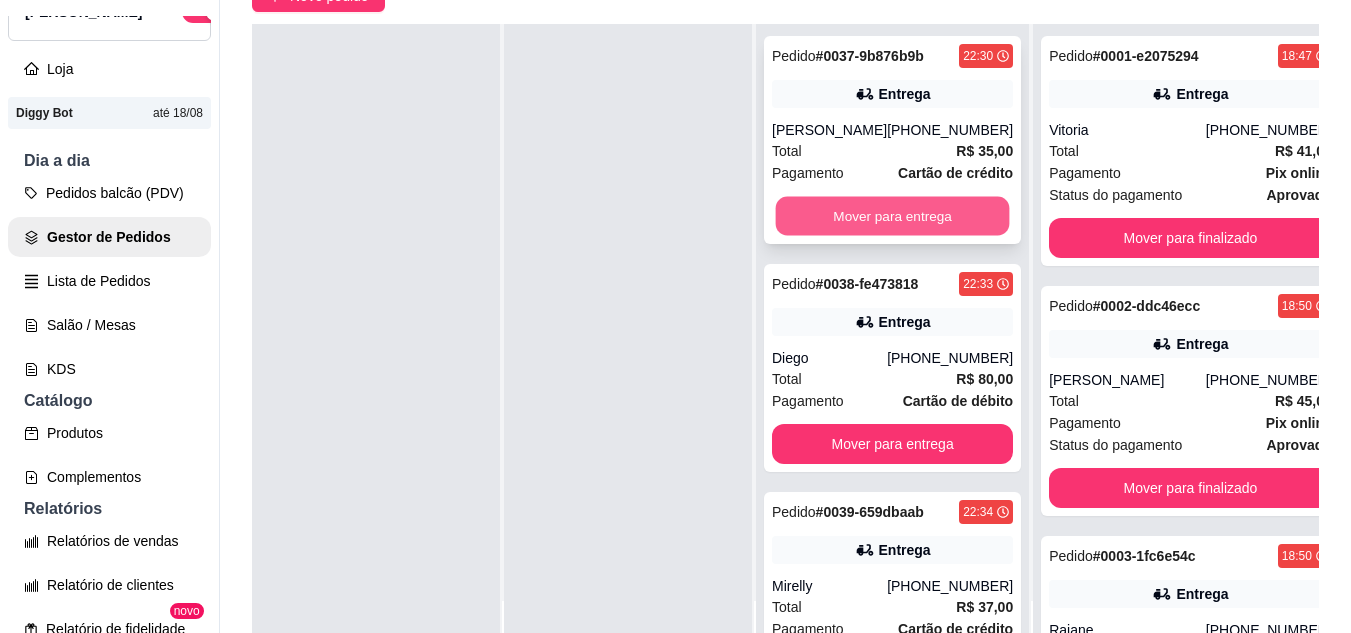 click on "Mover para entrega" at bounding box center [893, 216] 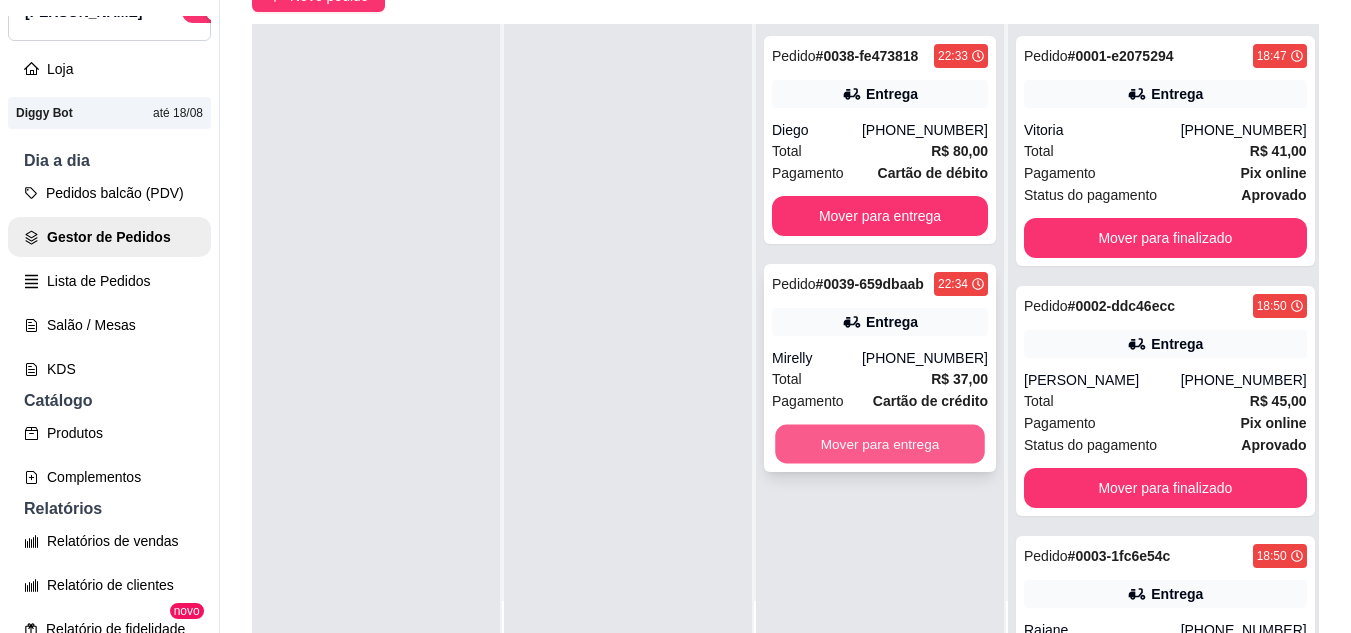 click on "Mover para entrega" at bounding box center [880, 444] 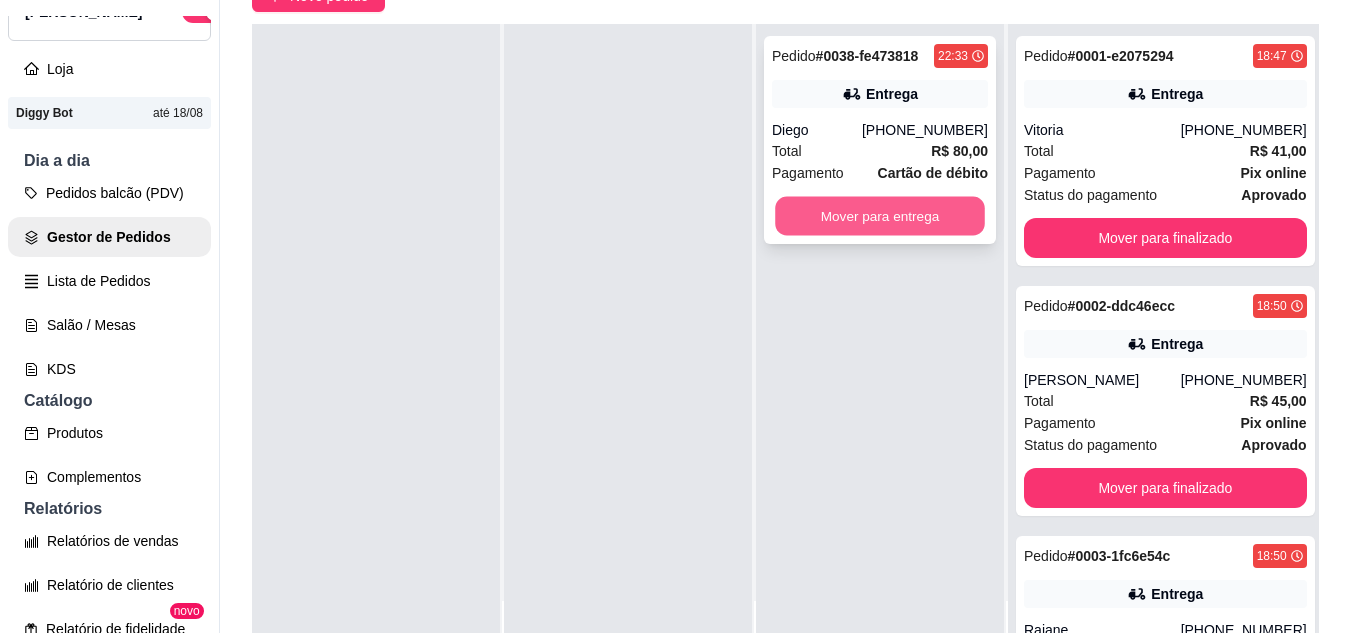 click on "Mover para entrega" at bounding box center [880, 216] 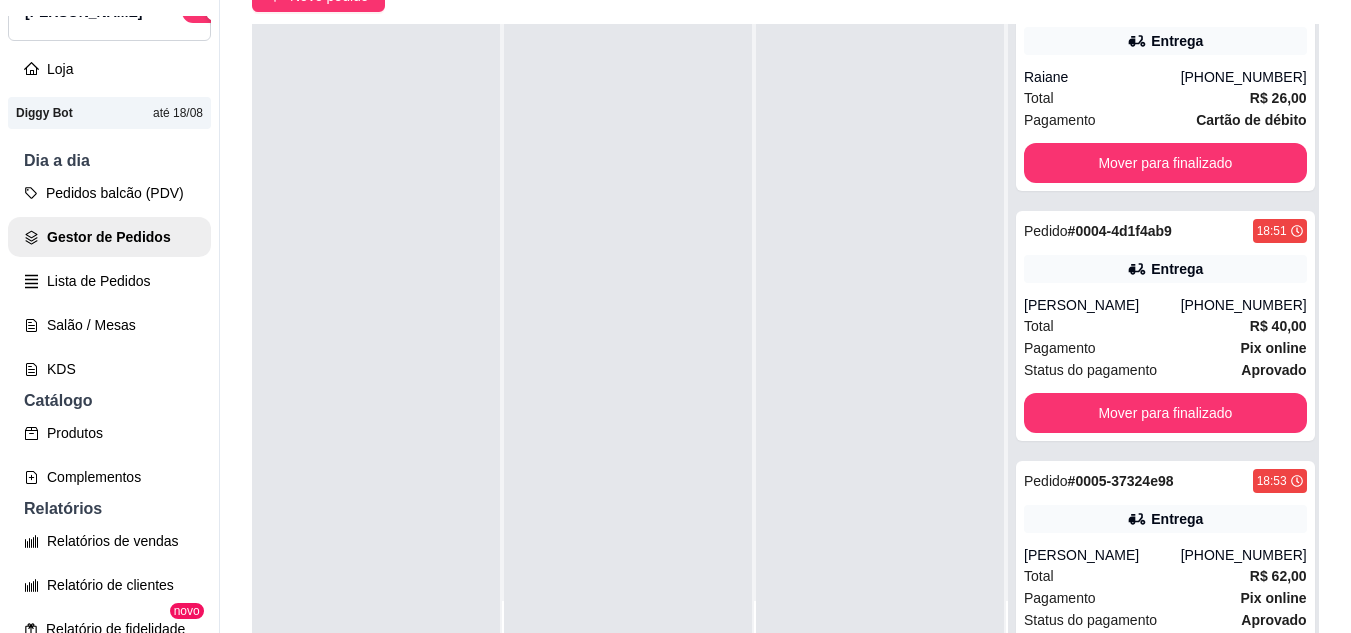 scroll, scrollTop: 1106, scrollLeft: 0, axis: vertical 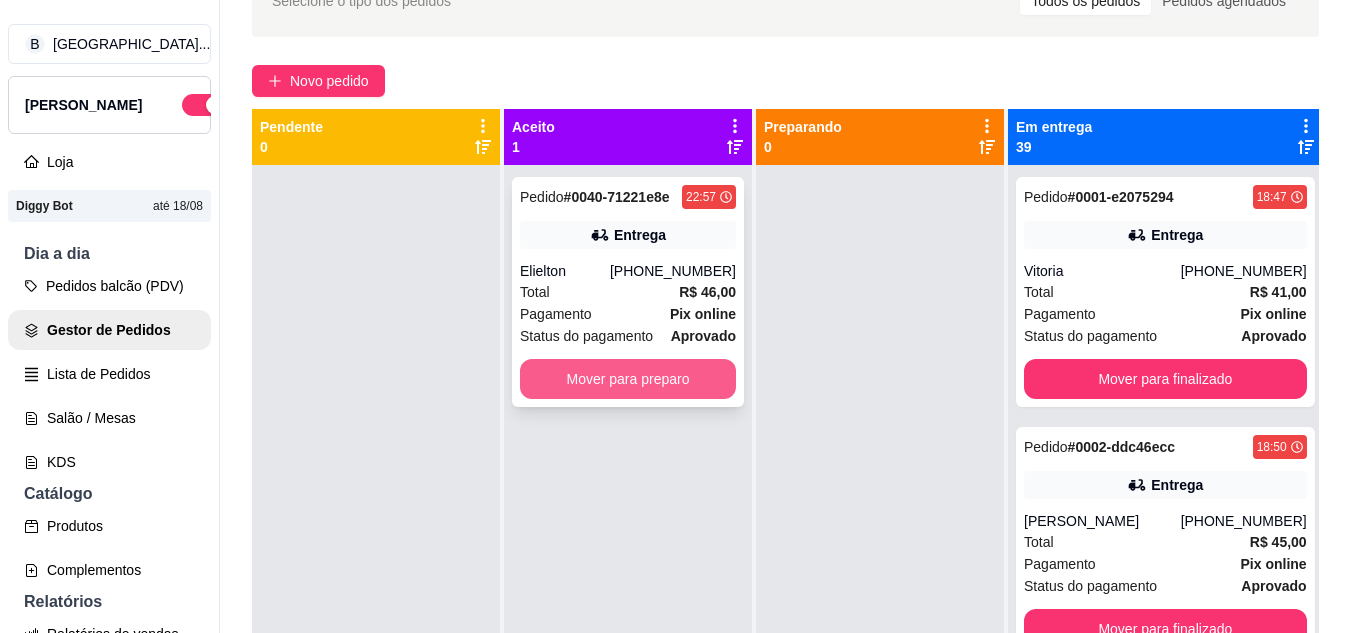 click on "Mover para preparo" at bounding box center [628, 379] 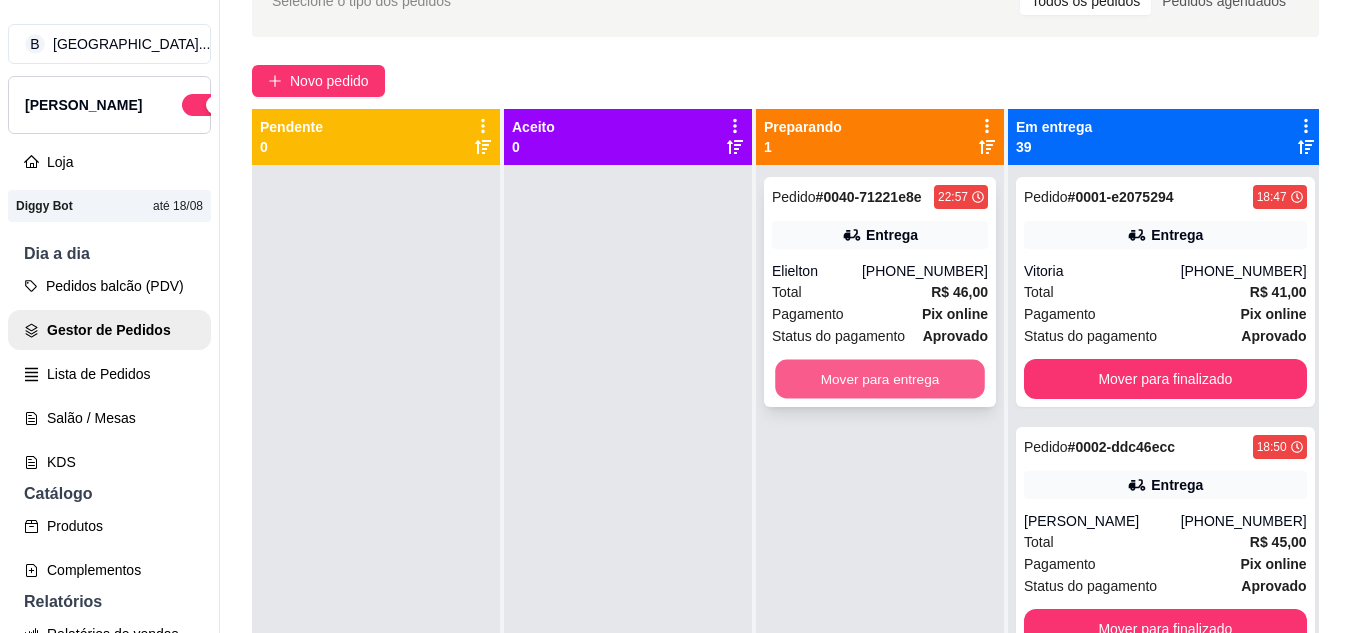 click on "Mover para entrega" at bounding box center [880, 379] 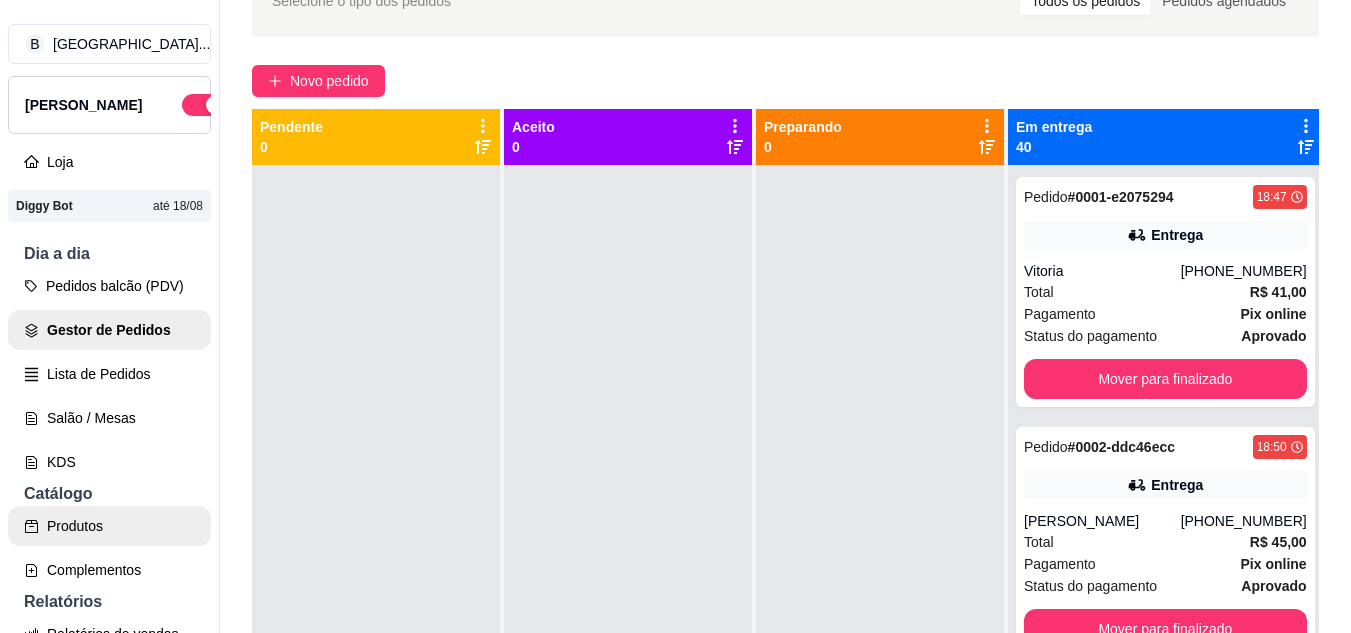 click on "Produtos" at bounding box center (109, 526) 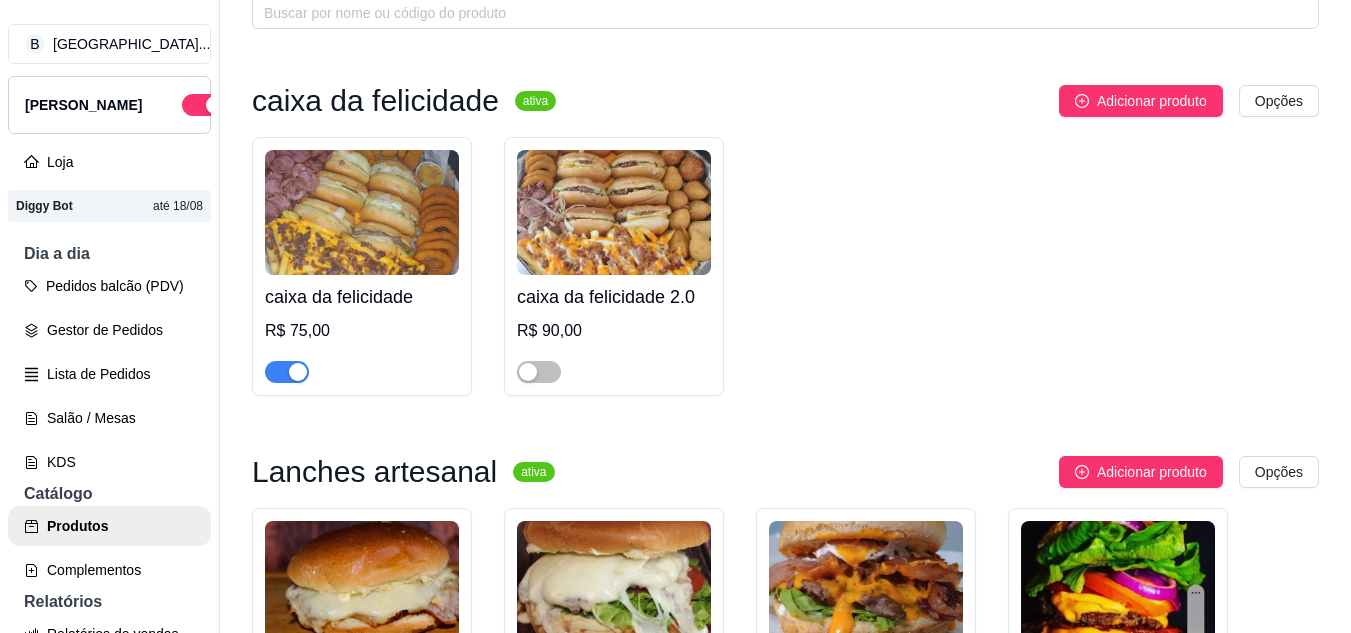 scroll, scrollTop: 0, scrollLeft: 0, axis: both 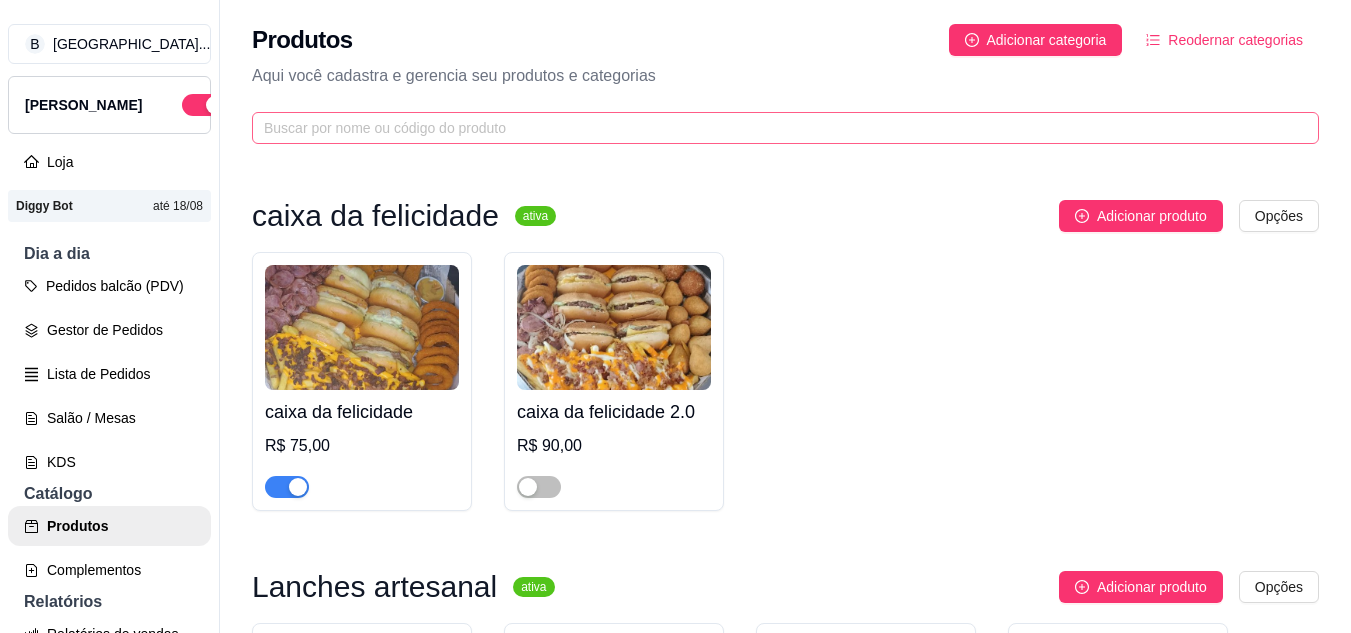 click at bounding box center [785, 128] 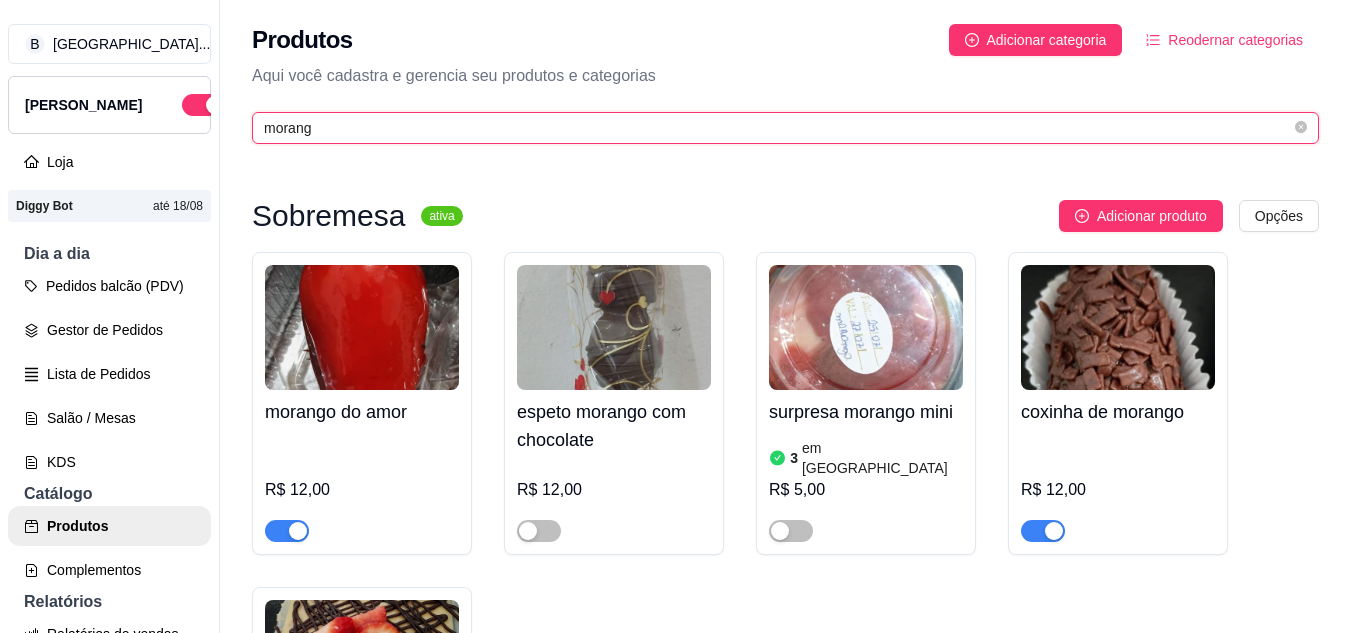 type on "morang" 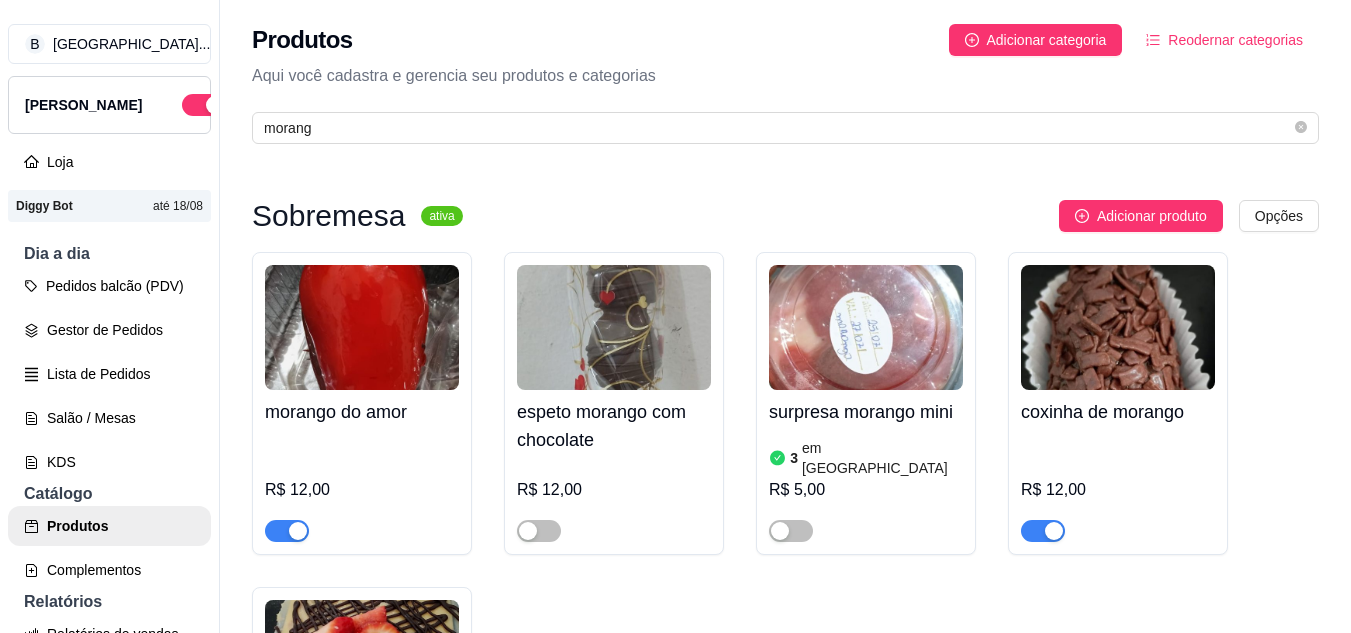 click at bounding box center [287, 531] 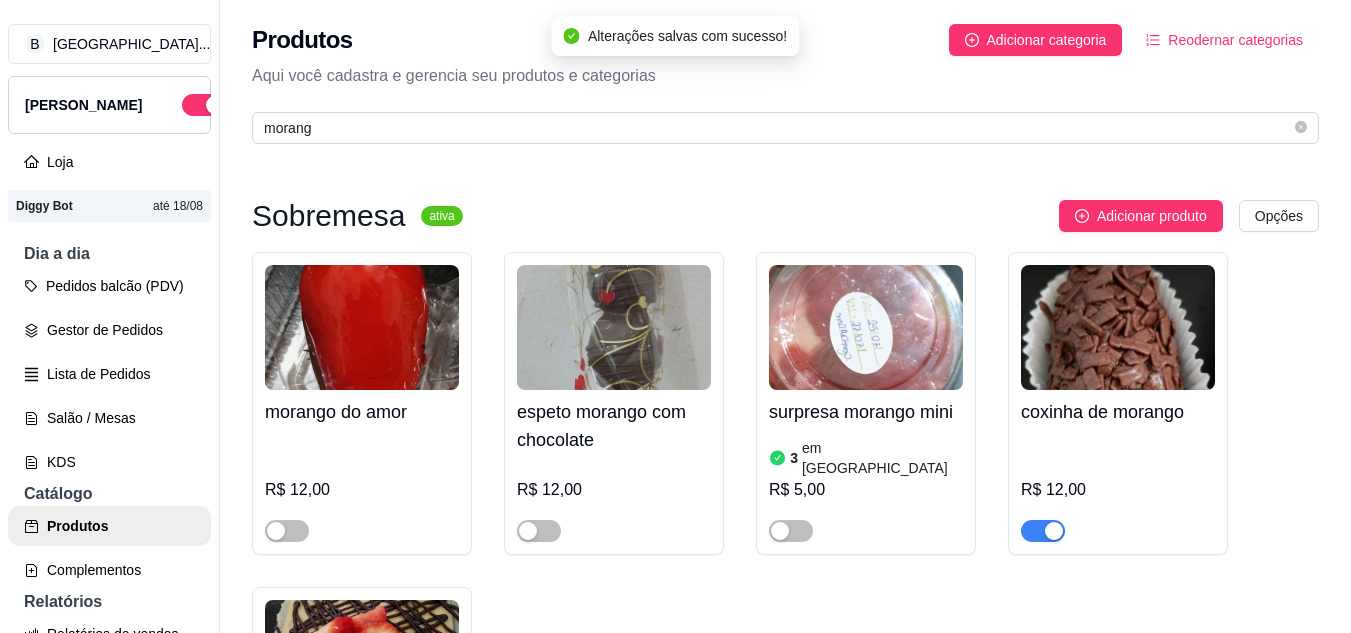 click at bounding box center [1043, 531] 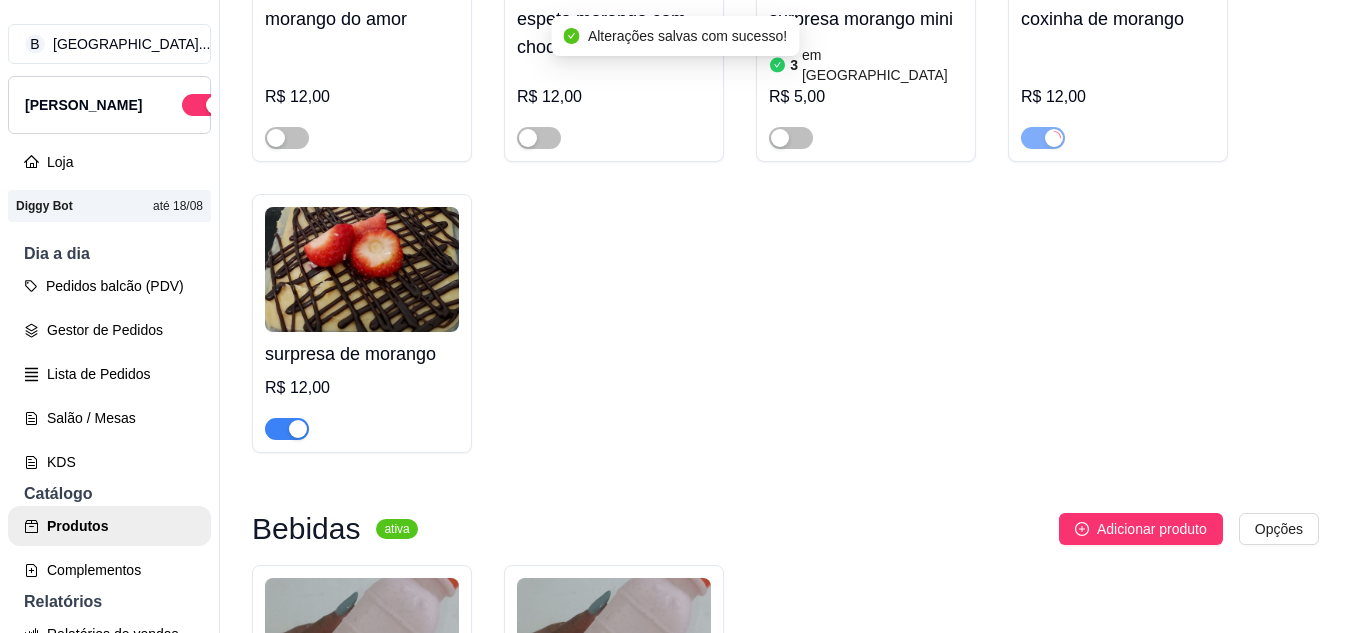 scroll, scrollTop: 400, scrollLeft: 0, axis: vertical 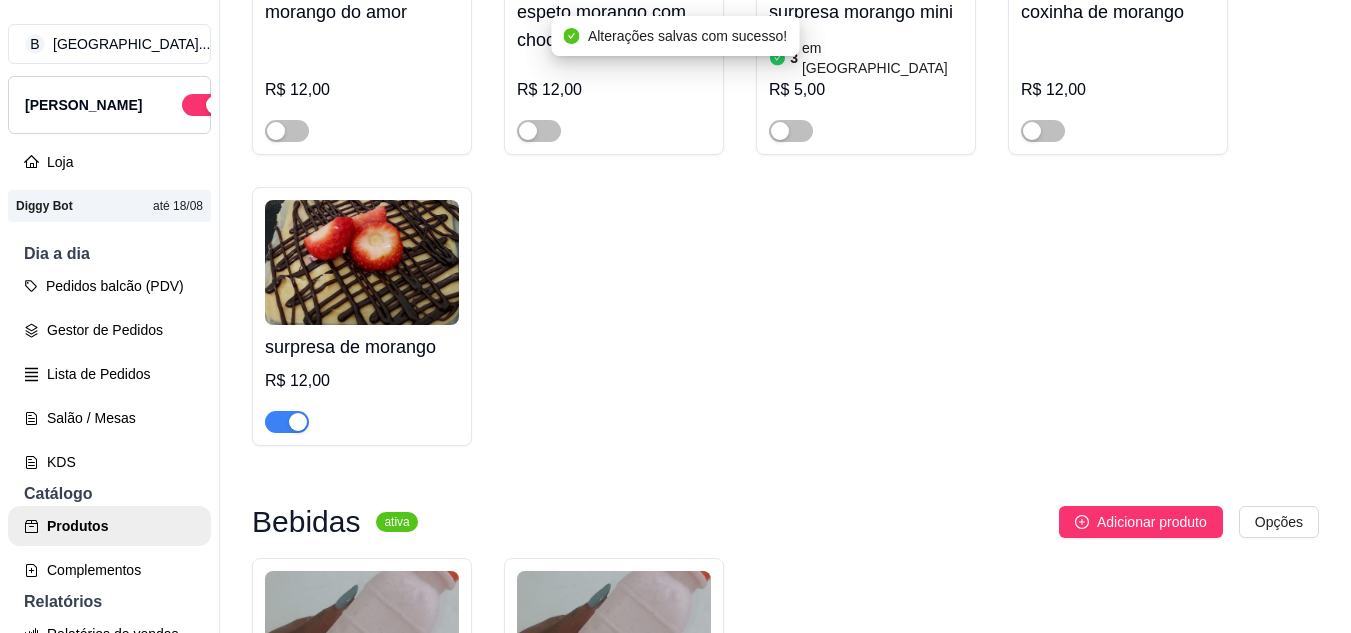 click at bounding box center [287, 422] 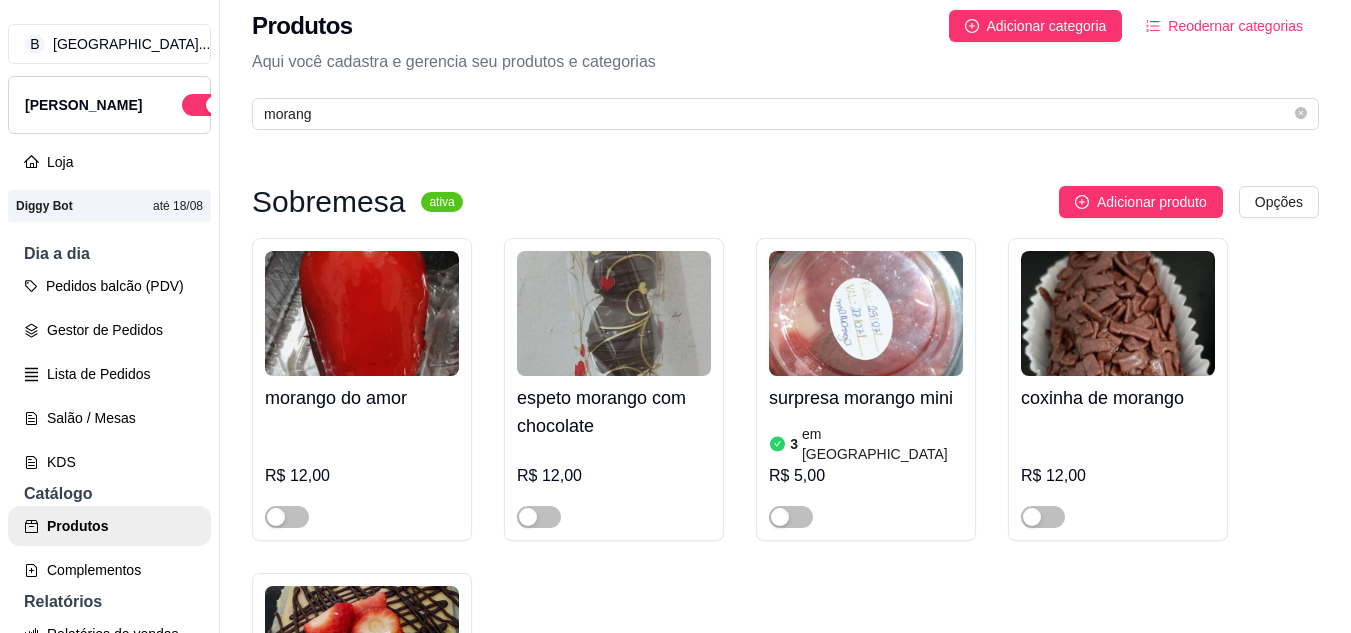 scroll, scrollTop: 0, scrollLeft: 0, axis: both 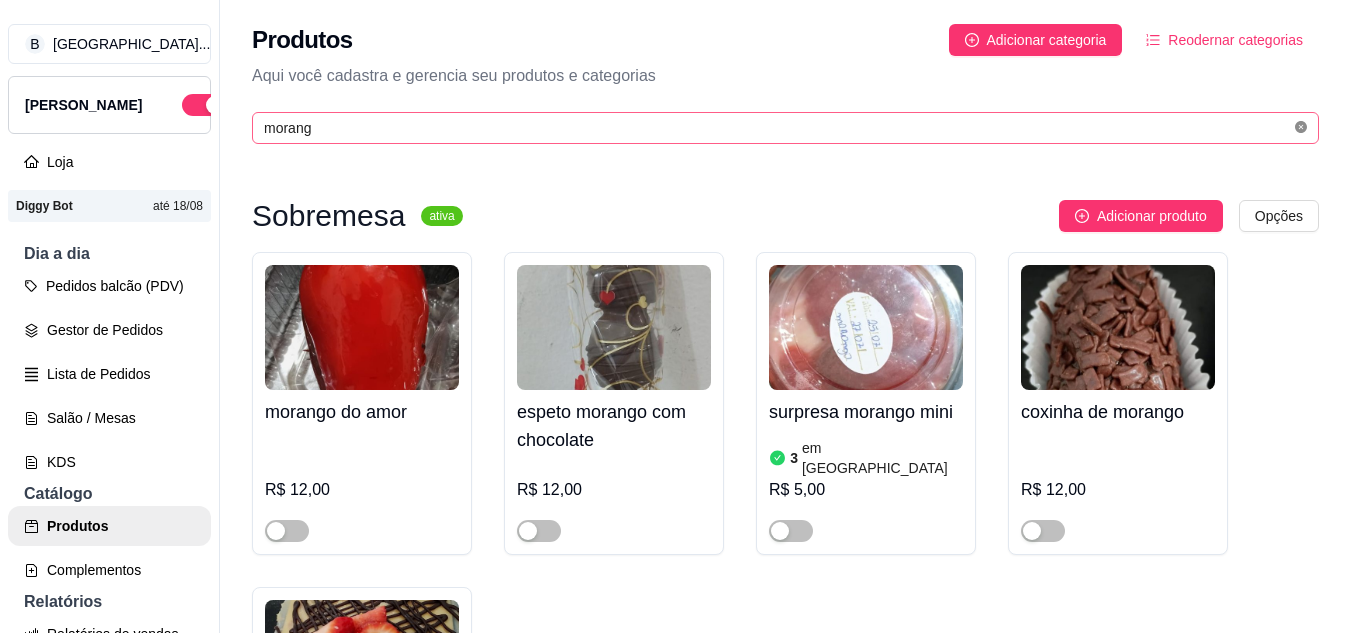 click 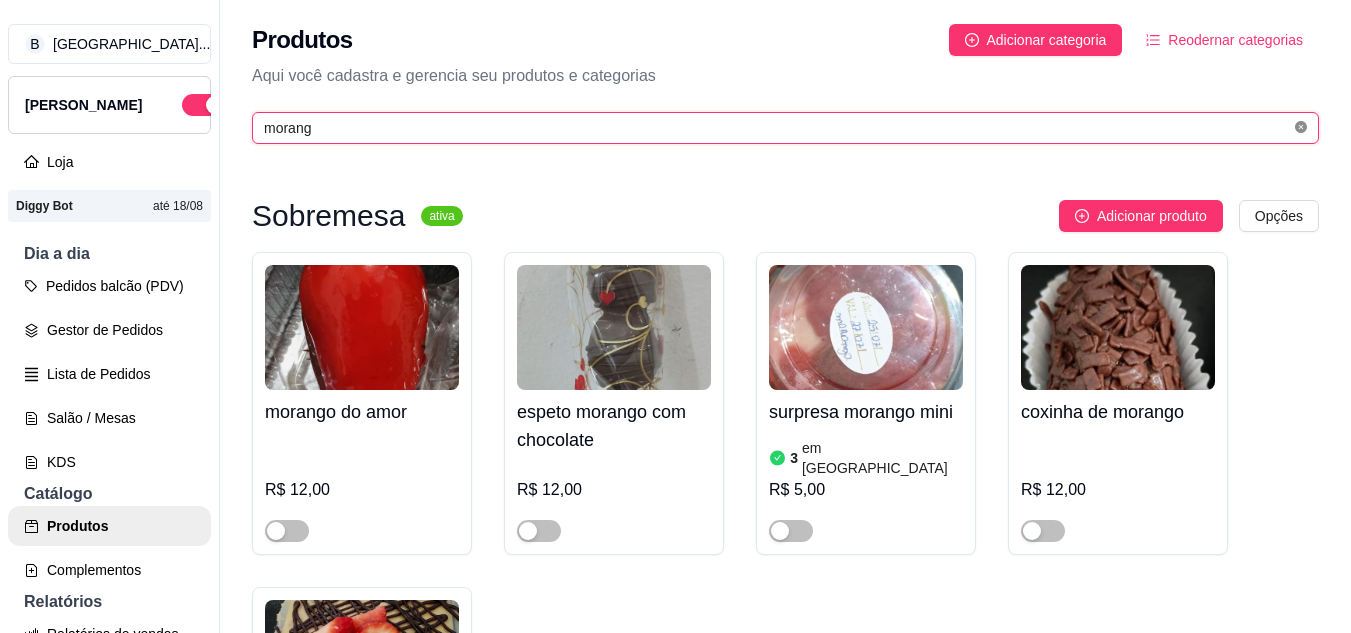 type 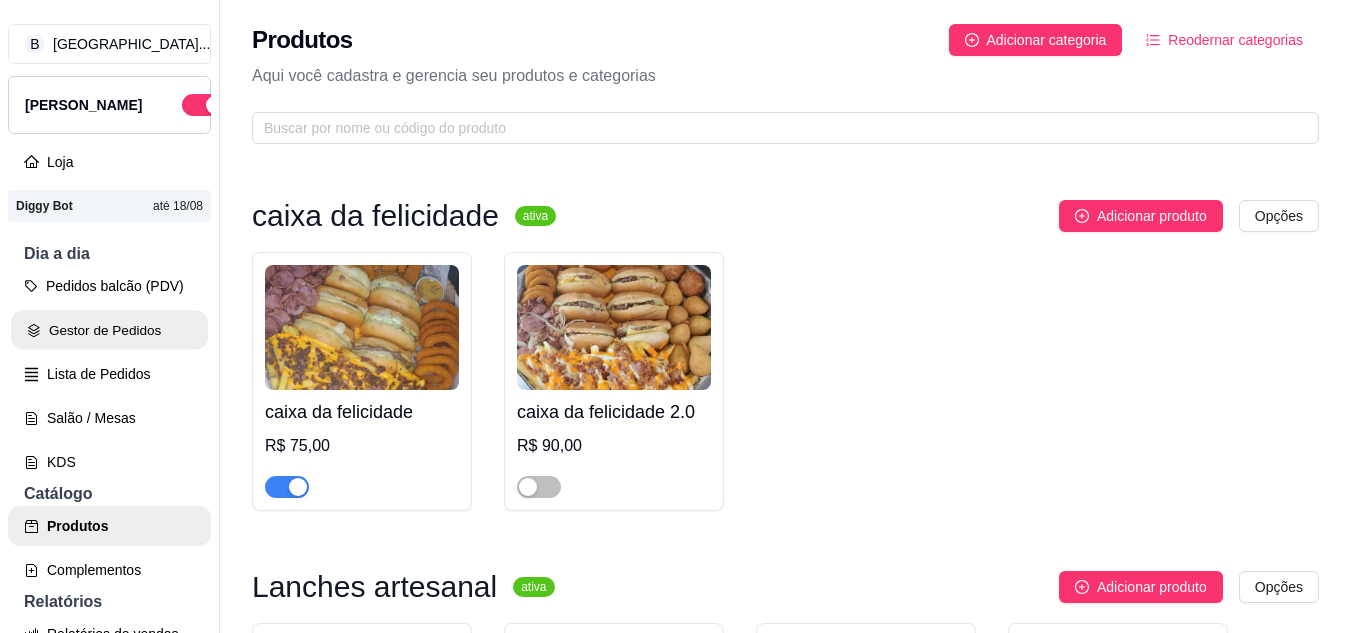 click on "Gestor de Pedidos" at bounding box center (109, 330) 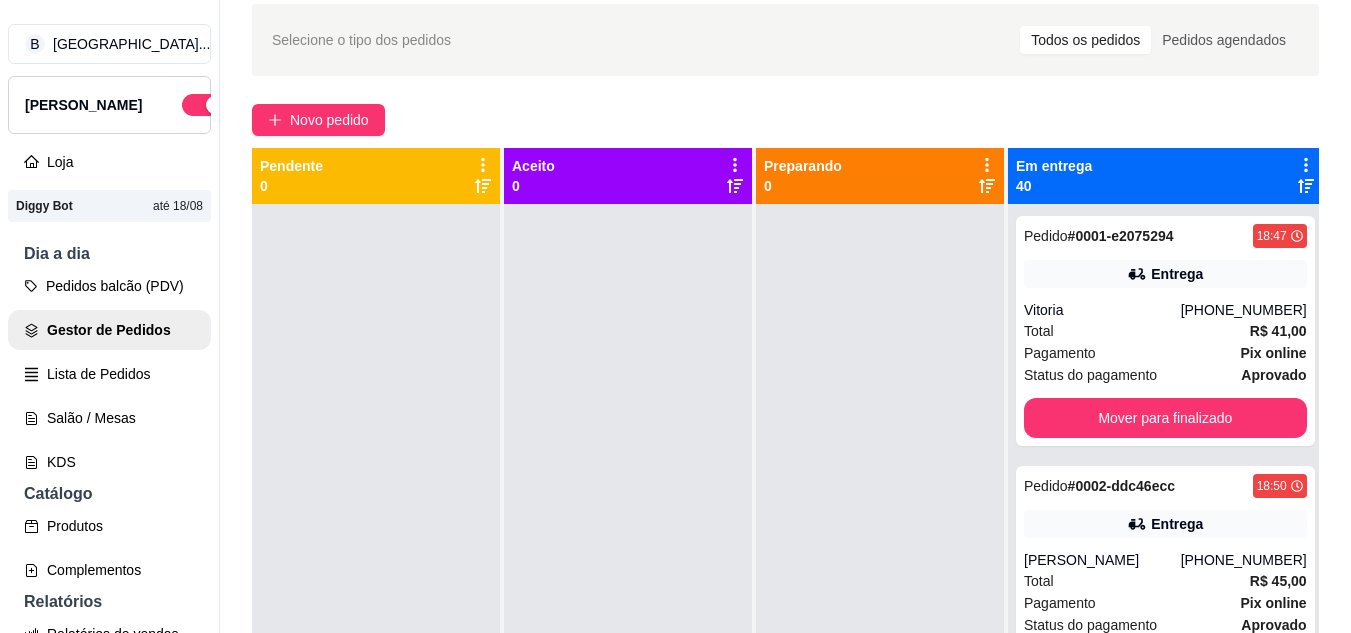 scroll, scrollTop: 85, scrollLeft: 0, axis: vertical 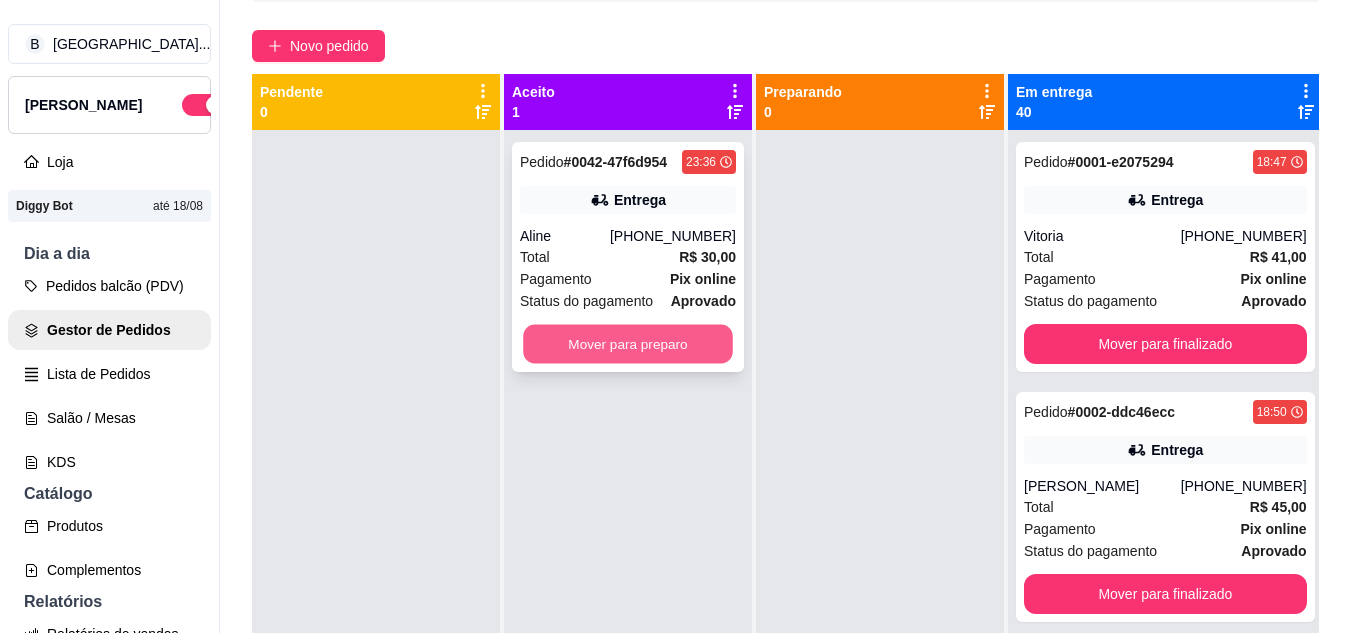 click on "Mover para preparo" at bounding box center [628, 344] 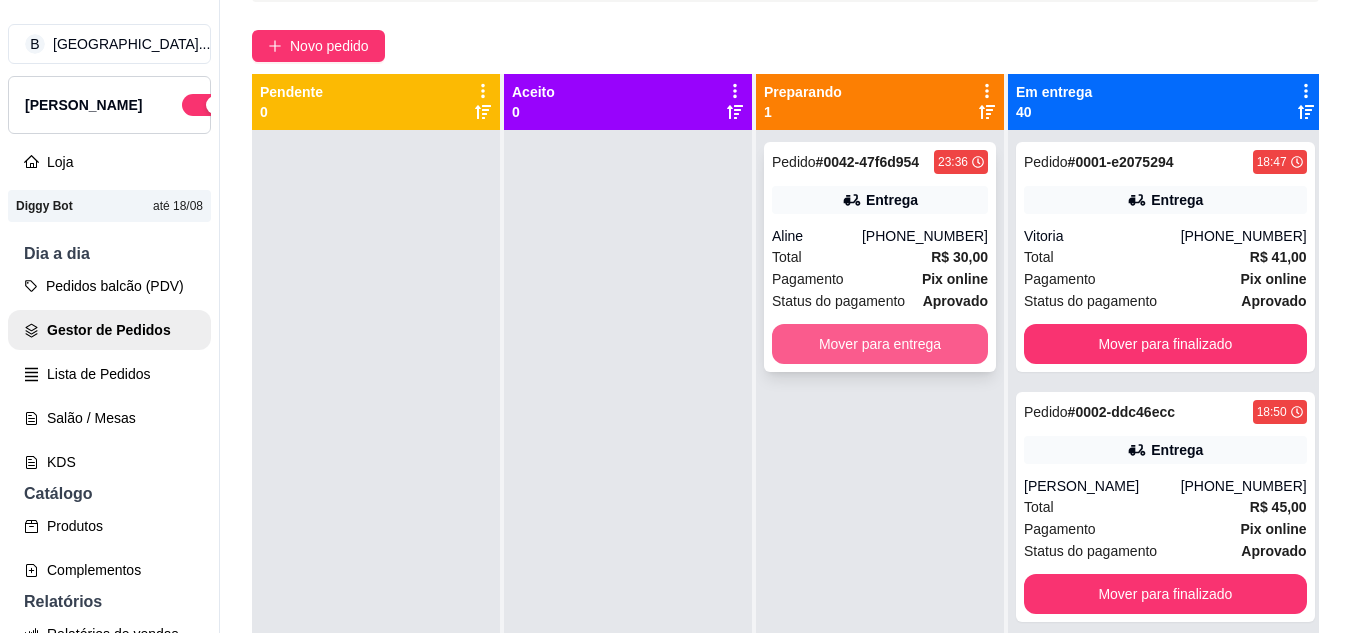 click on "Mover para entrega" at bounding box center (880, 344) 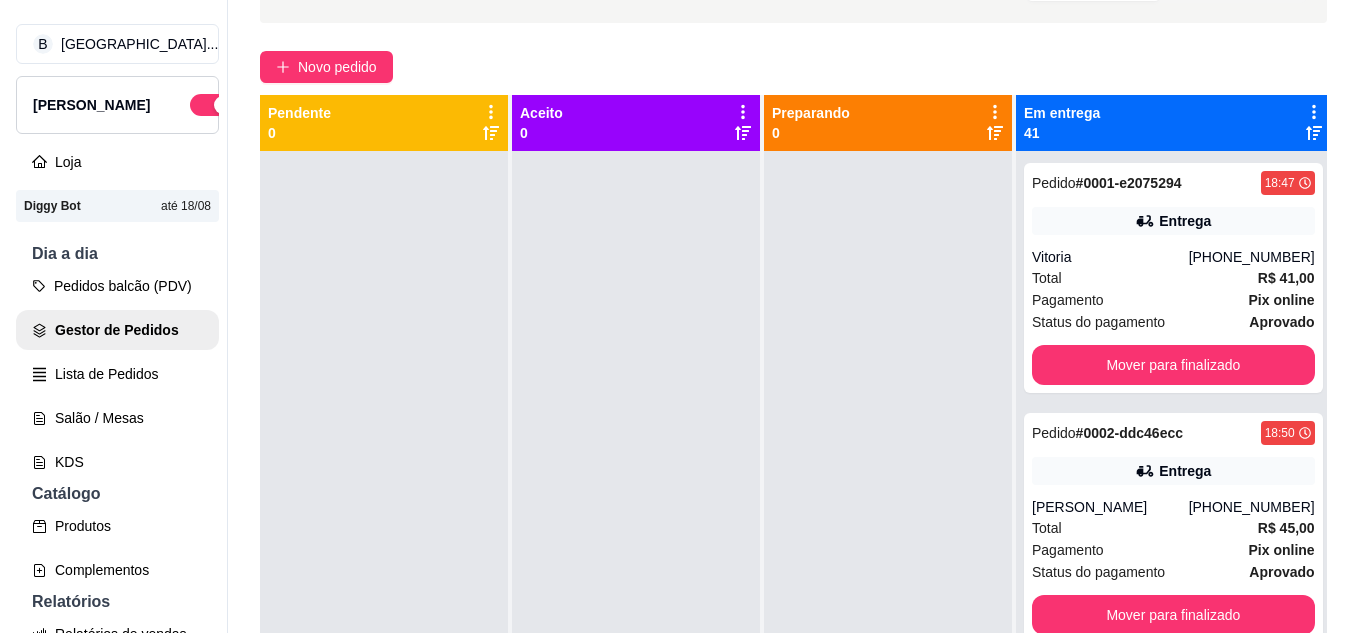 scroll, scrollTop: 145, scrollLeft: 0, axis: vertical 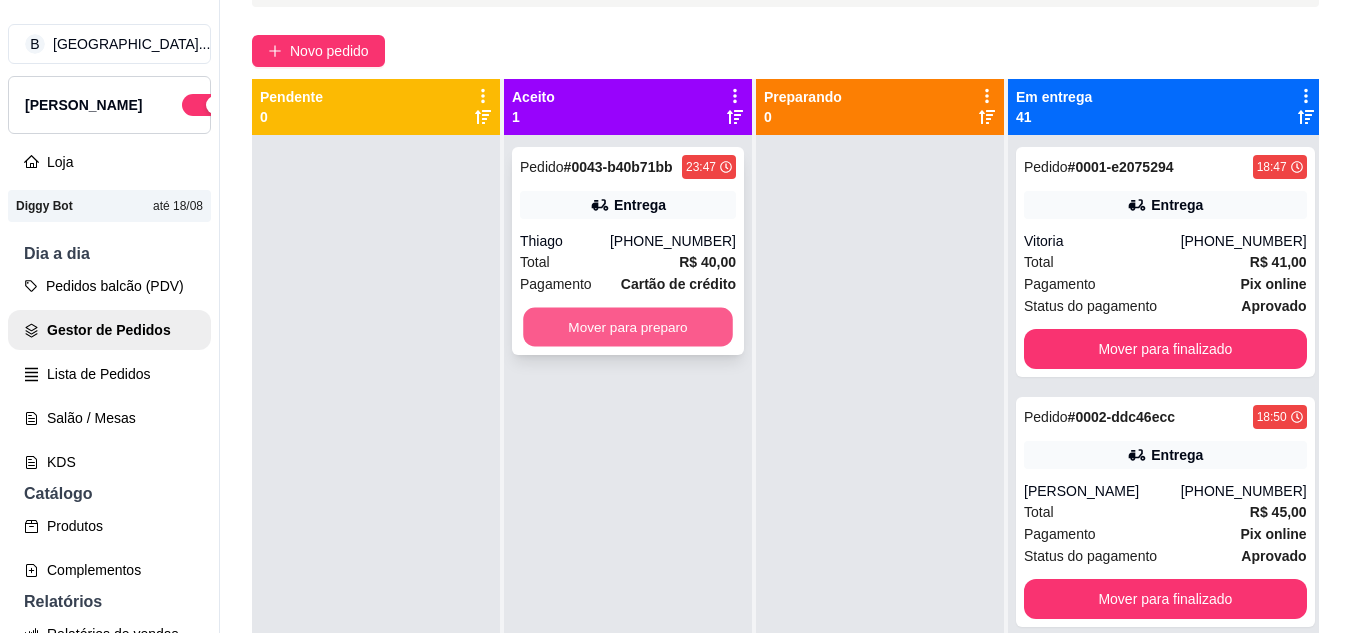 click on "Pedido  # 0043-b40b71bb 23:47 Entrega Thiago  [PHONE_NUMBER] Total R$ 40,00 Pagamento Cartão de crédito Mover para preparo" at bounding box center (628, 251) 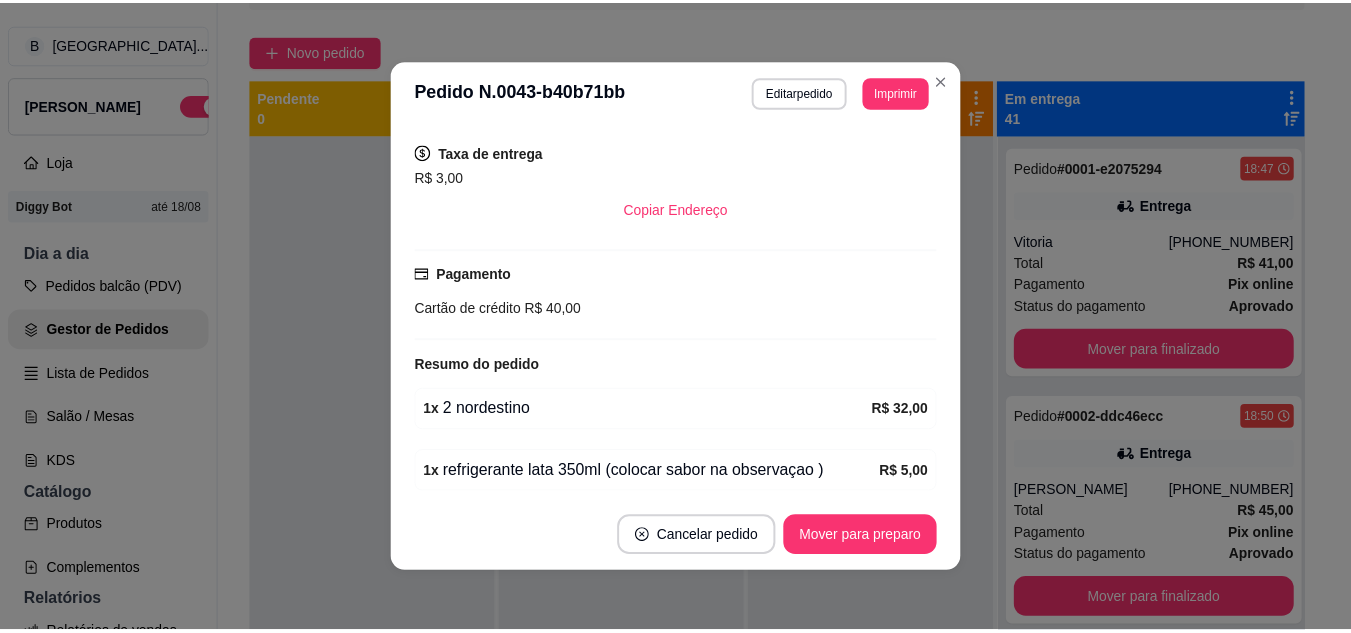 scroll, scrollTop: 478, scrollLeft: 0, axis: vertical 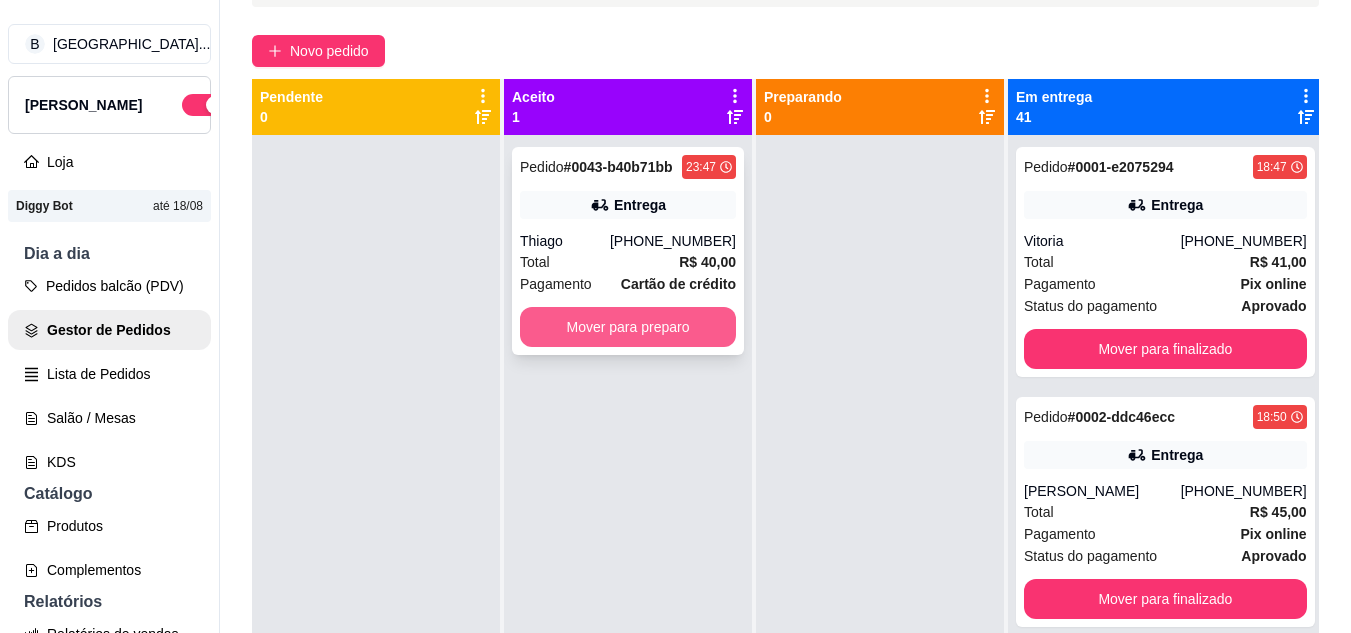 click on "Mover para preparo" at bounding box center (628, 327) 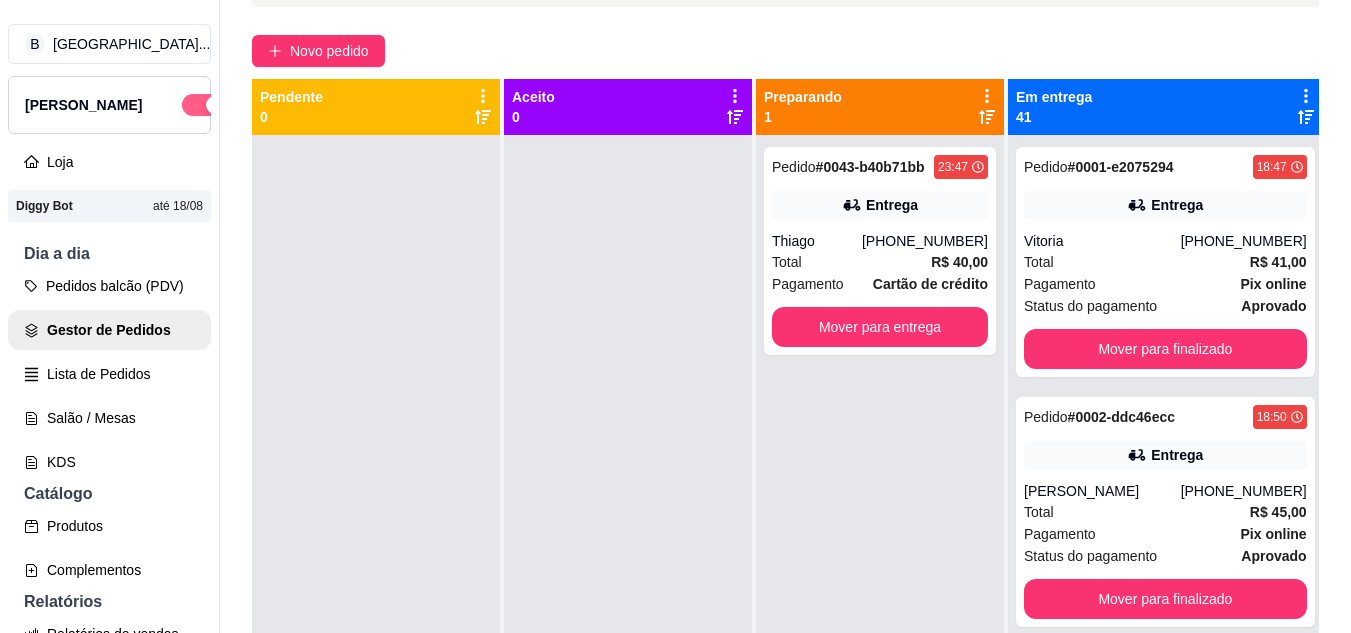 click at bounding box center (204, 105) 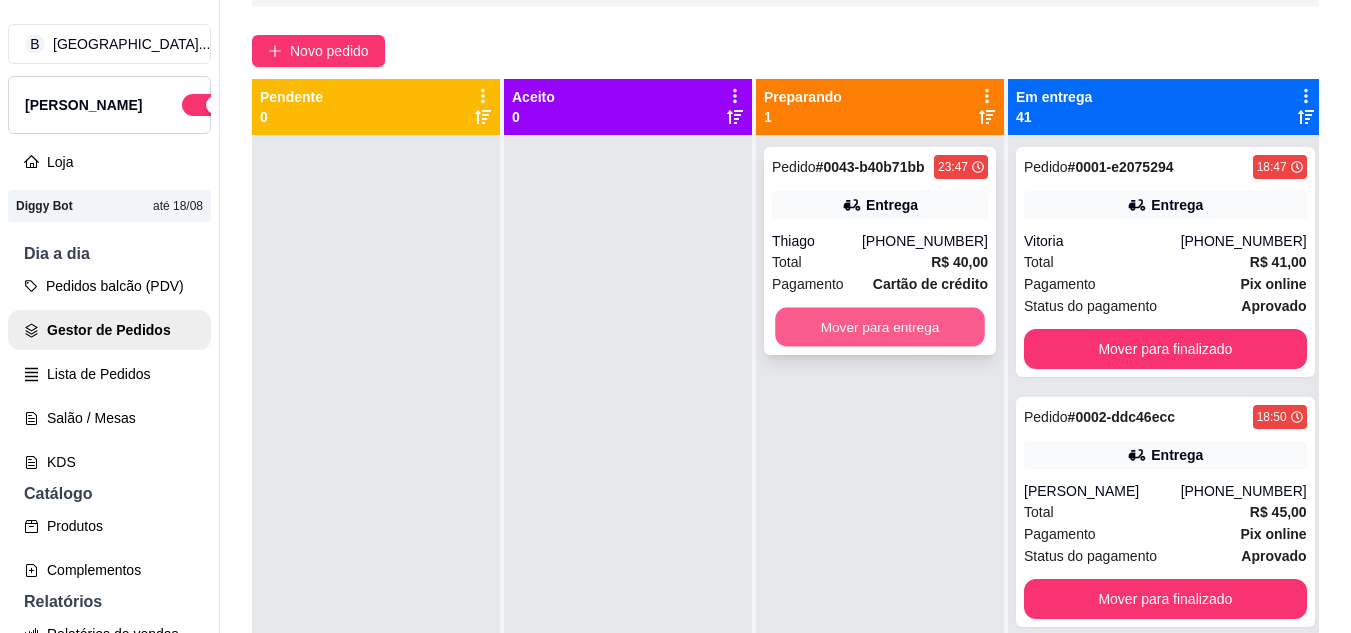 click on "Mover para entrega" at bounding box center (880, 327) 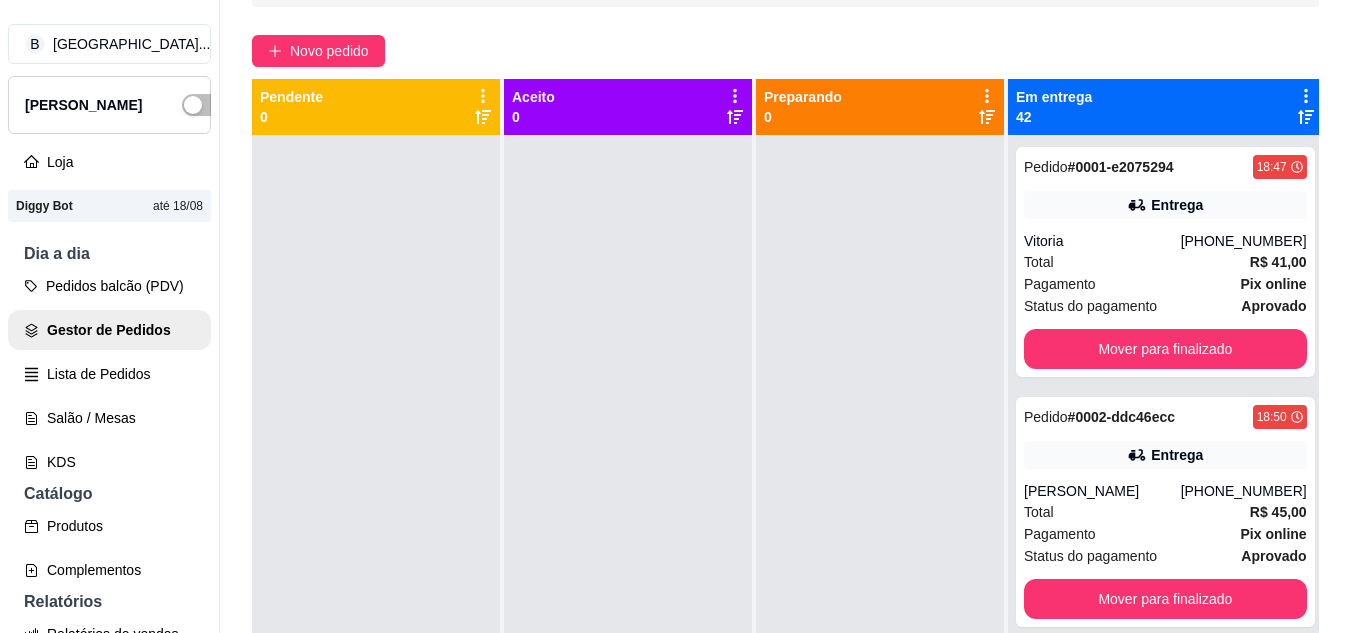 click 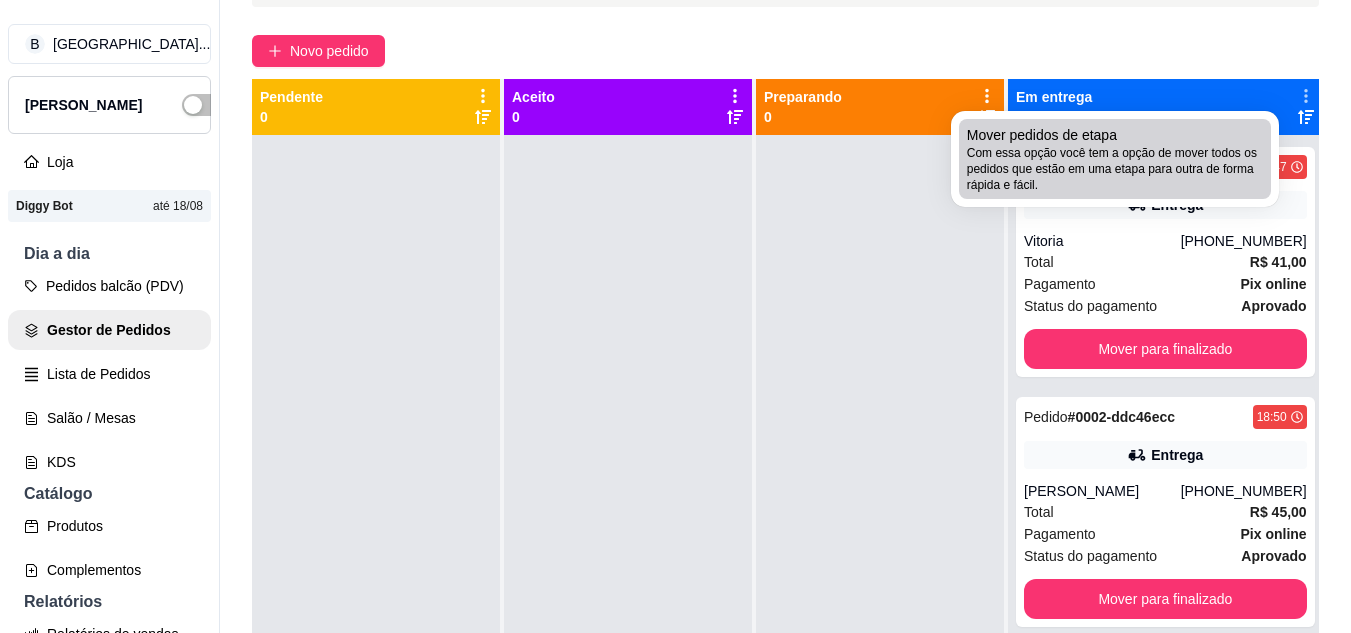 click on "Mover pedidos de etapa Com essa opção você tem a opção de mover todos os pedidos que estão em uma etapa para outra de forma rápida e fácil." at bounding box center (1115, 159) 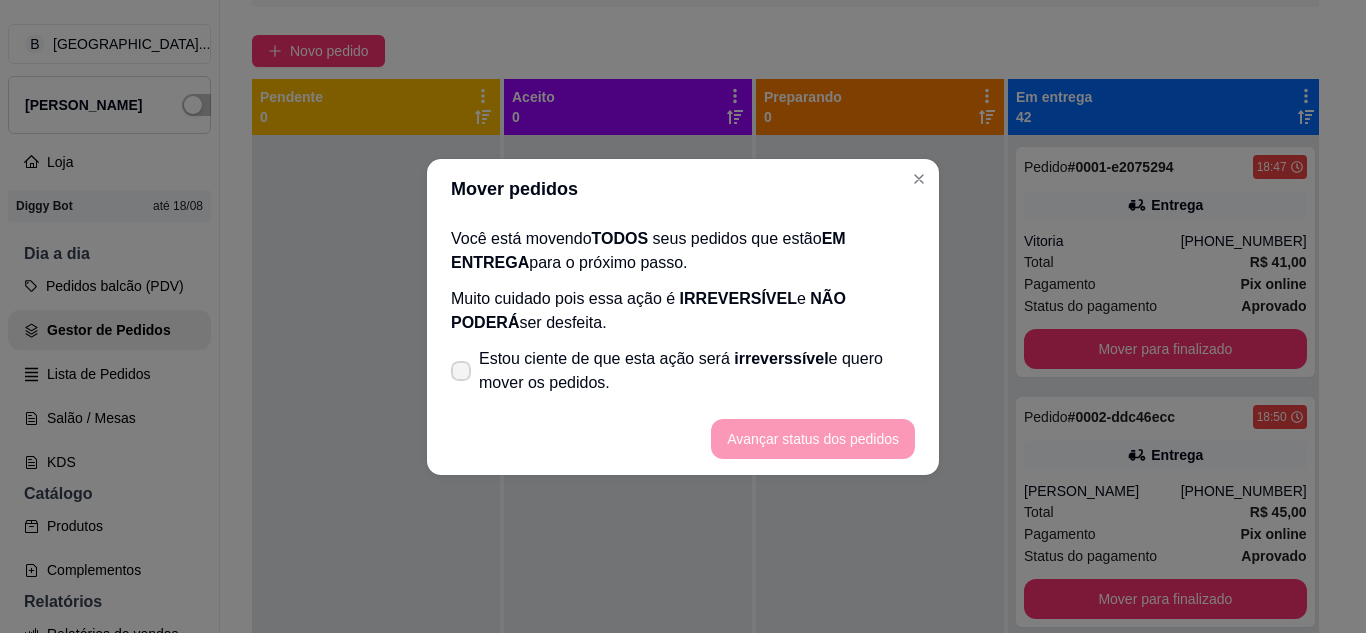 click at bounding box center [461, 371] 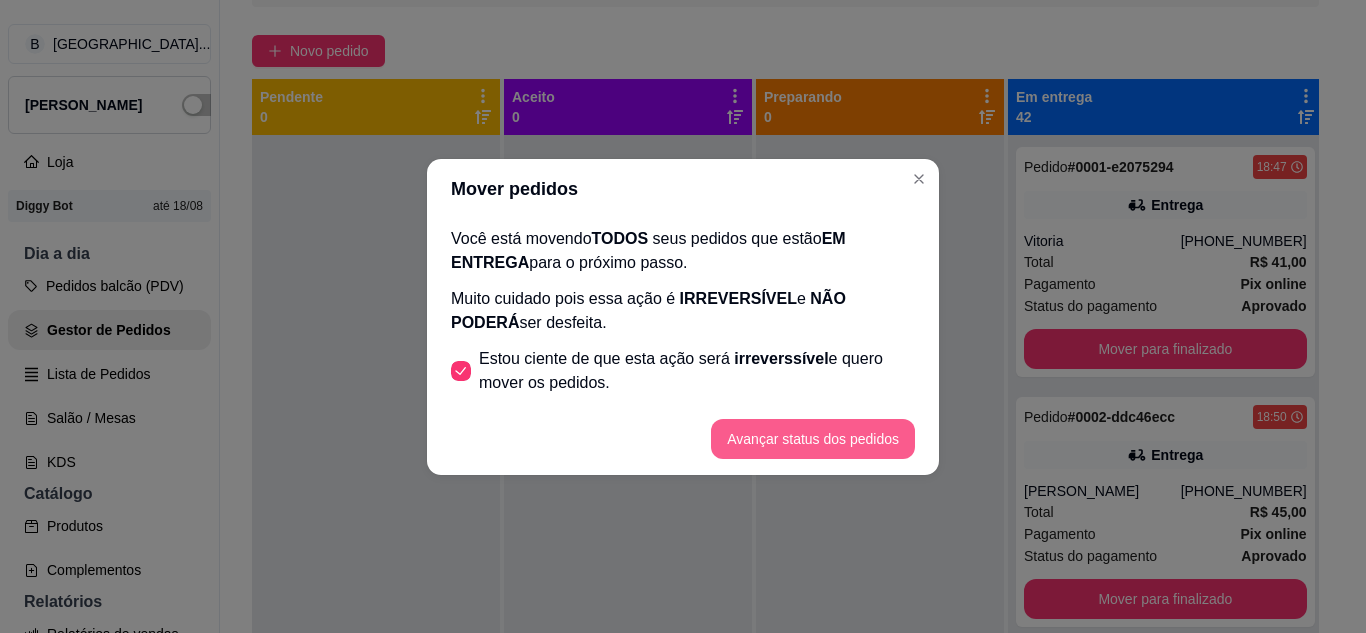 click on "Avançar status dos pedidos" at bounding box center (813, 439) 